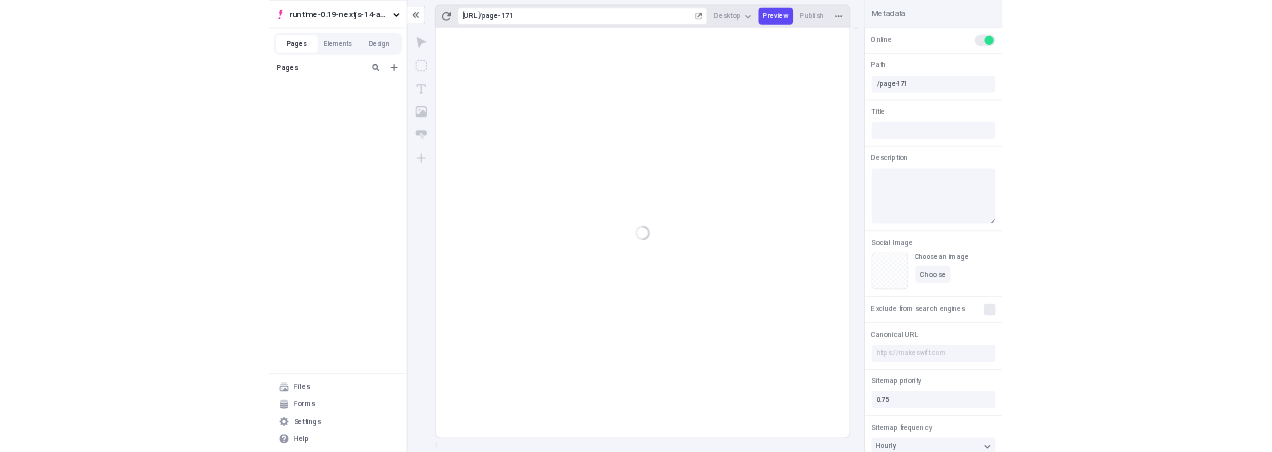 scroll, scrollTop: 0, scrollLeft: 0, axis: both 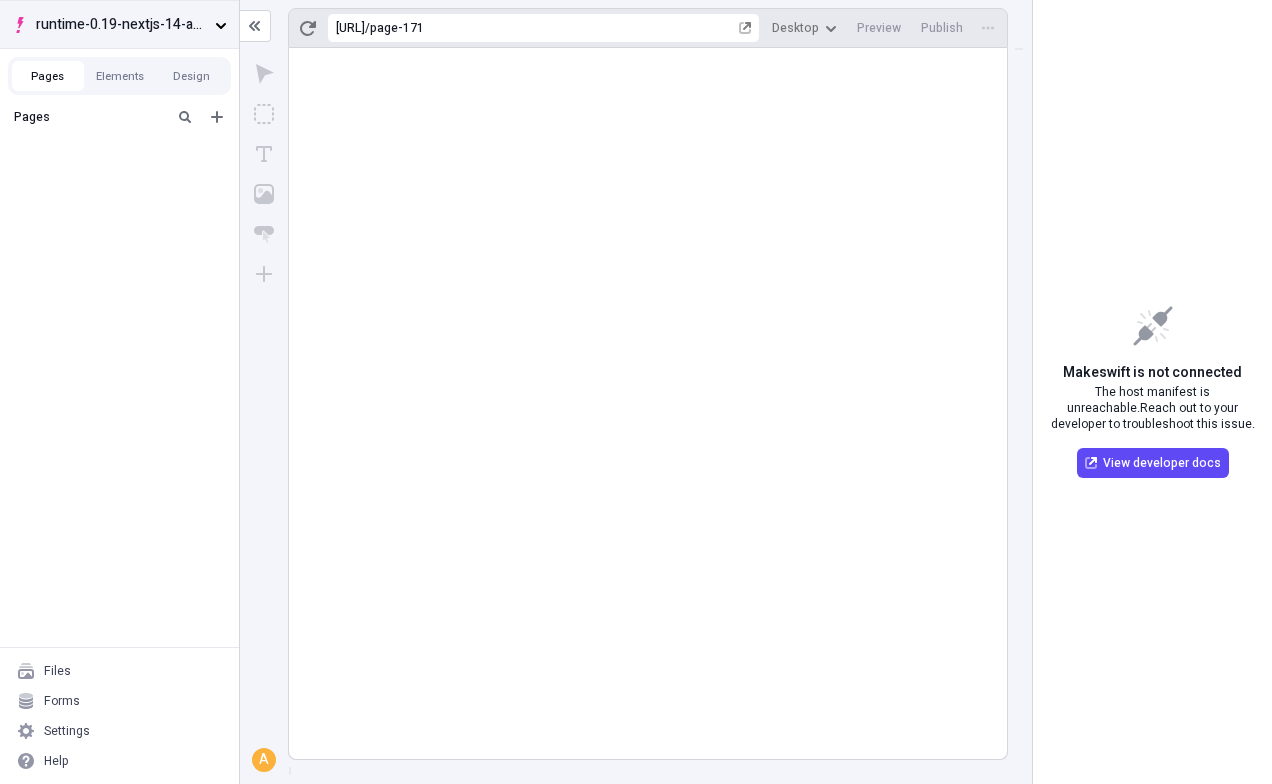 click 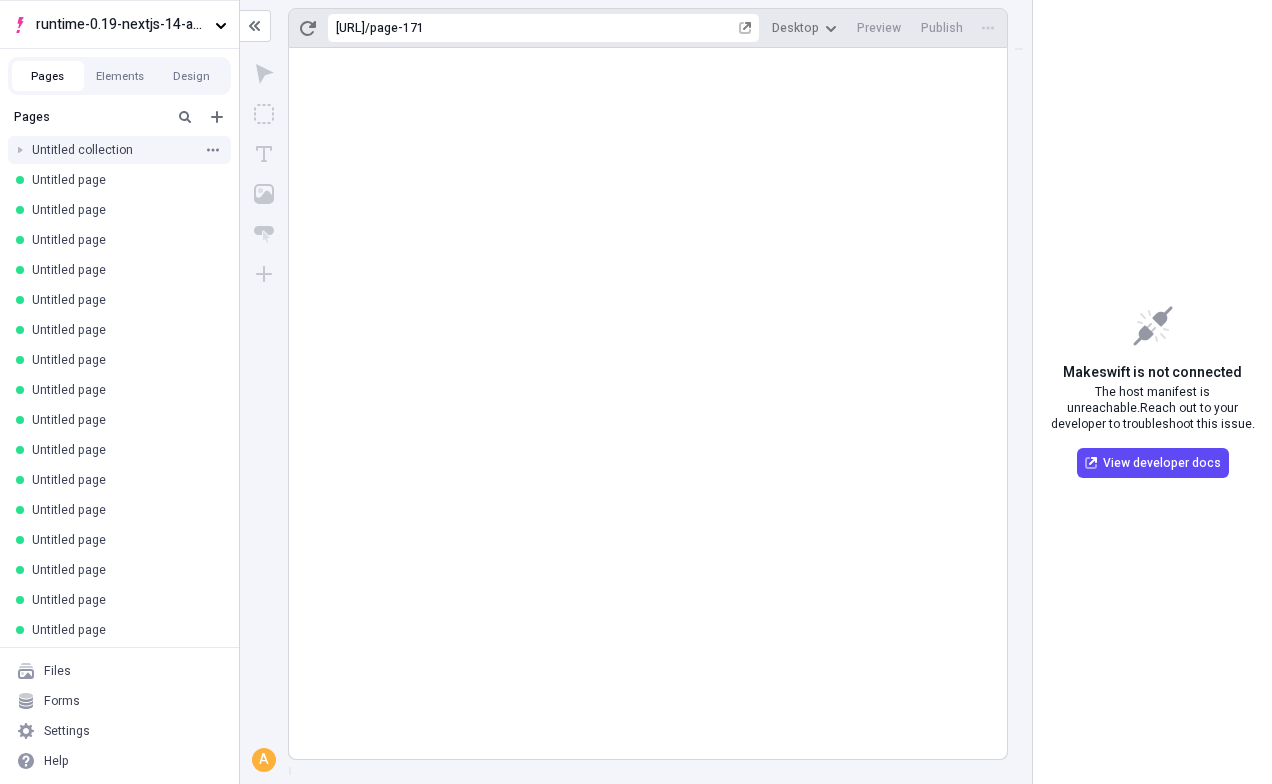 click on "Untitled collection" at bounding box center [113, 150] 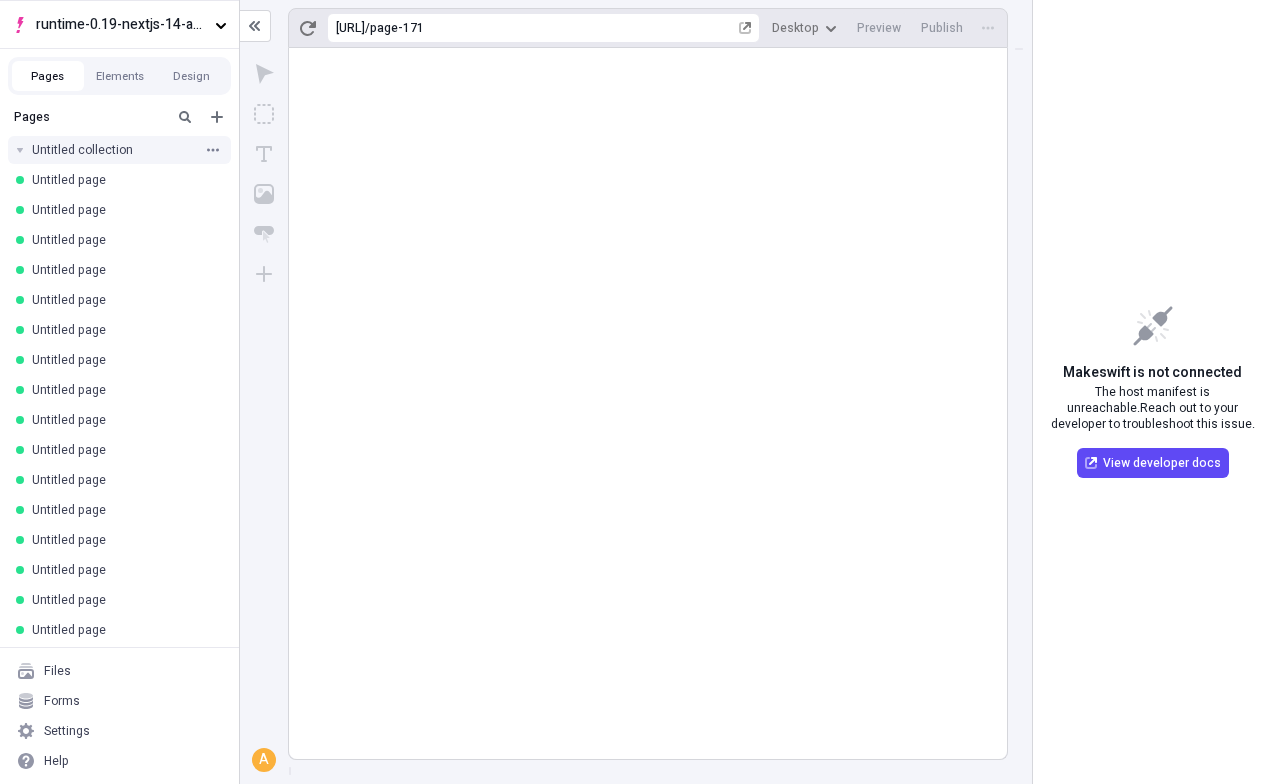 click on "Untitled collection" at bounding box center (113, 150) 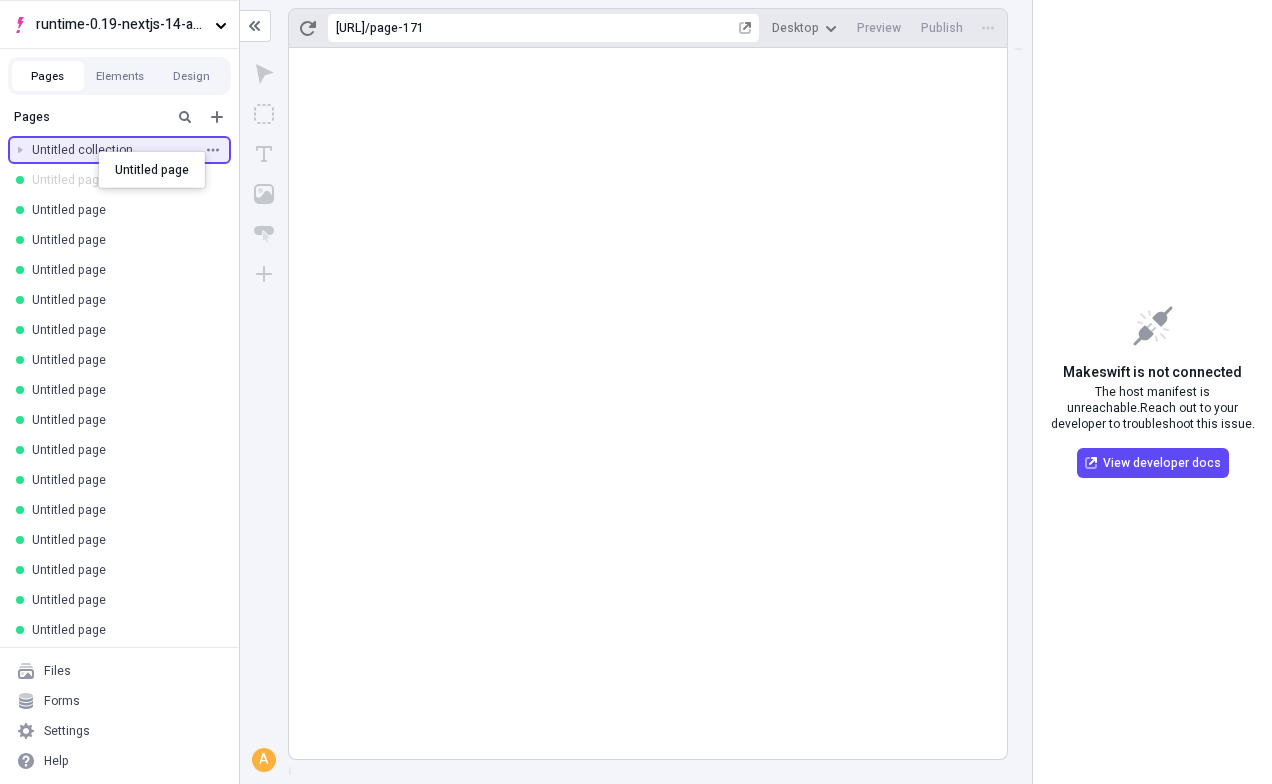 drag, startPoint x: 98, startPoint y: 178, endPoint x: 97, endPoint y: 156, distance: 22.022715 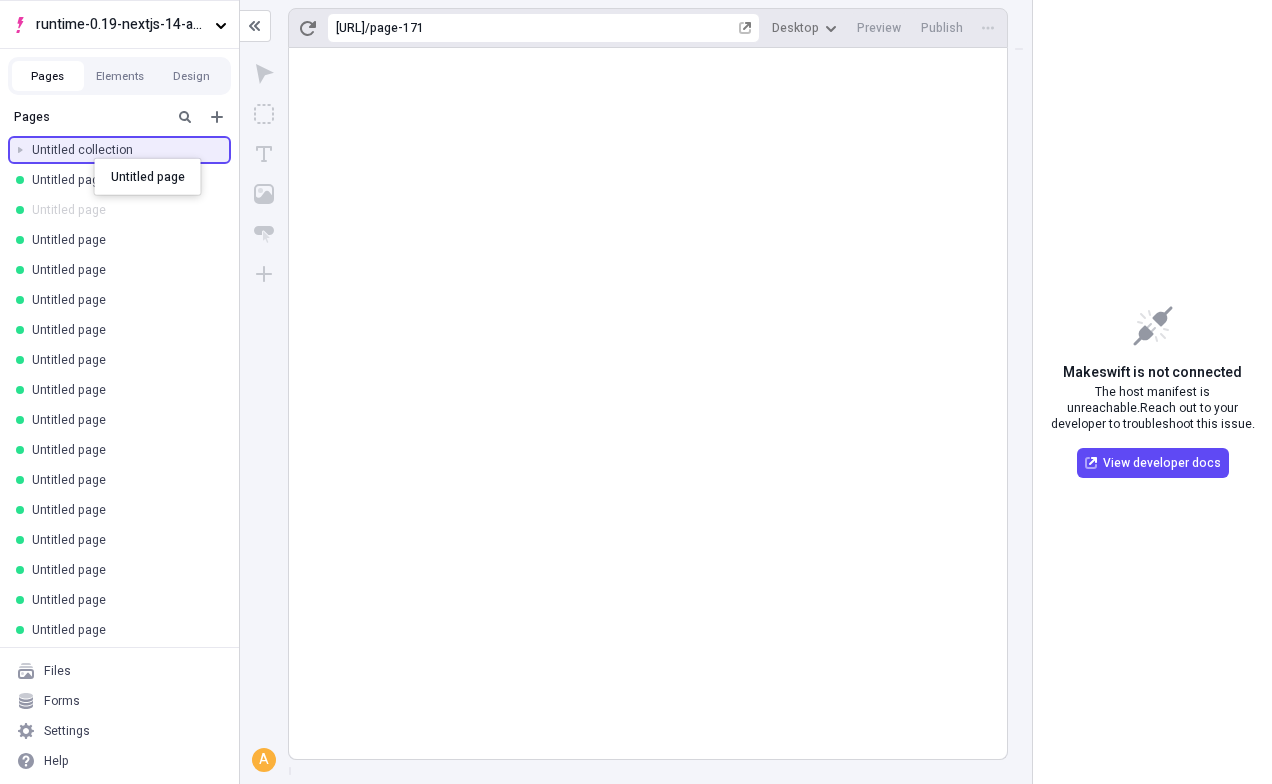 drag, startPoint x: 94, startPoint y: 200, endPoint x: 95, endPoint y: 151, distance: 49.010204 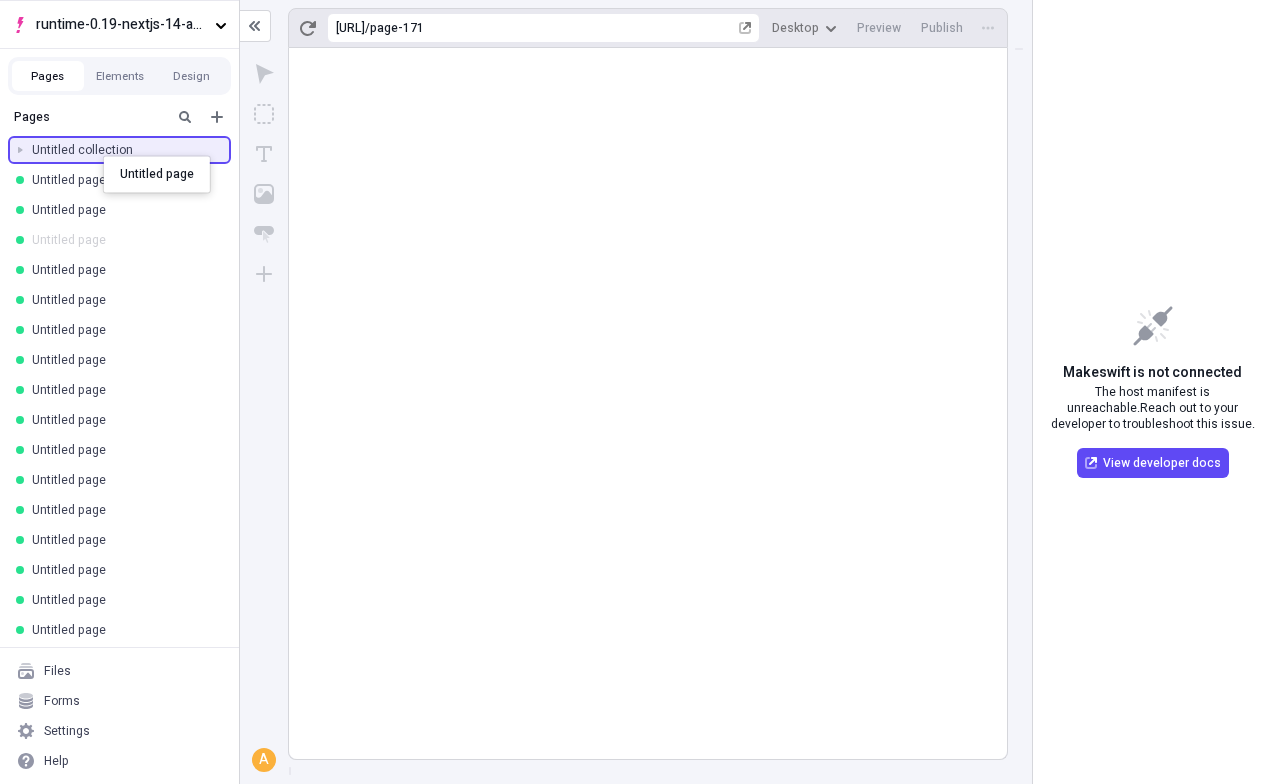 drag, startPoint x: 99, startPoint y: 229, endPoint x: 103, endPoint y: 156, distance: 73.109505 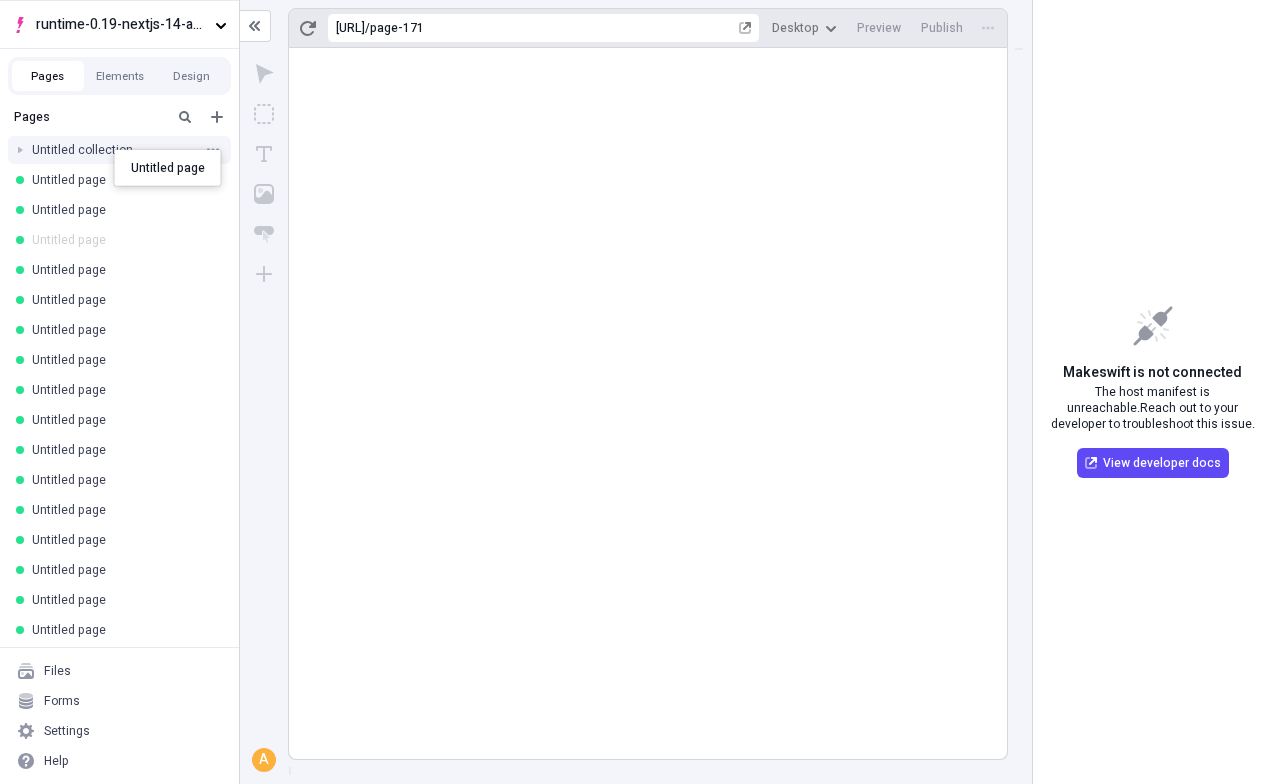 drag, startPoint x: 102, startPoint y: 252, endPoint x: 114, endPoint y: 150, distance: 102.70345 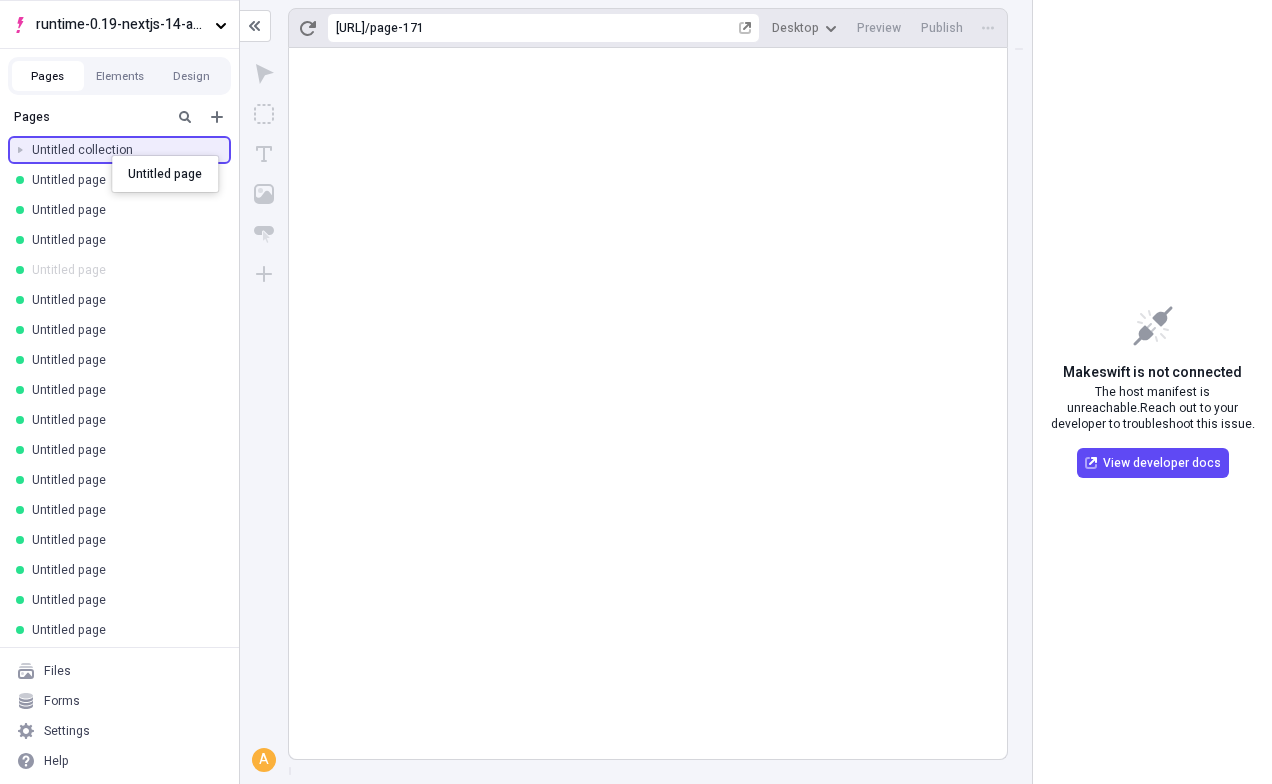 drag, startPoint x: 100, startPoint y: 260, endPoint x: 112, endPoint y: 156, distance: 104.69002 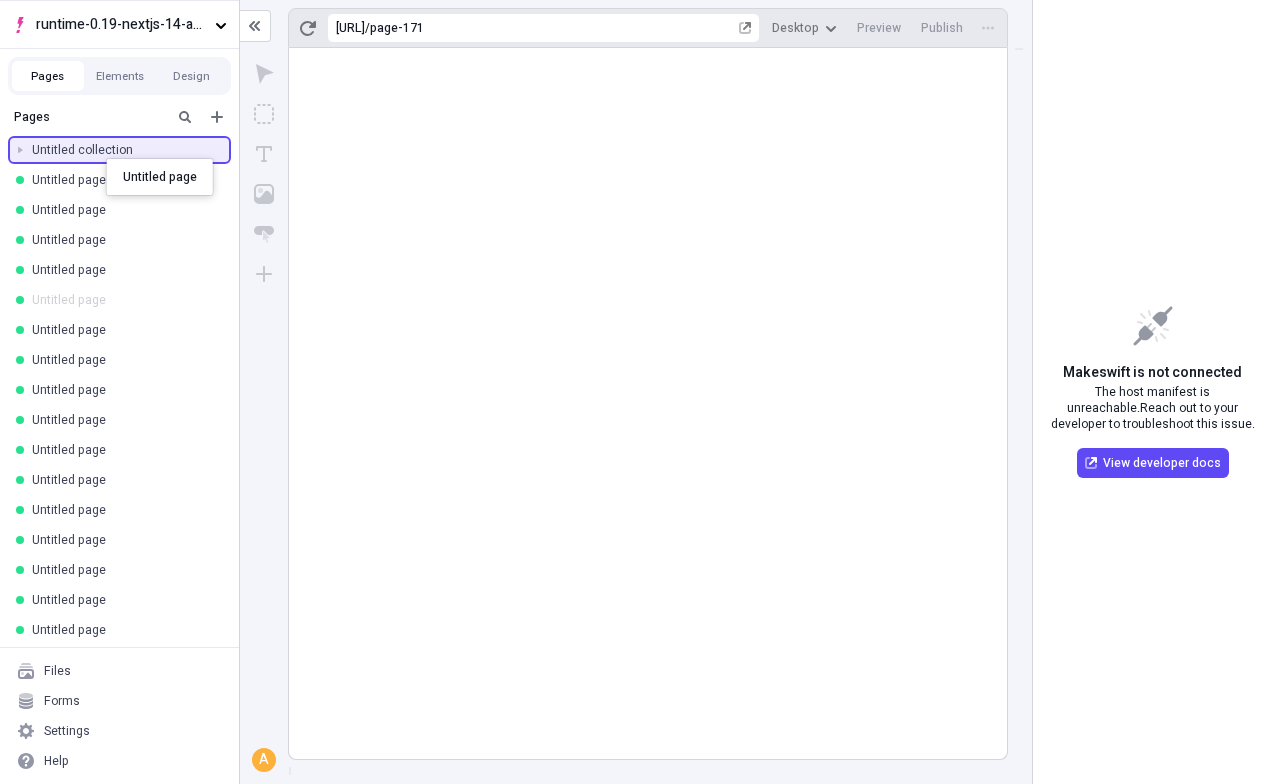 drag, startPoint x: 99, startPoint y: 295, endPoint x: 106, endPoint y: 158, distance: 137.17871 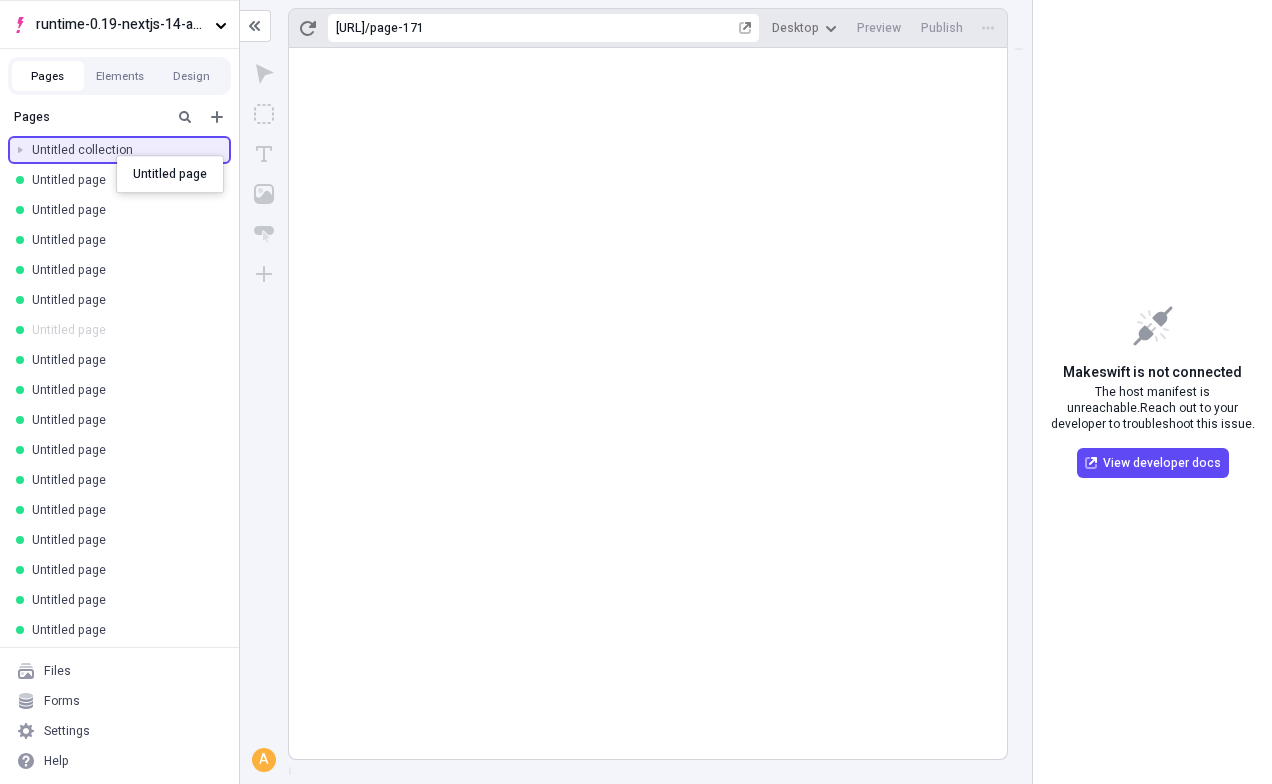 drag, startPoint x: 100, startPoint y: 328, endPoint x: 117, endPoint y: 156, distance: 172.83807 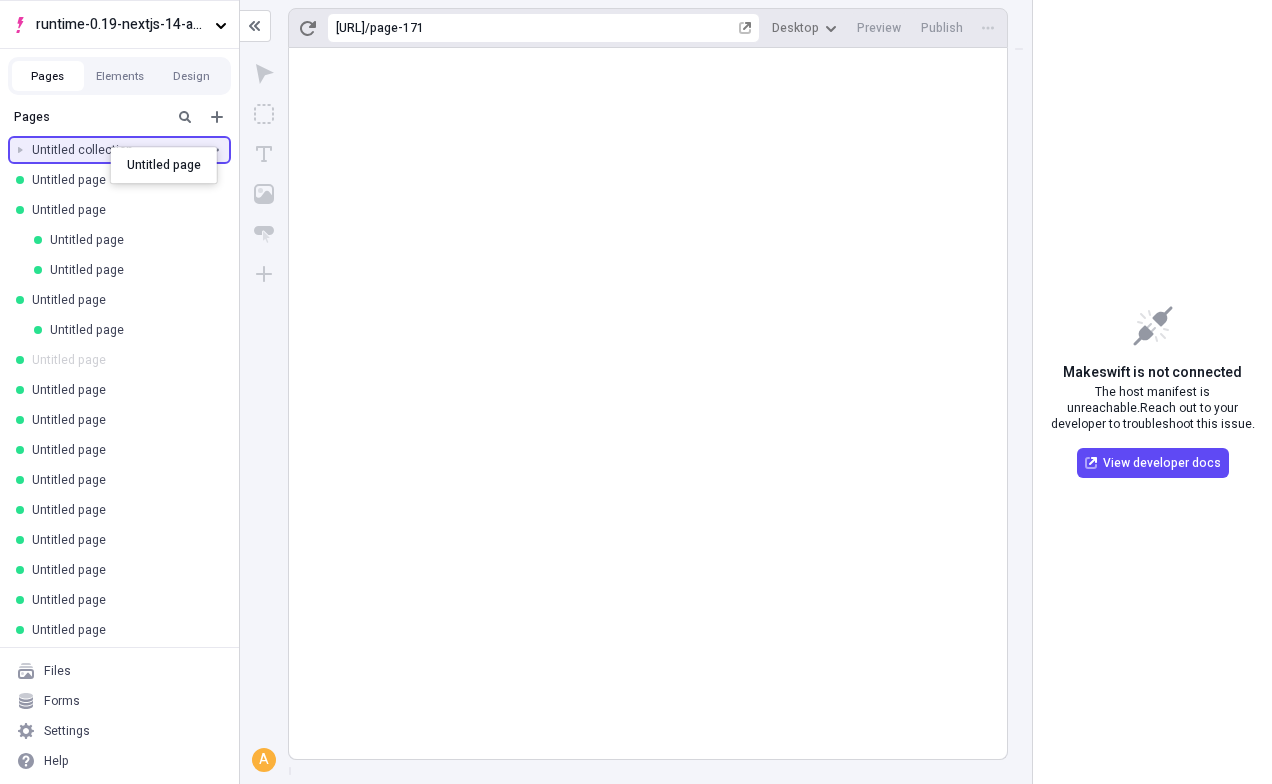 drag, startPoint x: 91, startPoint y: 350, endPoint x: 110, endPoint y: 147, distance: 203.88722 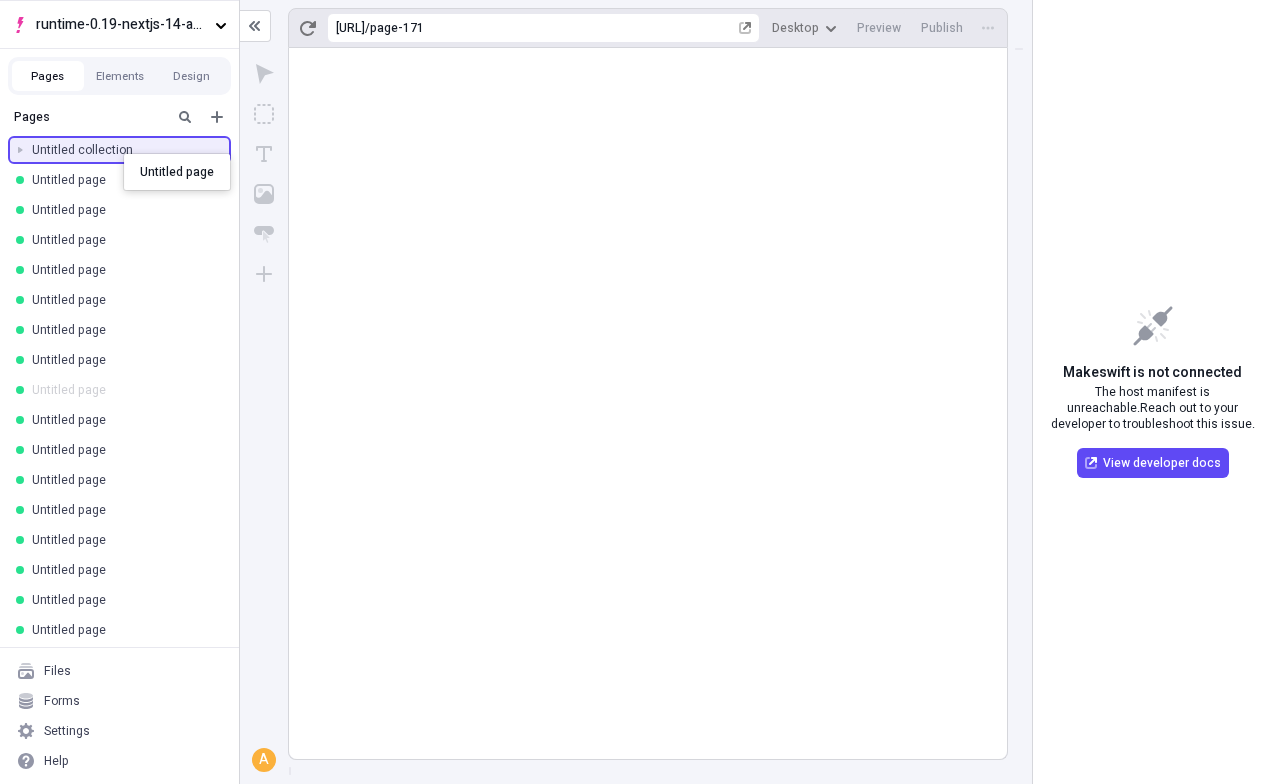 drag, startPoint x: 82, startPoint y: 383, endPoint x: 124, endPoint y: 153, distance: 233.80333 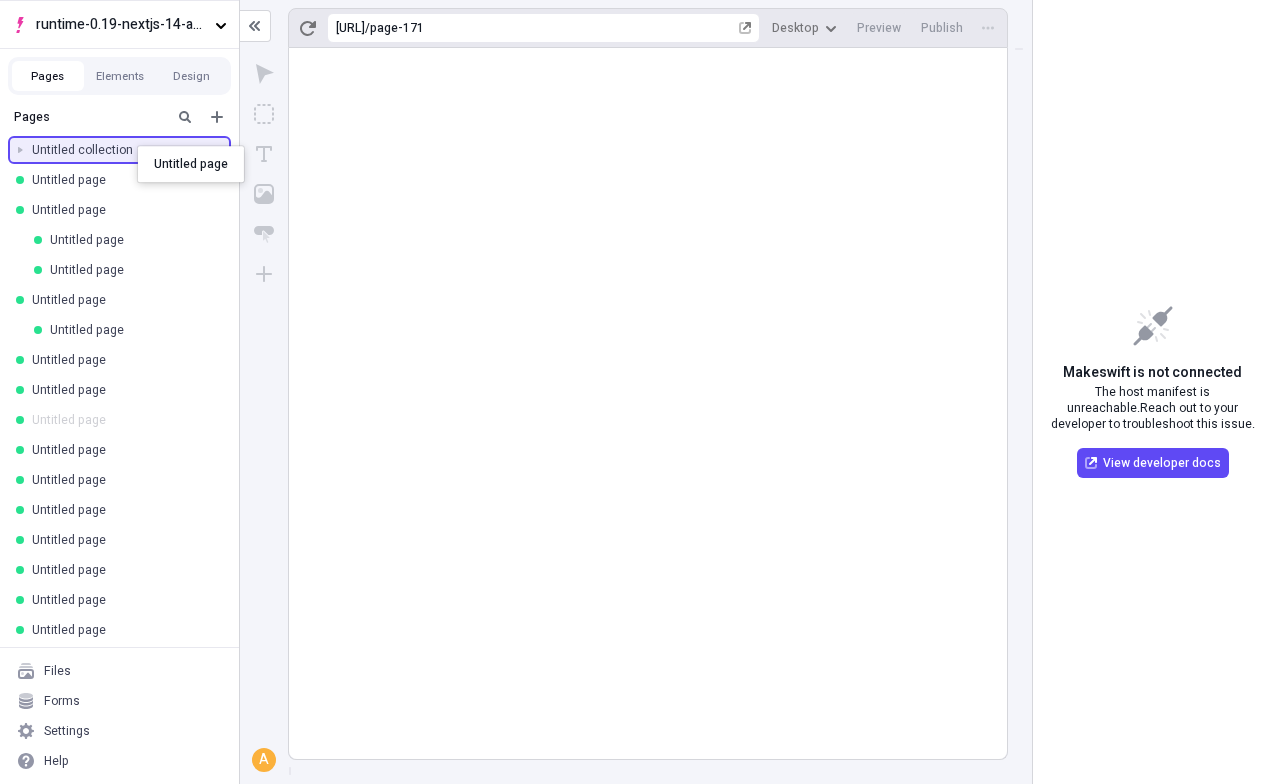drag, startPoint x: 90, startPoint y: 418, endPoint x: 137, endPoint y: 145, distance: 277.01624 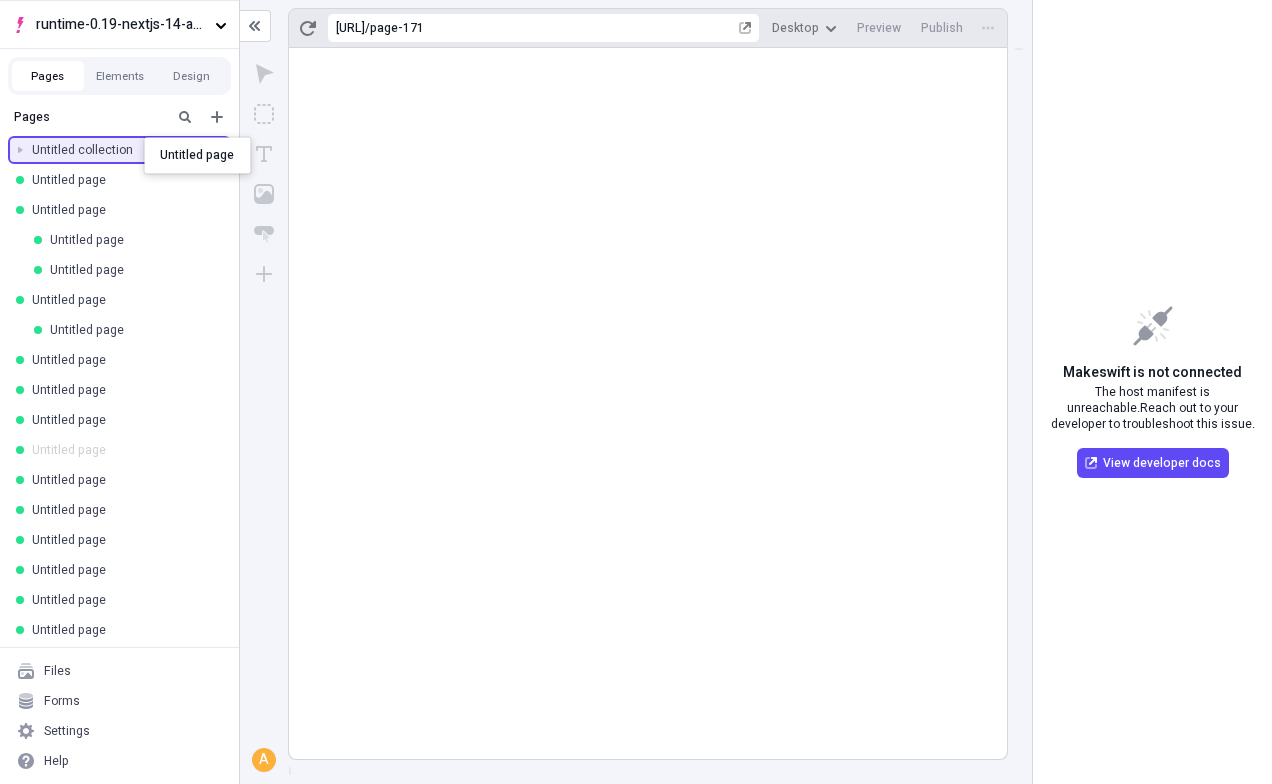drag, startPoint x: 110, startPoint y: 437, endPoint x: 144, endPoint y: 137, distance: 301.92053 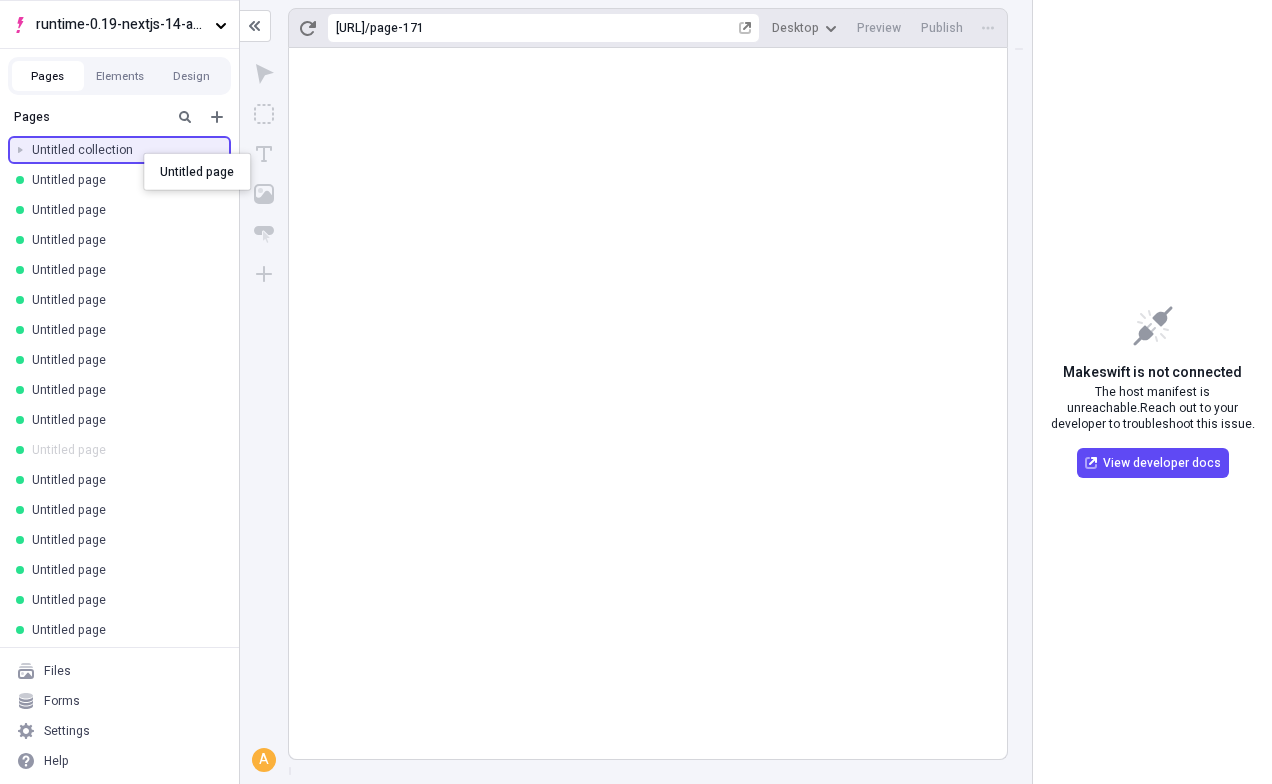 drag, startPoint x: 101, startPoint y: 450, endPoint x: 144, endPoint y: 153, distance: 300.09665 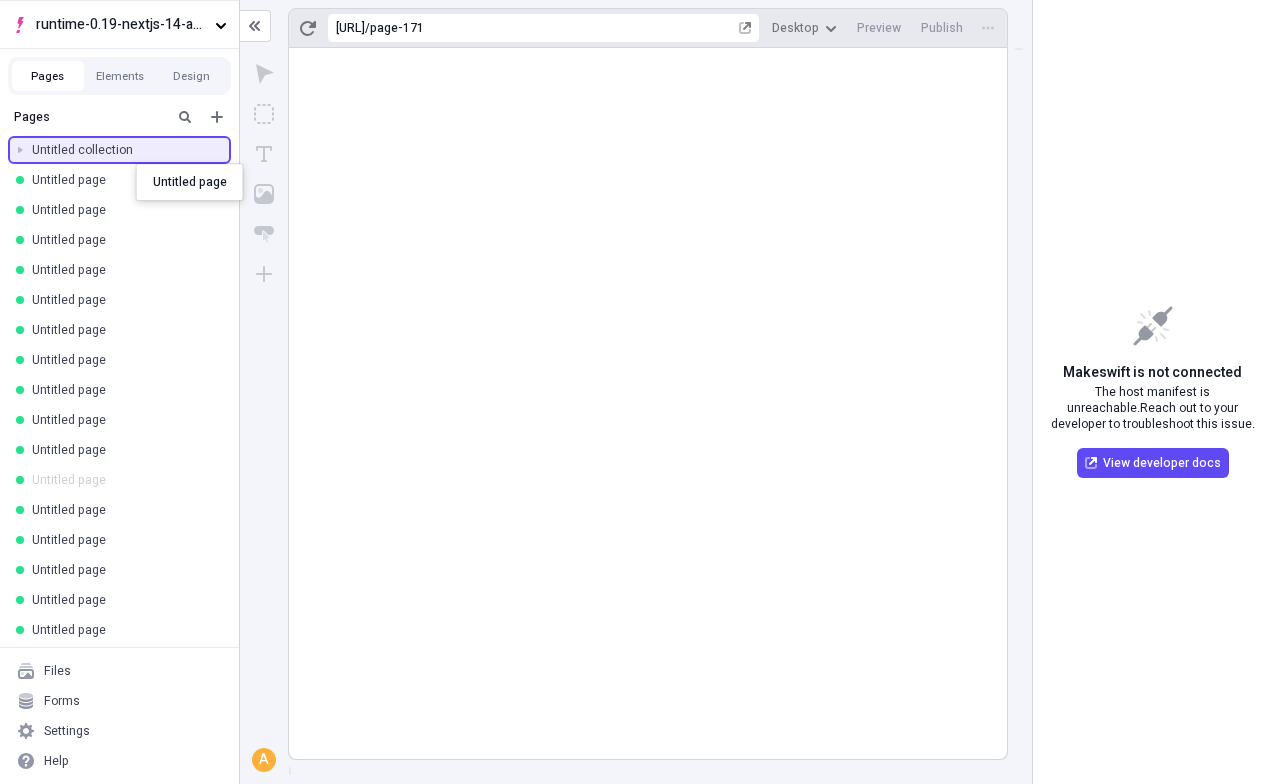 drag, startPoint x: 99, startPoint y: 483, endPoint x: 136, endPoint y: 163, distance: 322.13196 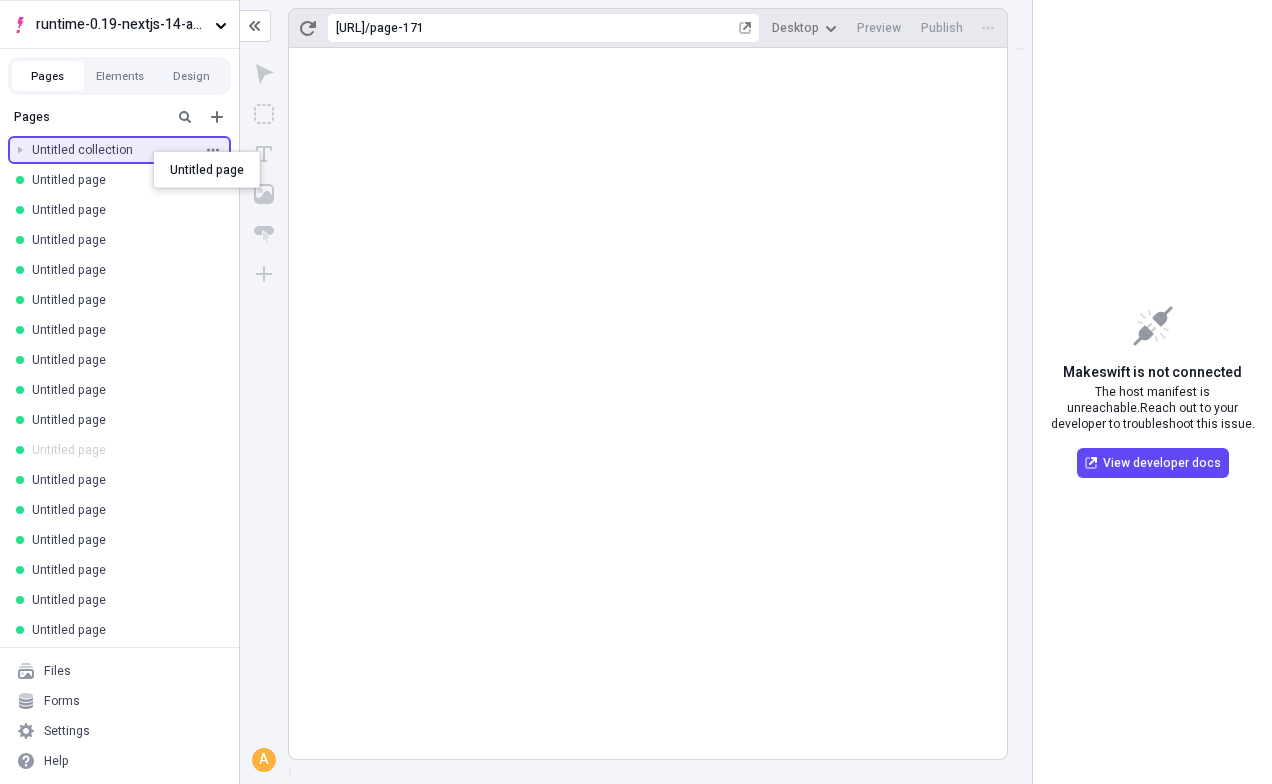 drag, startPoint x: 125, startPoint y: 445, endPoint x: 152, endPoint y: 149, distance: 297.22888 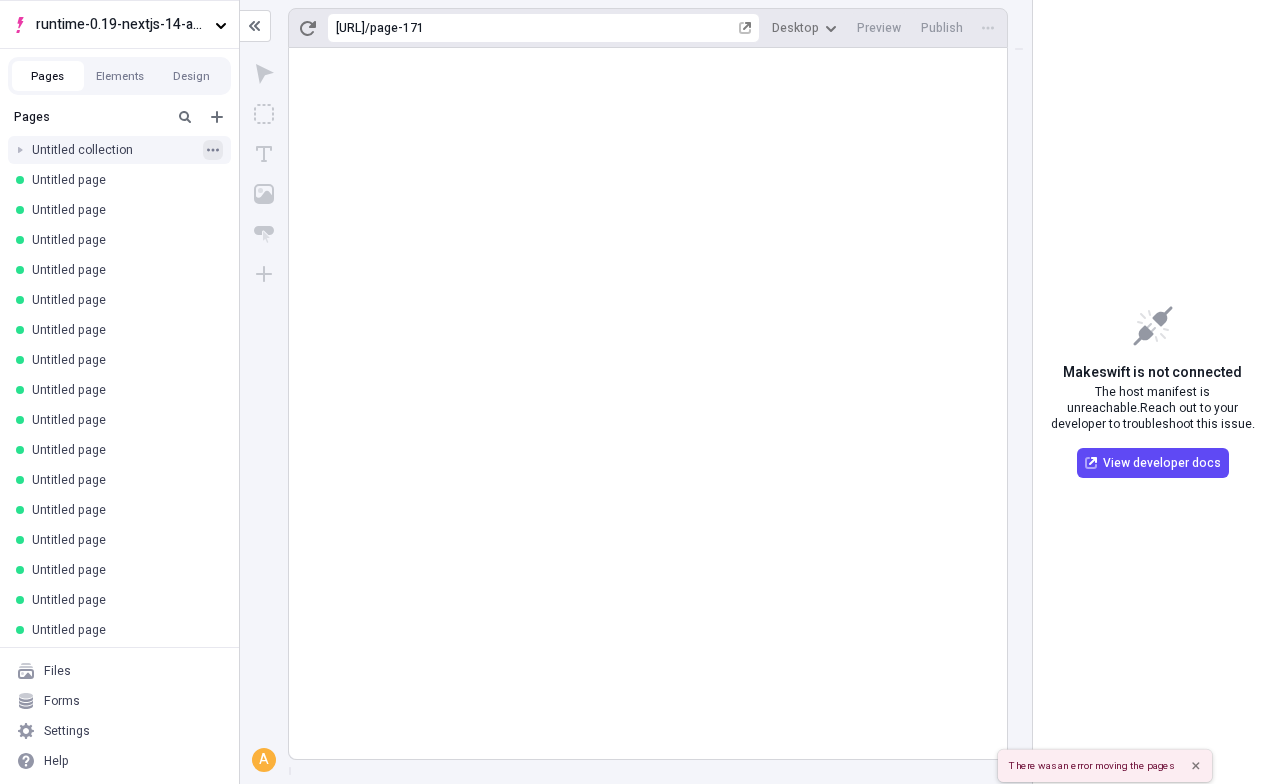 click at bounding box center [213, 150] 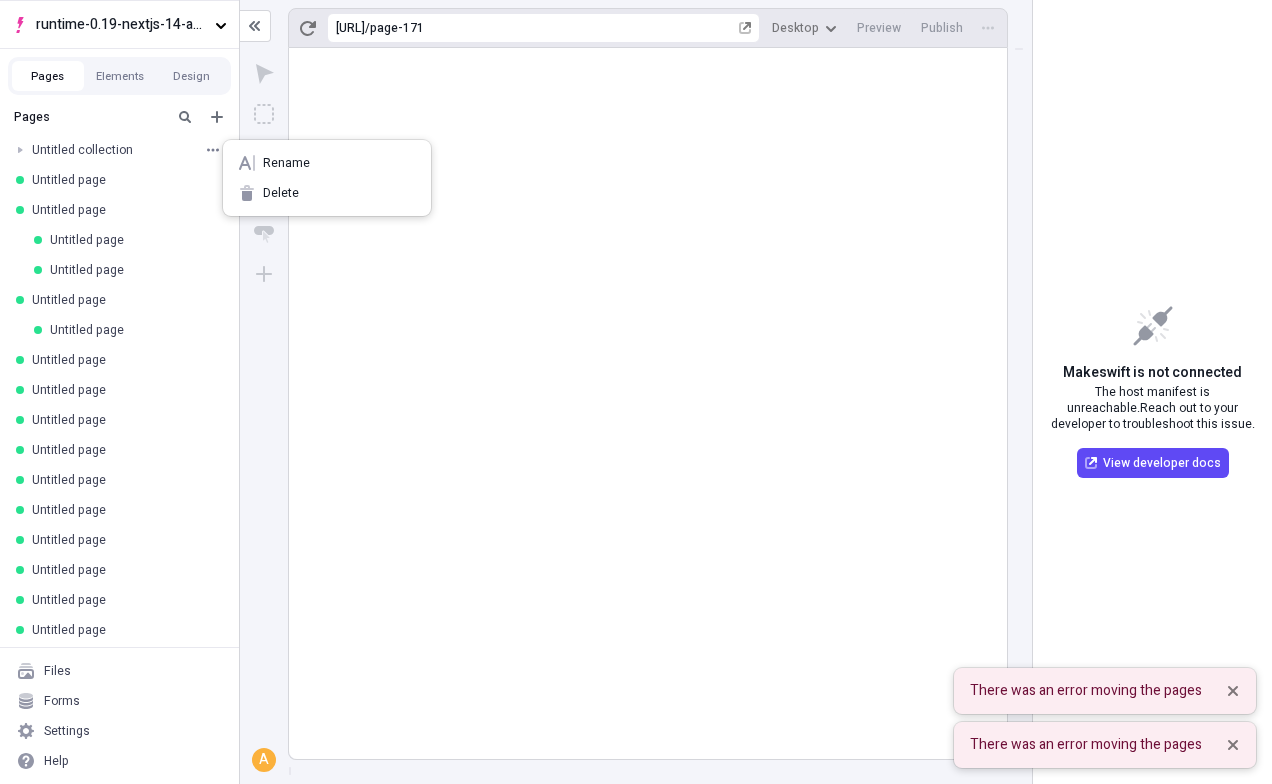 type 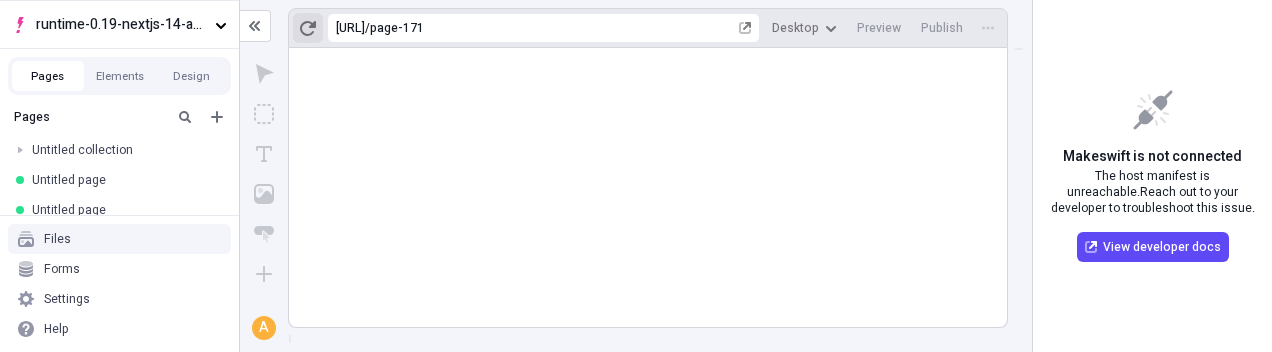 click 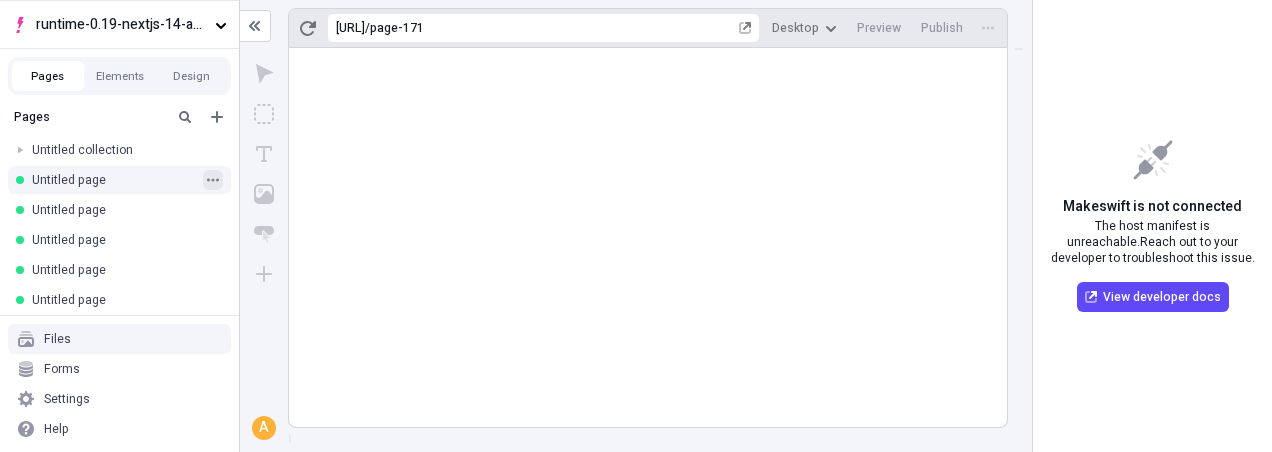 click 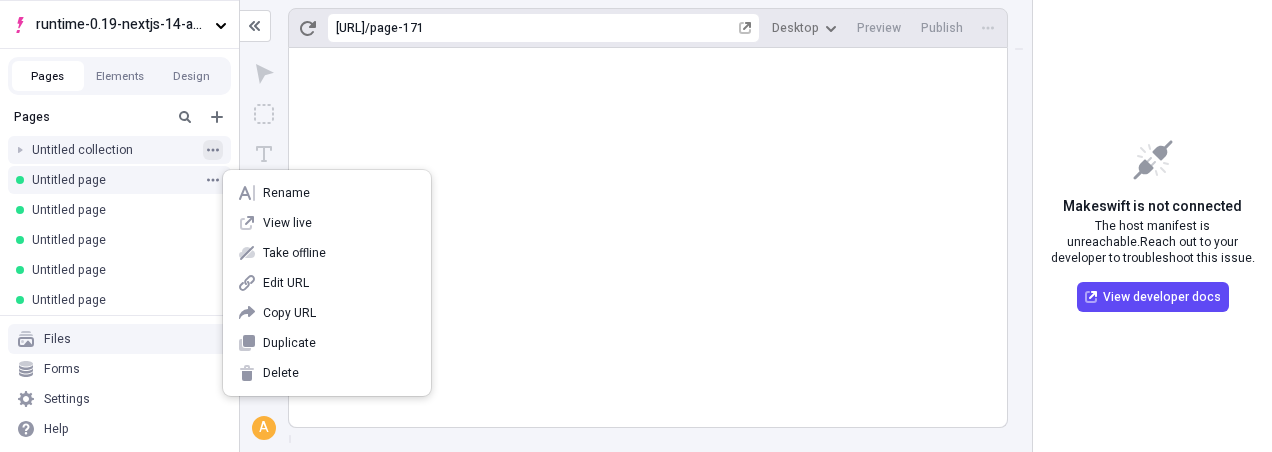 click 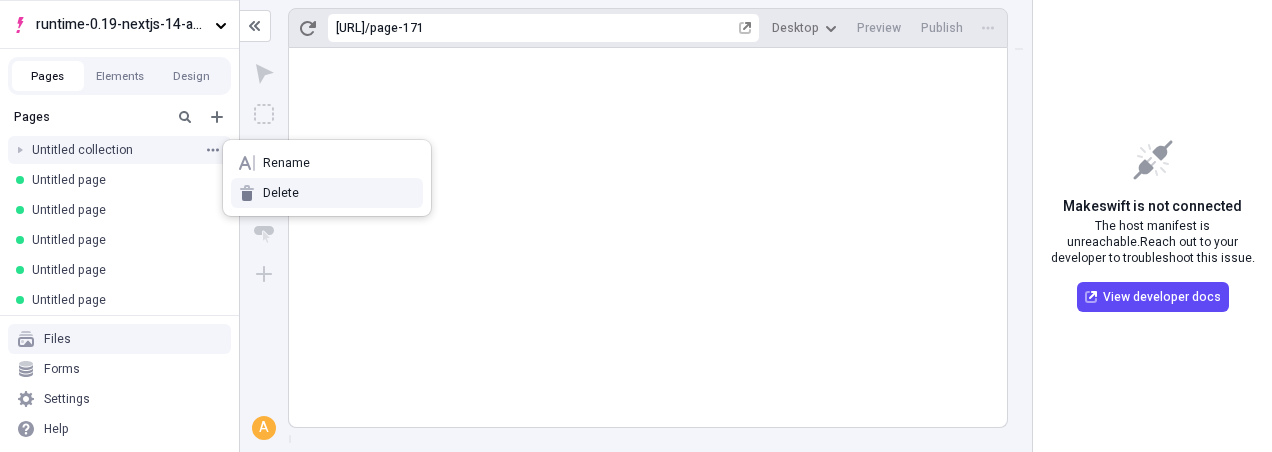click on "Delete" at bounding box center [327, 193] 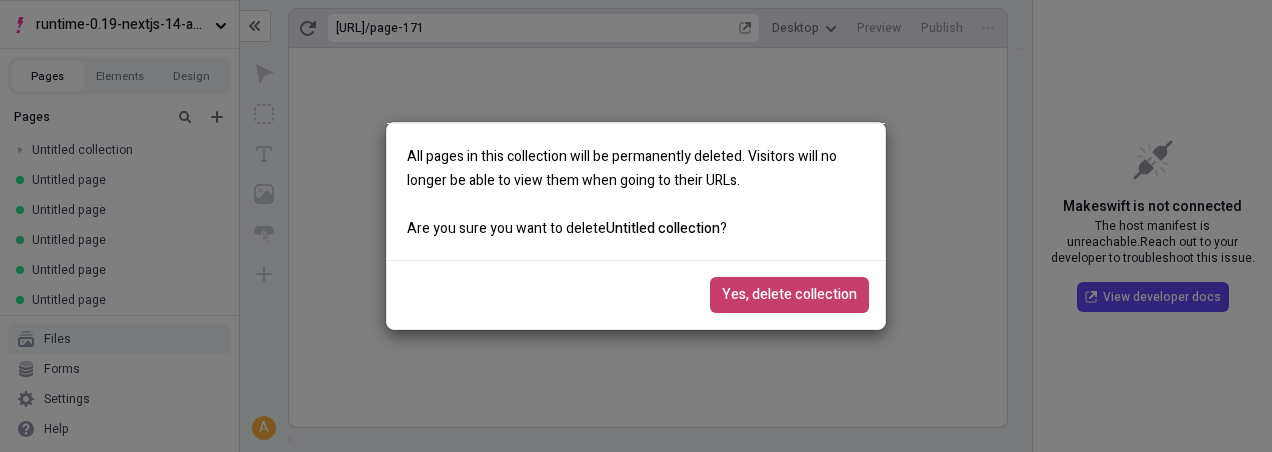 click on "Yes, delete collection" at bounding box center (789, 295) 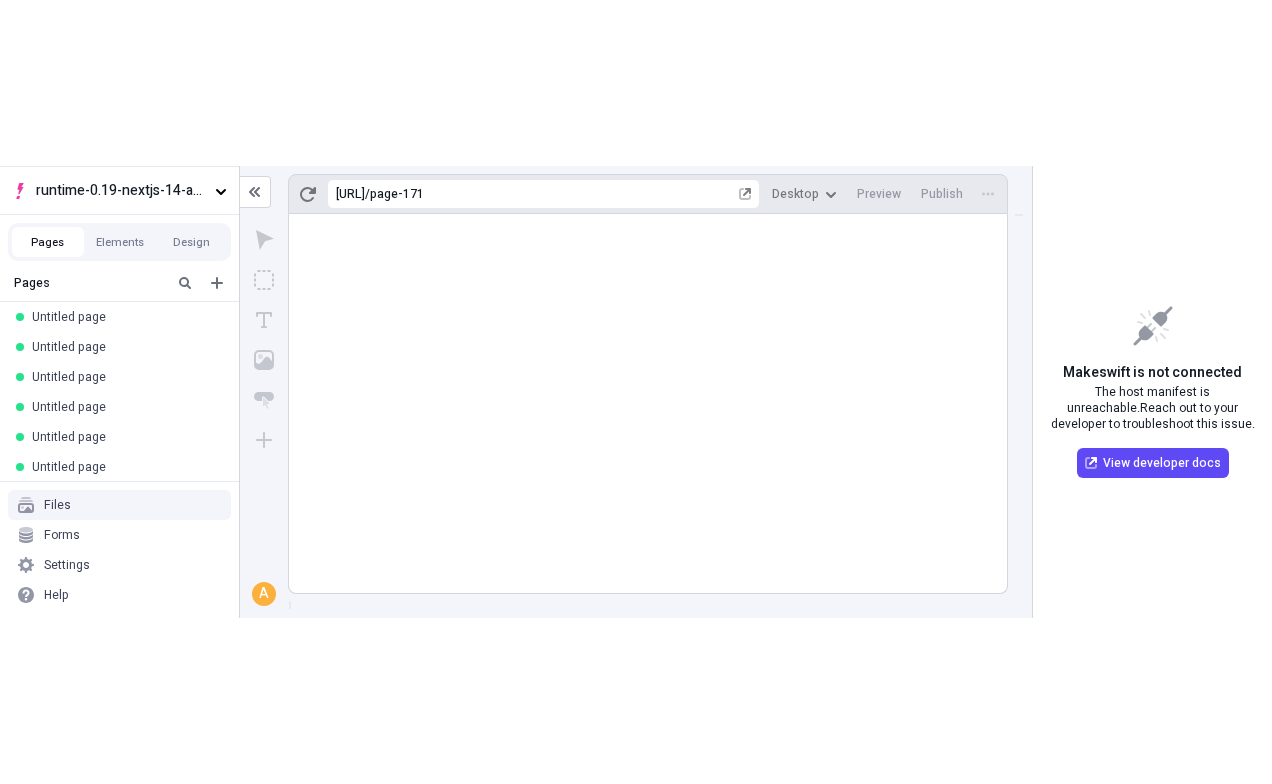 scroll, scrollTop: 0, scrollLeft: 0, axis: both 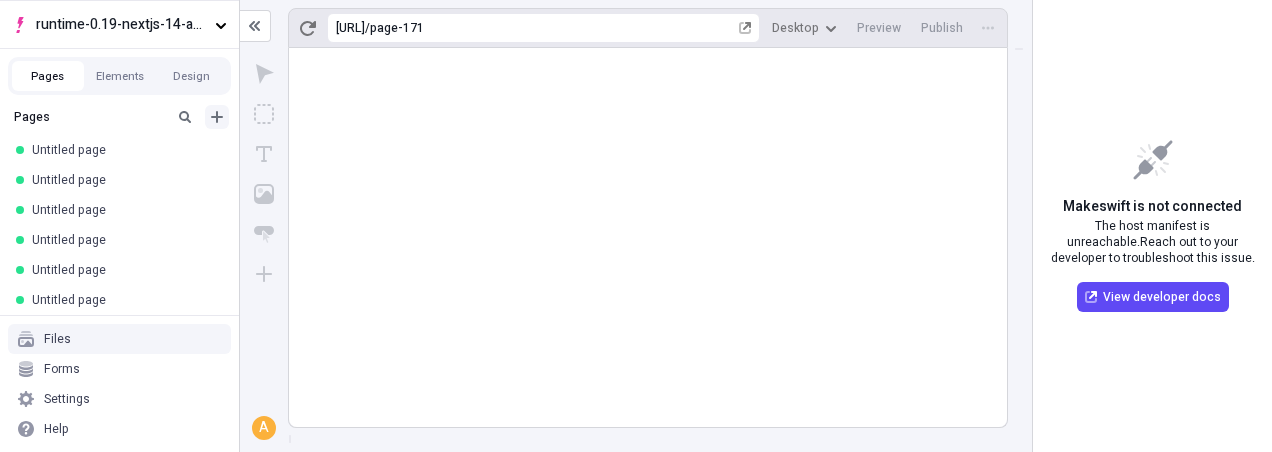 click 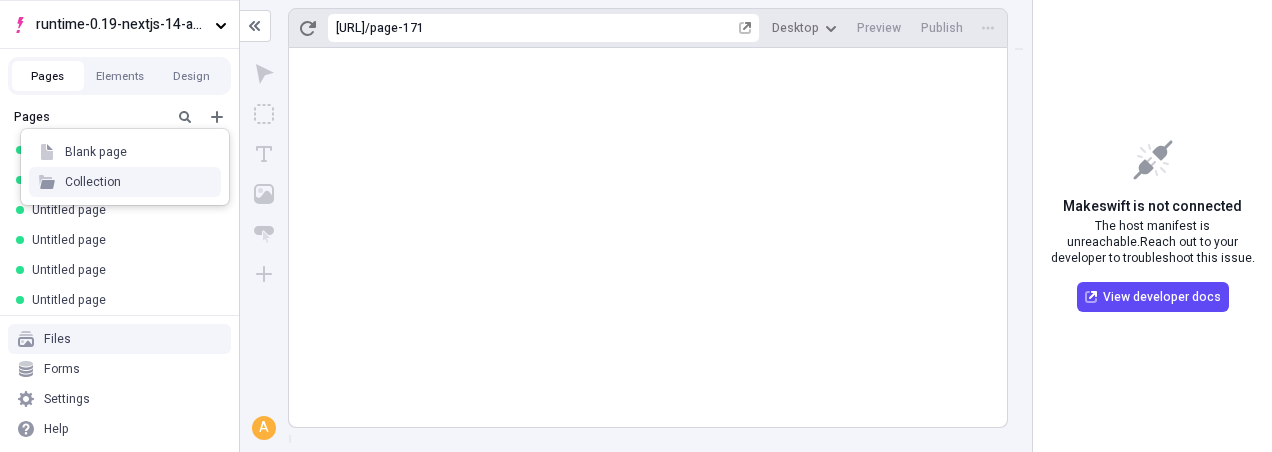 click on "Collection" at bounding box center (125, 182) 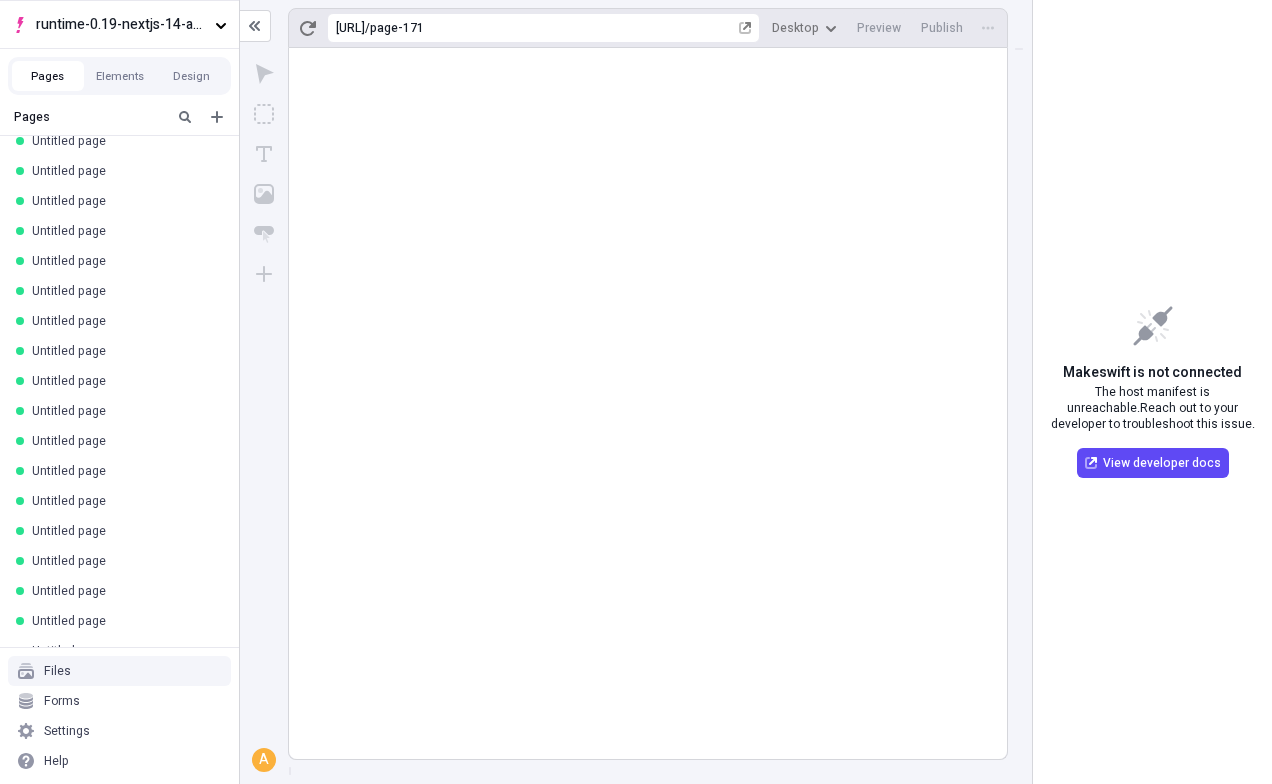 scroll, scrollTop: 0, scrollLeft: 0, axis: both 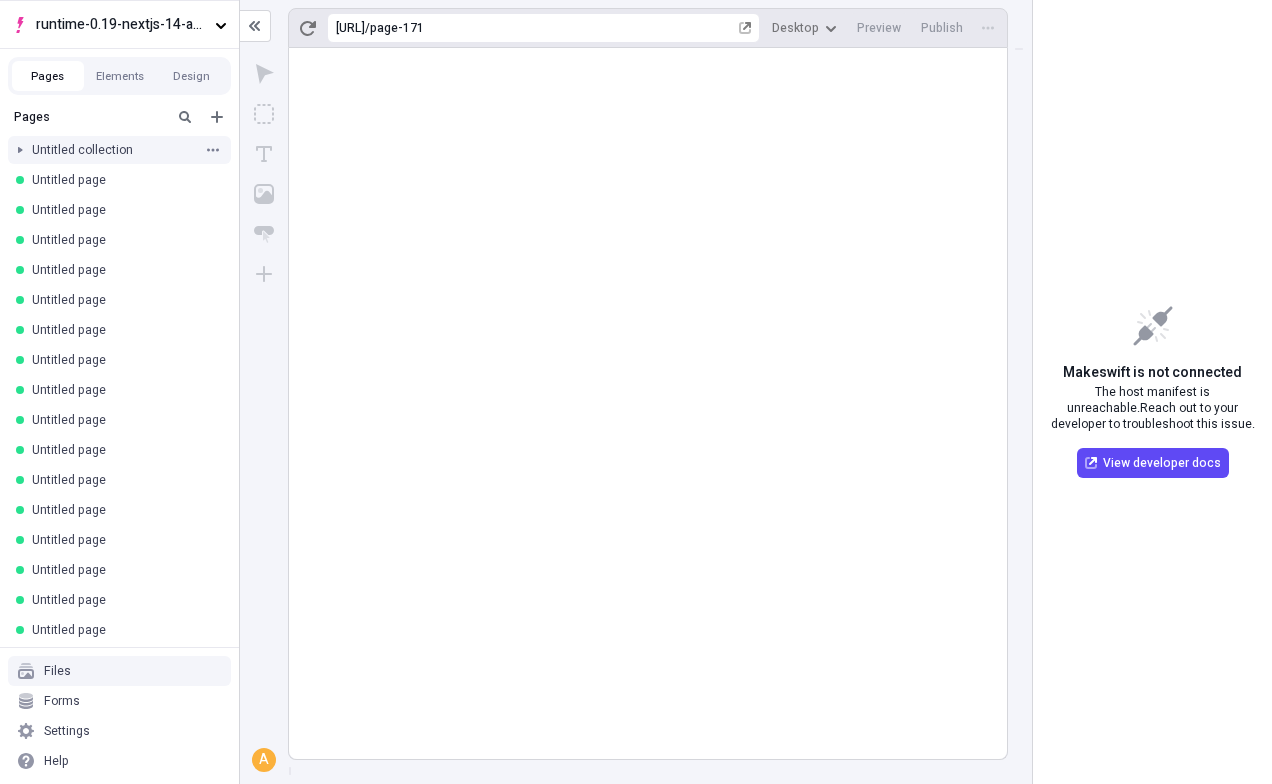 click at bounding box center (20, 150) 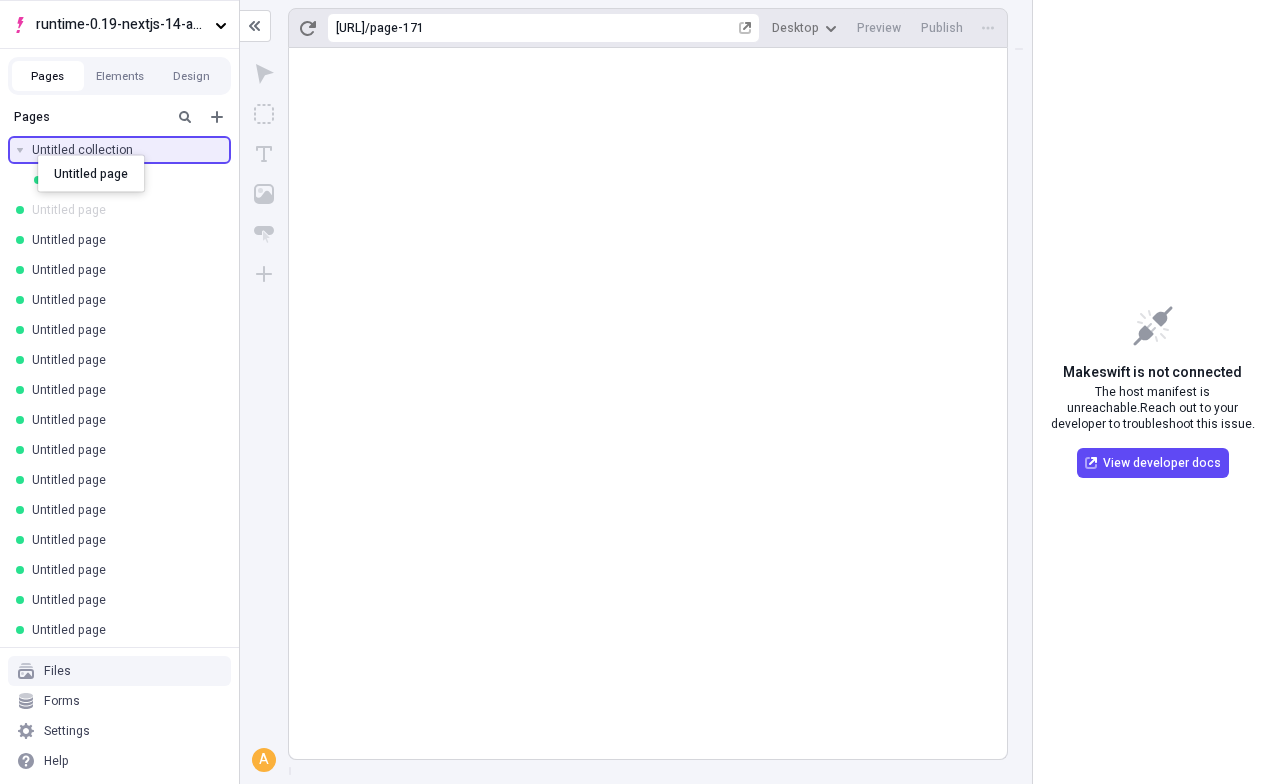 drag, startPoint x: 37, startPoint y: 205, endPoint x: 38, endPoint y: 154, distance: 51.009804 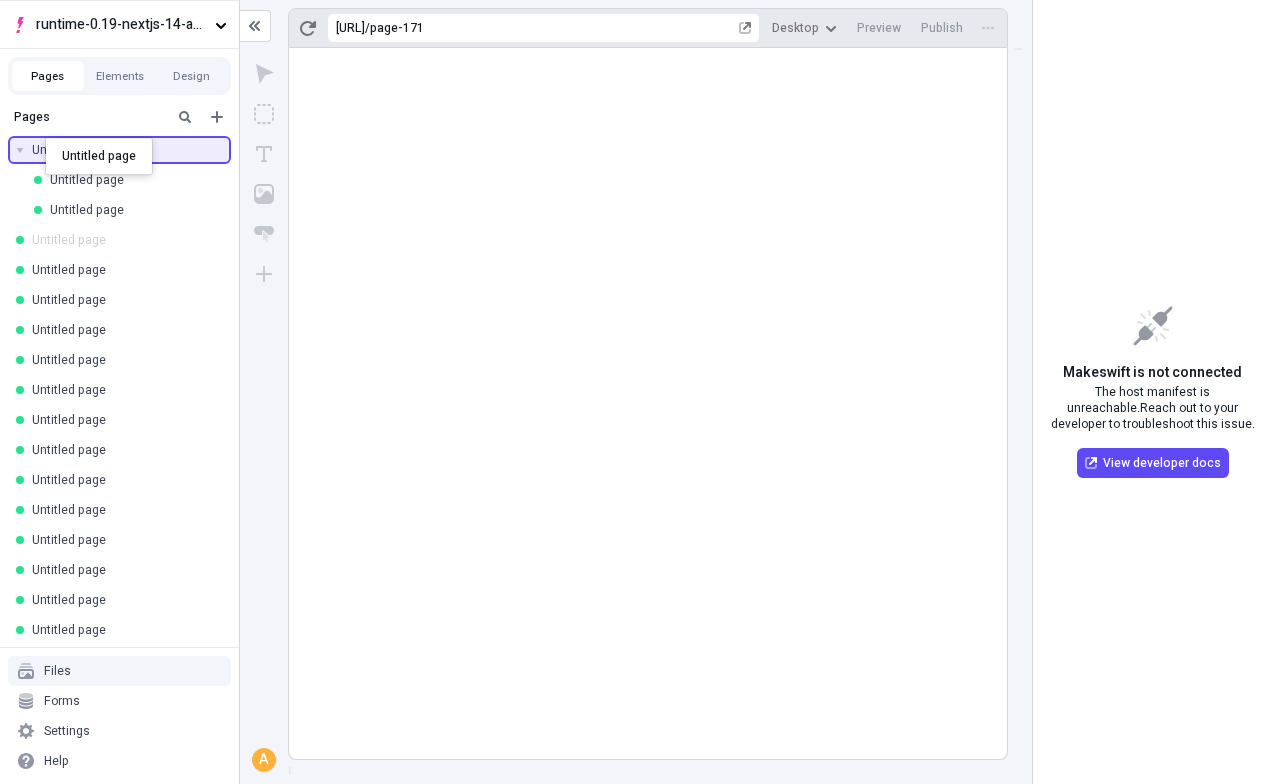 drag, startPoint x: 28, startPoint y: 248, endPoint x: 45, endPoint y: 138, distance: 111.305885 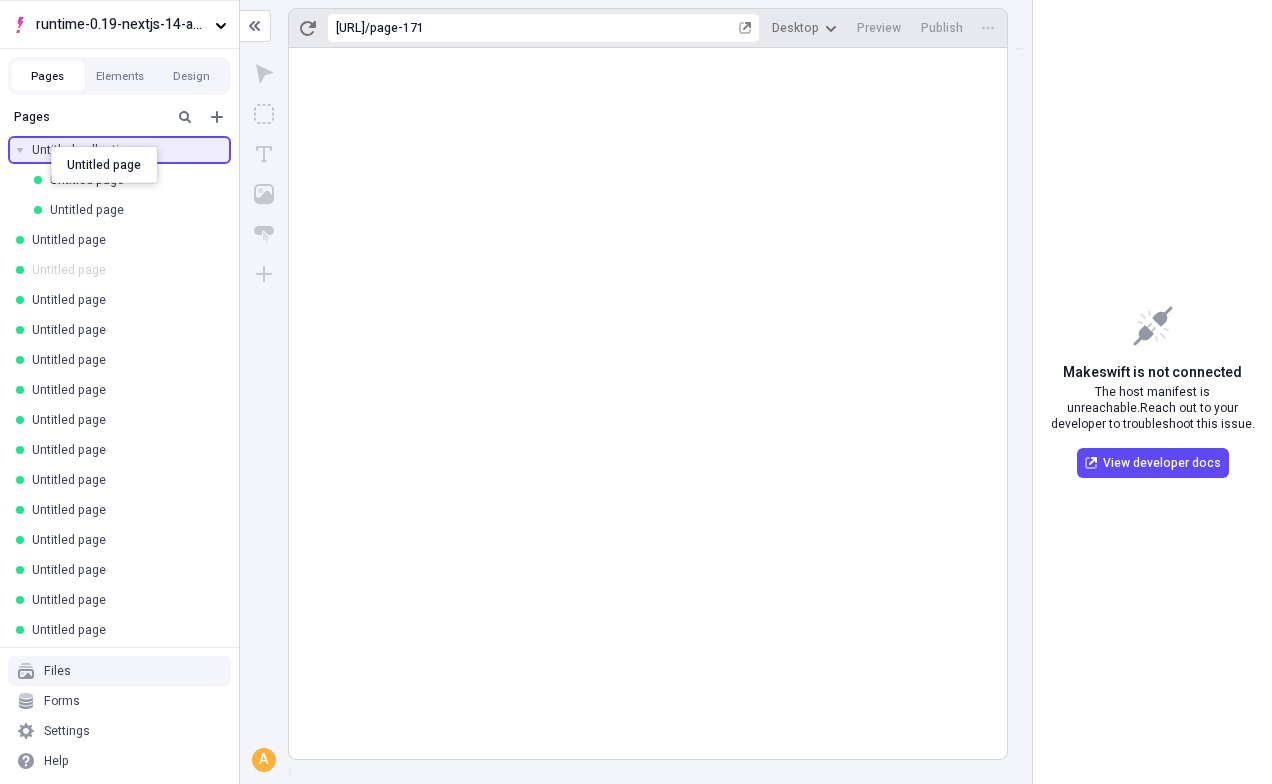 drag, startPoint x: 38, startPoint y: 261, endPoint x: 51, endPoint y: 146, distance: 115.73245 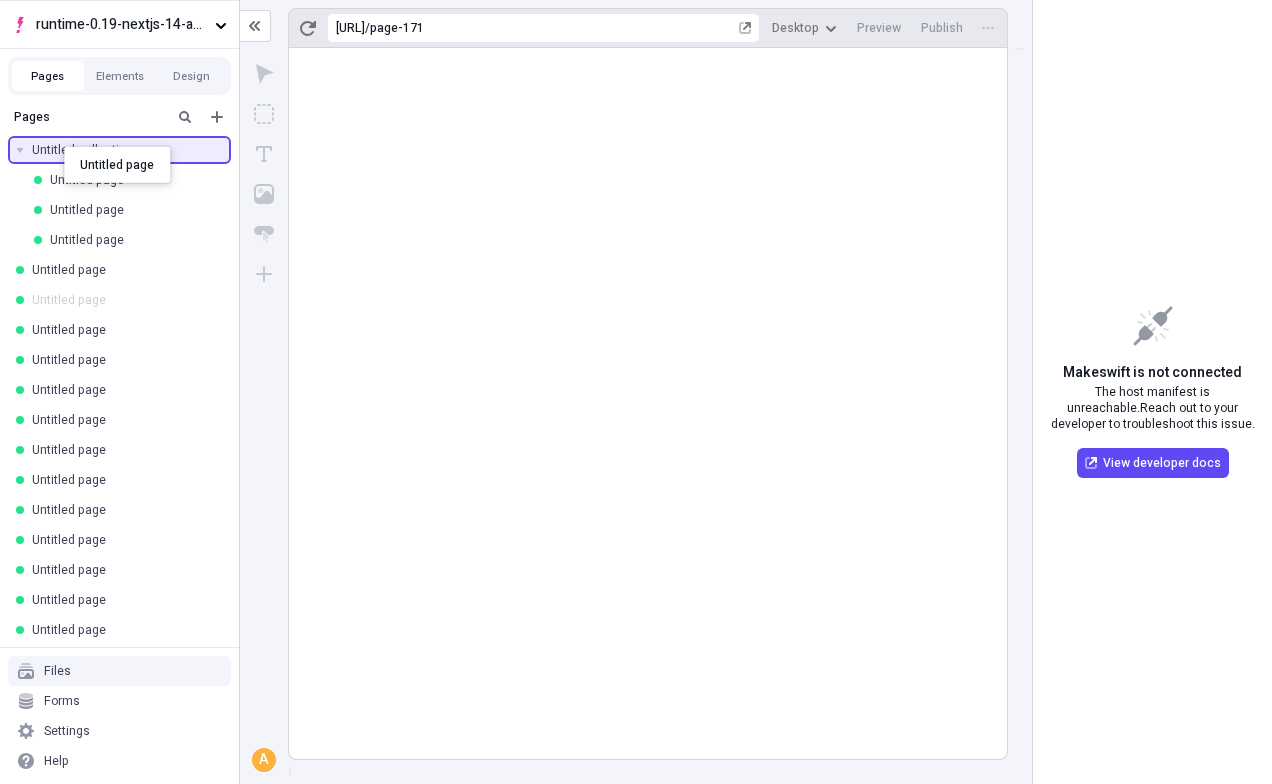 drag, startPoint x: 42, startPoint y: 300, endPoint x: 64, endPoint y: 146, distance: 155.56349 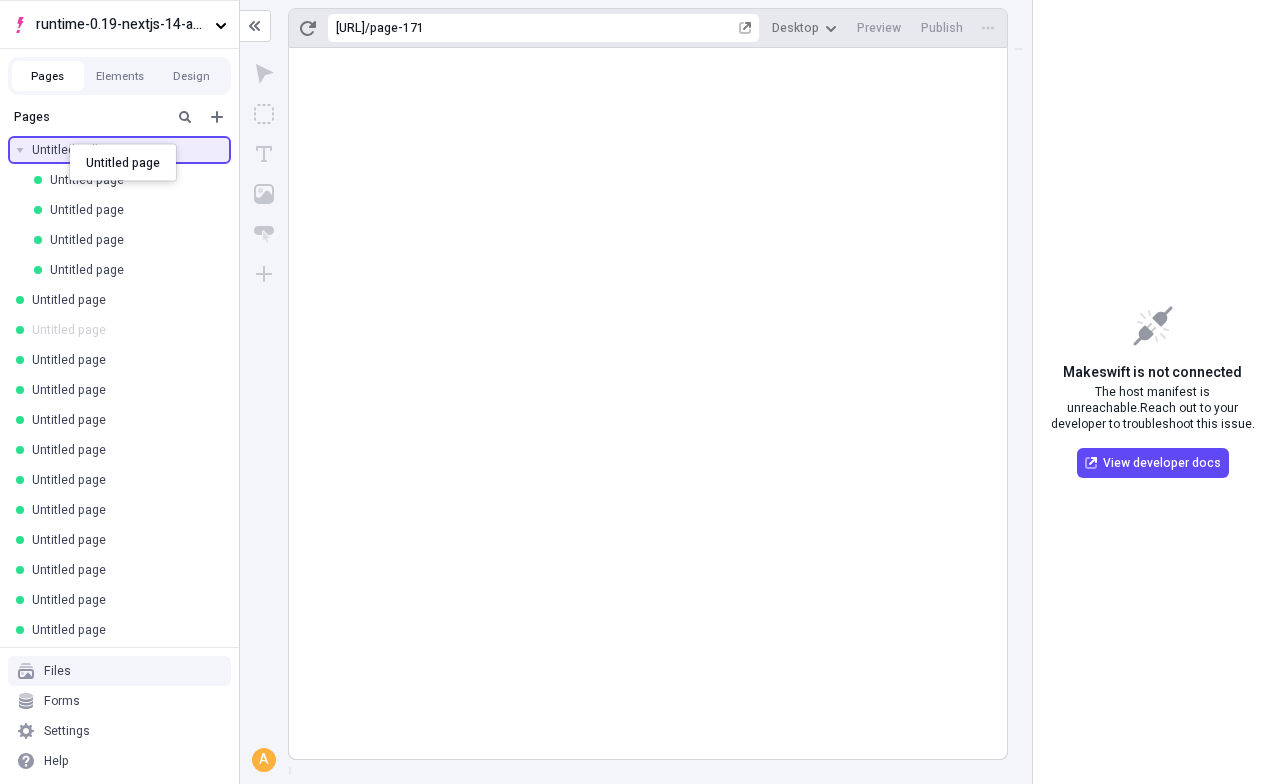 drag, startPoint x: 39, startPoint y: 317, endPoint x: 71, endPoint y: 142, distance: 177.90166 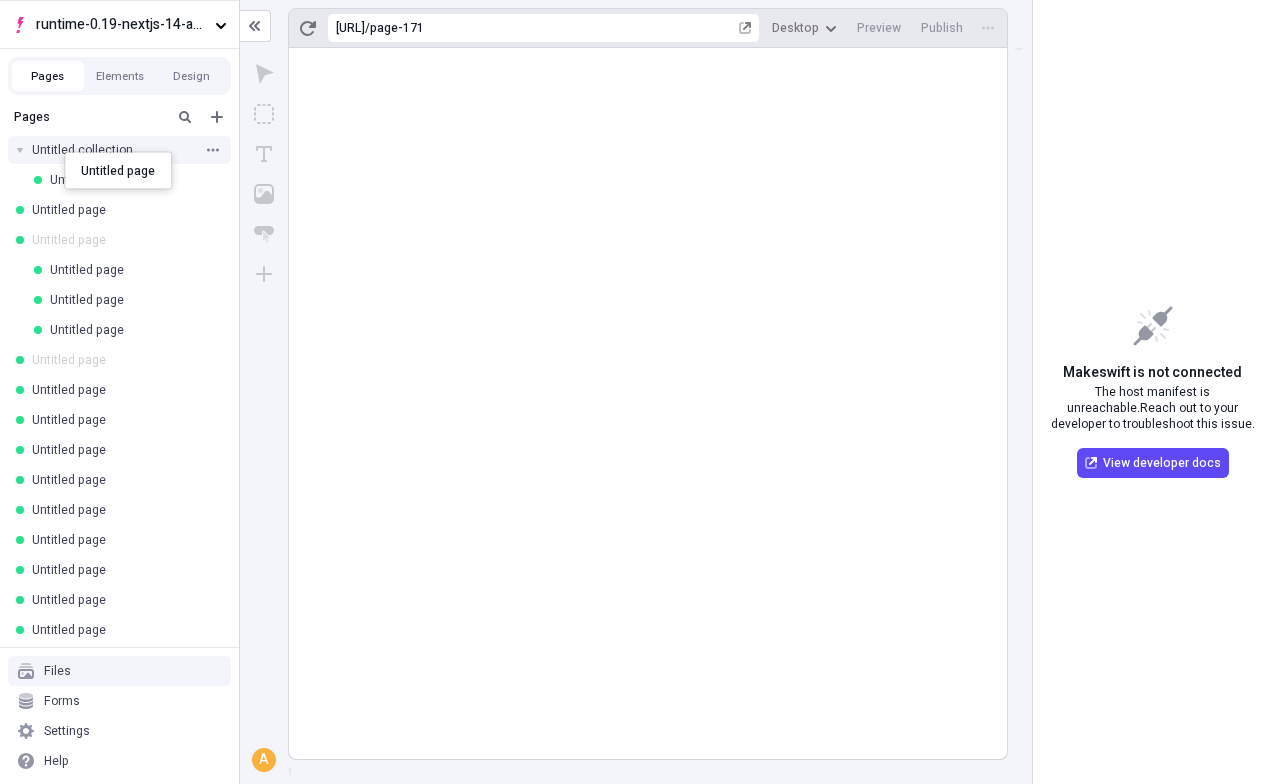 drag, startPoint x: 50, startPoint y: 348, endPoint x: 64, endPoint y: 150, distance: 198.49434 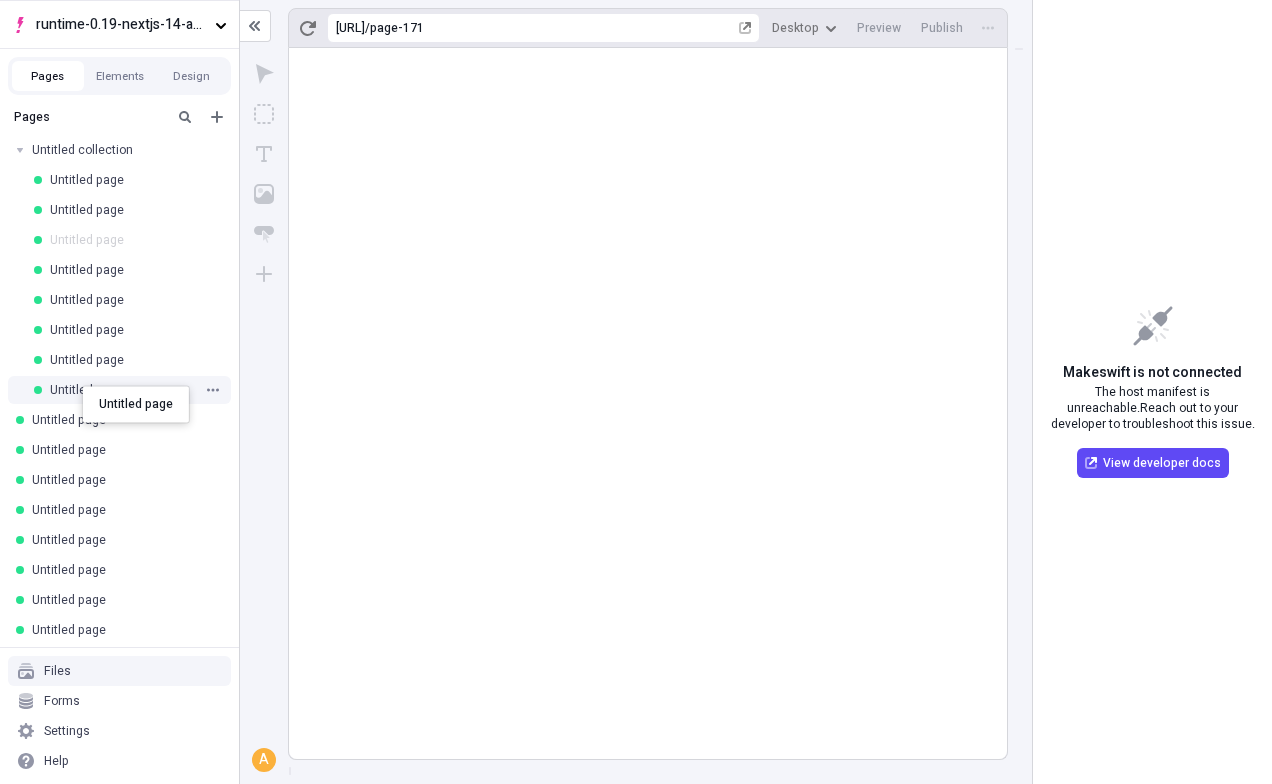 drag, startPoint x: 60, startPoint y: 382, endPoint x: 82, endPoint y: 387, distance: 22.561028 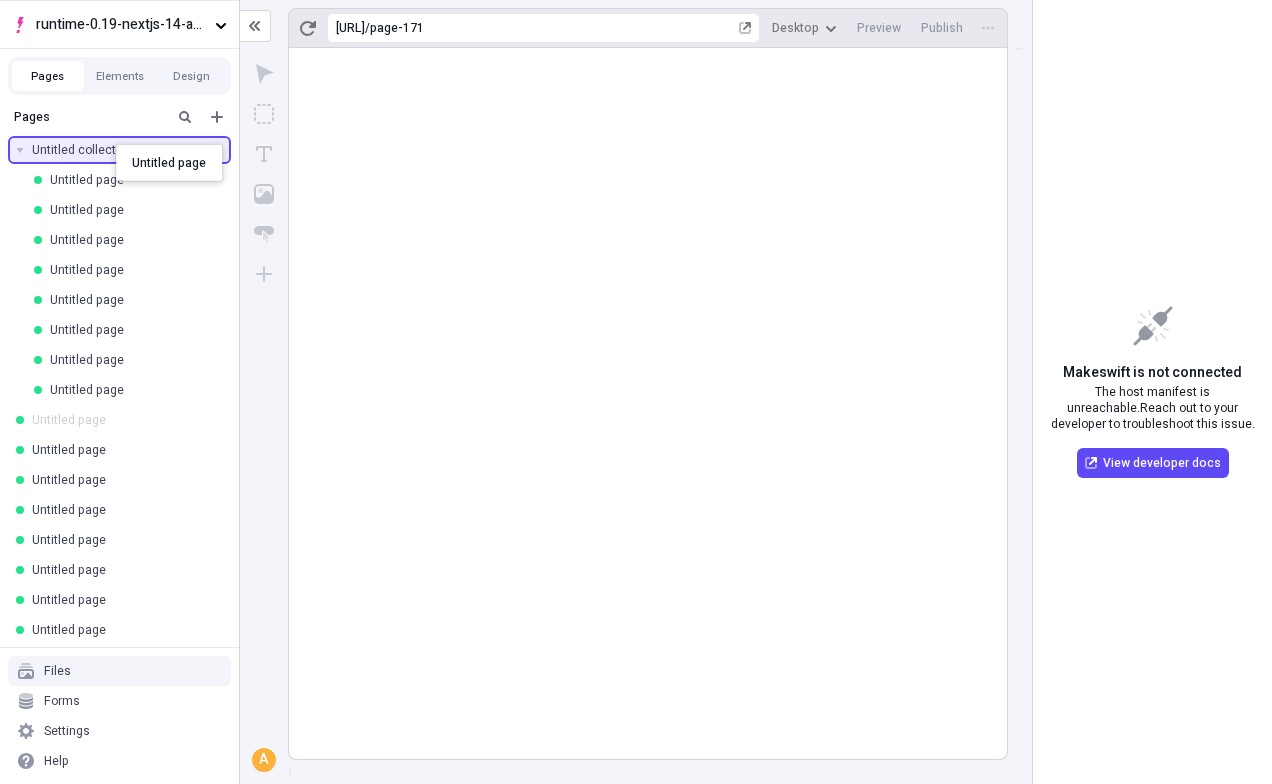 drag, startPoint x: 78, startPoint y: 422, endPoint x: 116, endPoint y: 144, distance: 280.5851 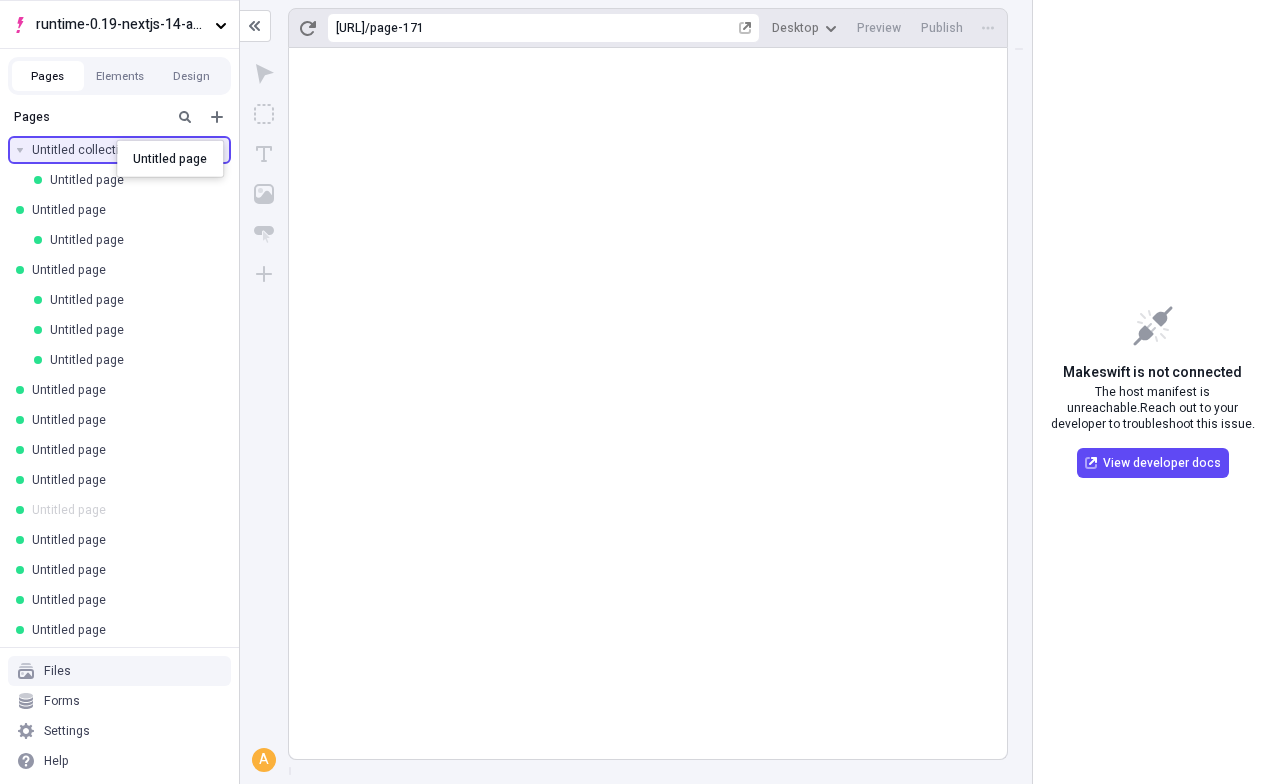 drag, startPoint x: 72, startPoint y: 496, endPoint x: 117, endPoint y: 141, distance: 357.84076 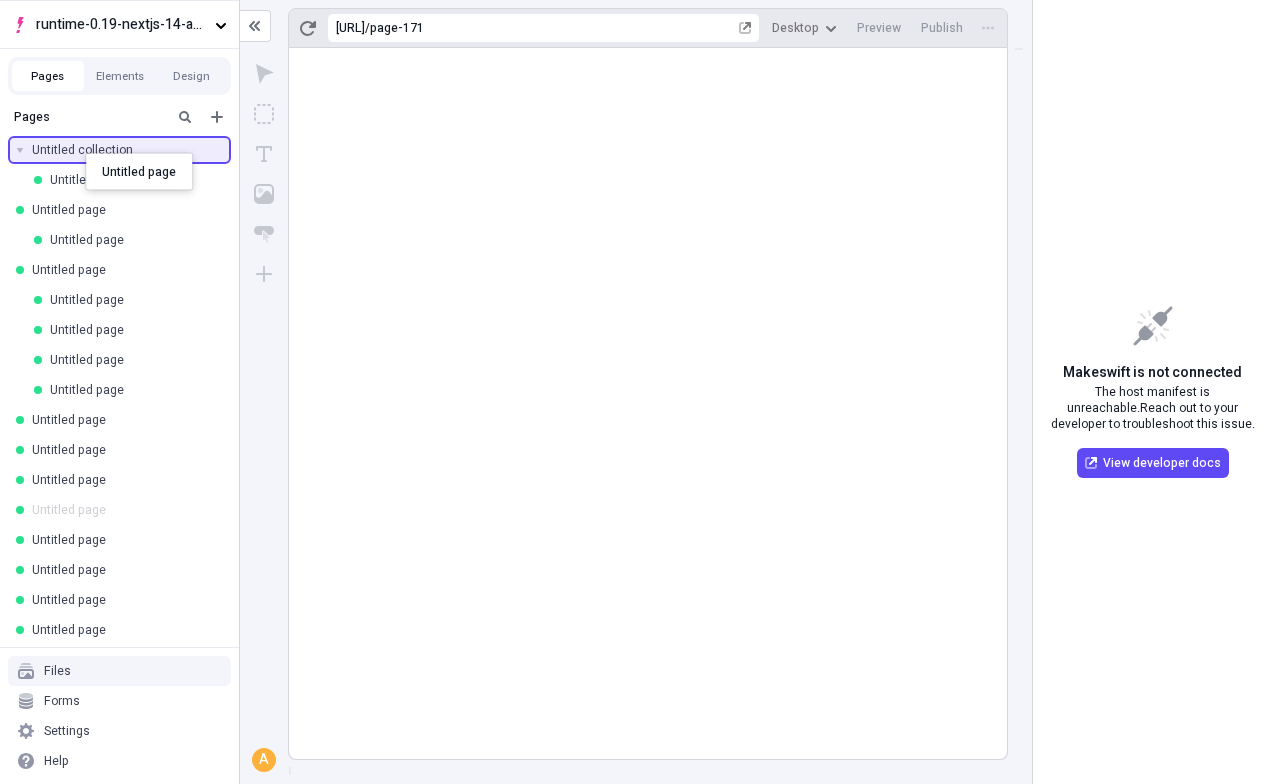 drag, startPoint x: 71, startPoint y: 496, endPoint x: 86, endPoint y: 152, distance: 344.32687 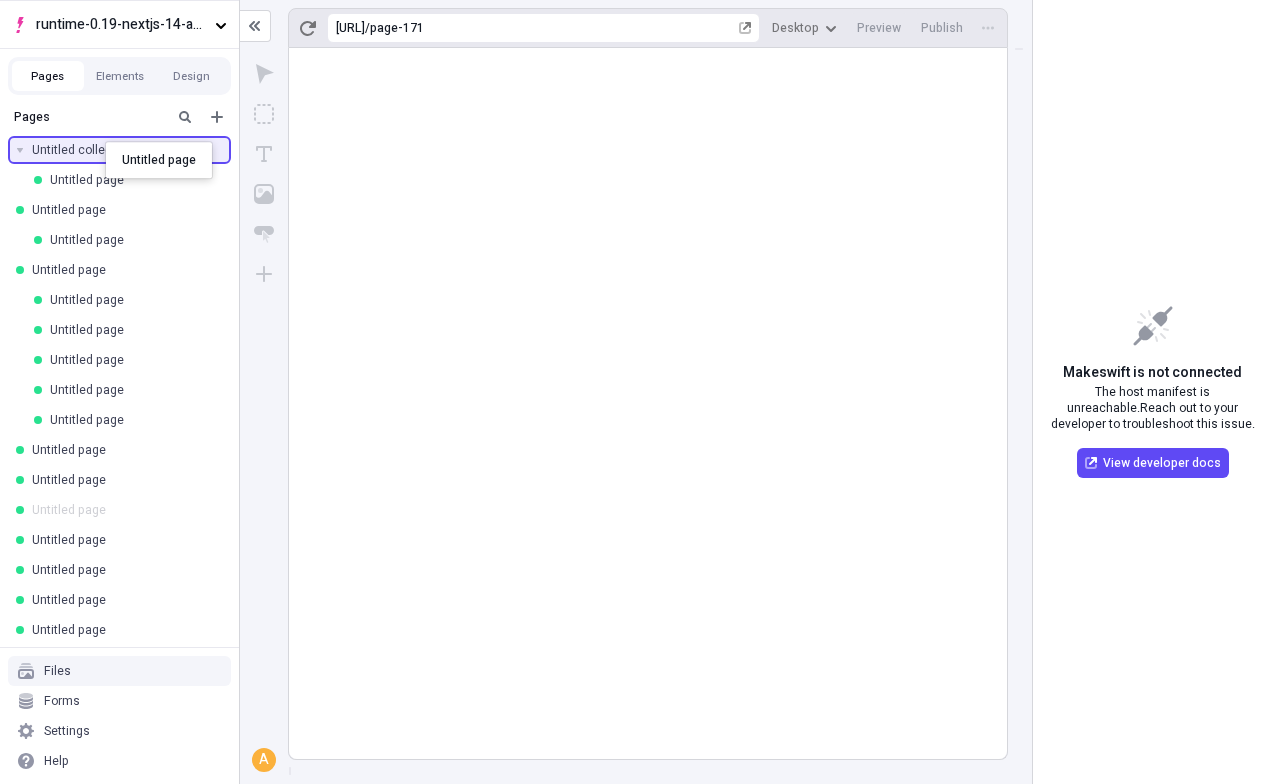 drag, startPoint x: 81, startPoint y: 523, endPoint x: 106, endPoint y: 142, distance: 381.81934 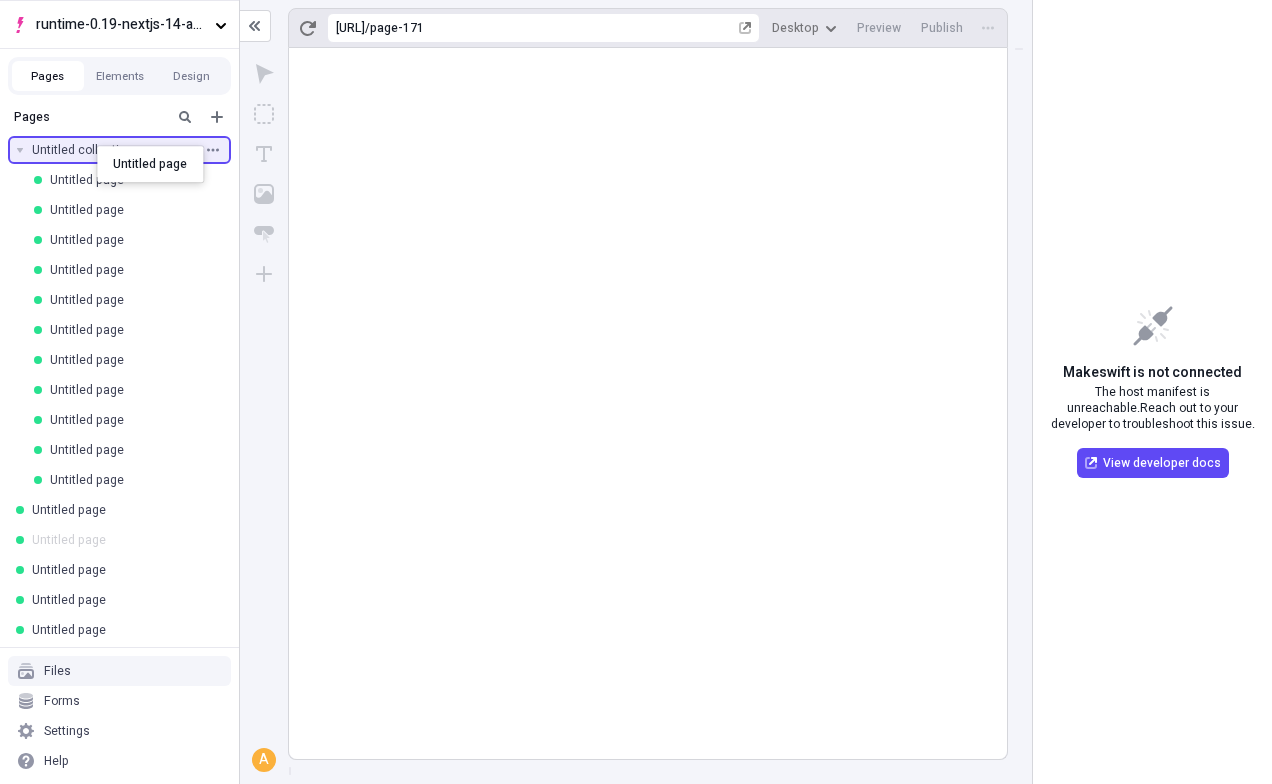 drag, startPoint x: 63, startPoint y: 553, endPoint x: 98, endPoint y: 145, distance: 409.49847 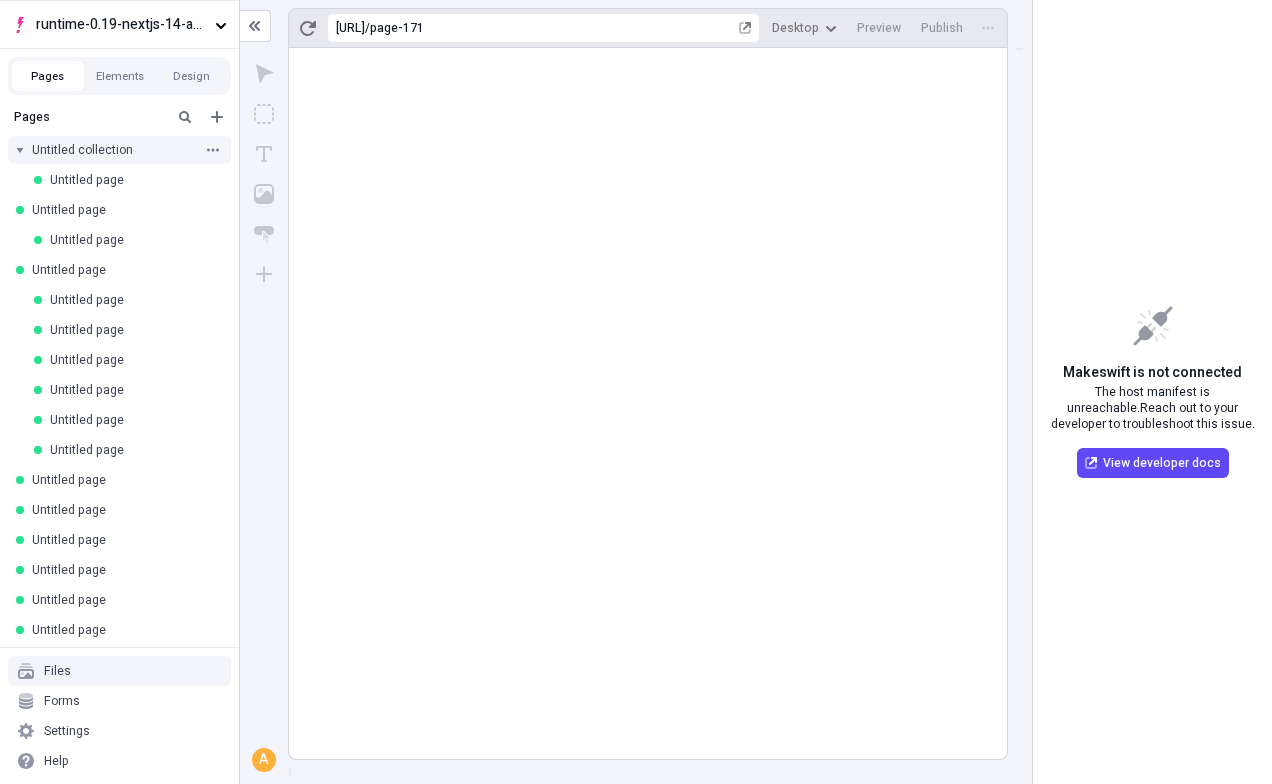 click at bounding box center [20, 150] 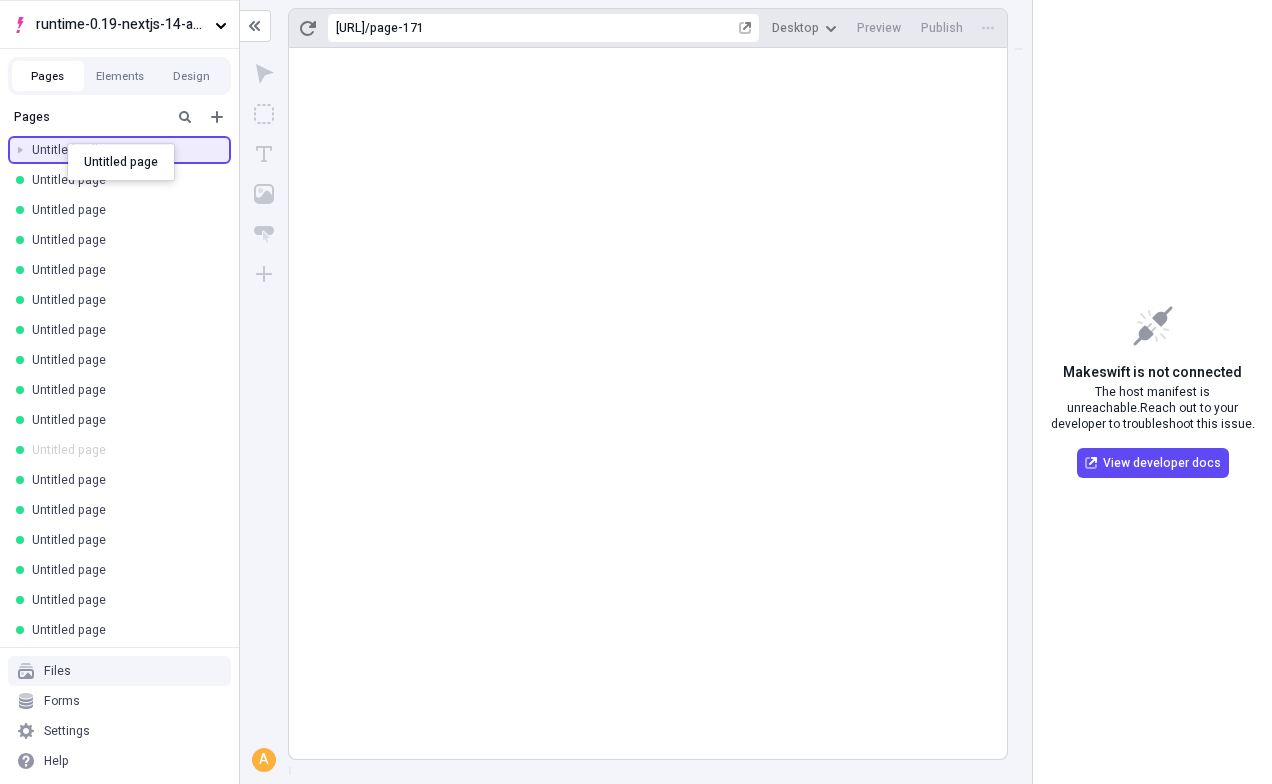 drag, startPoint x: 52, startPoint y: 446, endPoint x: 68, endPoint y: 144, distance: 302.42355 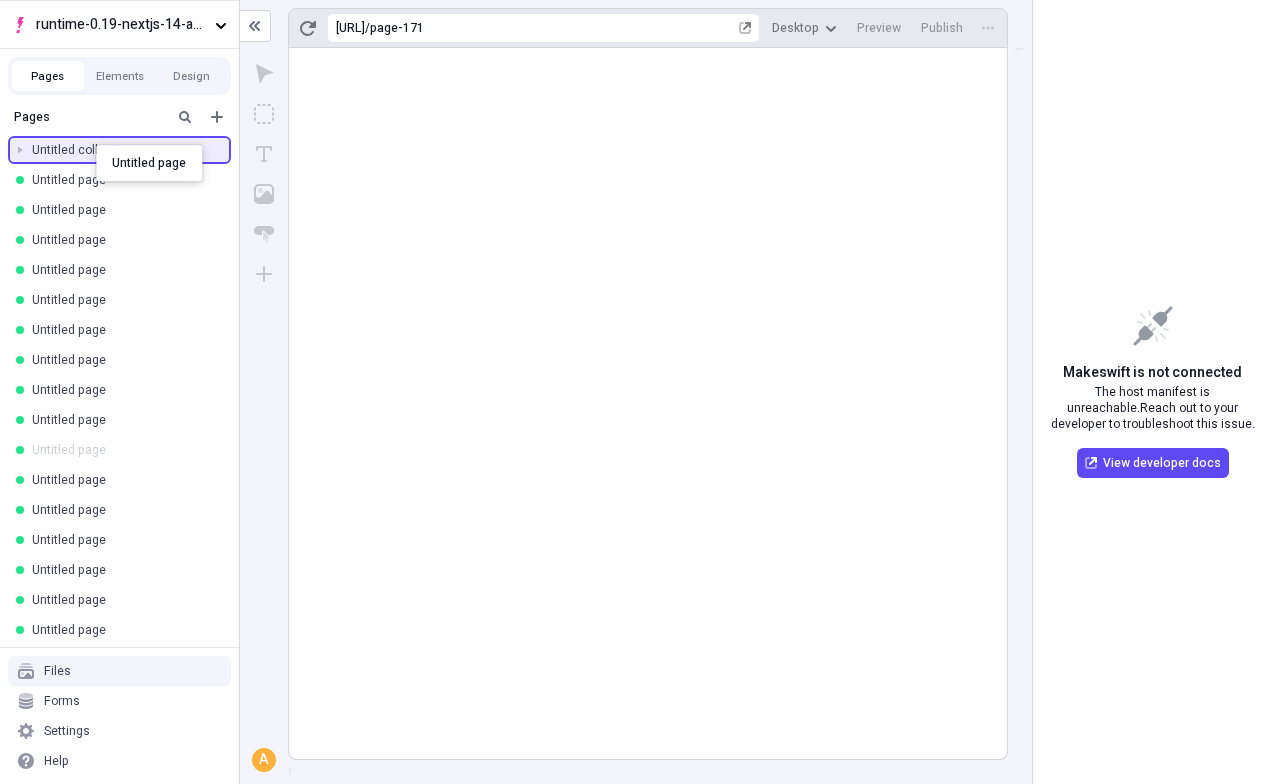 drag, startPoint x: 54, startPoint y: 452, endPoint x: 96, endPoint y: 145, distance: 309.85965 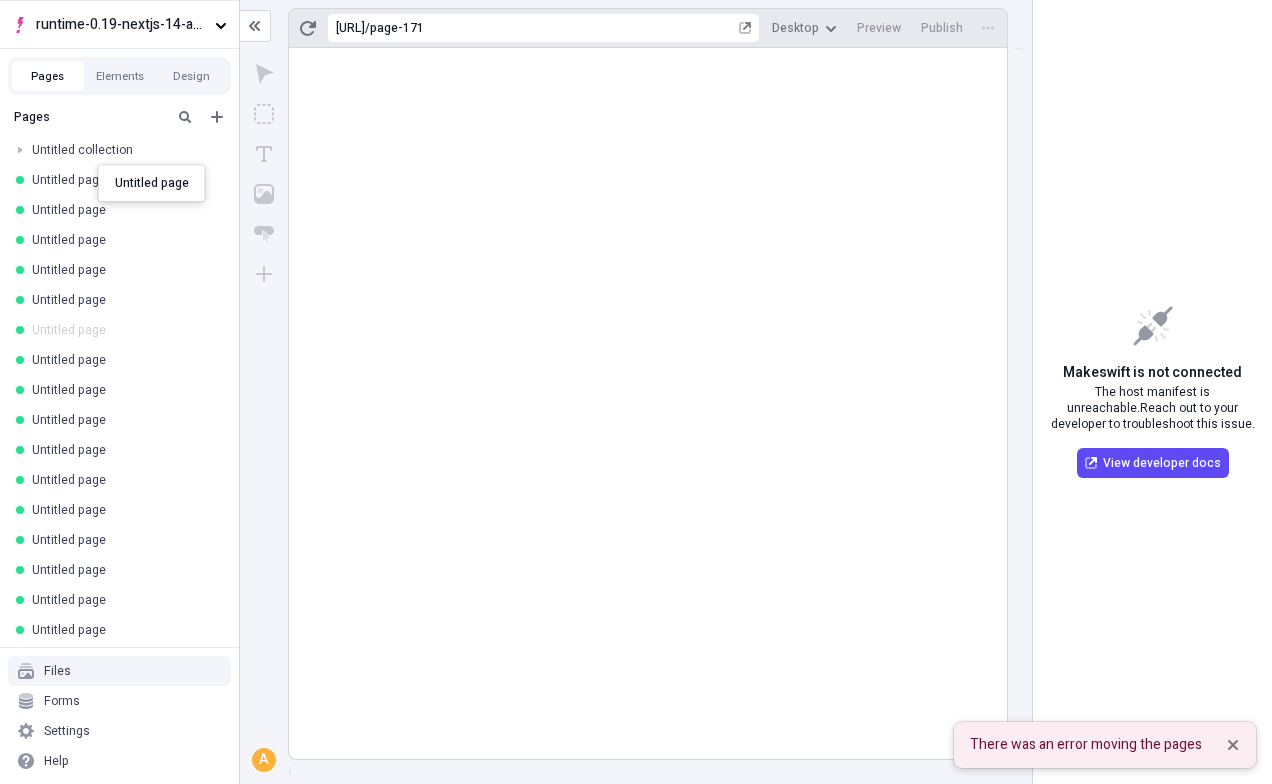 drag, startPoint x: 54, startPoint y: 344, endPoint x: 98, endPoint y: 165, distance: 184.3285 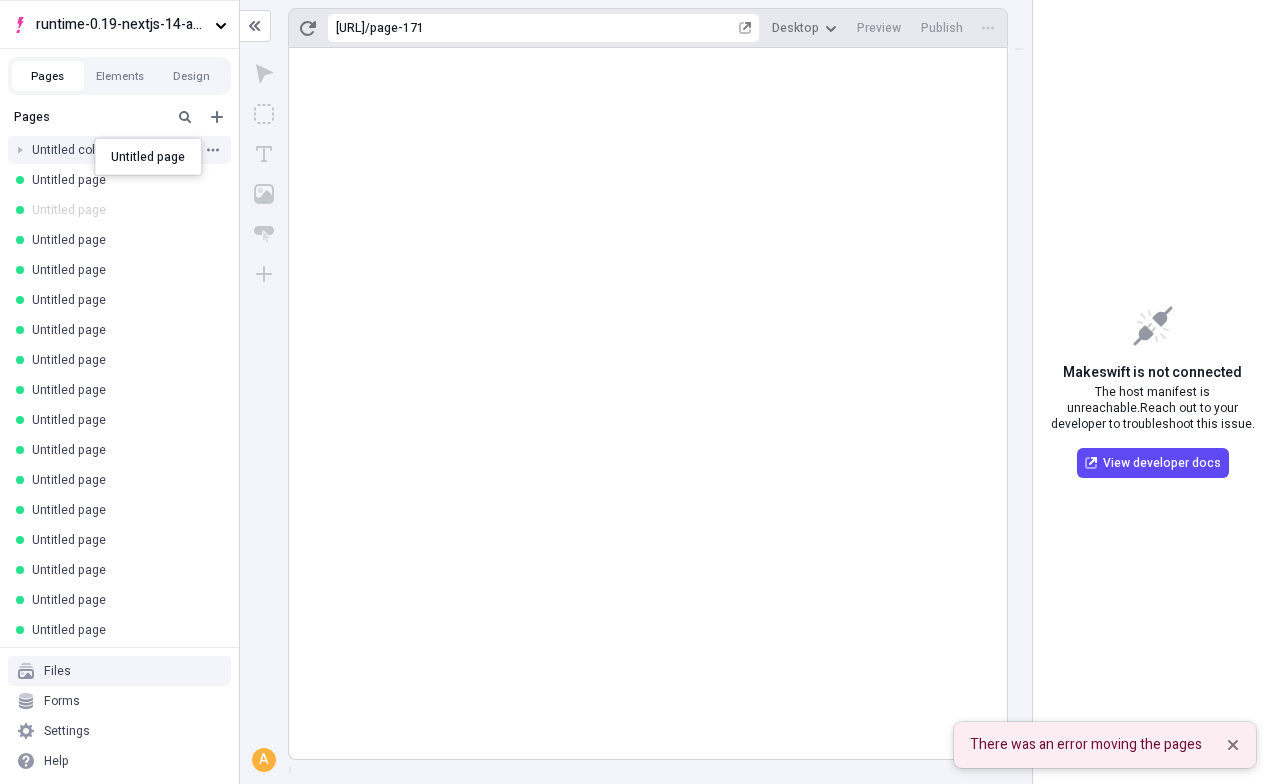 drag, startPoint x: 89, startPoint y: 199, endPoint x: 93, endPoint y: 138, distance: 61.13101 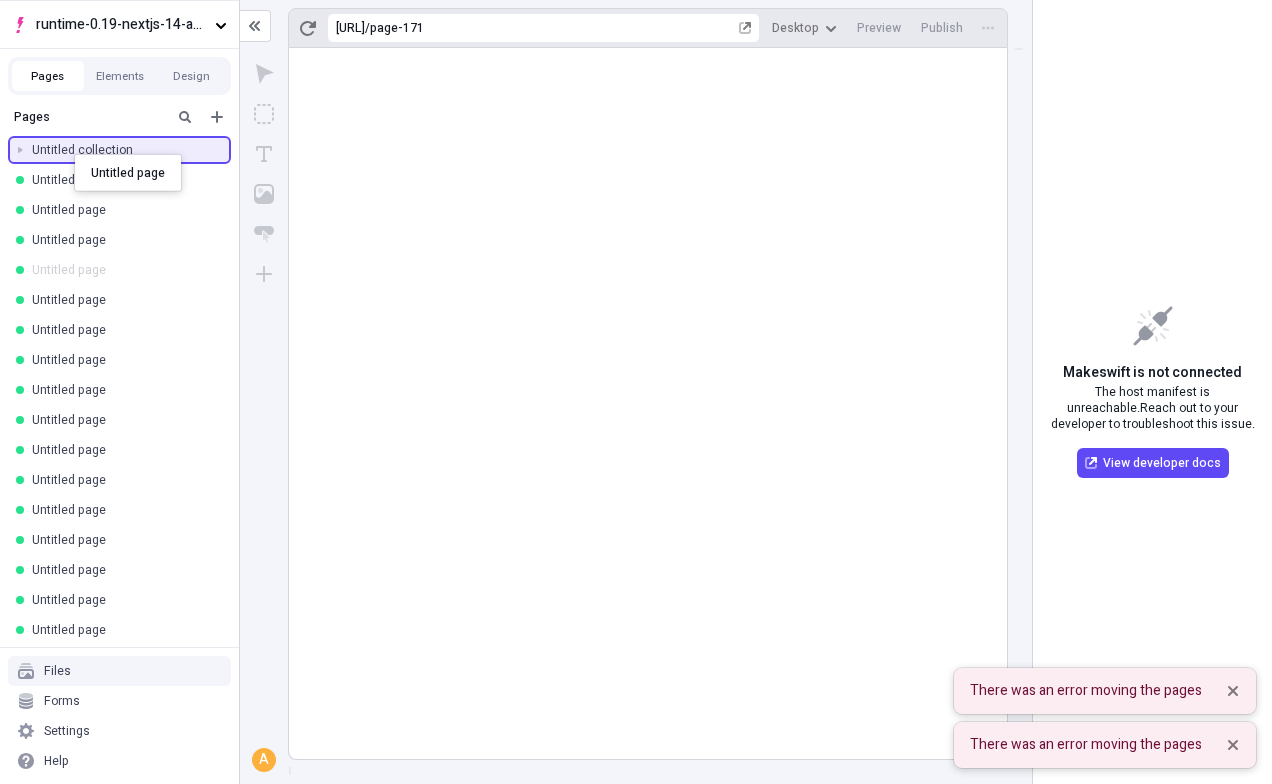 drag, startPoint x: 64, startPoint y: 264, endPoint x: 75, endPoint y: 154, distance: 110.54863 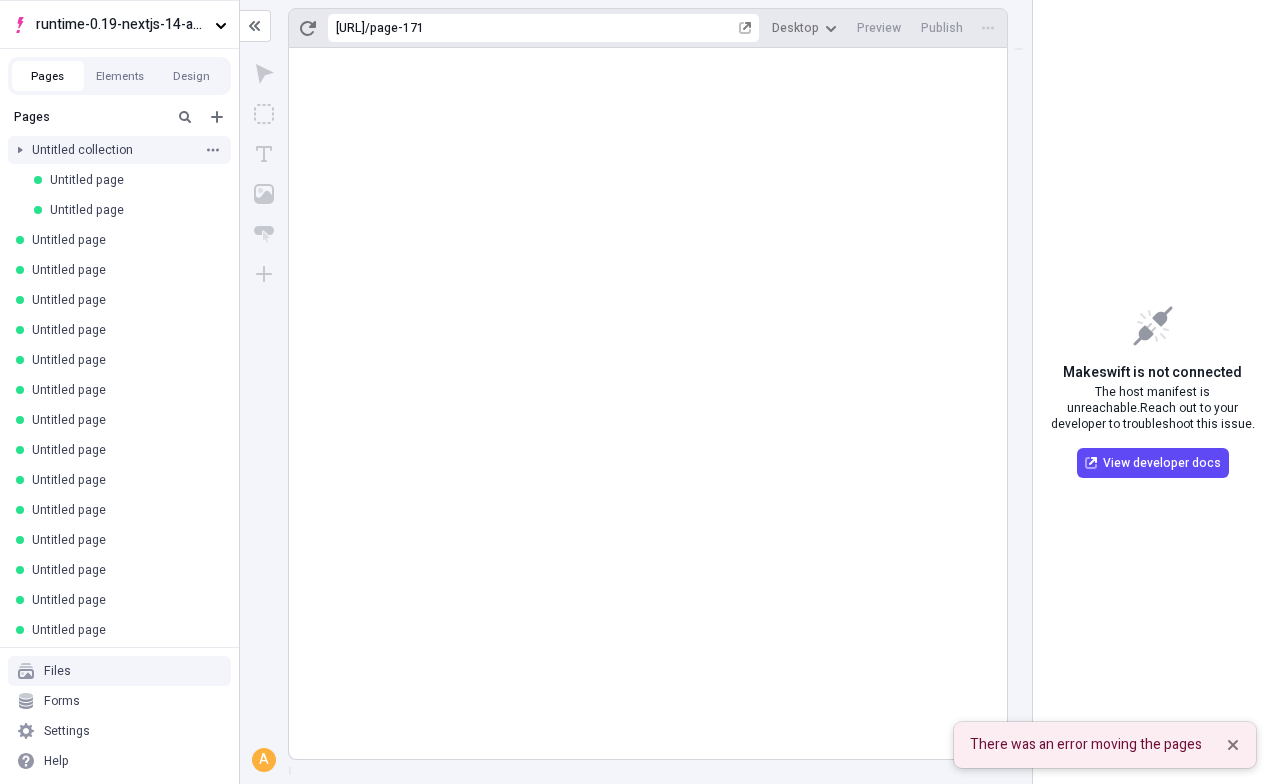 click at bounding box center (20, 150) 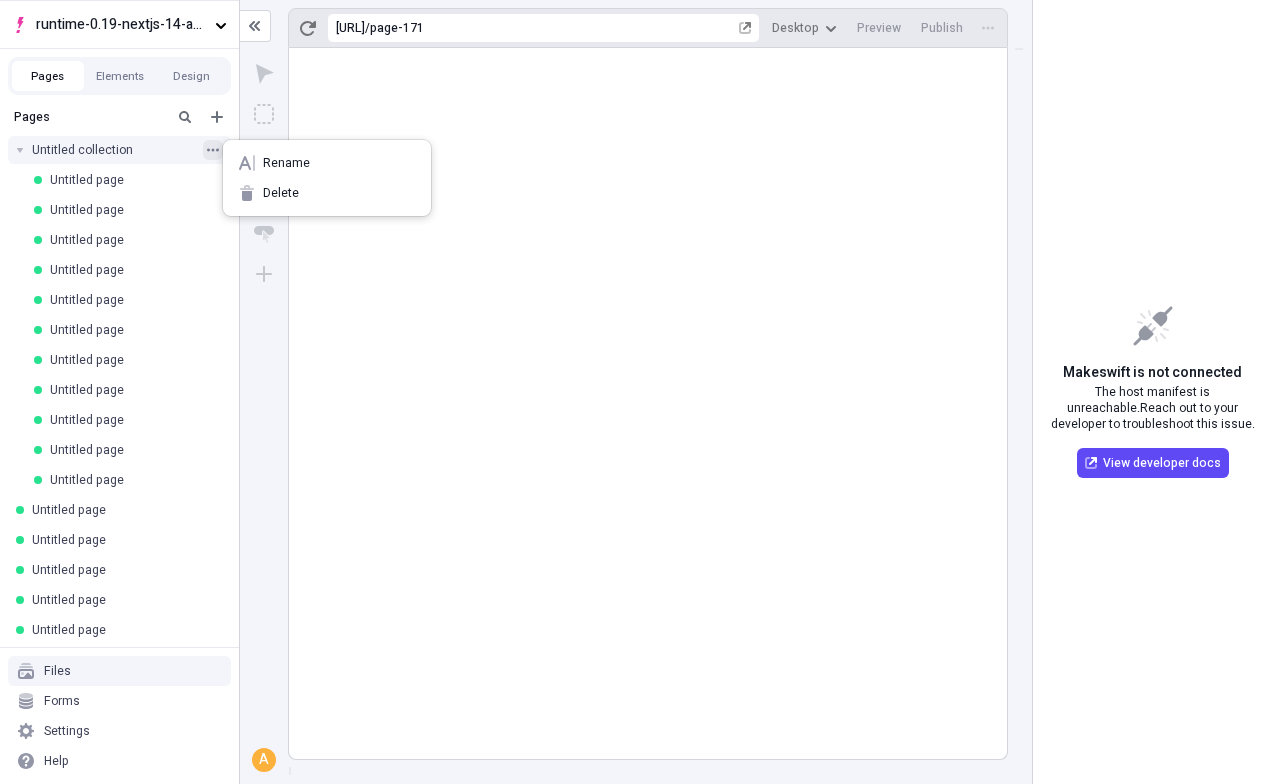 click 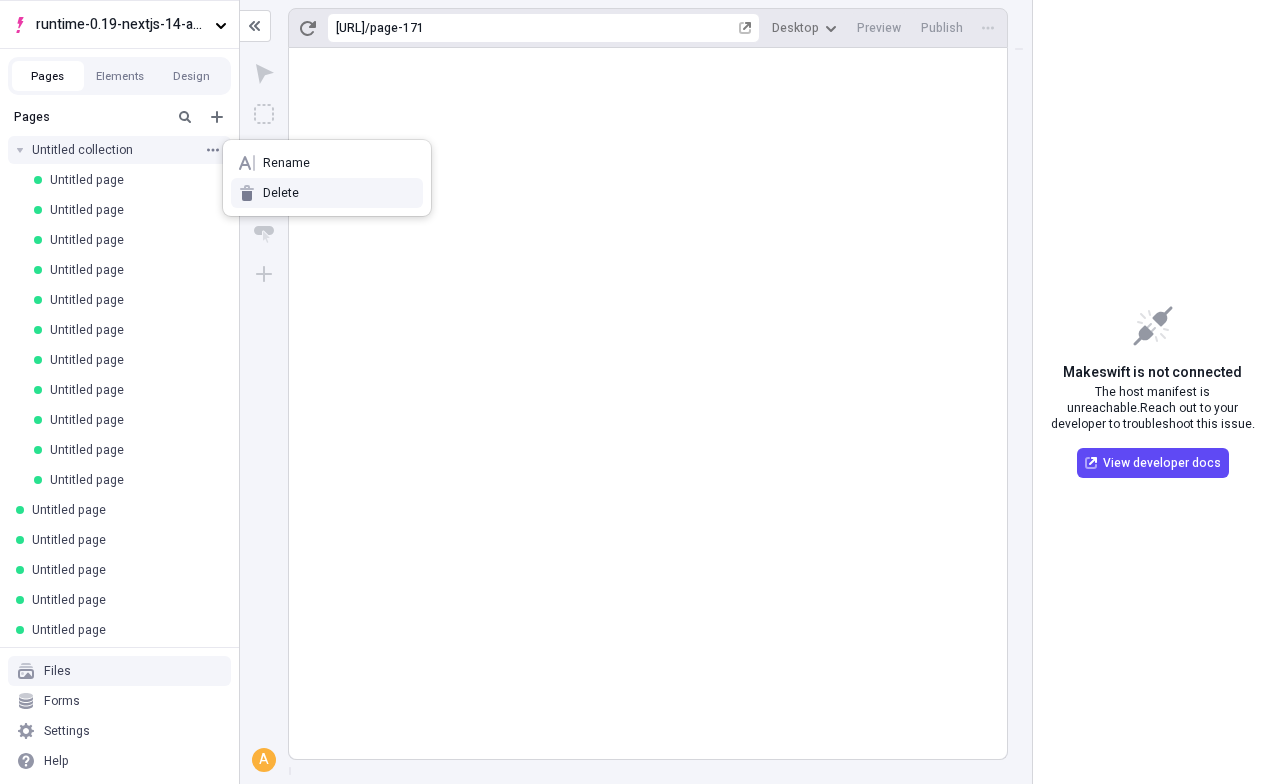 click 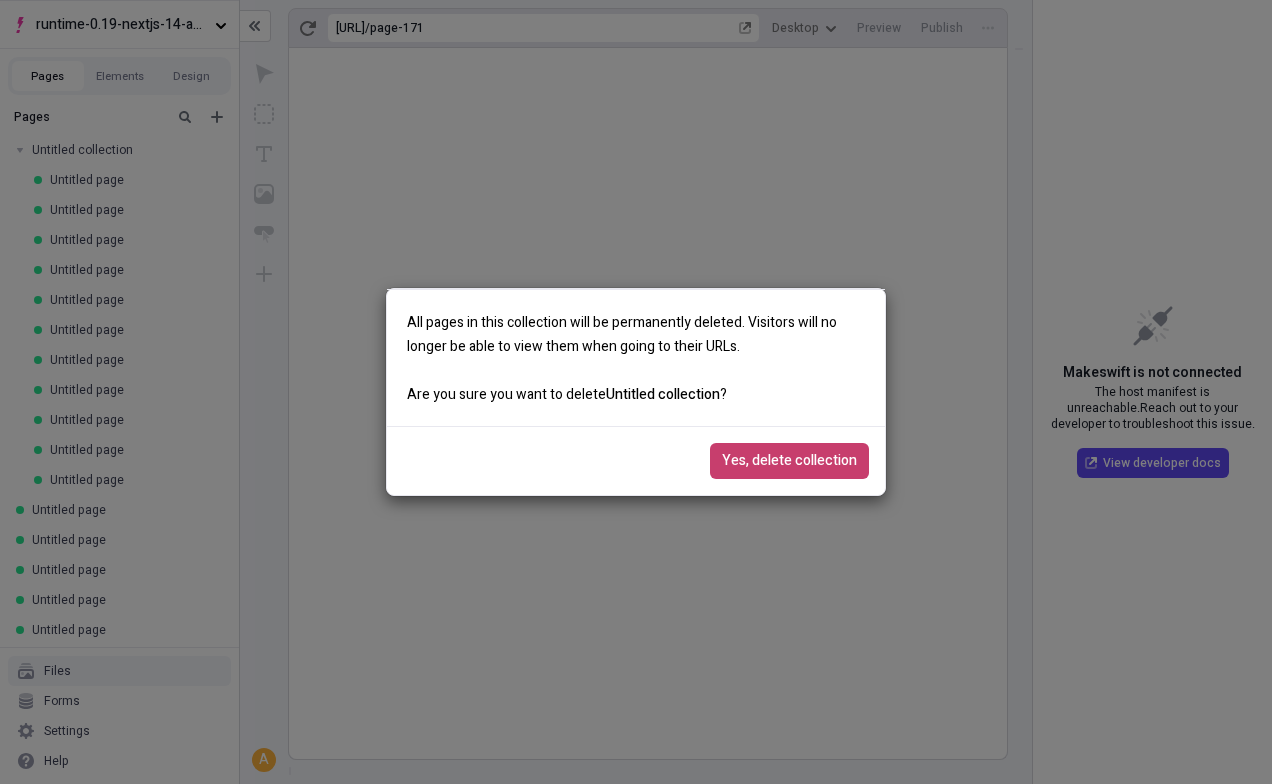 click on "Yes, delete collection" at bounding box center (789, 461) 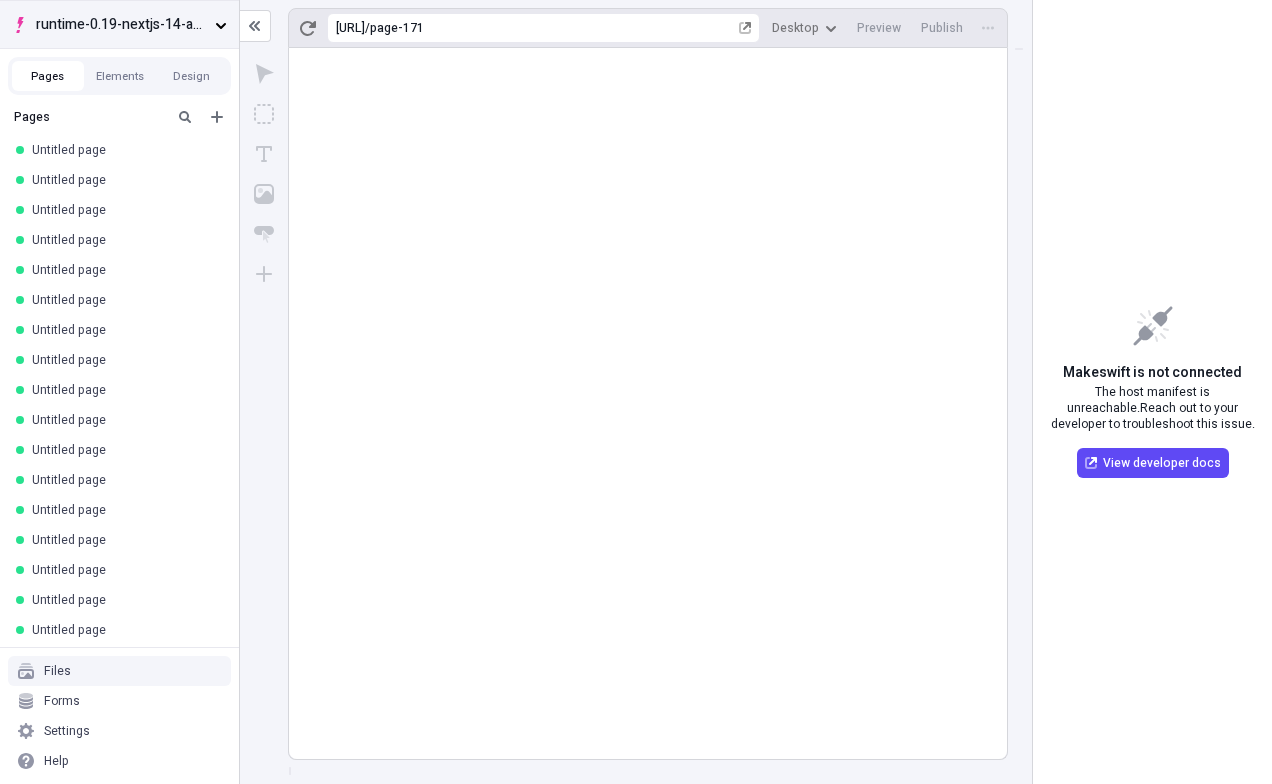 click on "runtime-0.19-nextjs-14-app-router" at bounding box center [121, 25] 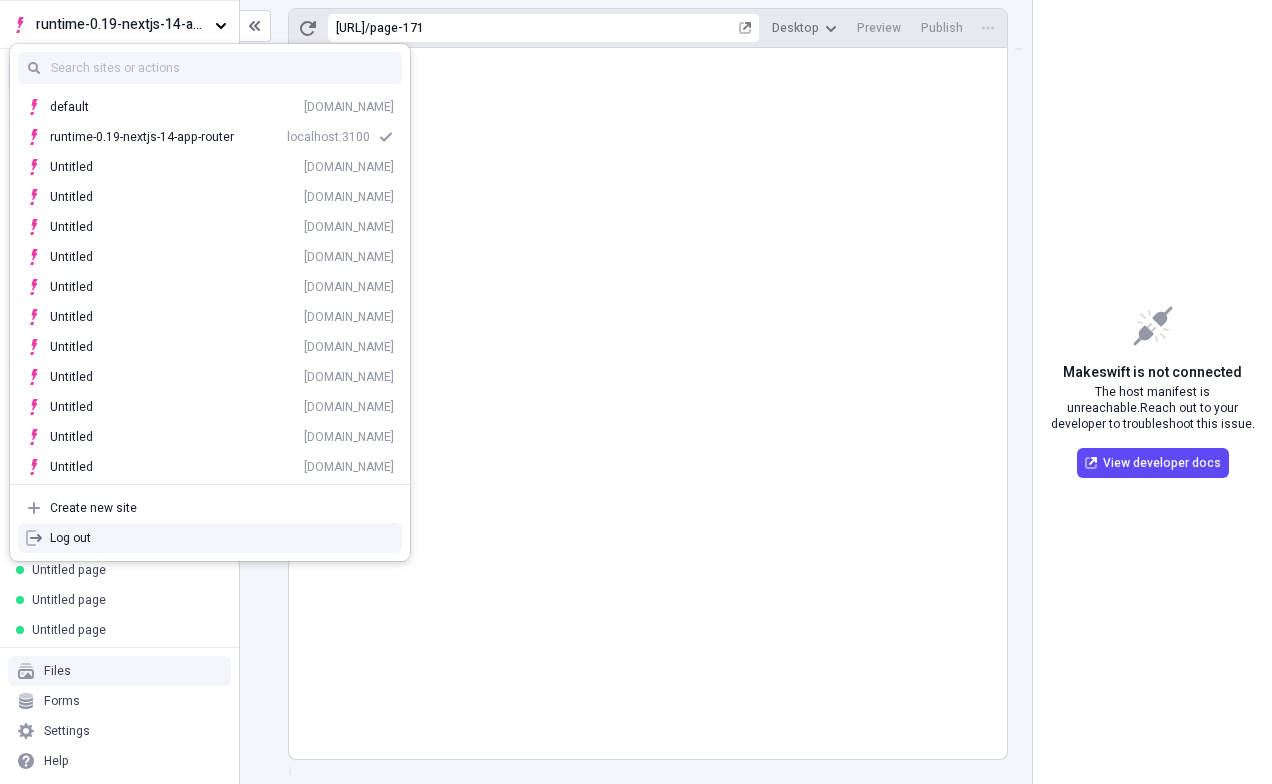 type 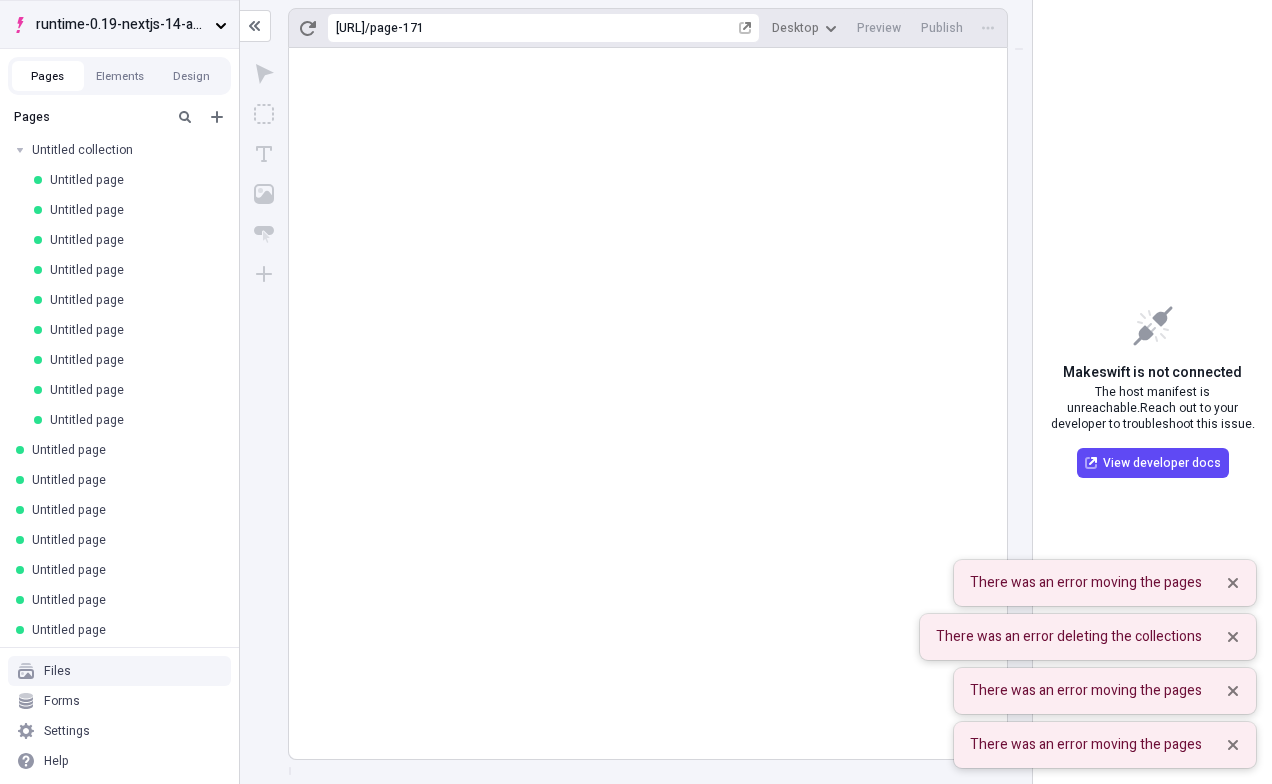 click on "runtime-0.19-nextjs-14-app-router" at bounding box center [121, 25] 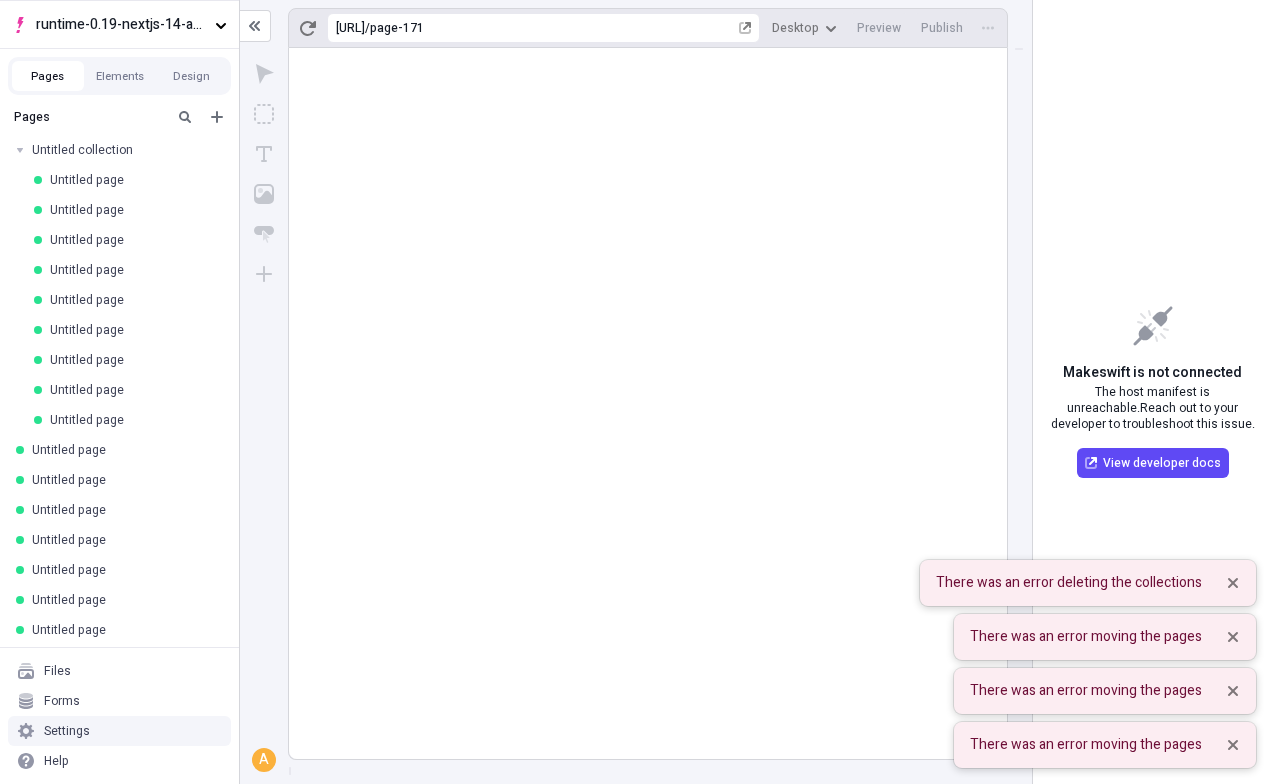 click on "Settings" at bounding box center [119, 731] 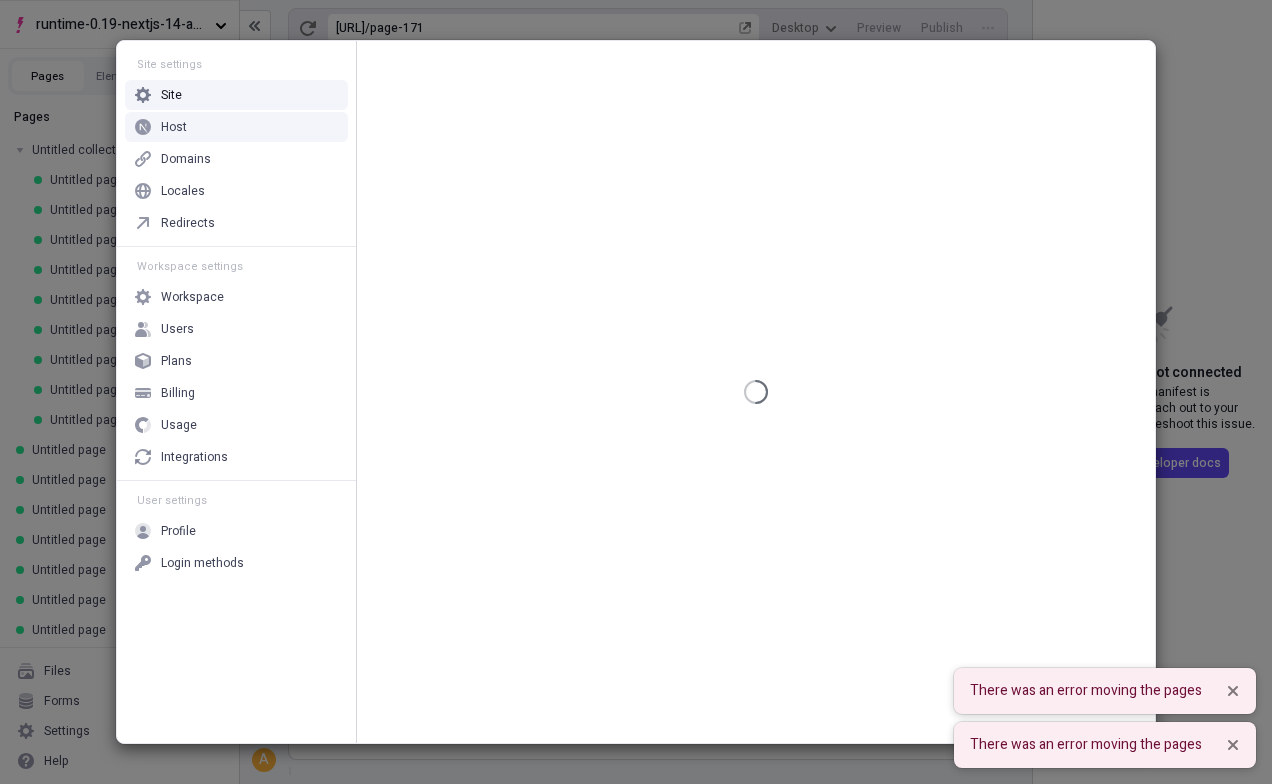 click on "Host" at bounding box center (236, 127) 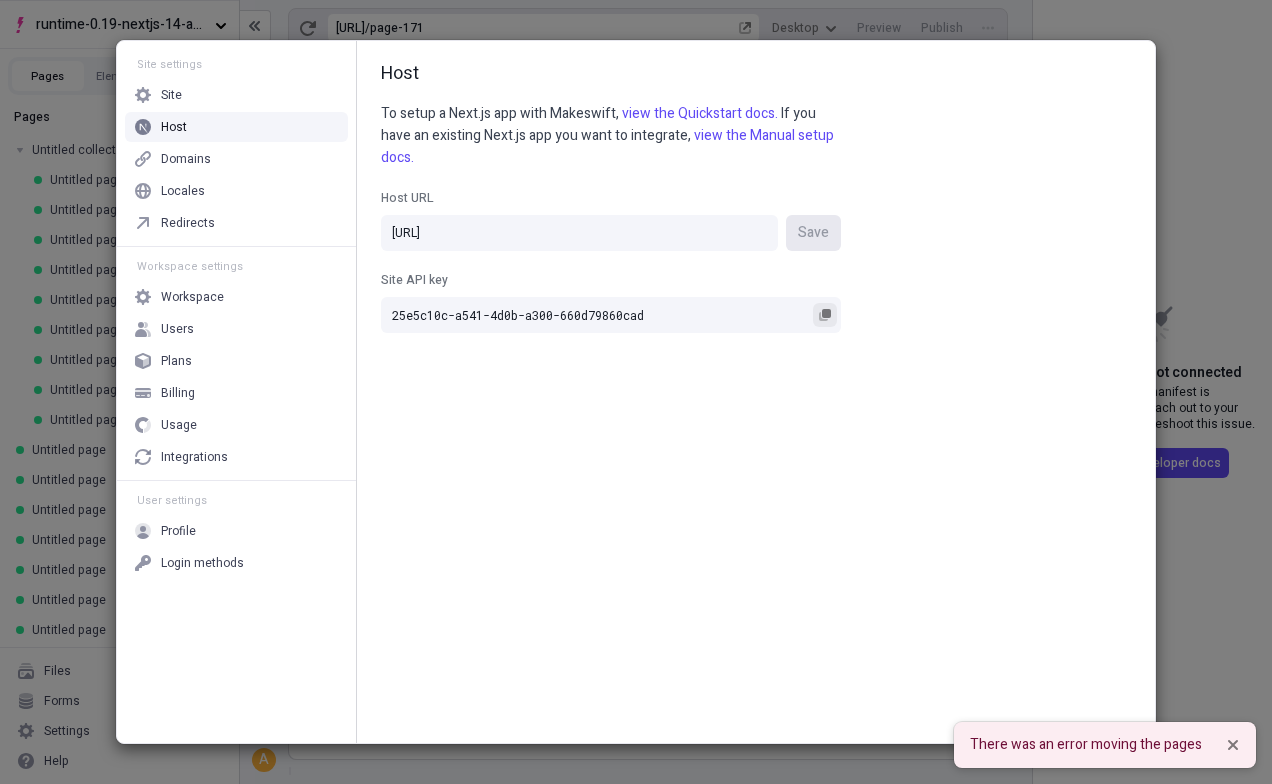 click 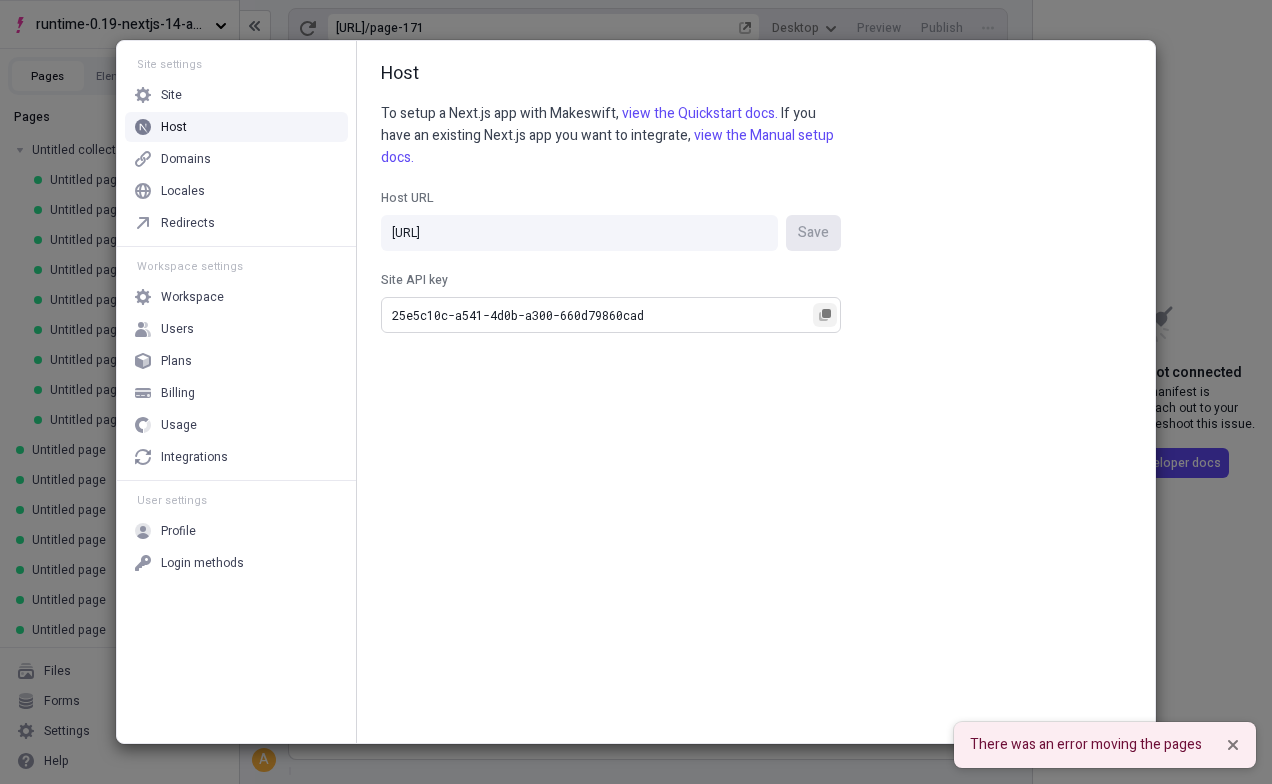 click on "25e5c10c-a541-4d0b-a300-660d79860cad" at bounding box center (611, 315) 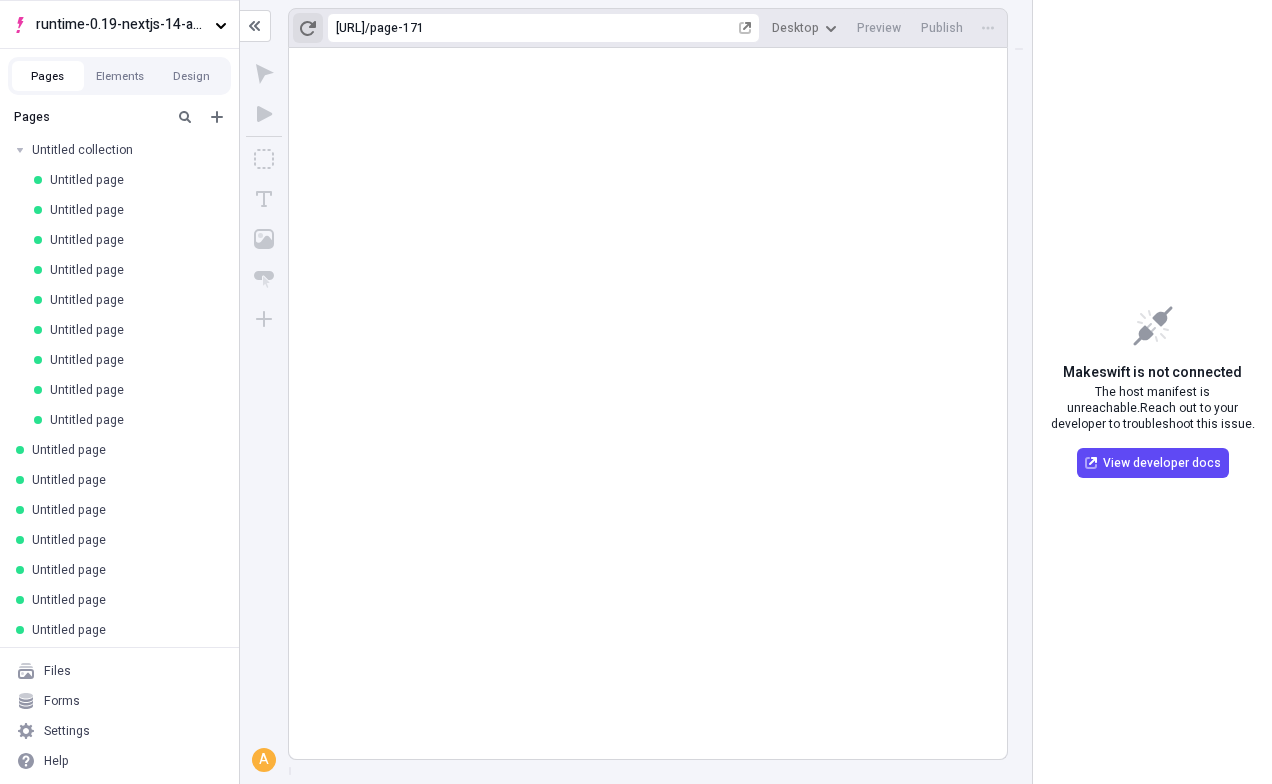 click 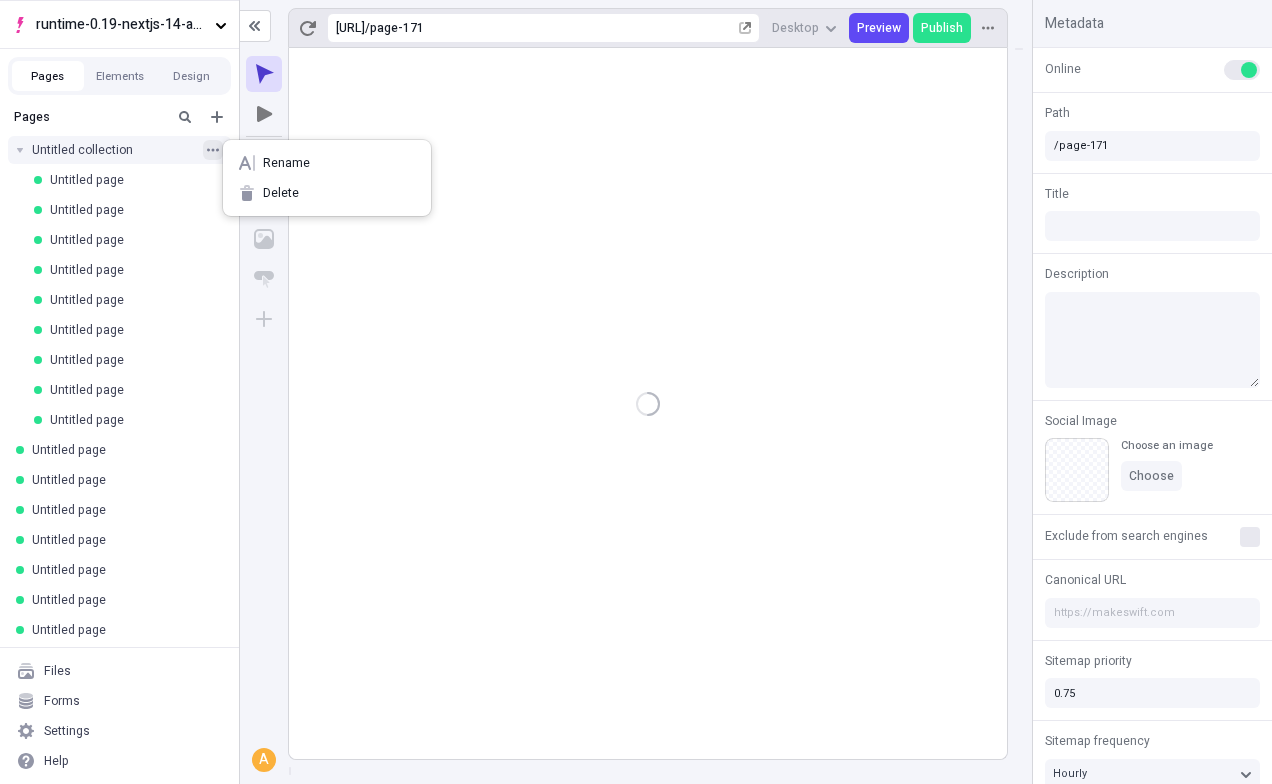 click 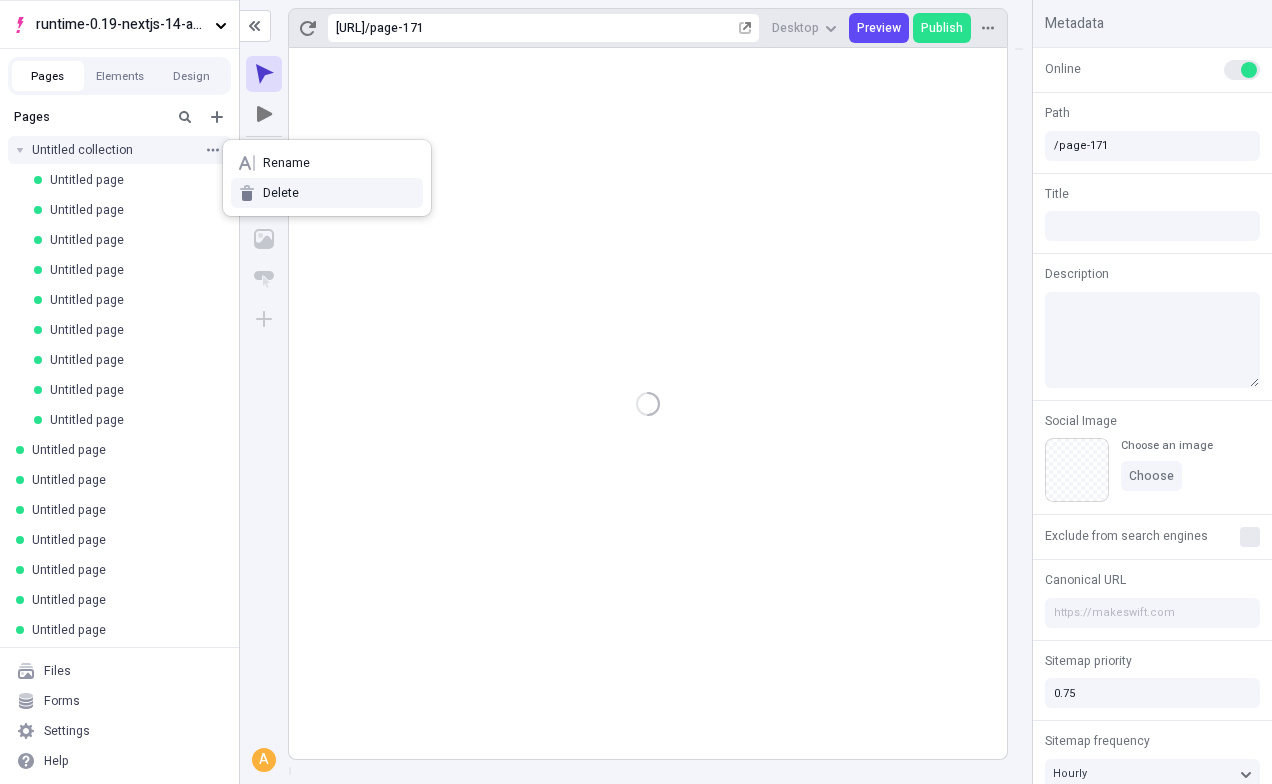 click on "Delete" at bounding box center [327, 193] 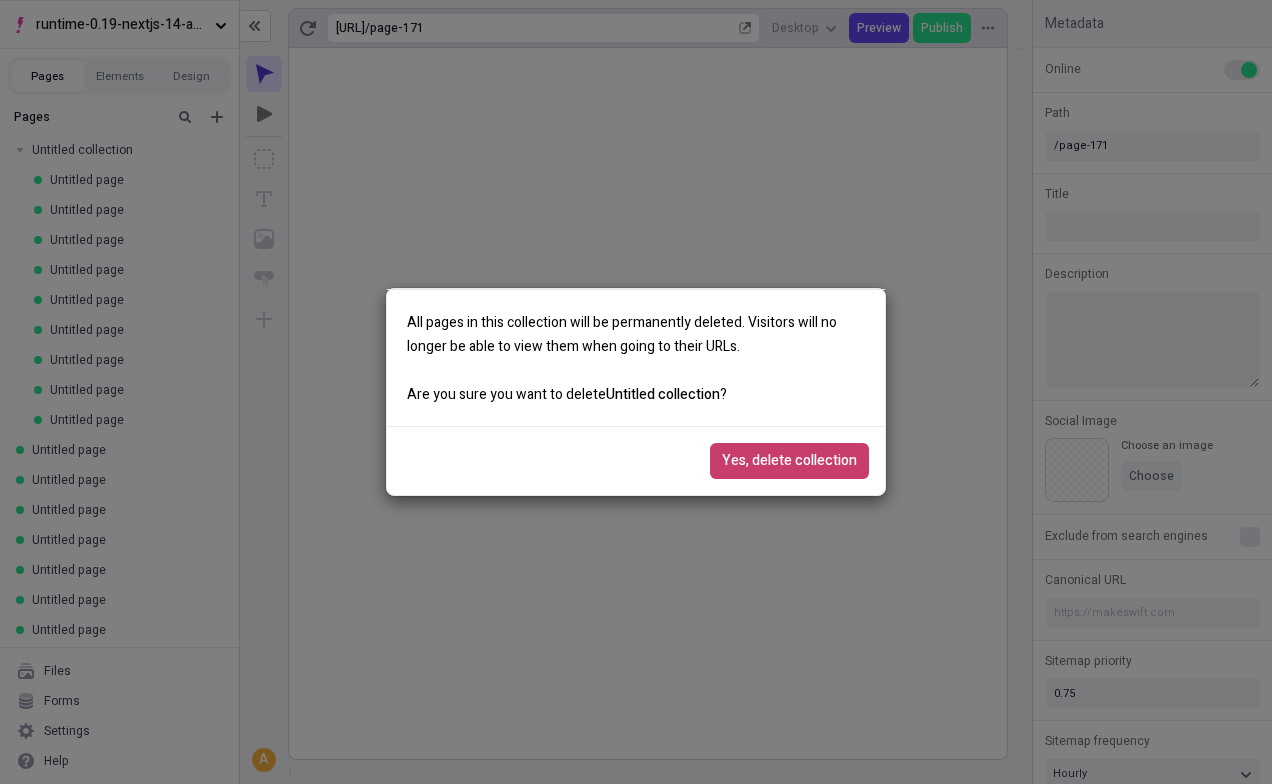 click on "Yes, delete collection" at bounding box center [789, 461] 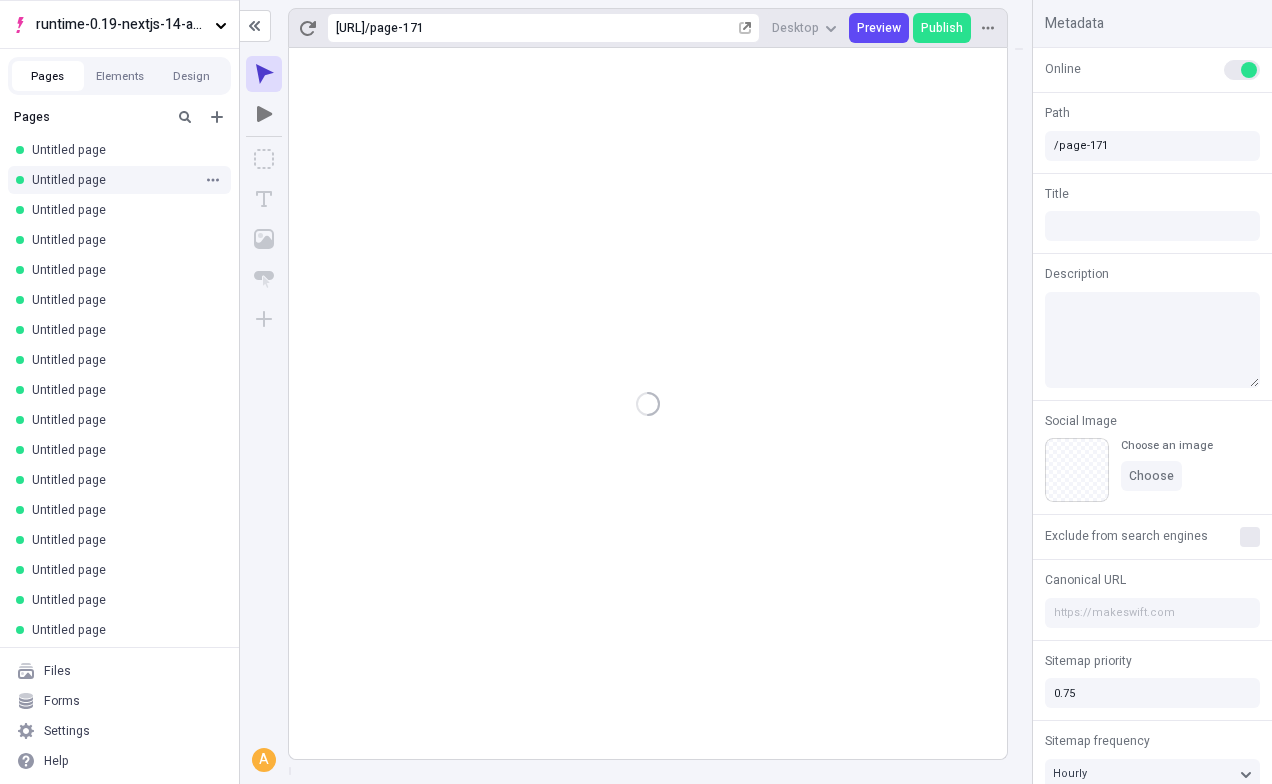 scroll, scrollTop: 0, scrollLeft: 0, axis: both 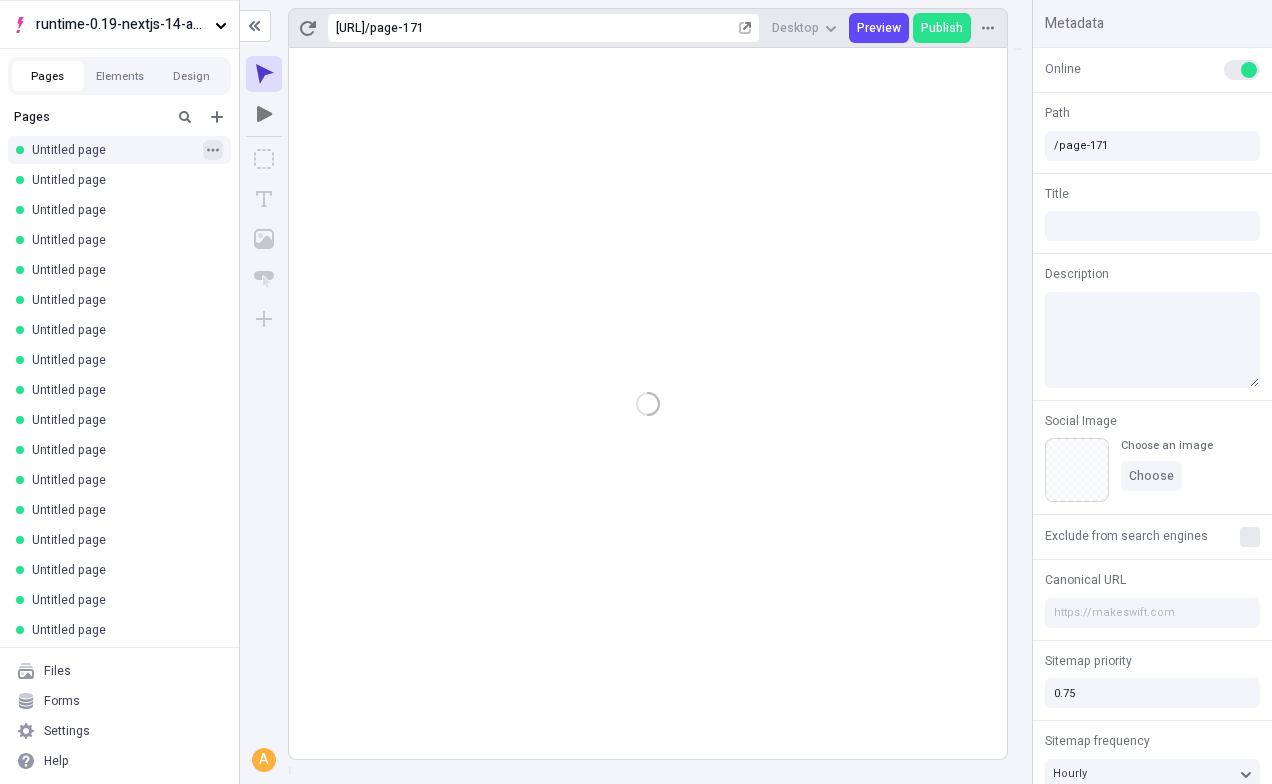 click 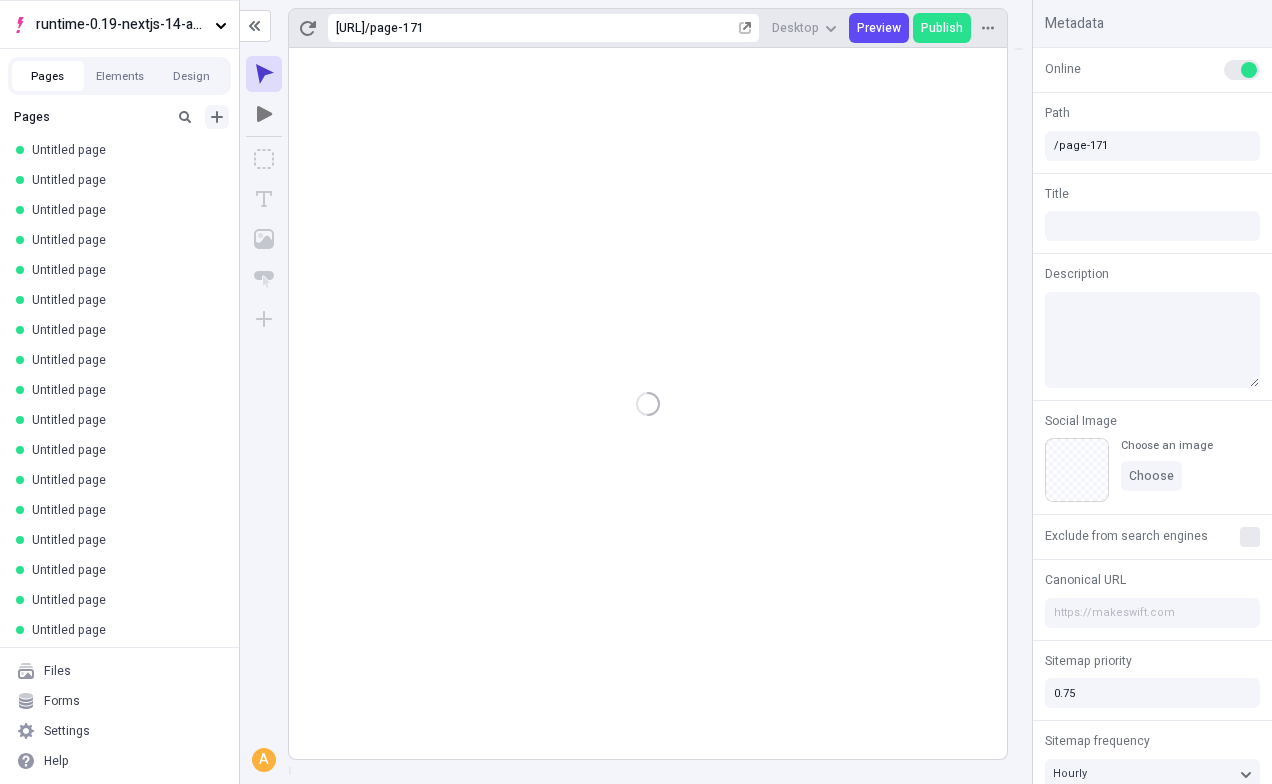 click 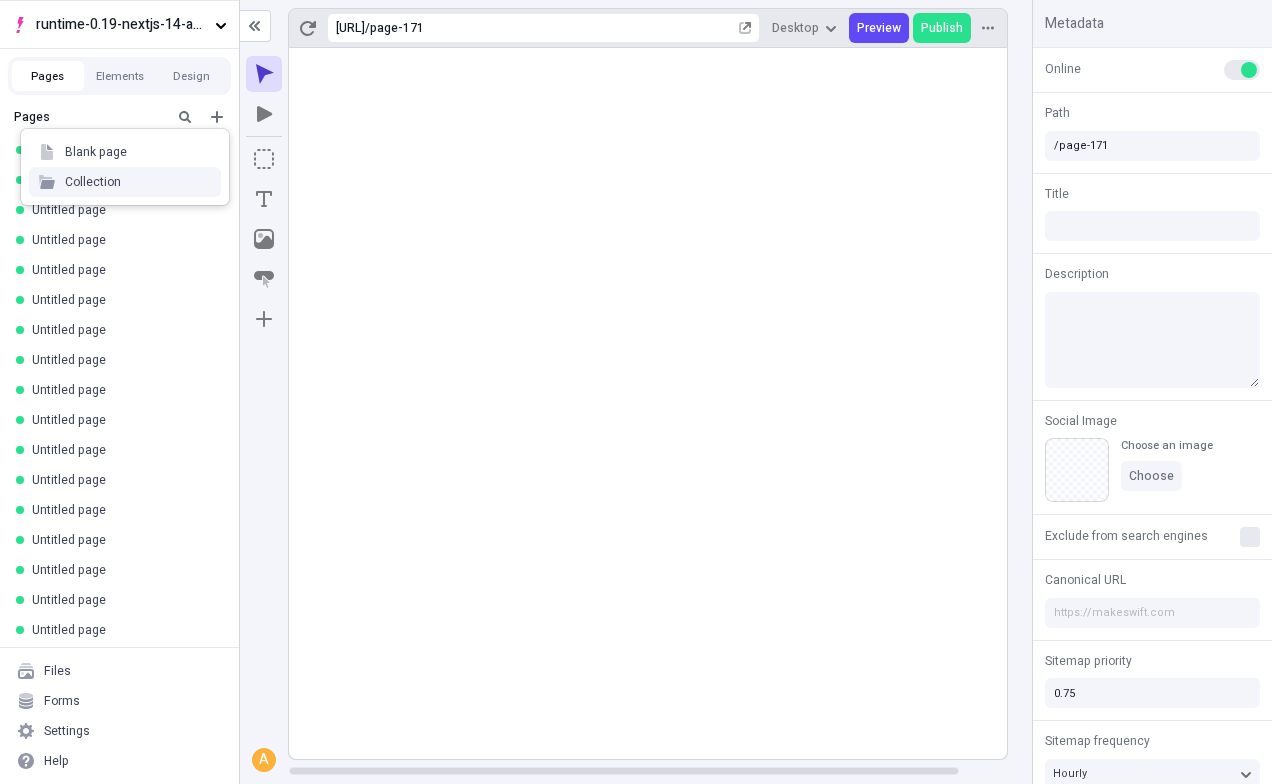 click on "Collection" at bounding box center (125, 182) 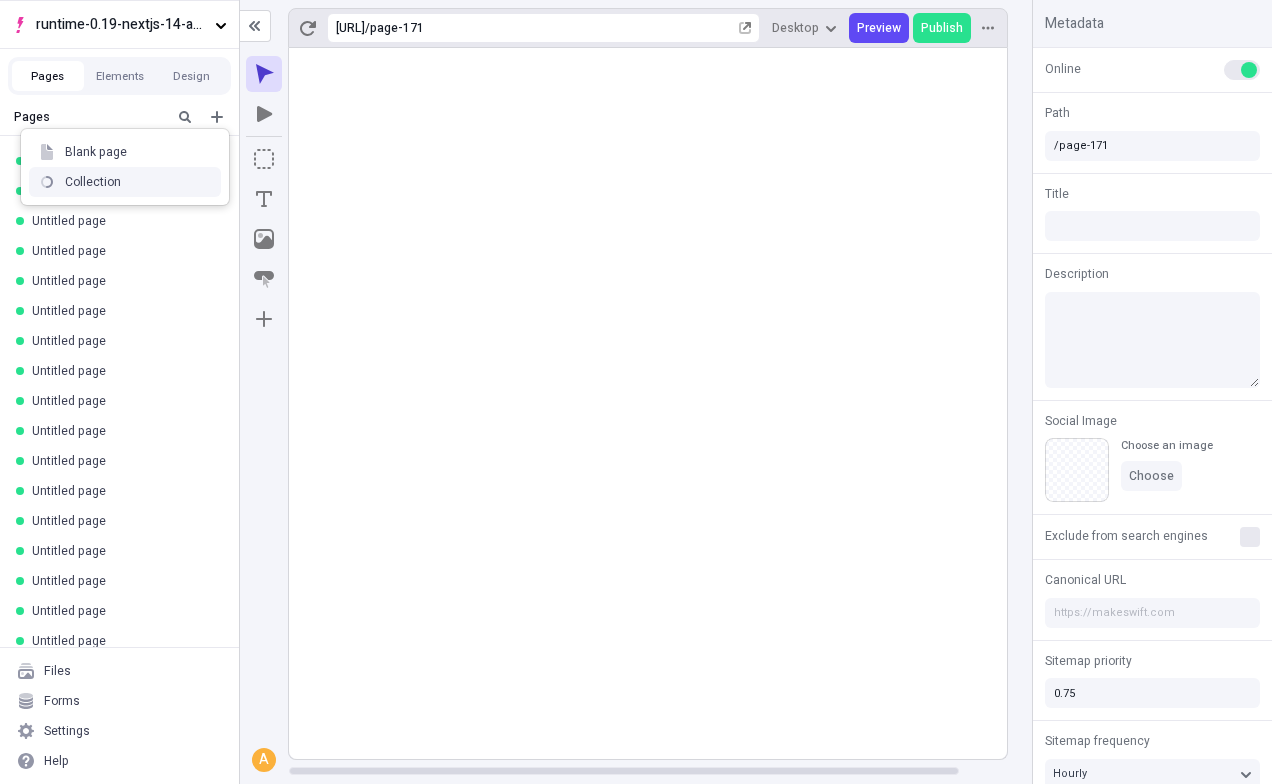 scroll, scrollTop: 2698, scrollLeft: 0, axis: vertical 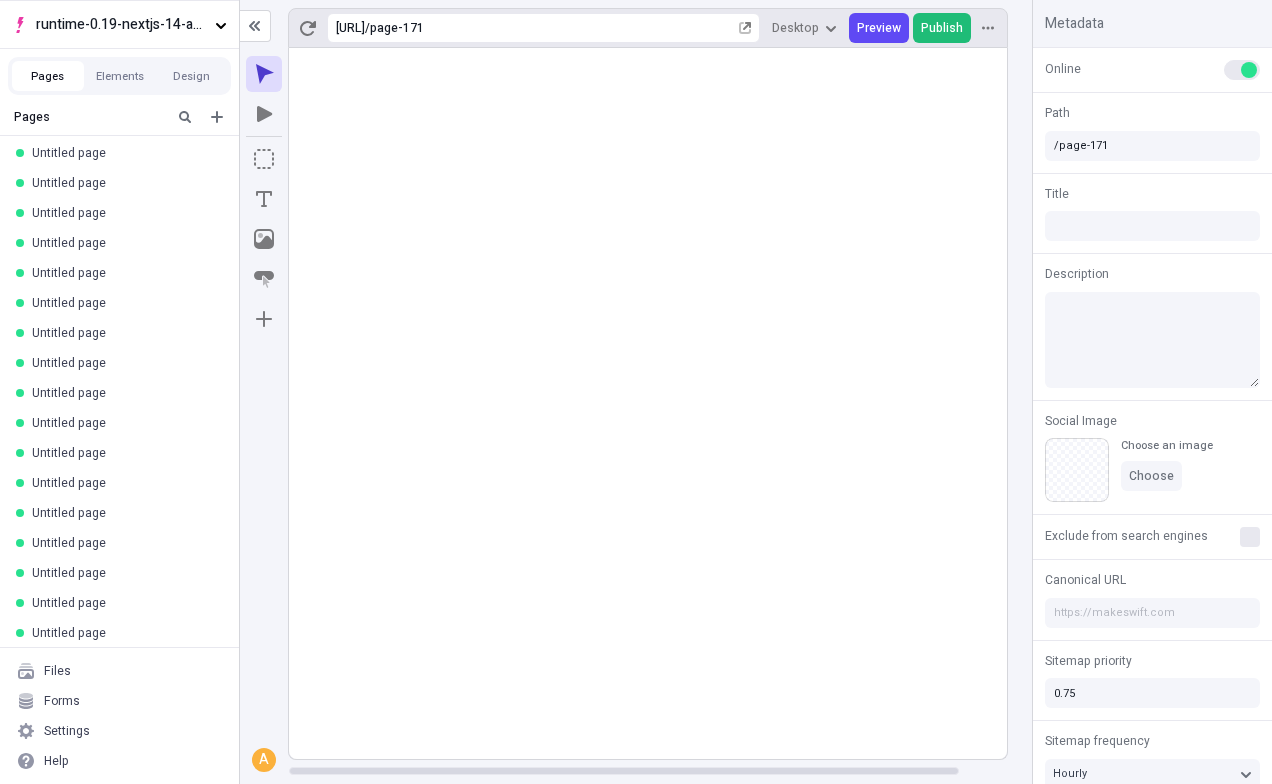 click on "Publish" at bounding box center (942, 28) 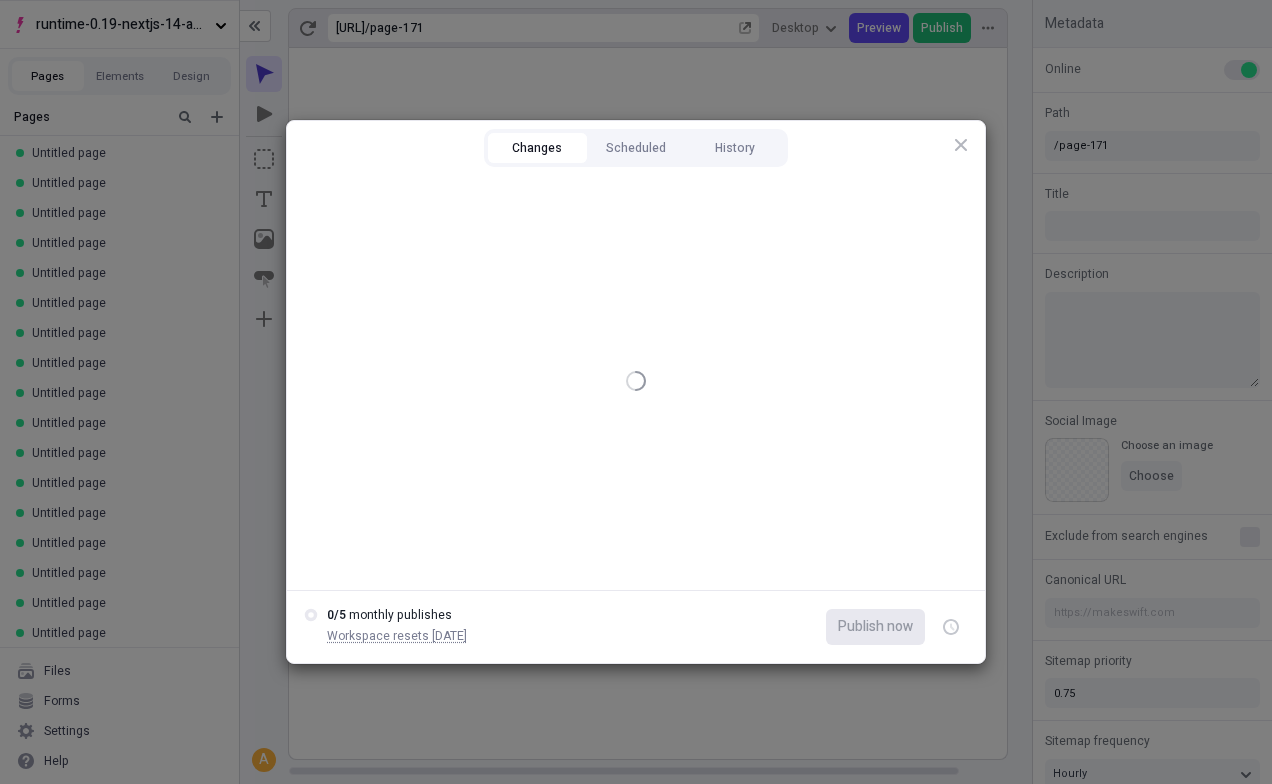 scroll, scrollTop: 2578, scrollLeft: 0, axis: vertical 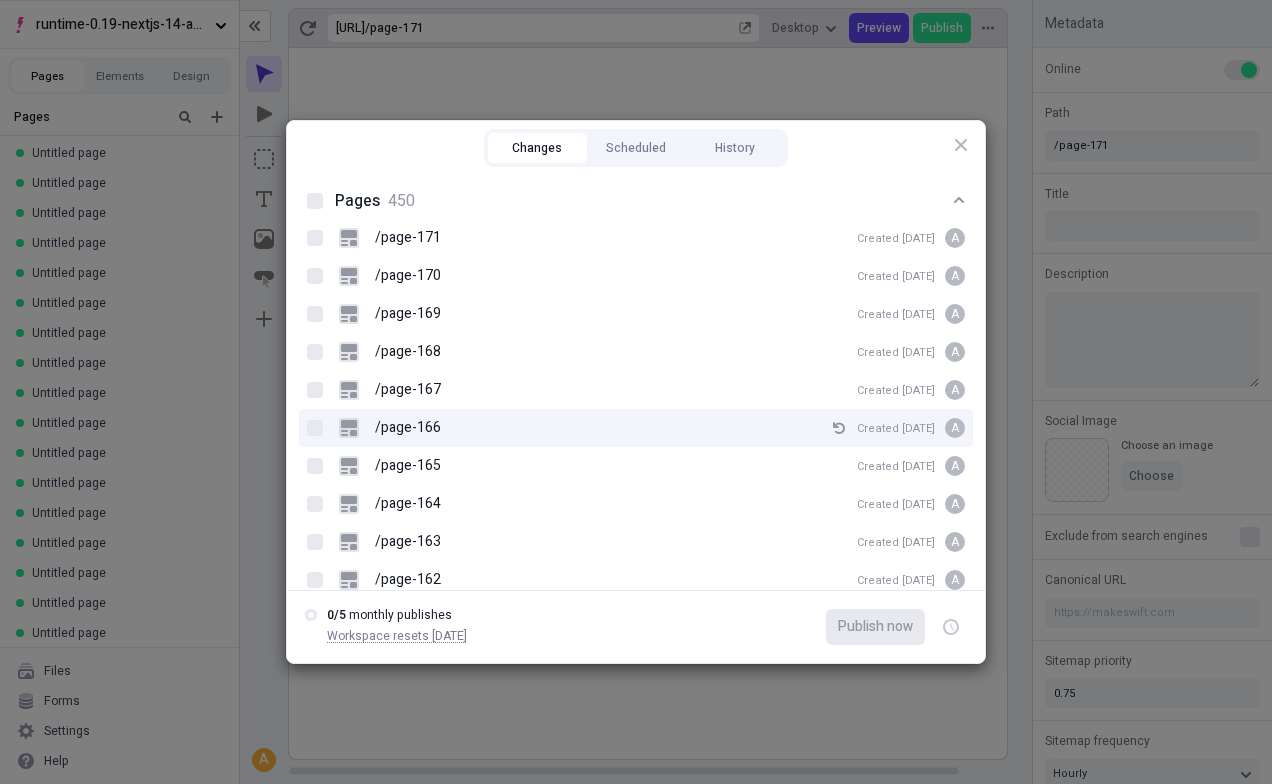 type 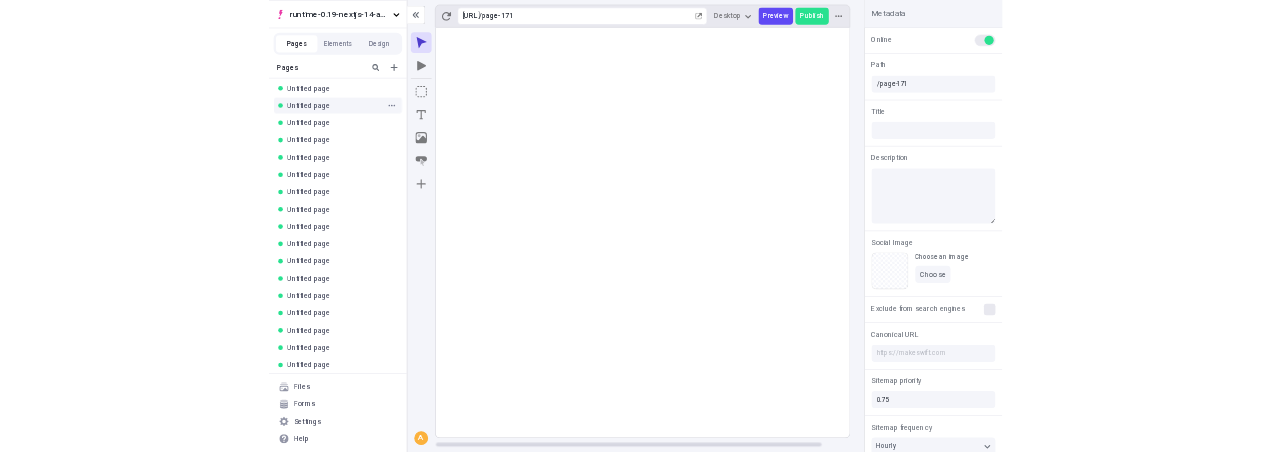 scroll, scrollTop: 0, scrollLeft: 0, axis: both 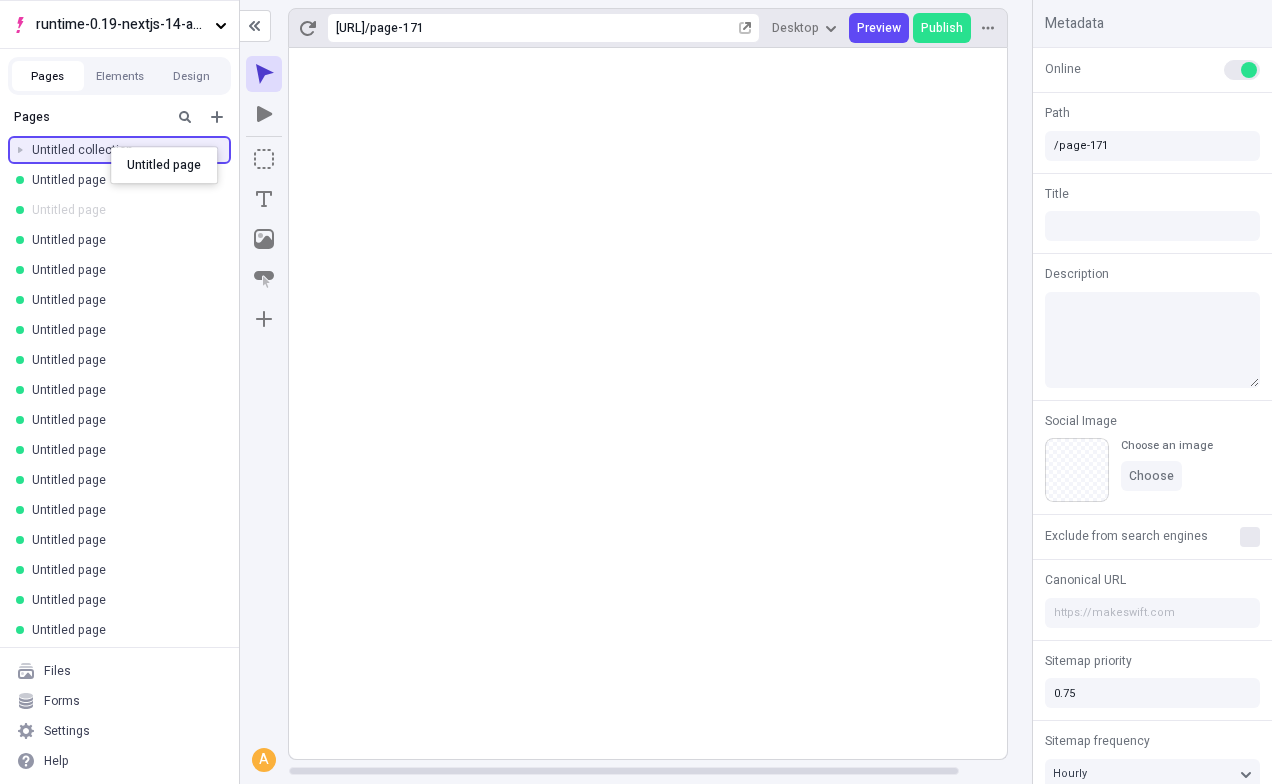 drag, startPoint x: 108, startPoint y: 198, endPoint x: 111, endPoint y: 147, distance: 51.088158 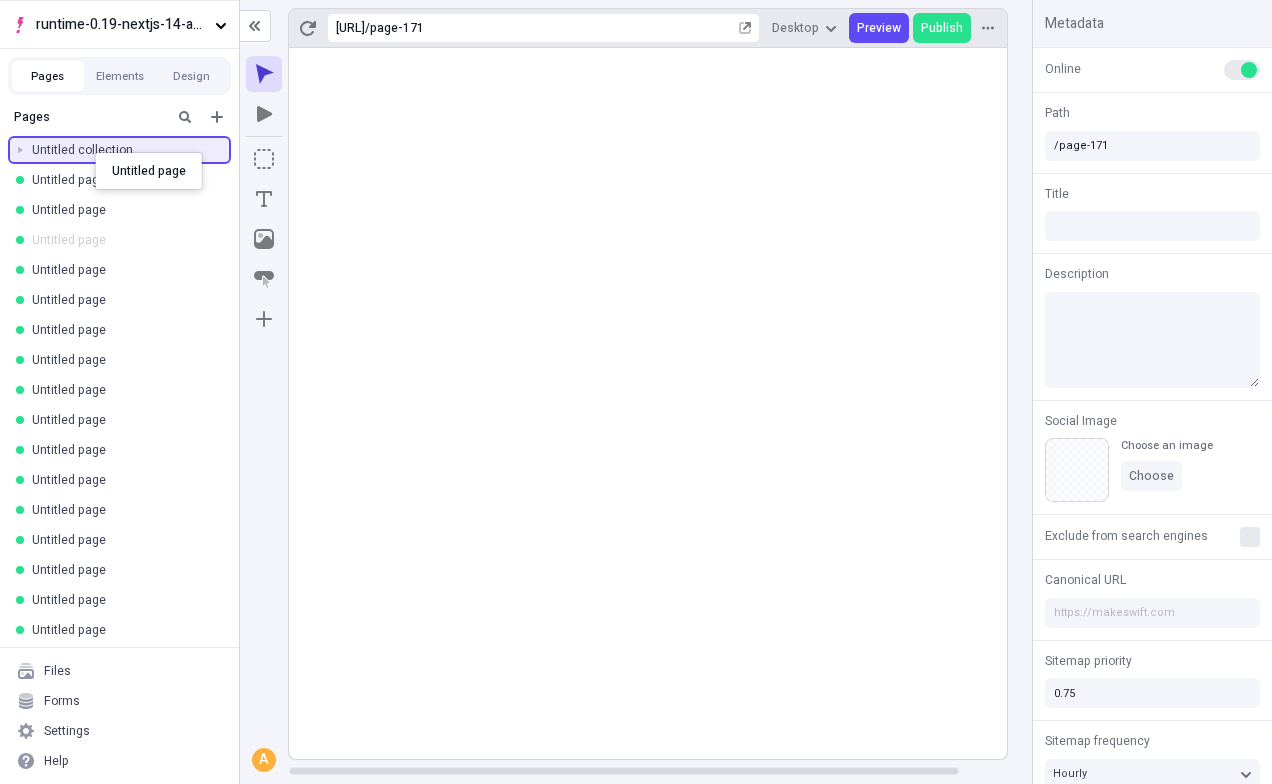 drag, startPoint x: 94, startPoint y: 242, endPoint x: 95, endPoint y: 152, distance: 90.005554 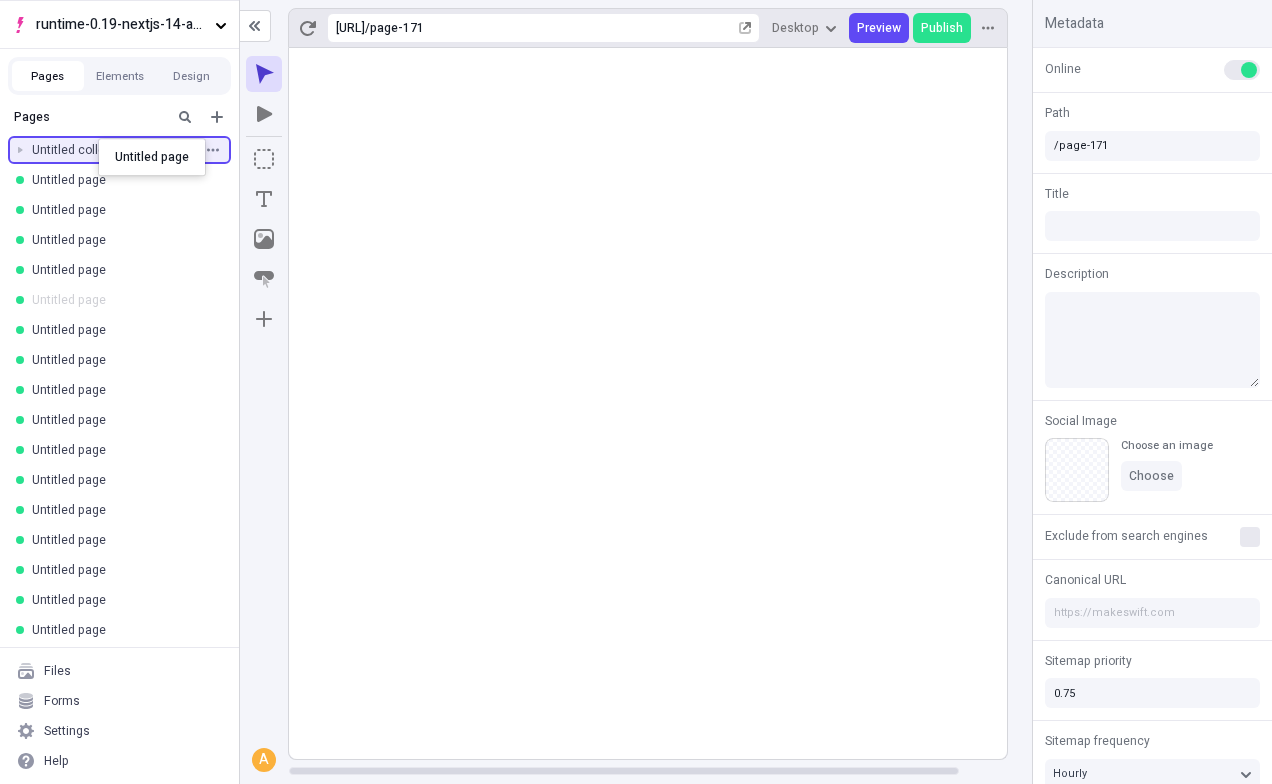 drag, startPoint x: 80, startPoint y: 285, endPoint x: 98, endPoint y: 145, distance: 141.1524 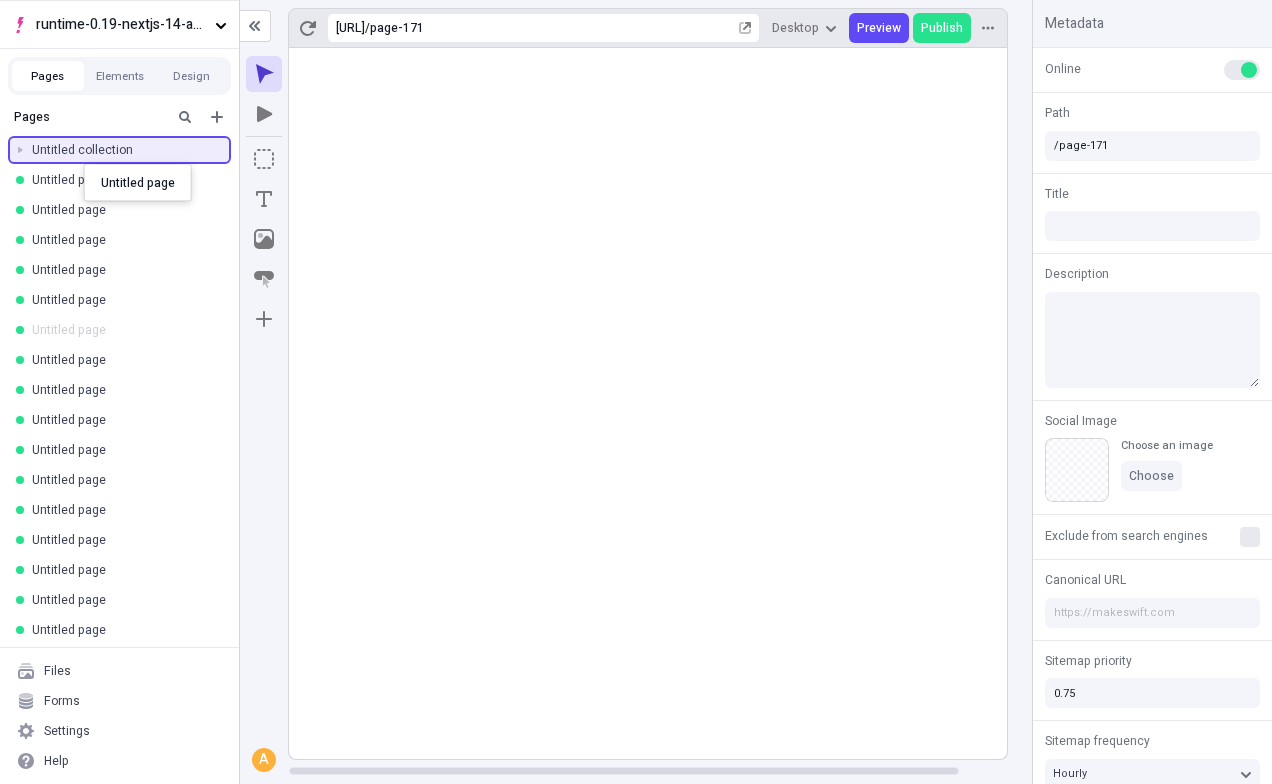 drag, startPoint x: 75, startPoint y: 340, endPoint x: 88, endPoint y: 156, distance: 184.45866 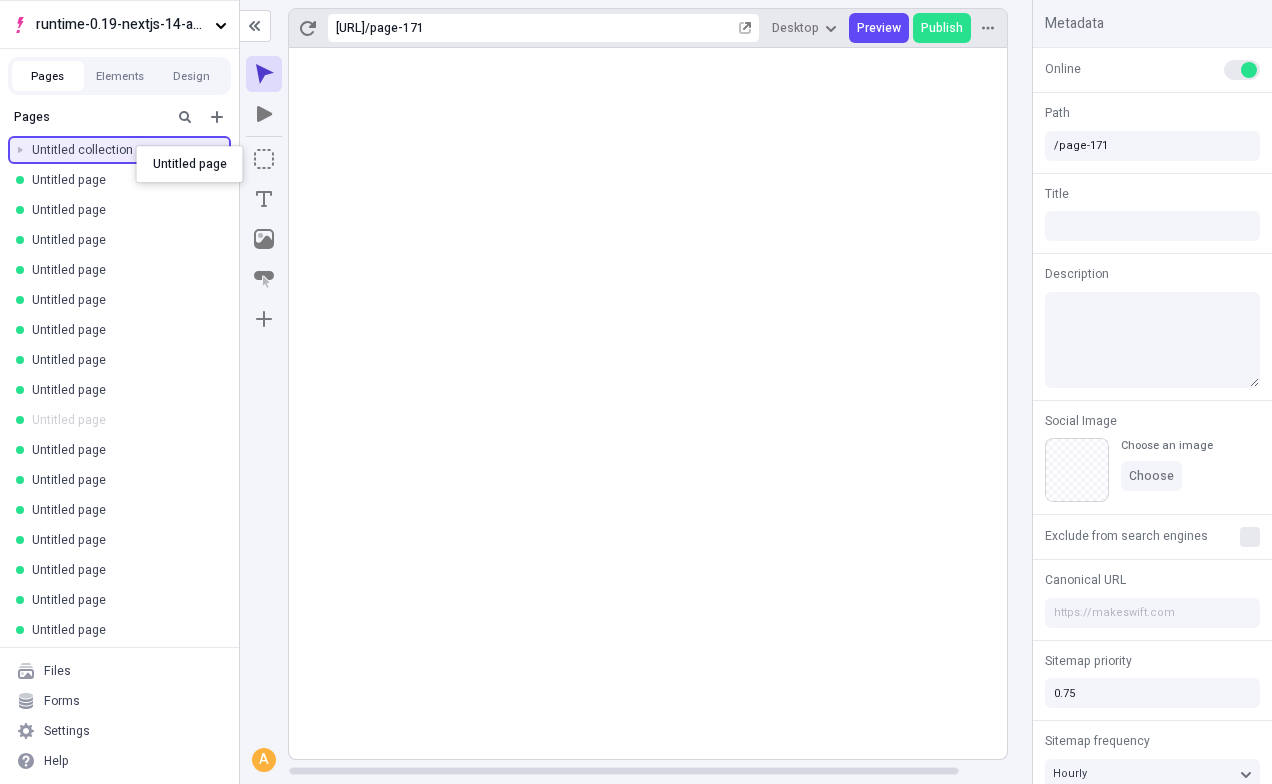 drag, startPoint x: 76, startPoint y: 421, endPoint x: 135, endPoint y: 144, distance: 283.2137 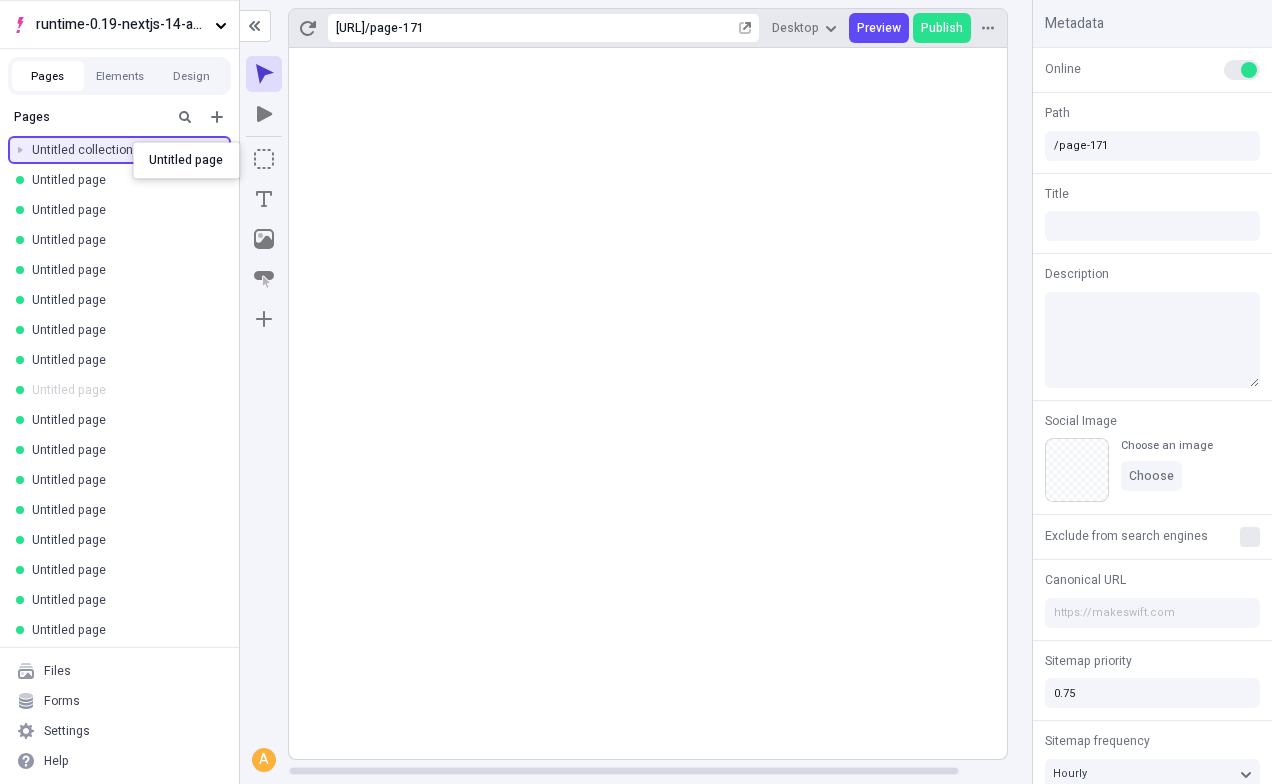 drag, startPoint x: 52, startPoint y: 379, endPoint x: 133, endPoint y: 142, distance: 250.45958 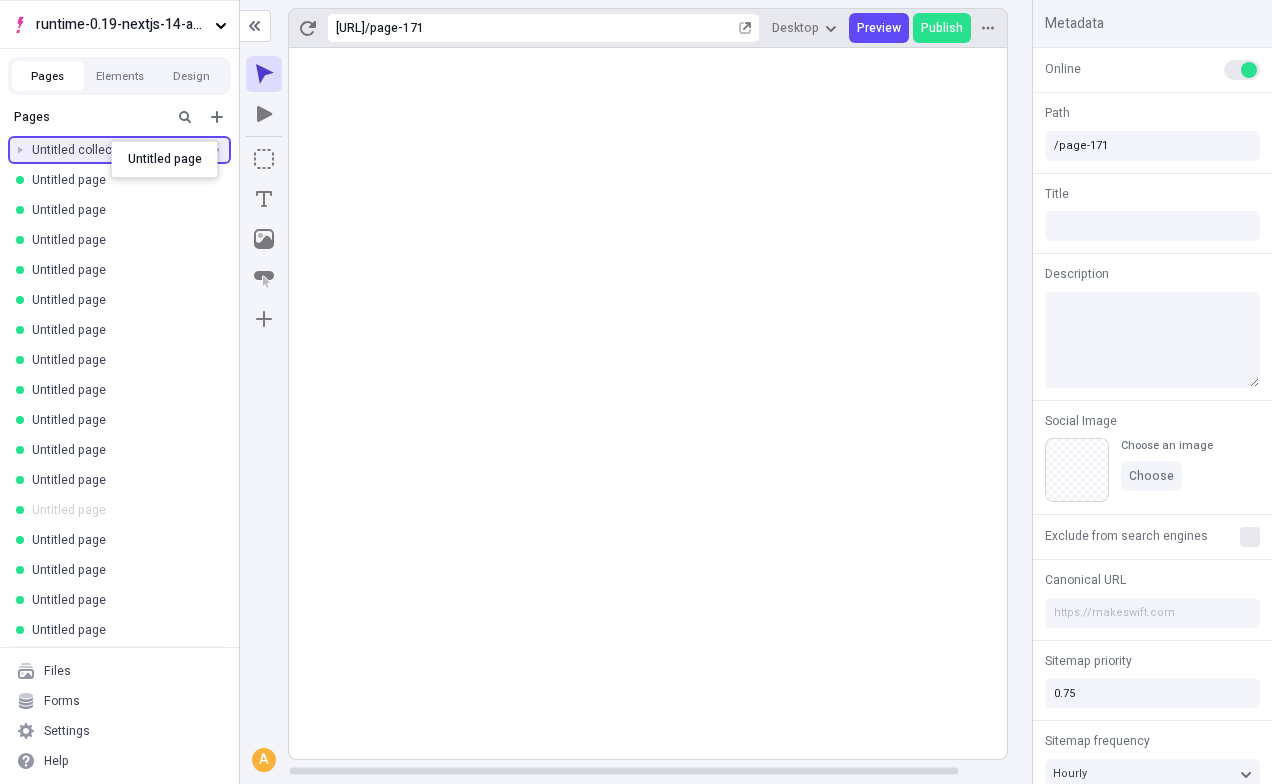 drag, startPoint x: 63, startPoint y: 493, endPoint x: 111, endPoint y: 141, distance: 355.25766 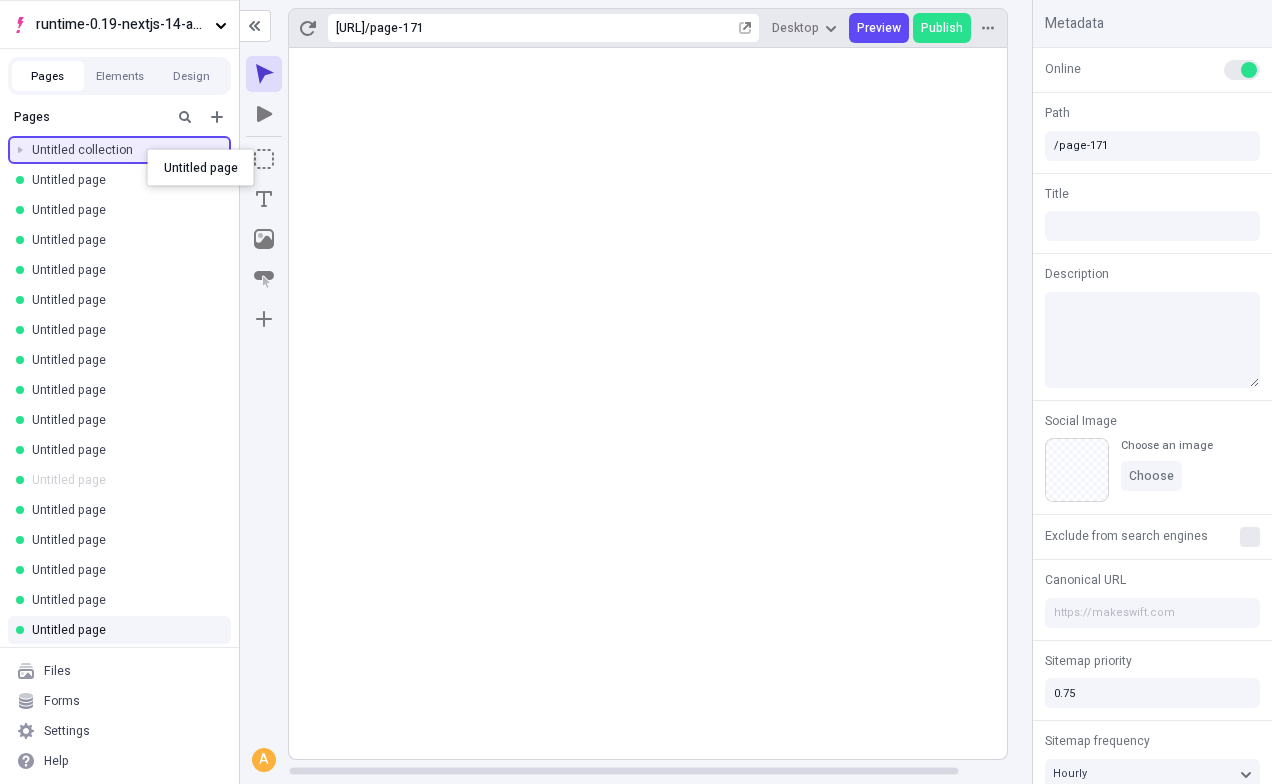 drag, startPoint x: 83, startPoint y: 472, endPoint x: 147, endPoint y: 149, distance: 329.2795 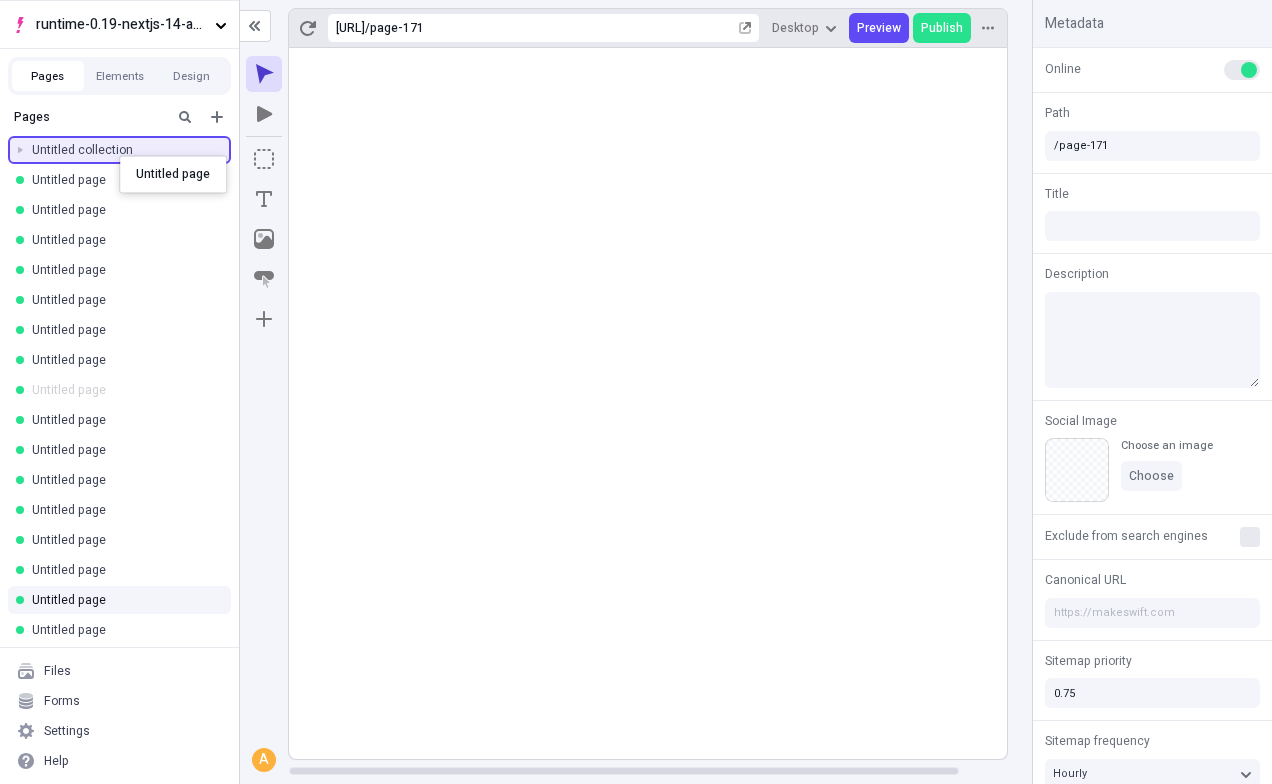 drag, startPoint x: 96, startPoint y: 382, endPoint x: 120, endPoint y: 156, distance: 227.27077 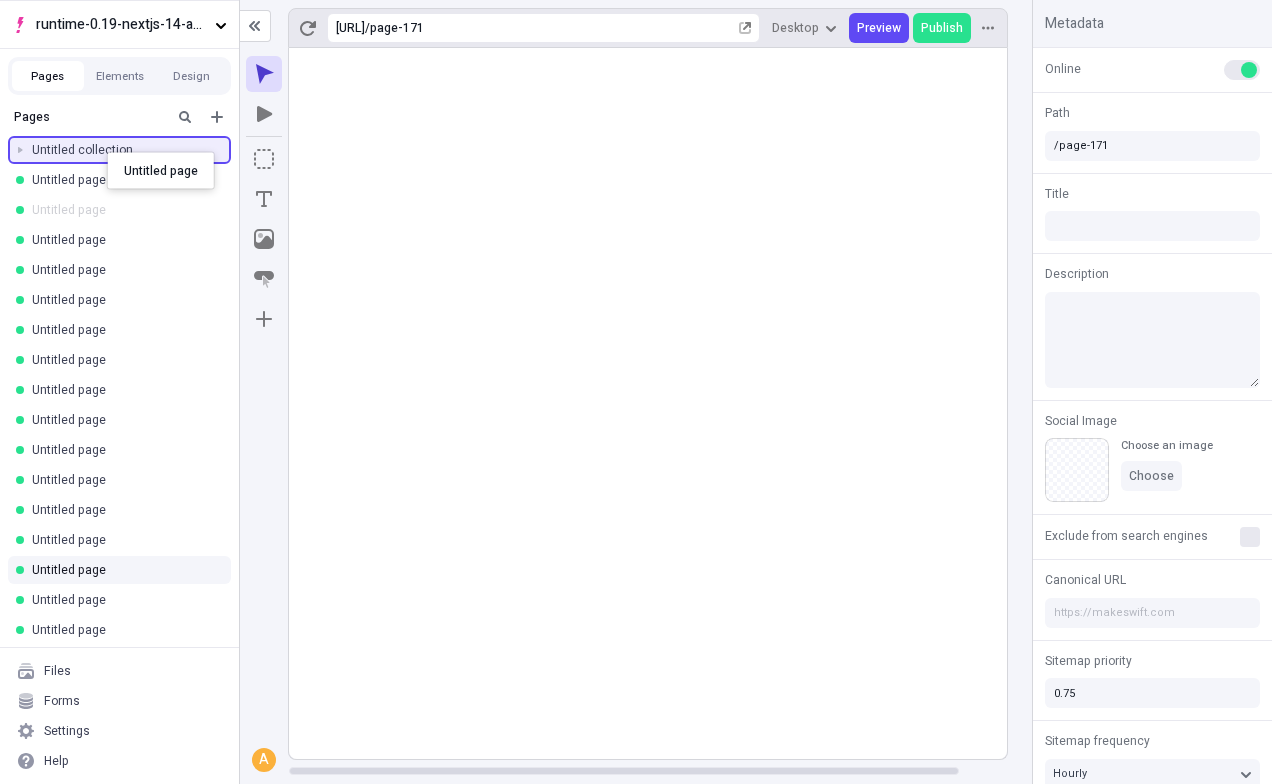 drag, startPoint x: 102, startPoint y: 208, endPoint x: 107, endPoint y: 152, distance: 56.22277 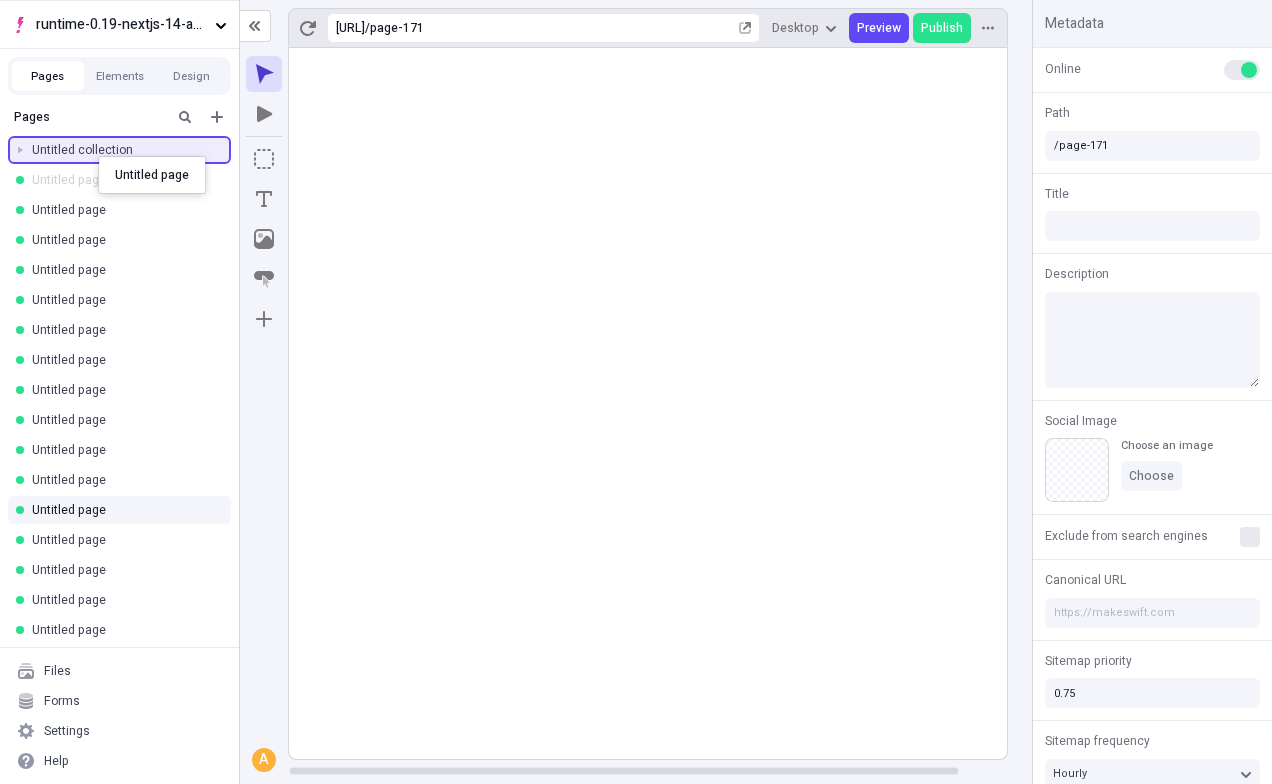 drag, startPoint x: 95, startPoint y: 192, endPoint x: 99, endPoint y: 157, distance: 35.22783 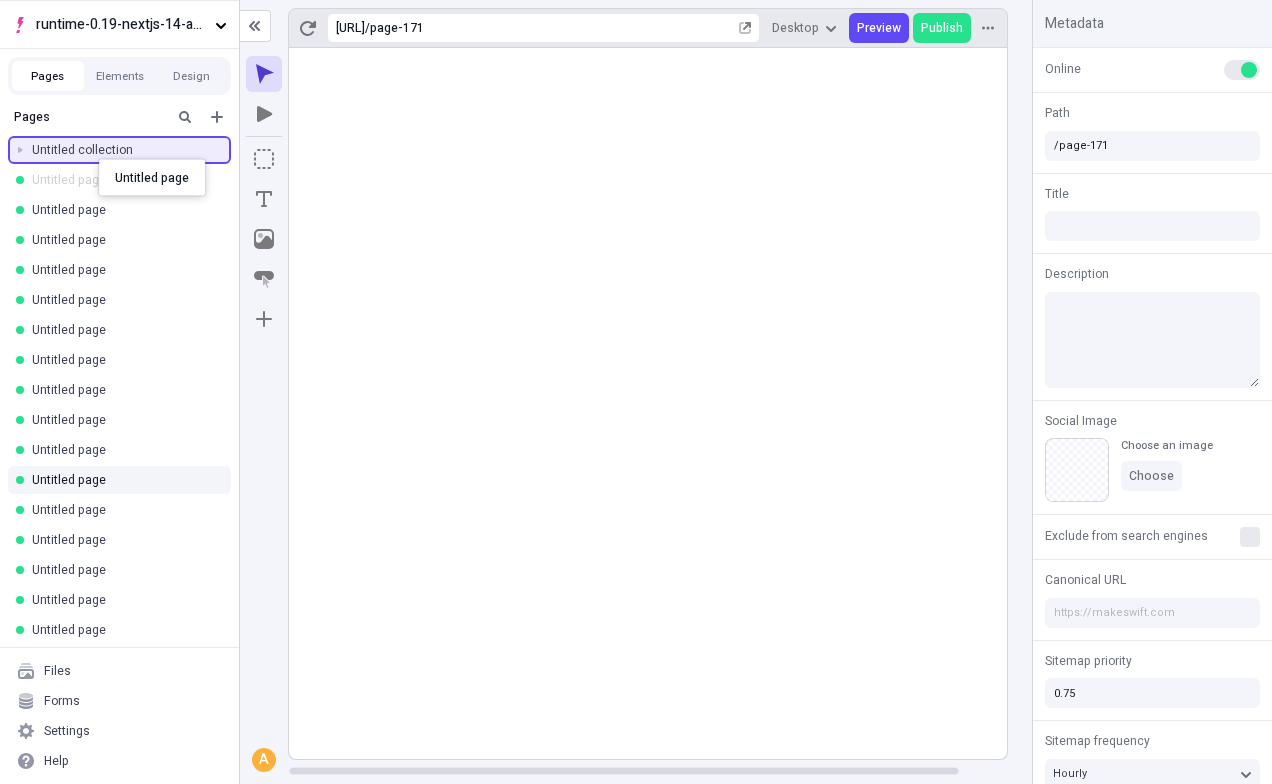 drag, startPoint x: 99, startPoint y: 182, endPoint x: 99, endPoint y: 159, distance: 23 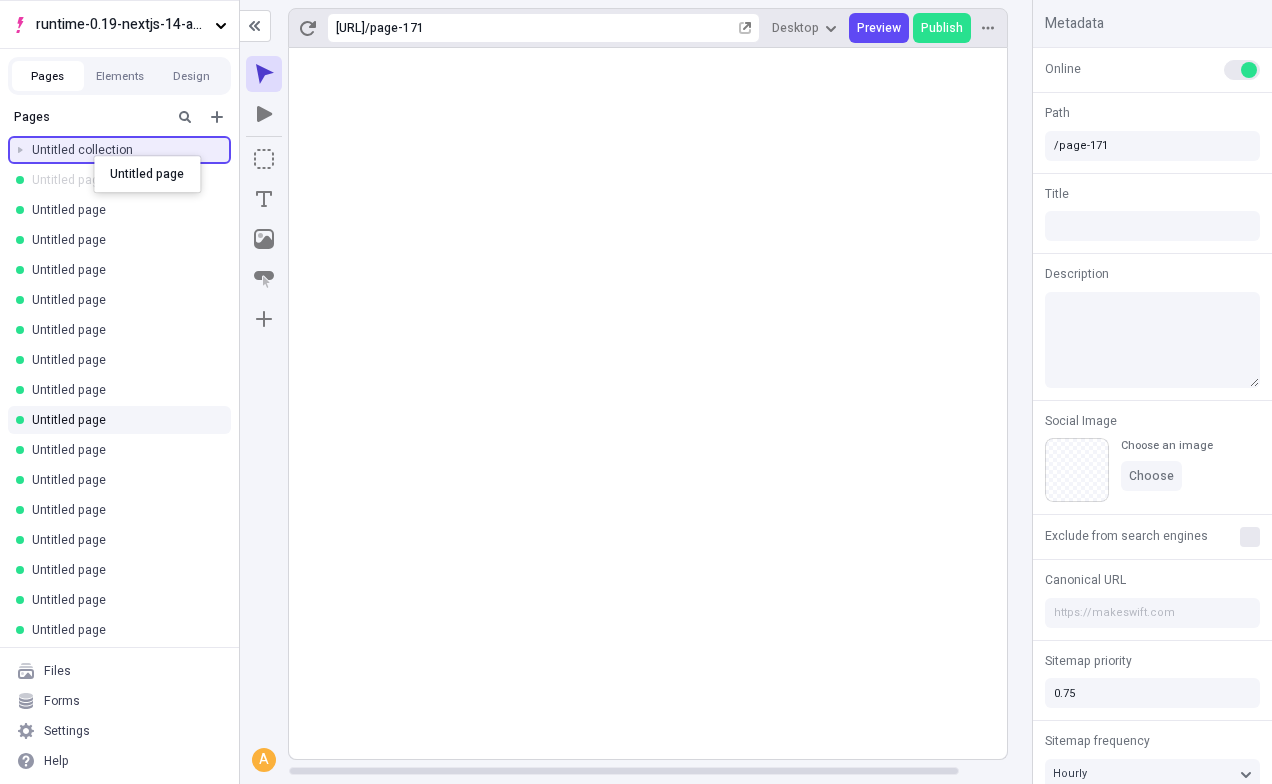 drag, startPoint x: 94, startPoint y: 182, endPoint x: 94, endPoint y: 155, distance: 27 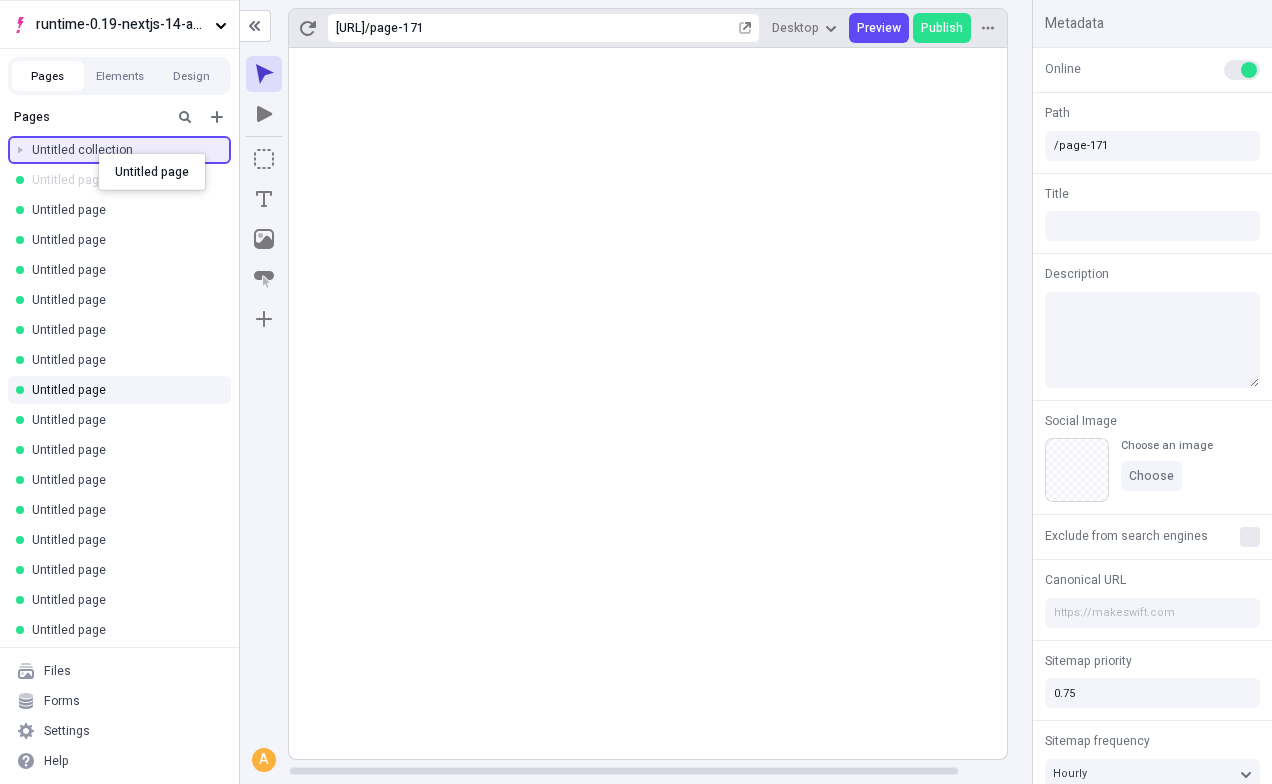 drag, startPoint x: 94, startPoint y: 184, endPoint x: 99, endPoint y: 152, distance: 32.38827 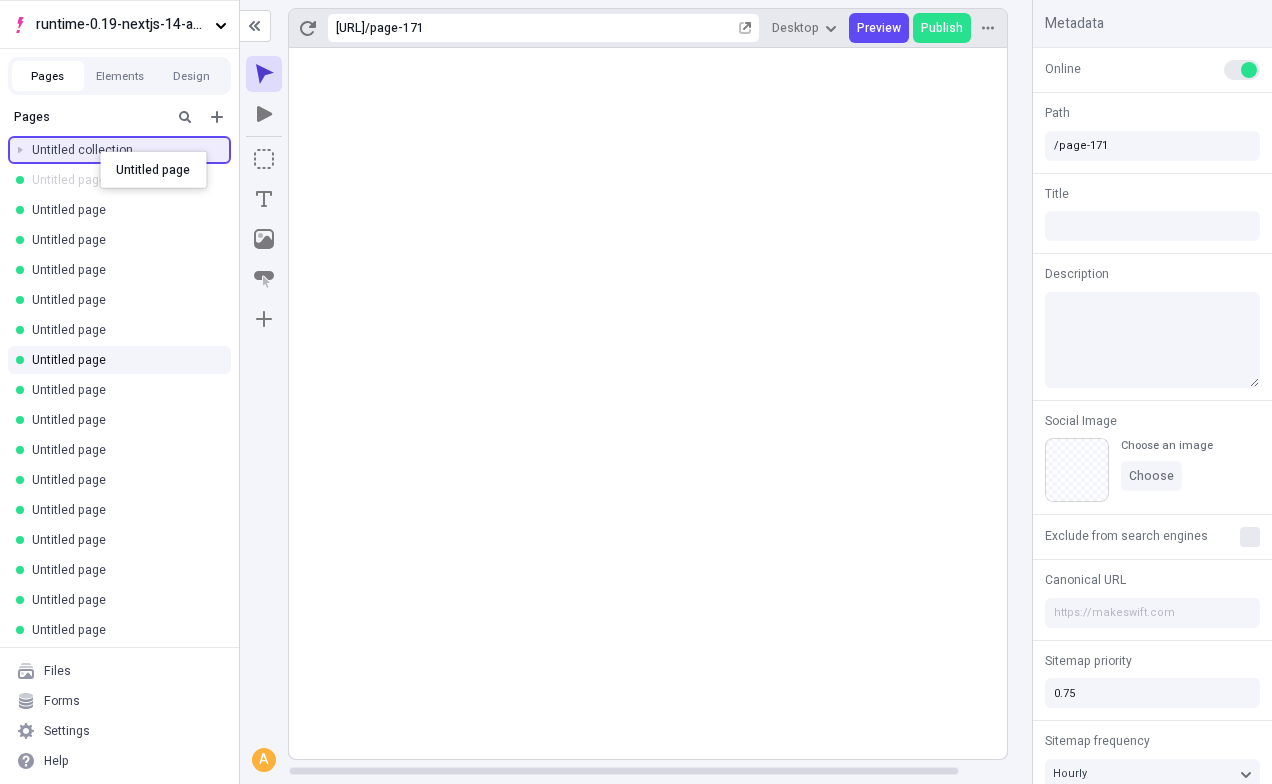 drag, startPoint x: 100, startPoint y: 183, endPoint x: 100, endPoint y: 151, distance: 32 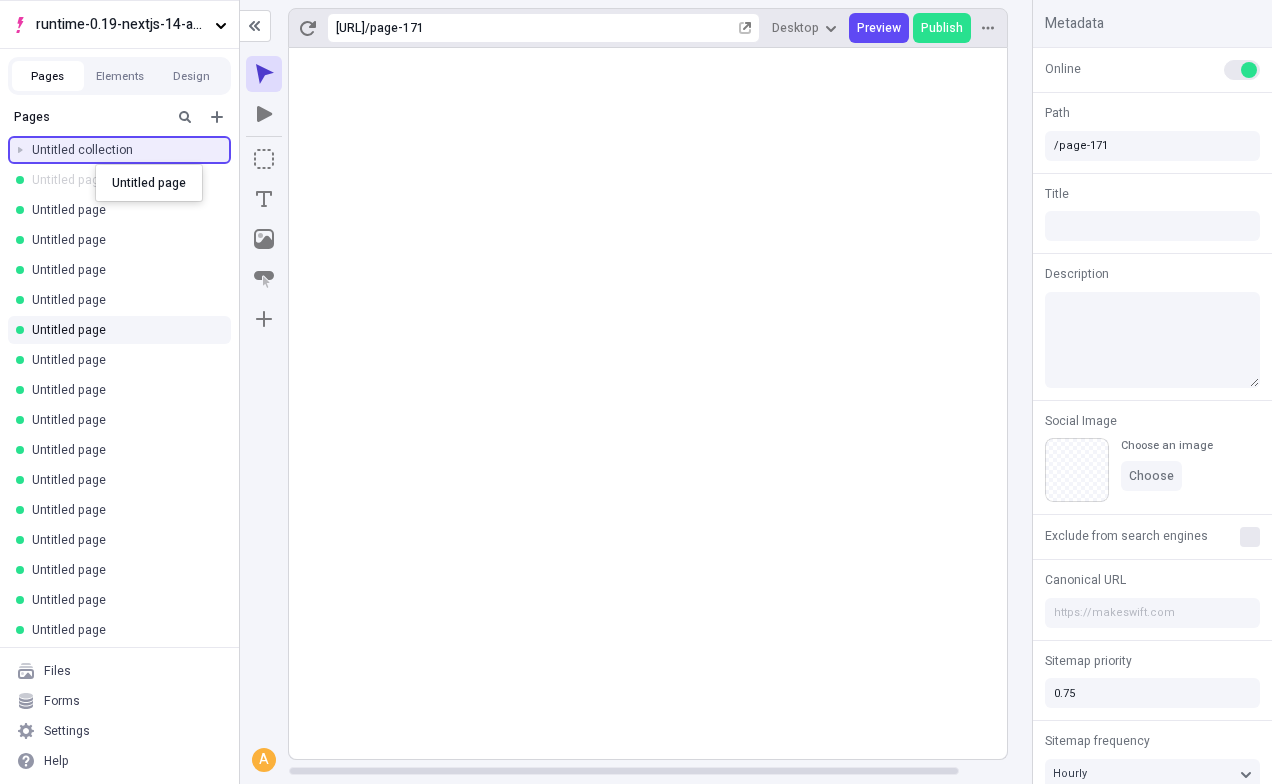 drag, startPoint x: 96, startPoint y: 187, endPoint x: 96, endPoint y: 164, distance: 23 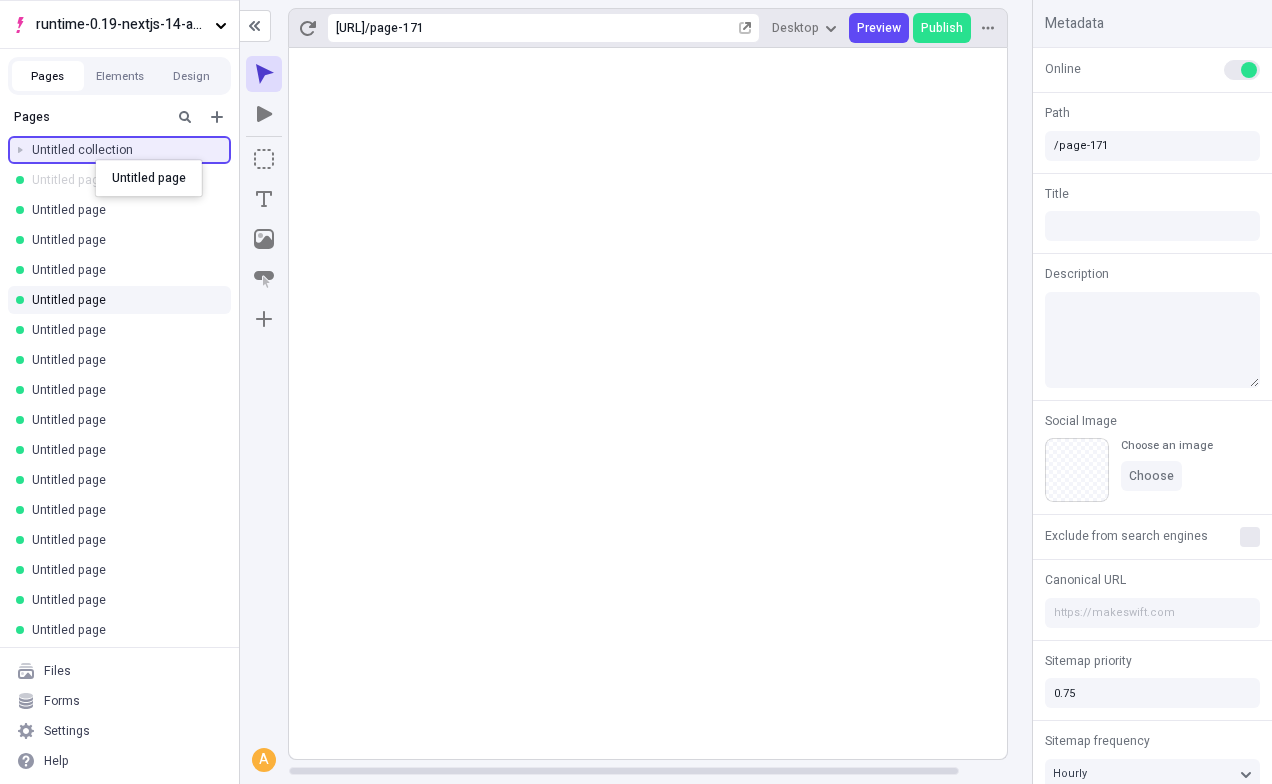 drag, startPoint x: 95, startPoint y: 186, endPoint x: 95, endPoint y: 160, distance: 26 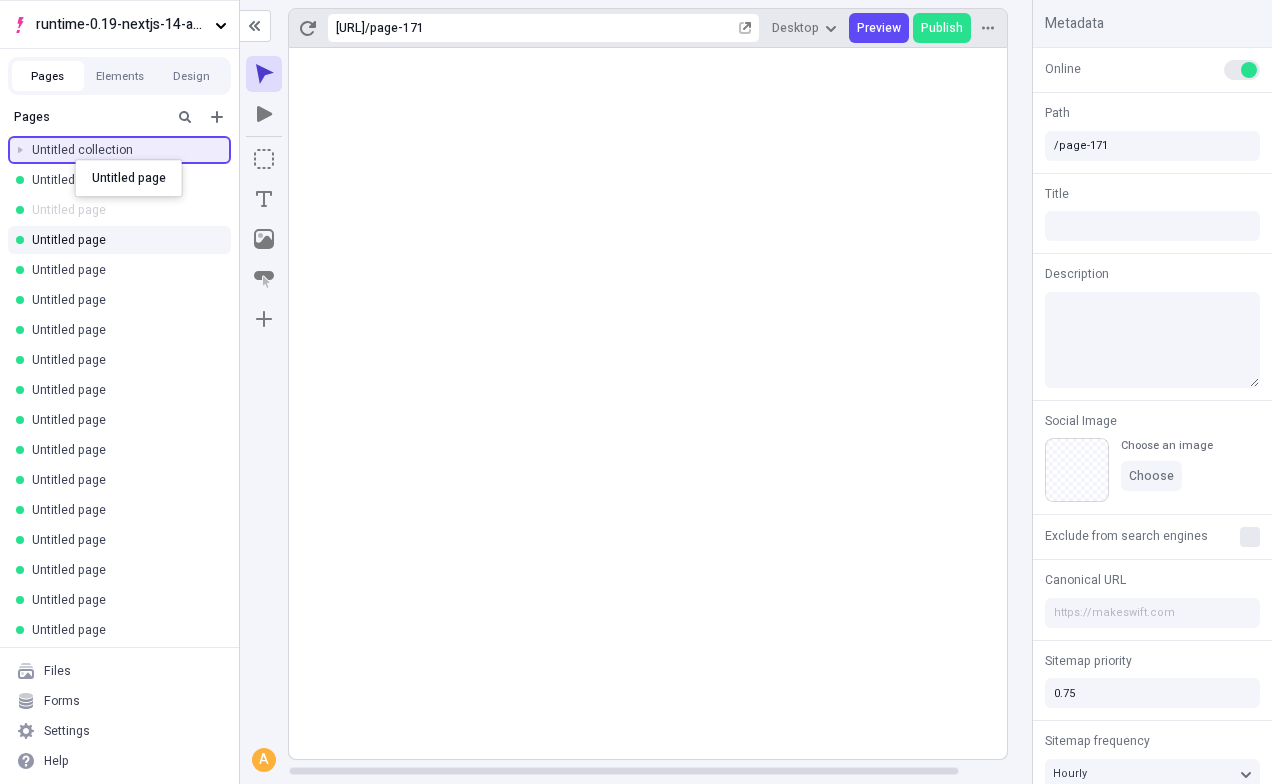 drag, startPoint x: 98, startPoint y: 183, endPoint x: 75, endPoint y: 160, distance: 32.526913 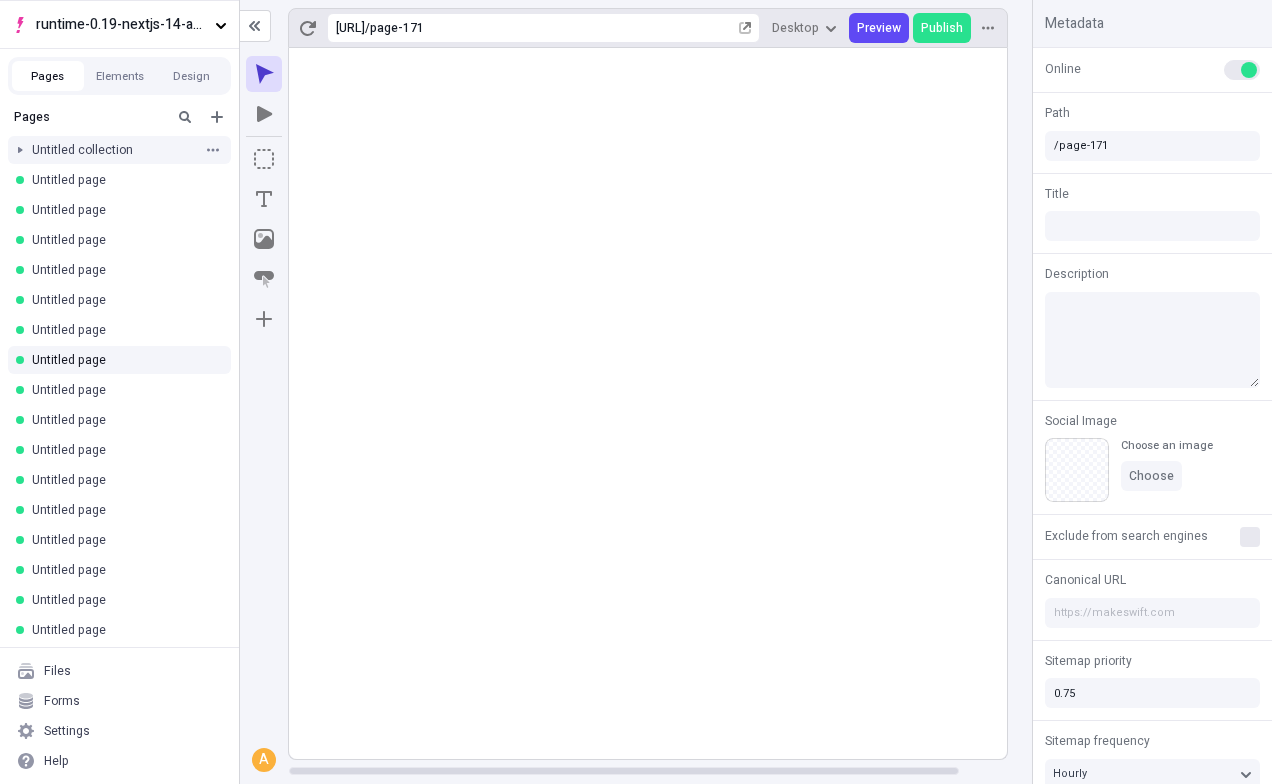 click at bounding box center [20, 150] 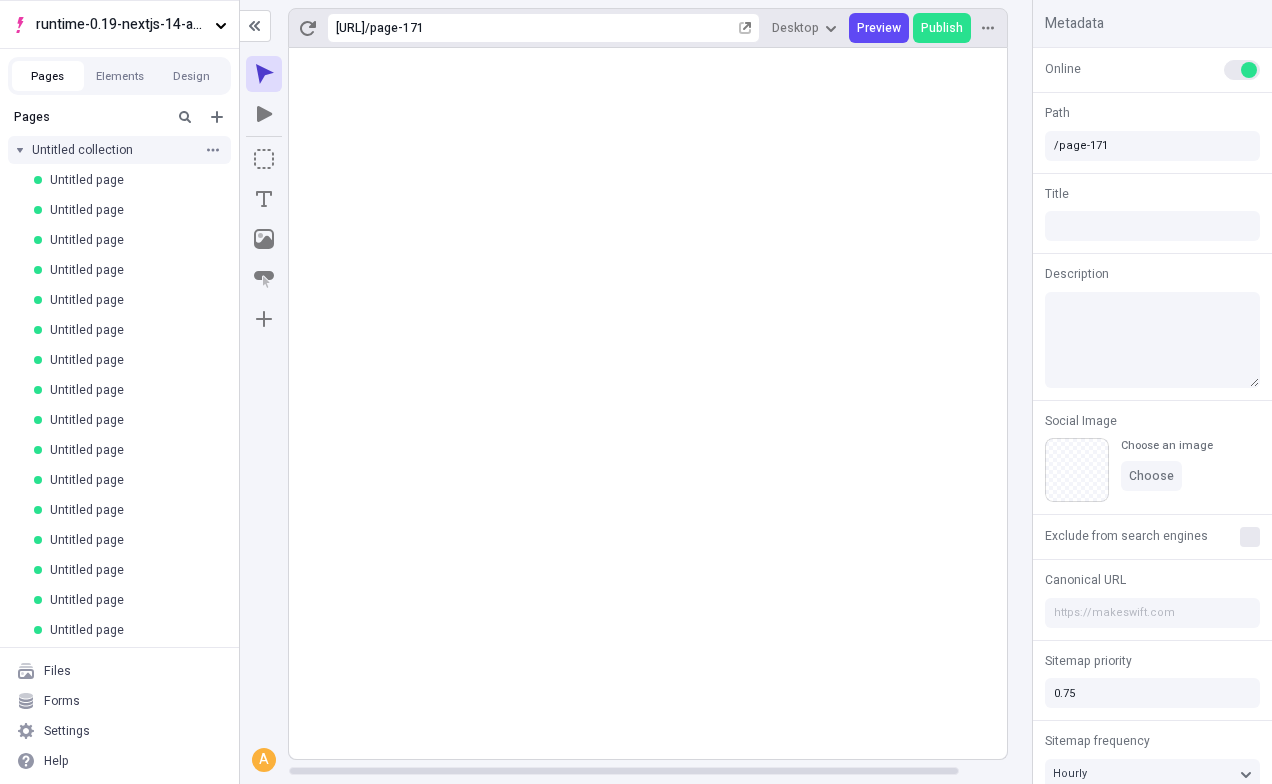 click at bounding box center (20, 150) 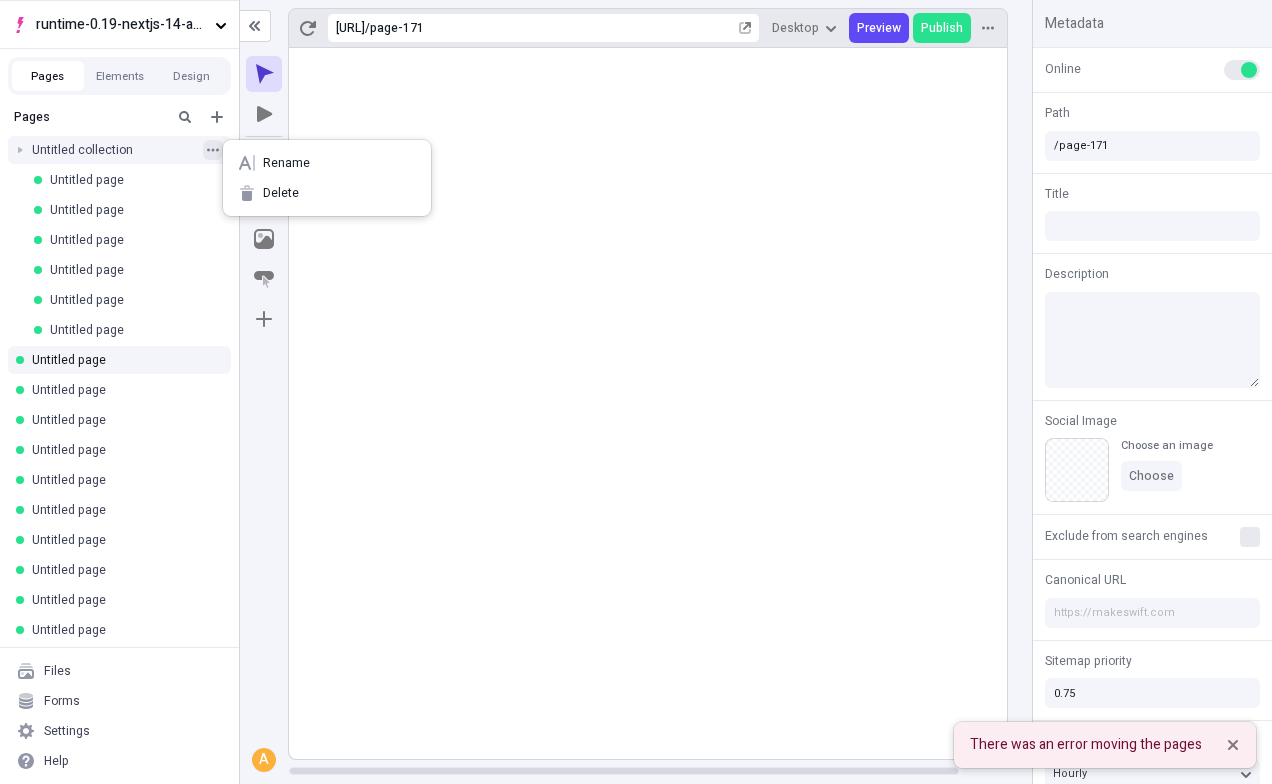 click 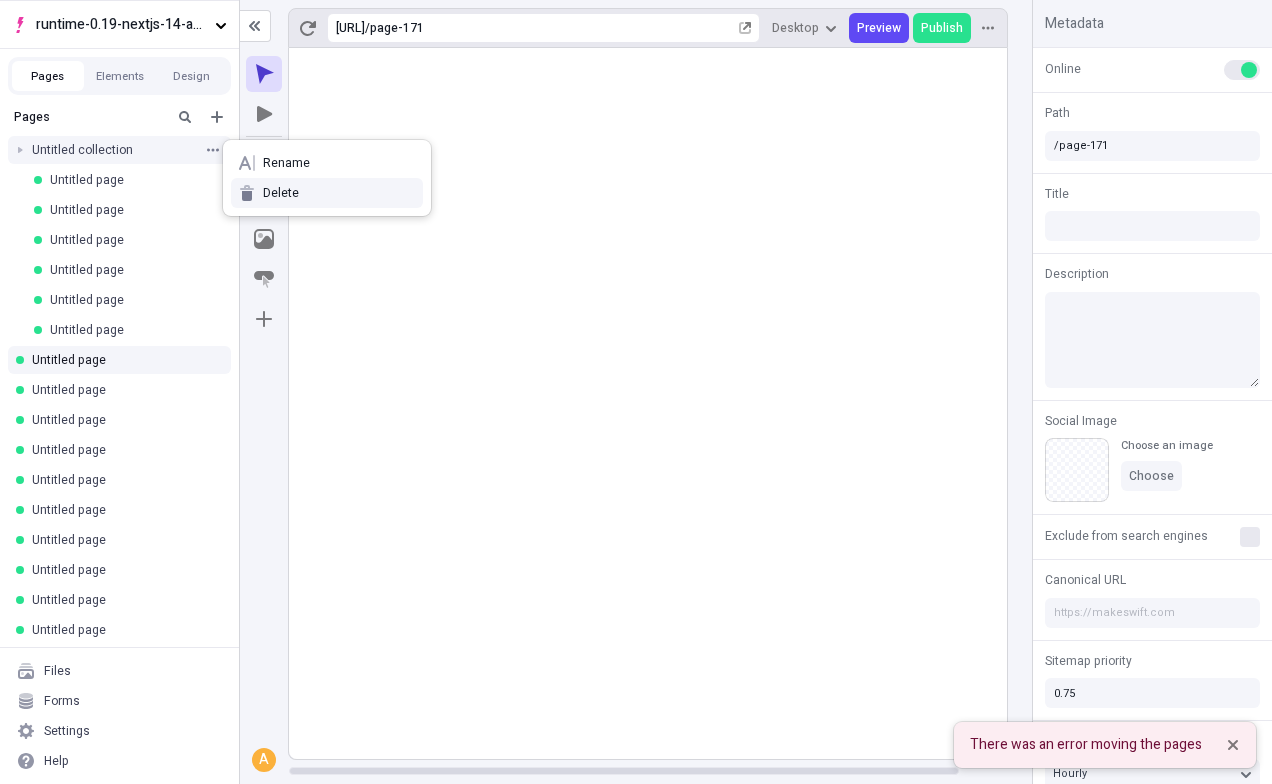 click on "Delete" at bounding box center (327, 193) 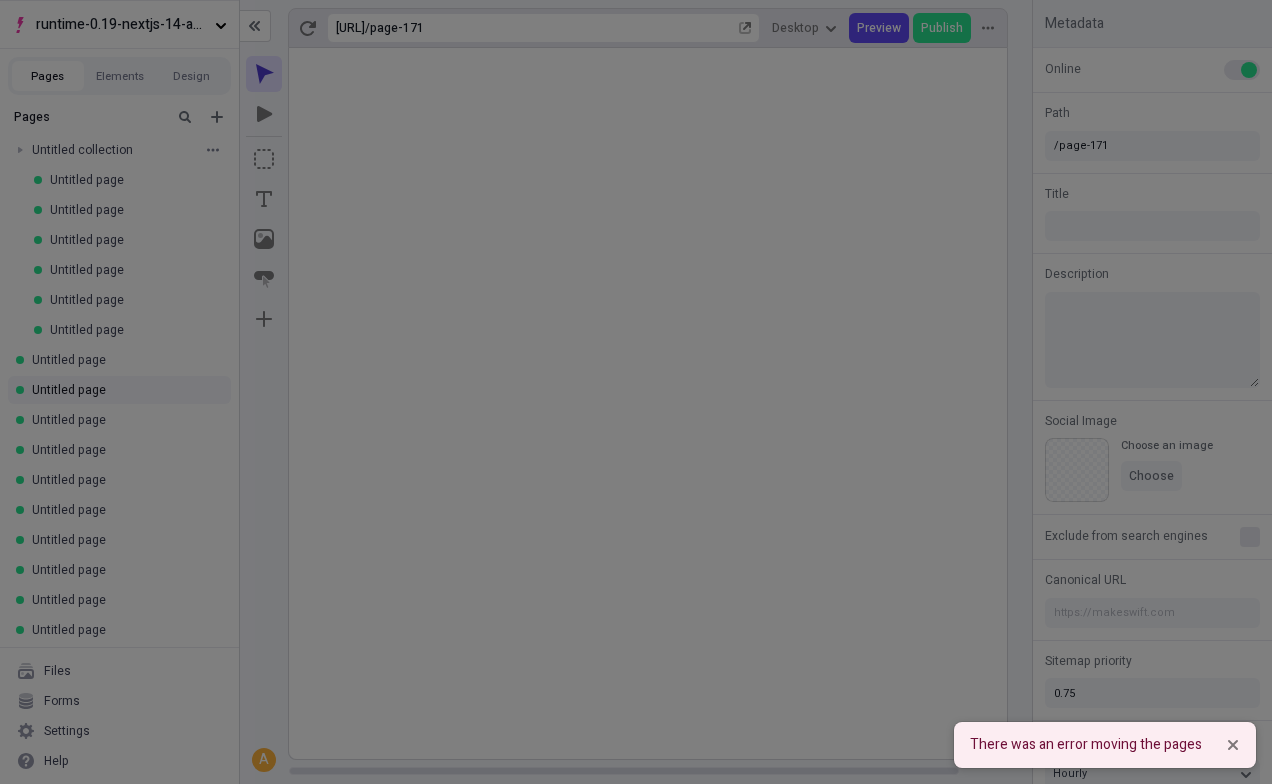type 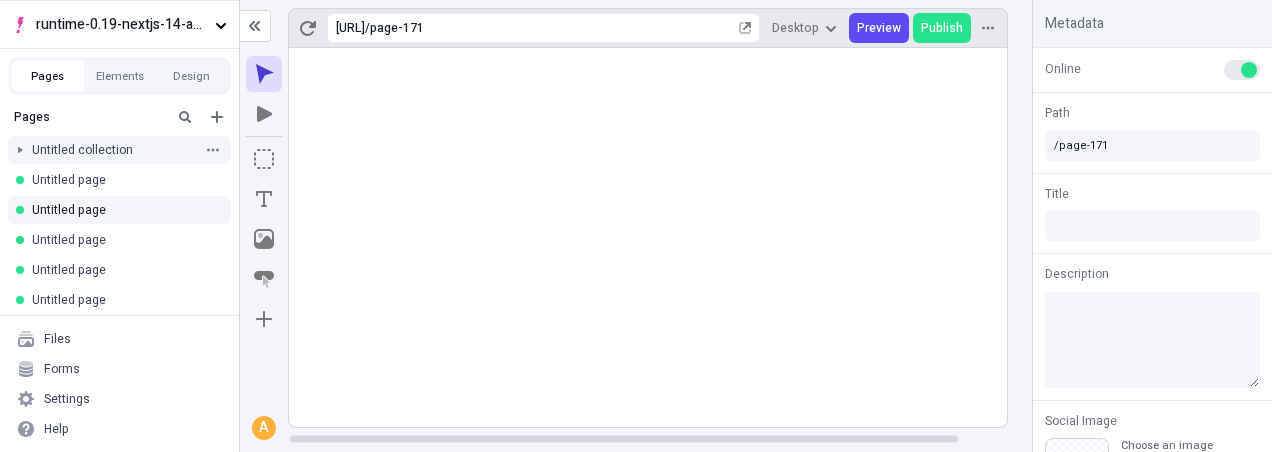 click at bounding box center (20, 150) 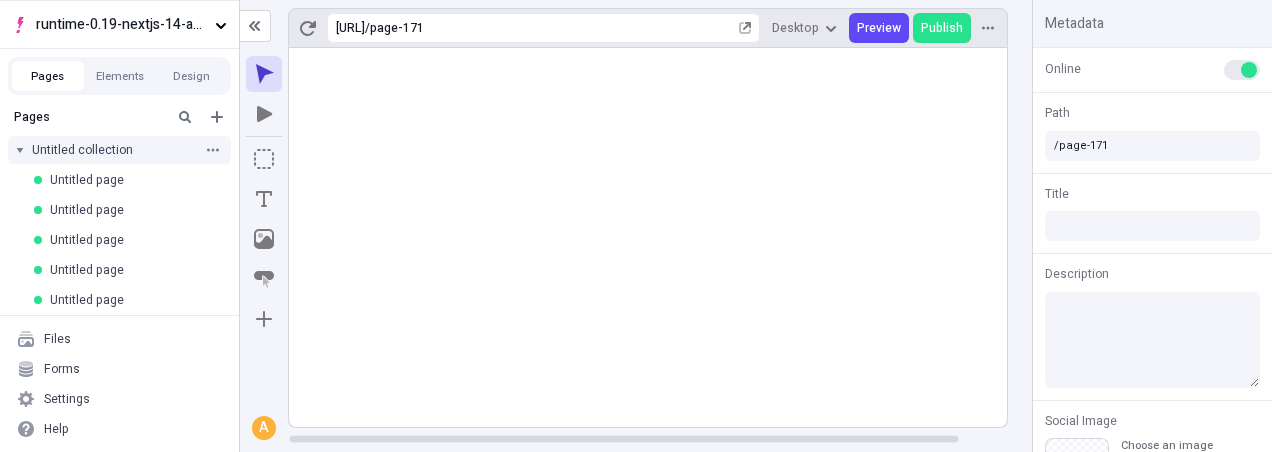 click at bounding box center [20, 150] 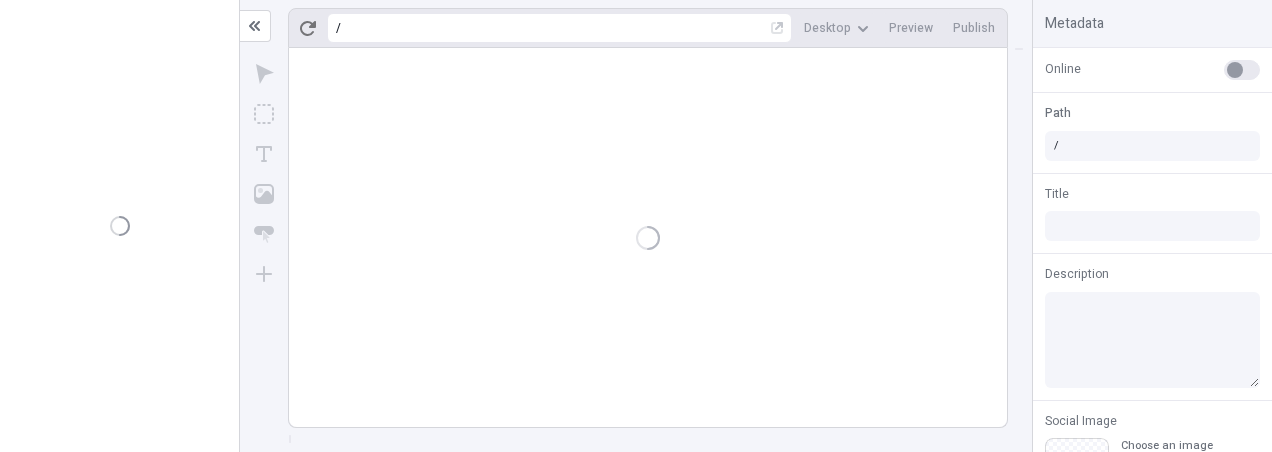 scroll, scrollTop: 0, scrollLeft: 0, axis: both 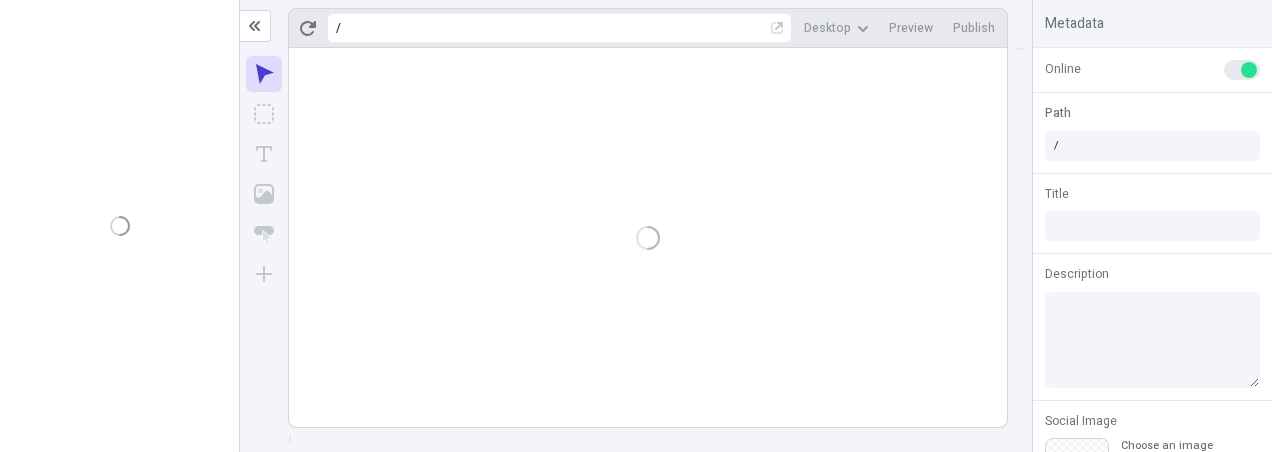 type on "/page-171" 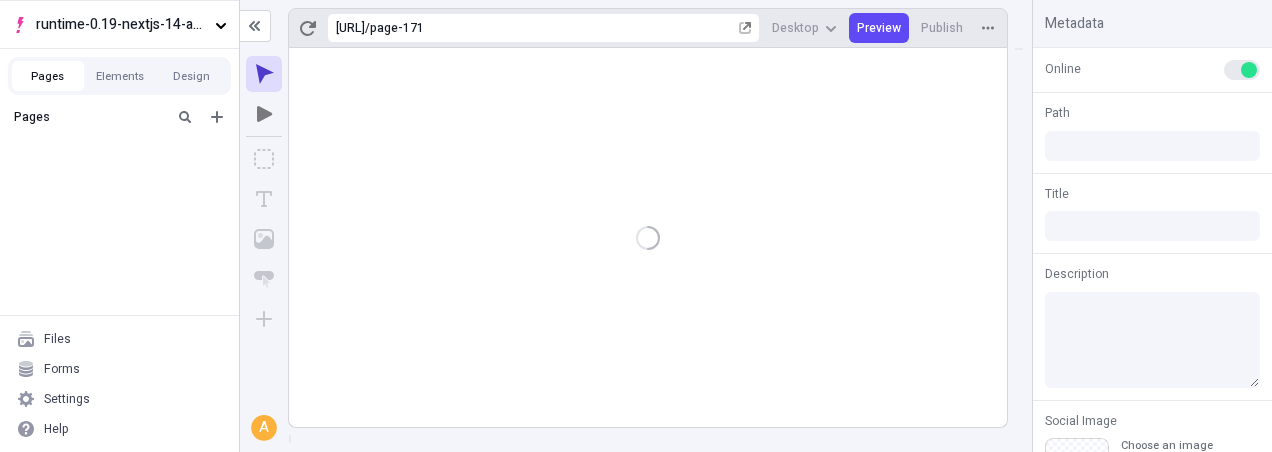 type on "/page-171" 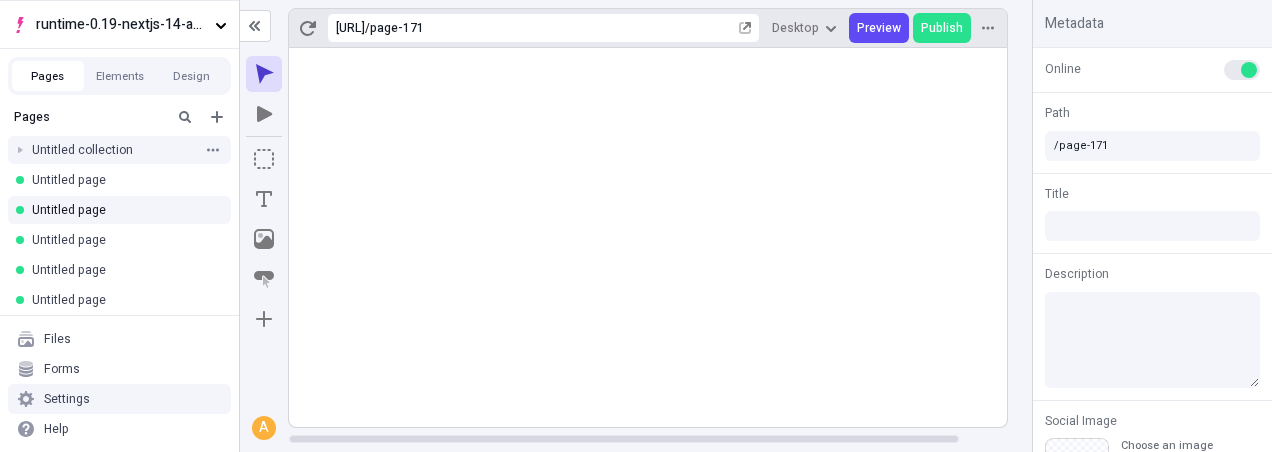 click on "Untitled collection" at bounding box center (113, 150) 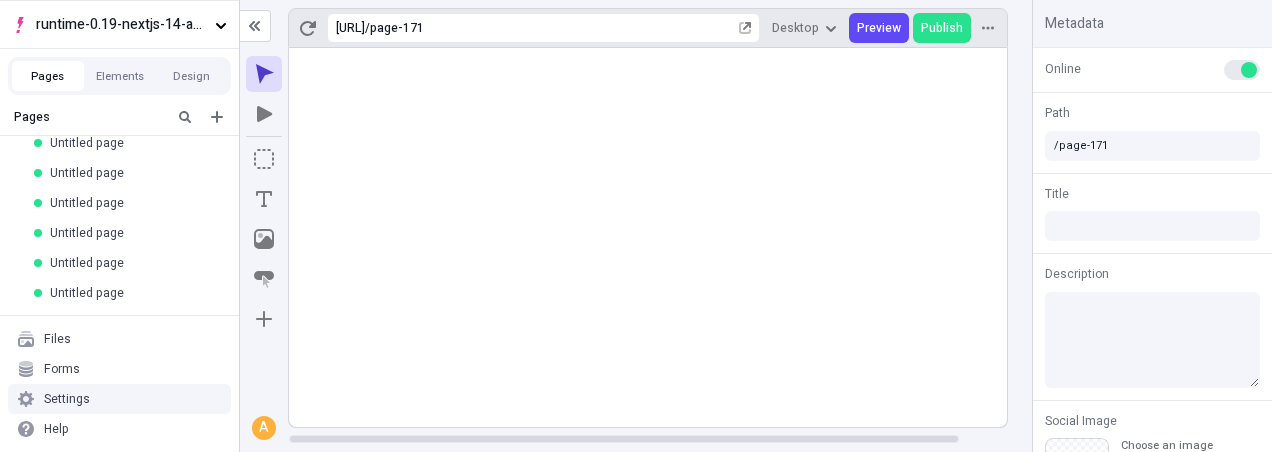 scroll, scrollTop: 0, scrollLeft: 0, axis: both 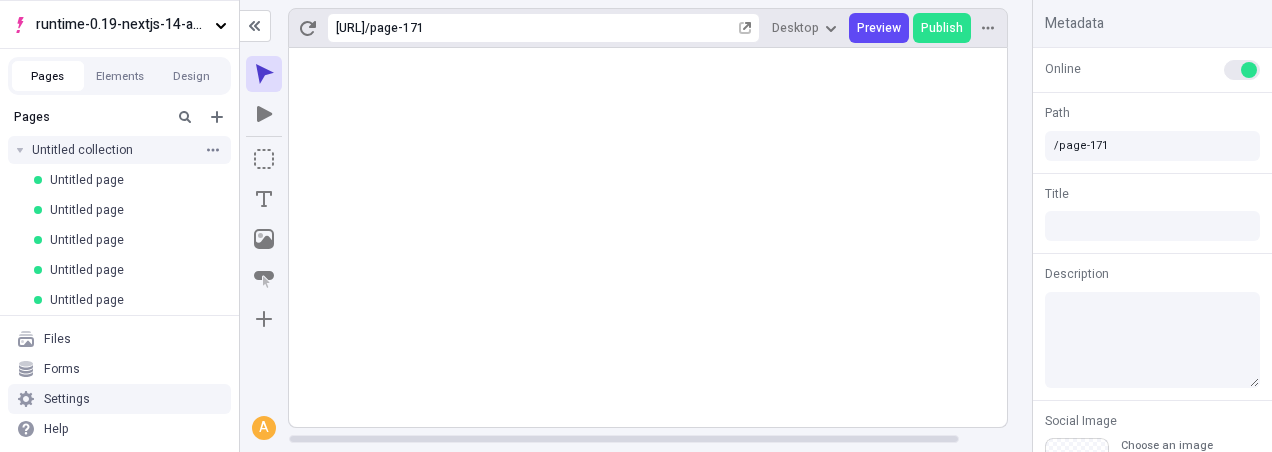 click on "Untitled collection" at bounding box center (113, 150) 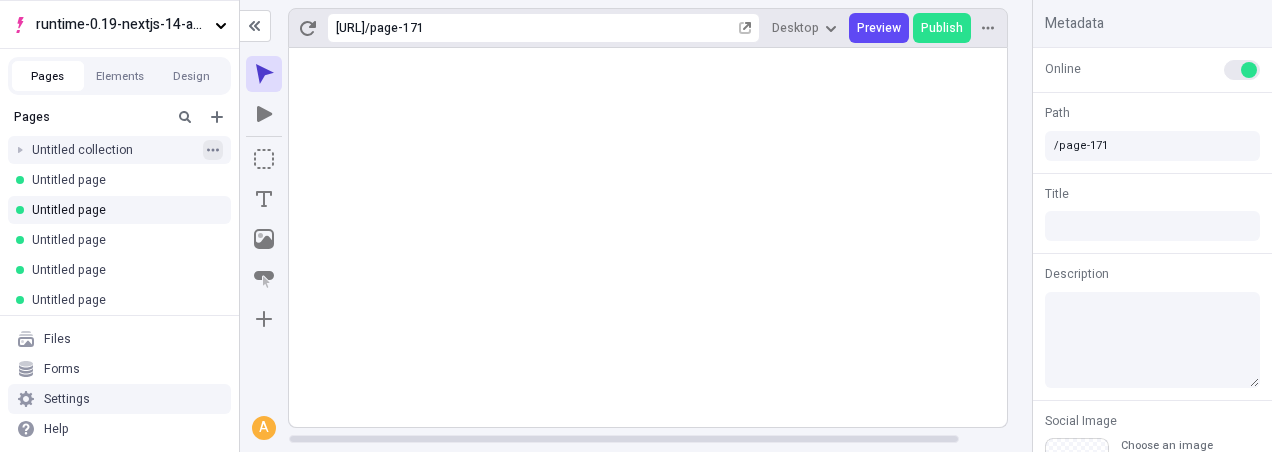 click at bounding box center [213, 150] 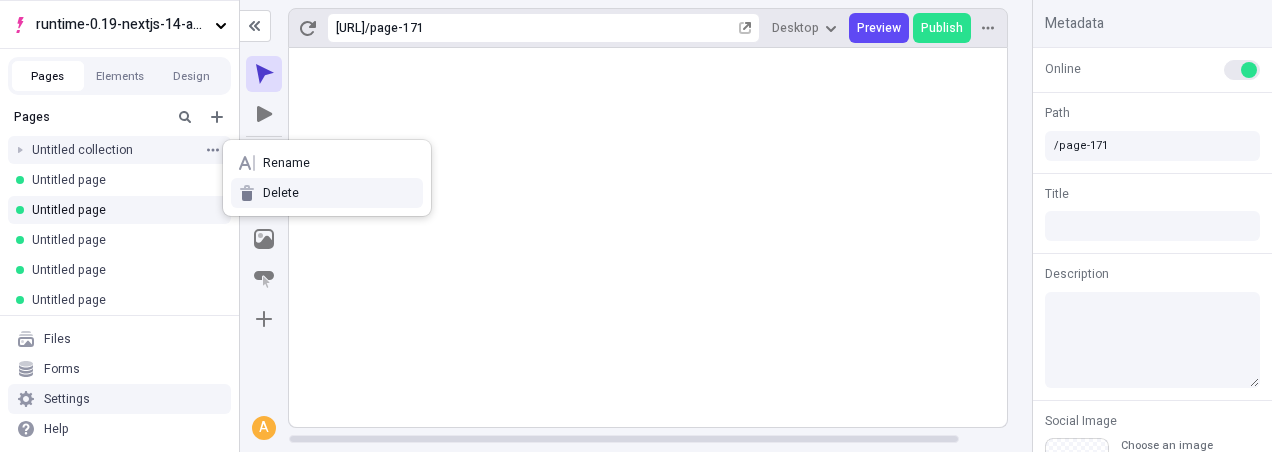 click on "Delete" at bounding box center [327, 193] 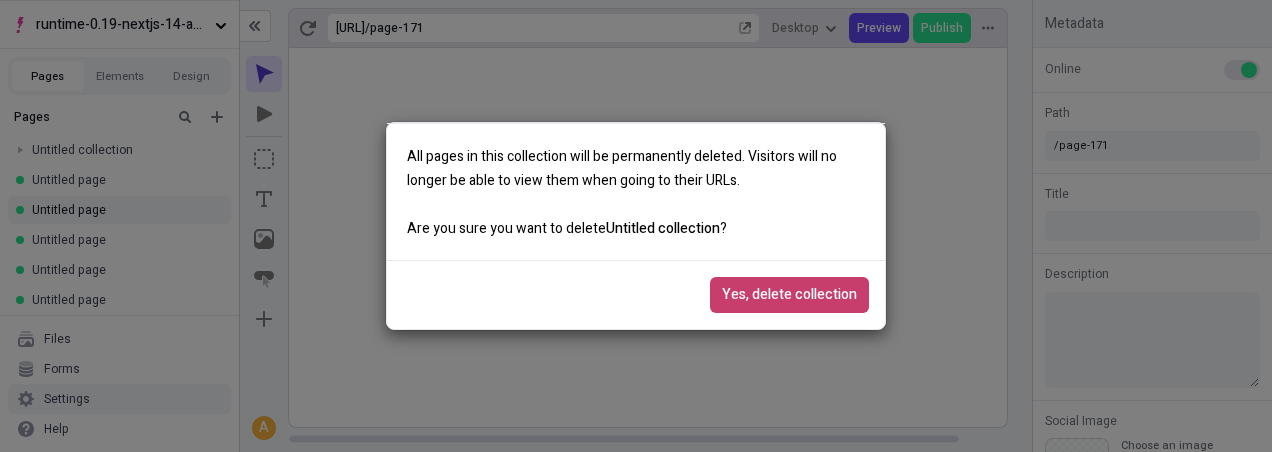 click on "Yes, delete collection" at bounding box center (789, 295) 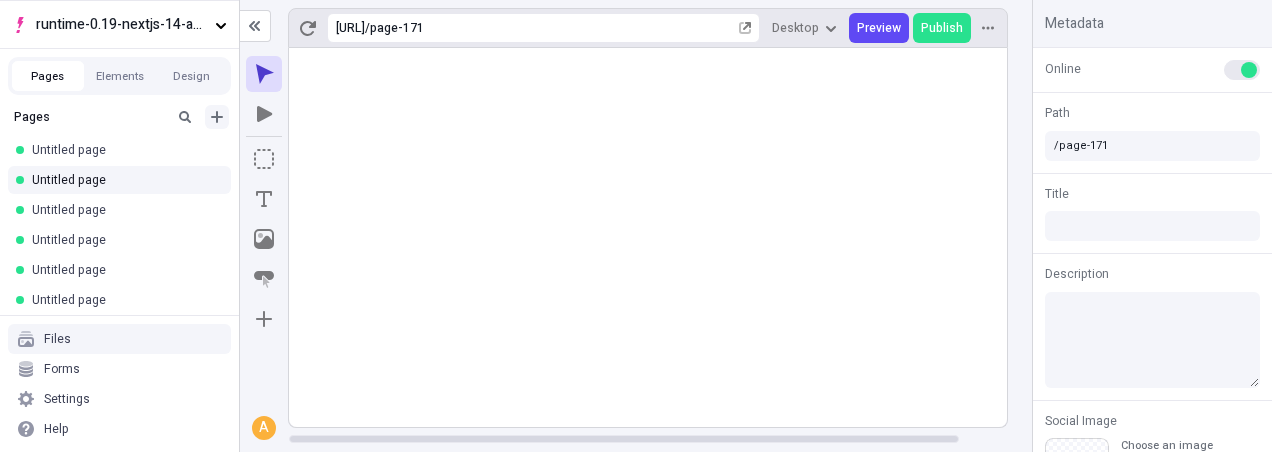 click 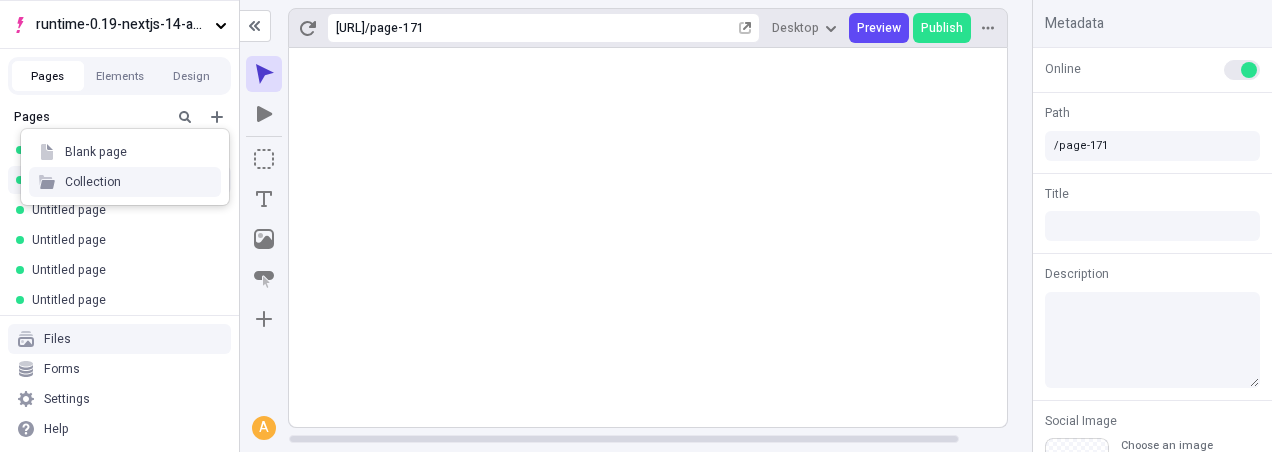 click on "Collection" at bounding box center [125, 182] 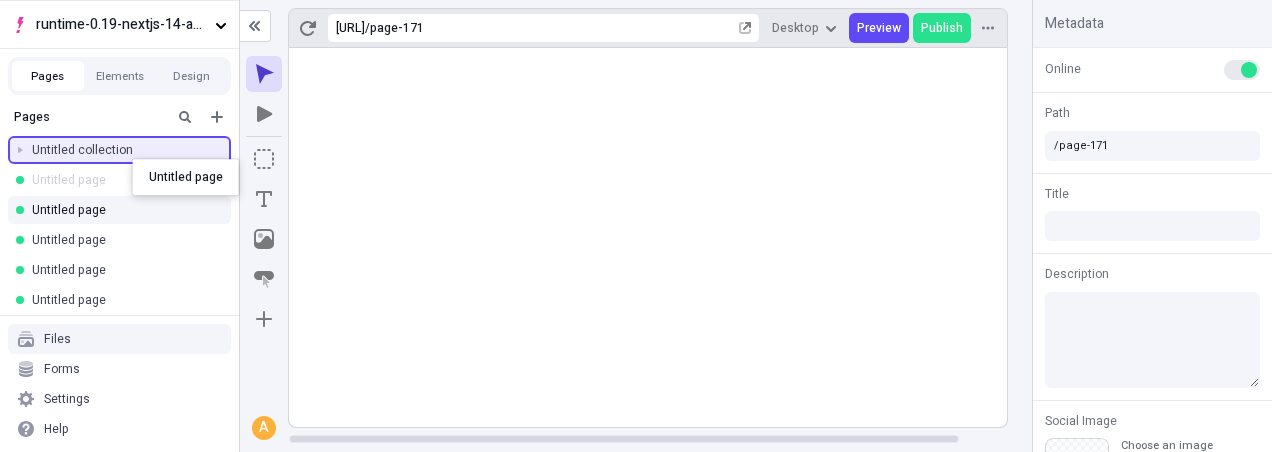 drag, startPoint x: 132, startPoint y: 182, endPoint x: 132, endPoint y: 159, distance: 23 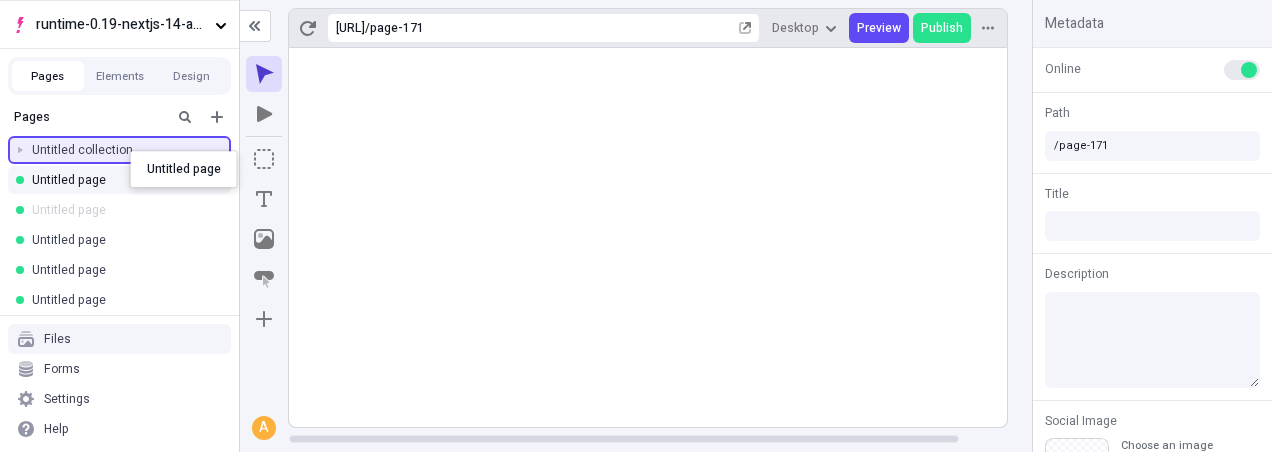 drag, startPoint x: 130, startPoint y: 206, endPoint x: 130, endPoint y: 151, distance: 55 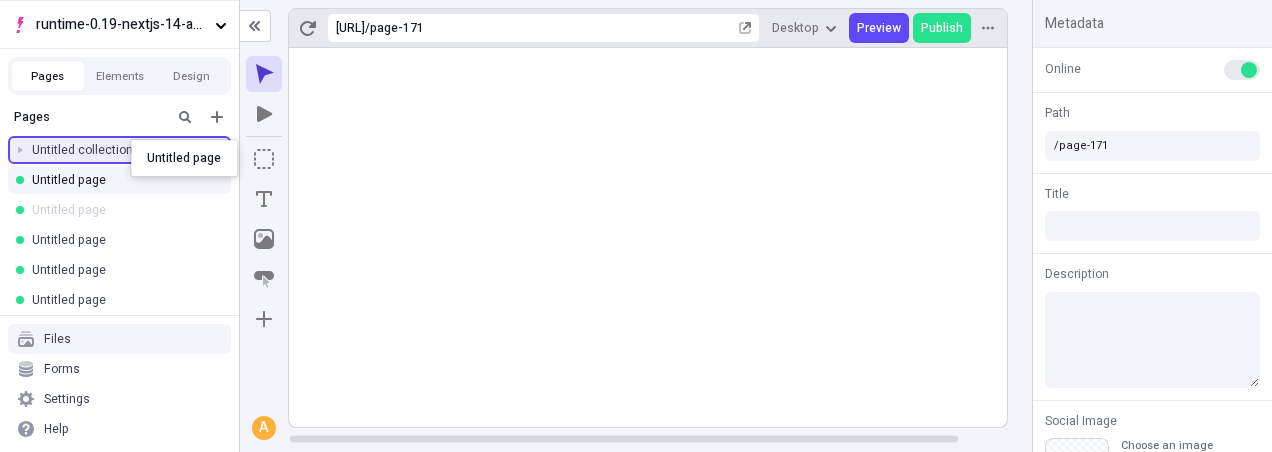 drag, startPoint x: 129, startPoint y: 205, endPoint x: 131, endPoint y: 140, distance: 65.03076 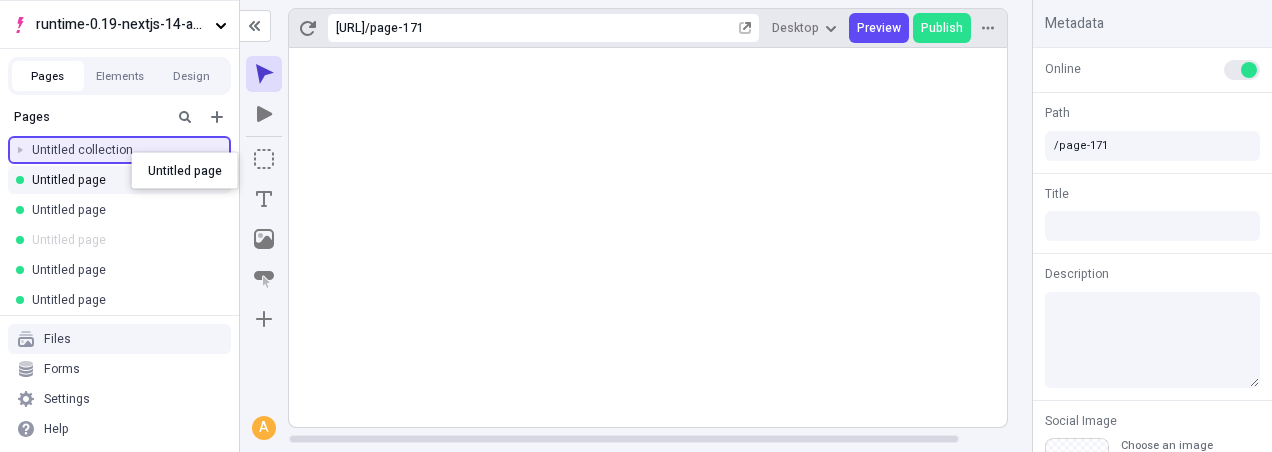 drag, startPoint x: 130, startPoint y: 225, endPoint x: 131, endPoint y: 152, distance: 73.00685 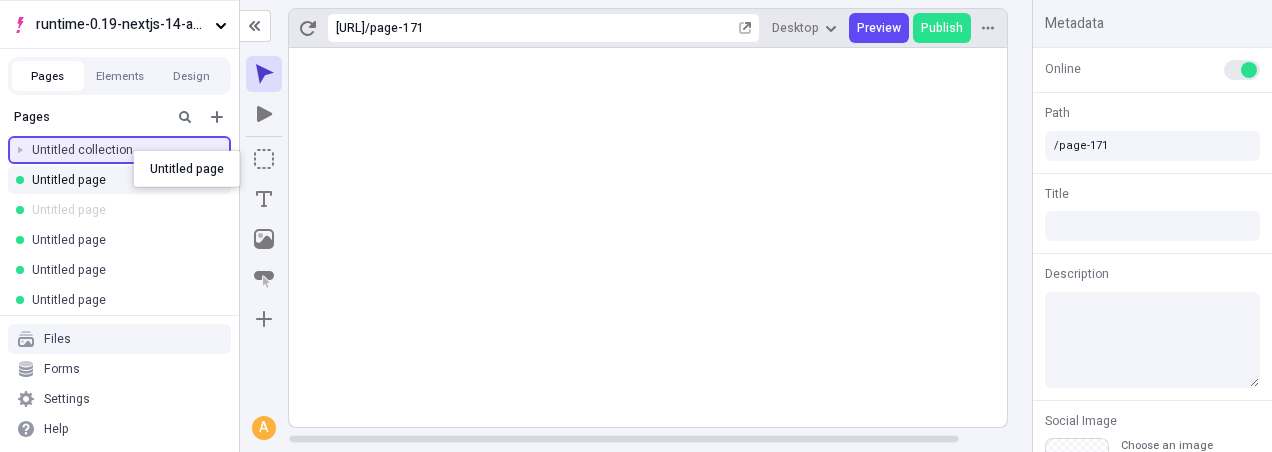 drag, startPoint x: 131, startPoint y: 221, endPoint x: 133, endPoint y: 150, distance: 71.02816 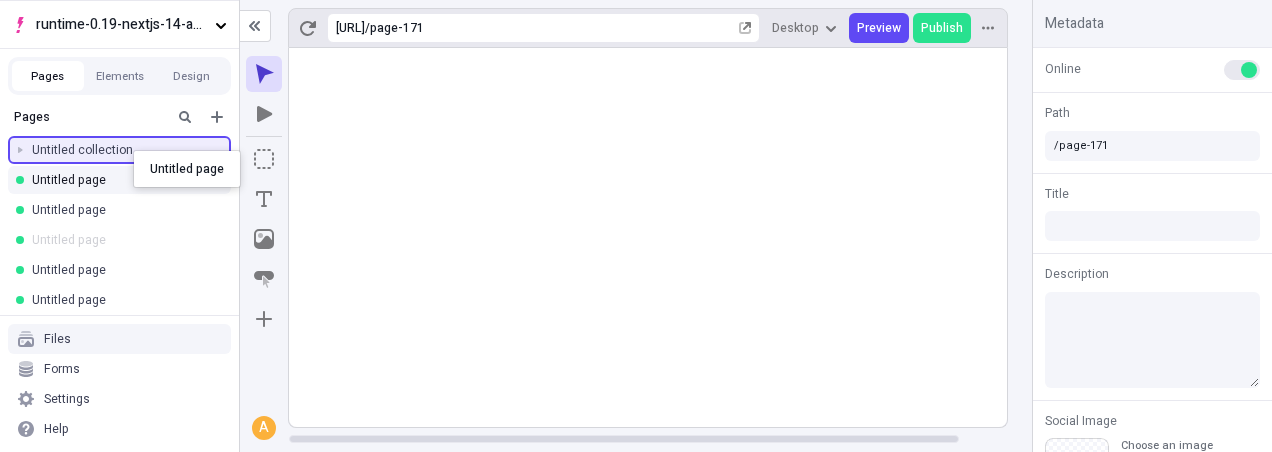 drag, startPoint x: 131, startPoint y: 234, endPoint x: 133, endPoint y: 151, distance: 83.02409 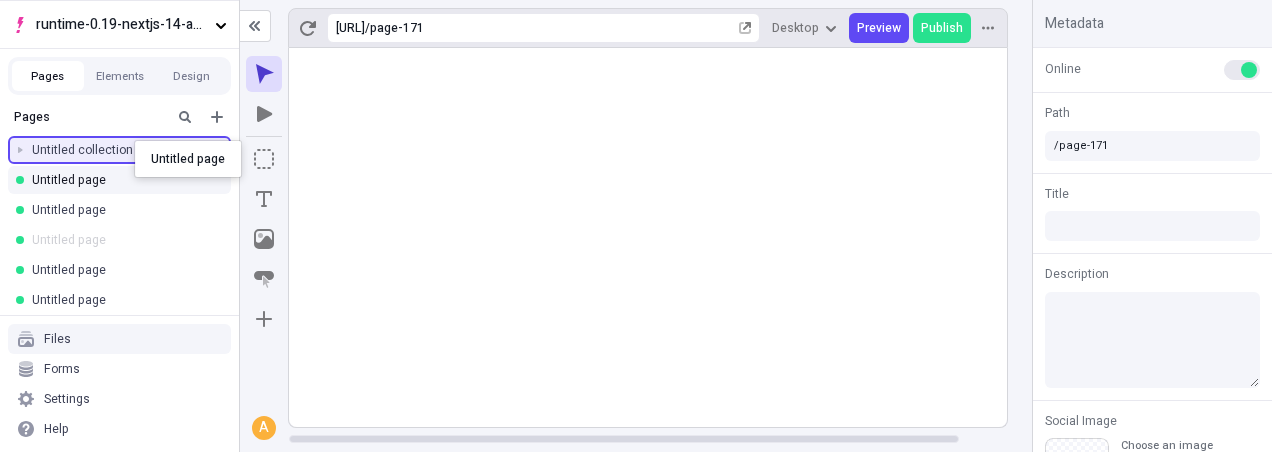 drag, startPoint x: 131, startPoint y: 228, endPoint x: 135, endPoint y: 141, distance: 87.0919 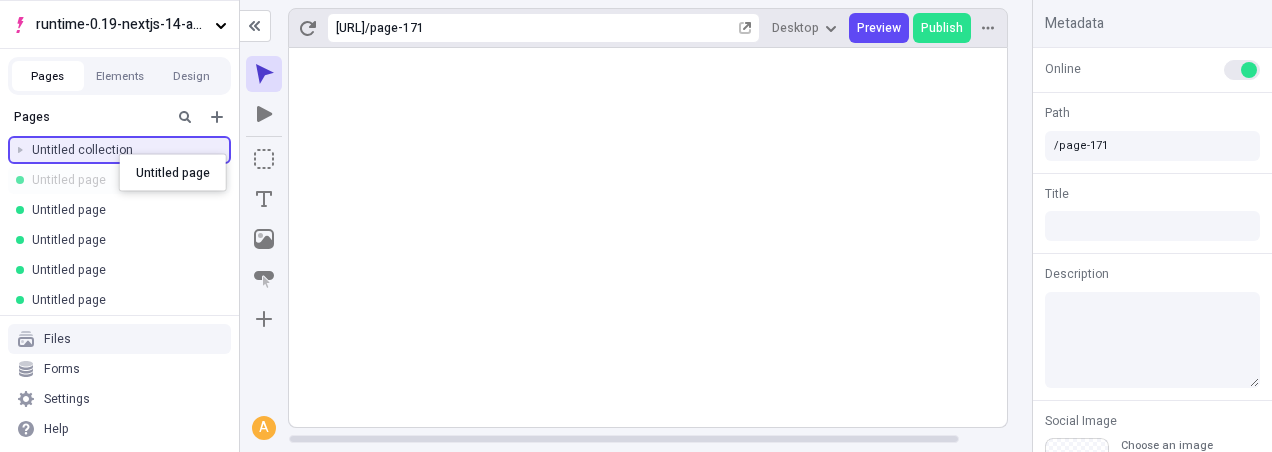 drag, startPoint x: 109, startPoint y: 193, endPoint x: 119, endPoint y: 154, distance: 40.261642 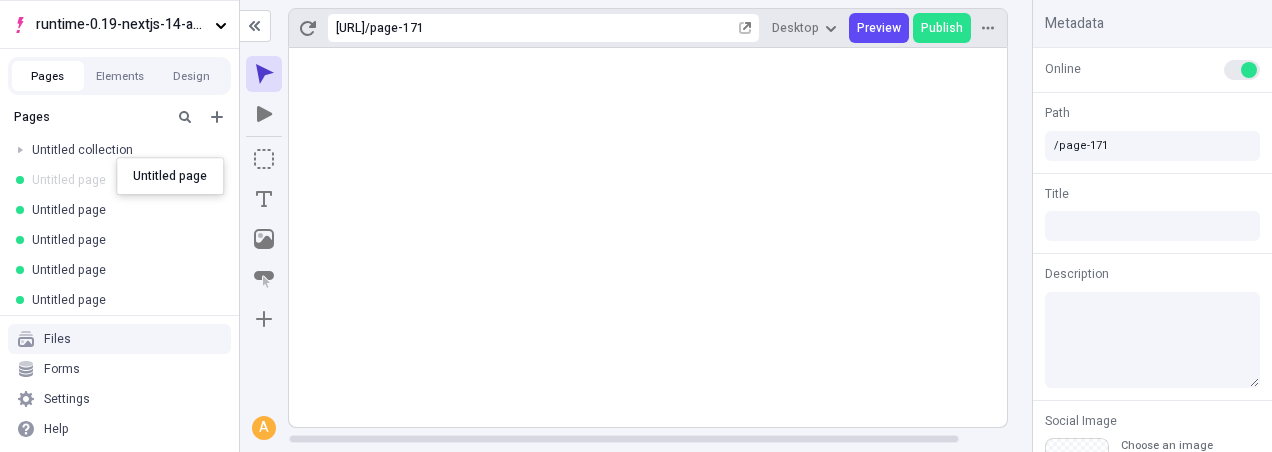 drag, startPoint x: 117, startPoint y: 183, endPoint x: 117, endPoint y: 156, distance: 27 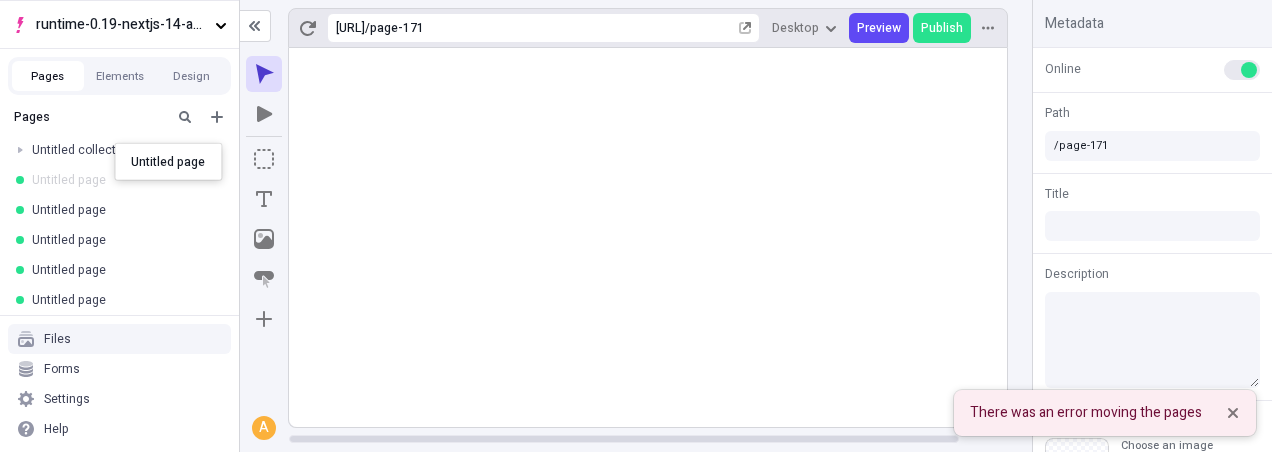 drag, startPoint x: 110, startPoint y: 191, endPoint x: 115, endPoint y: 143, distance: 48.259712 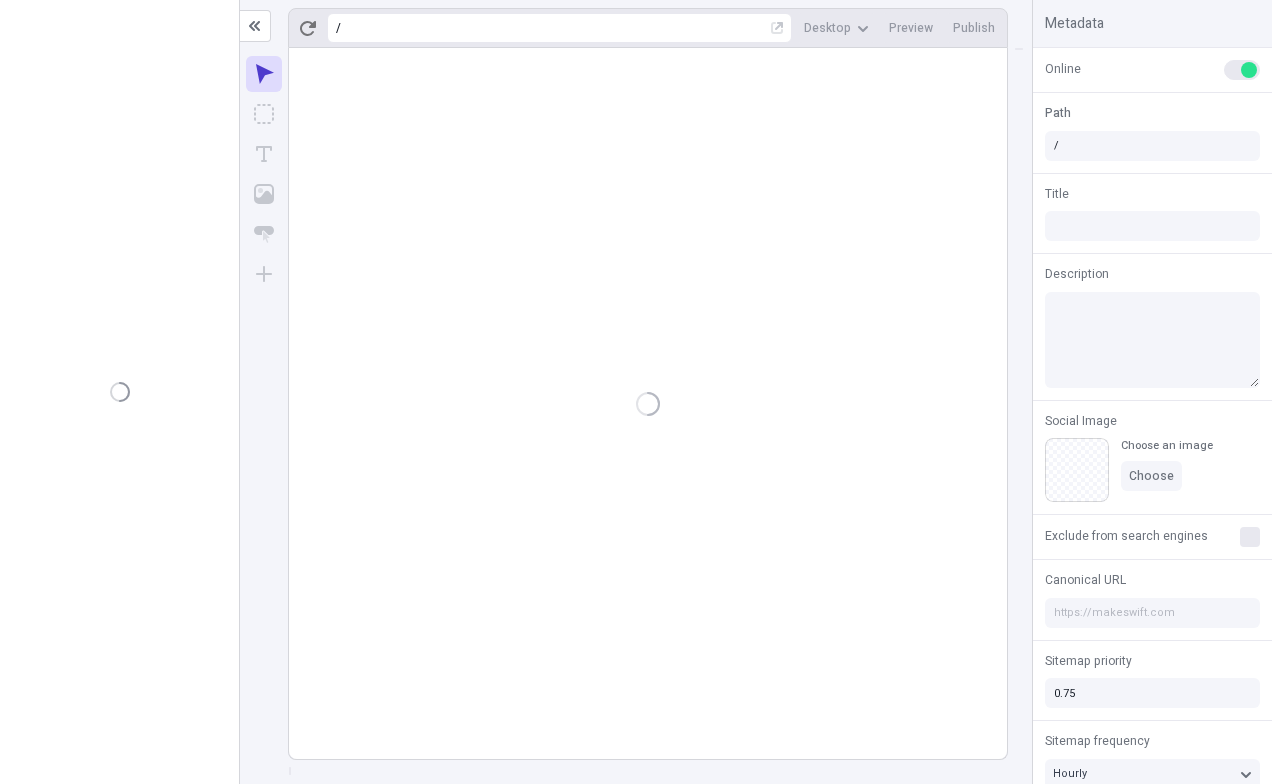 scroll, scrollTop: 0, scrollLeft: 0, axis: both 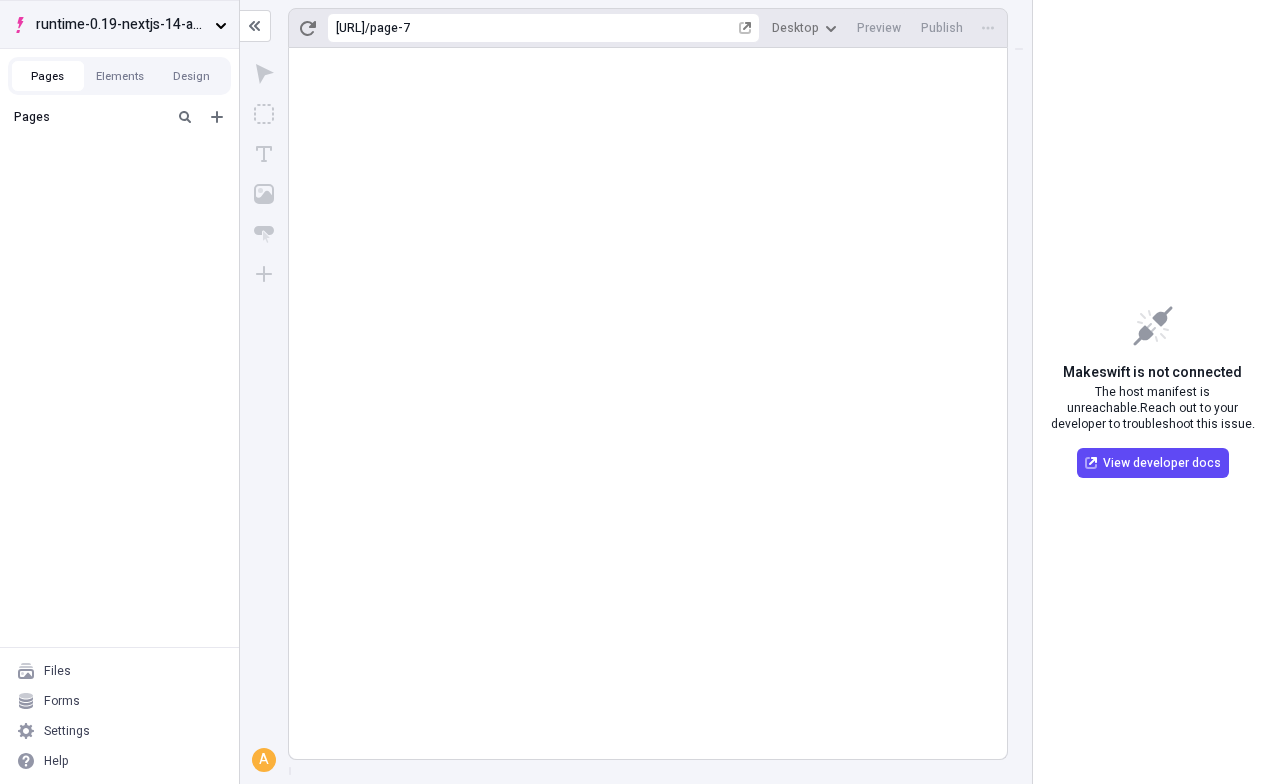 click on "runtime-0.19-nextjs-14-app-router" at bounding box center [119, 24] 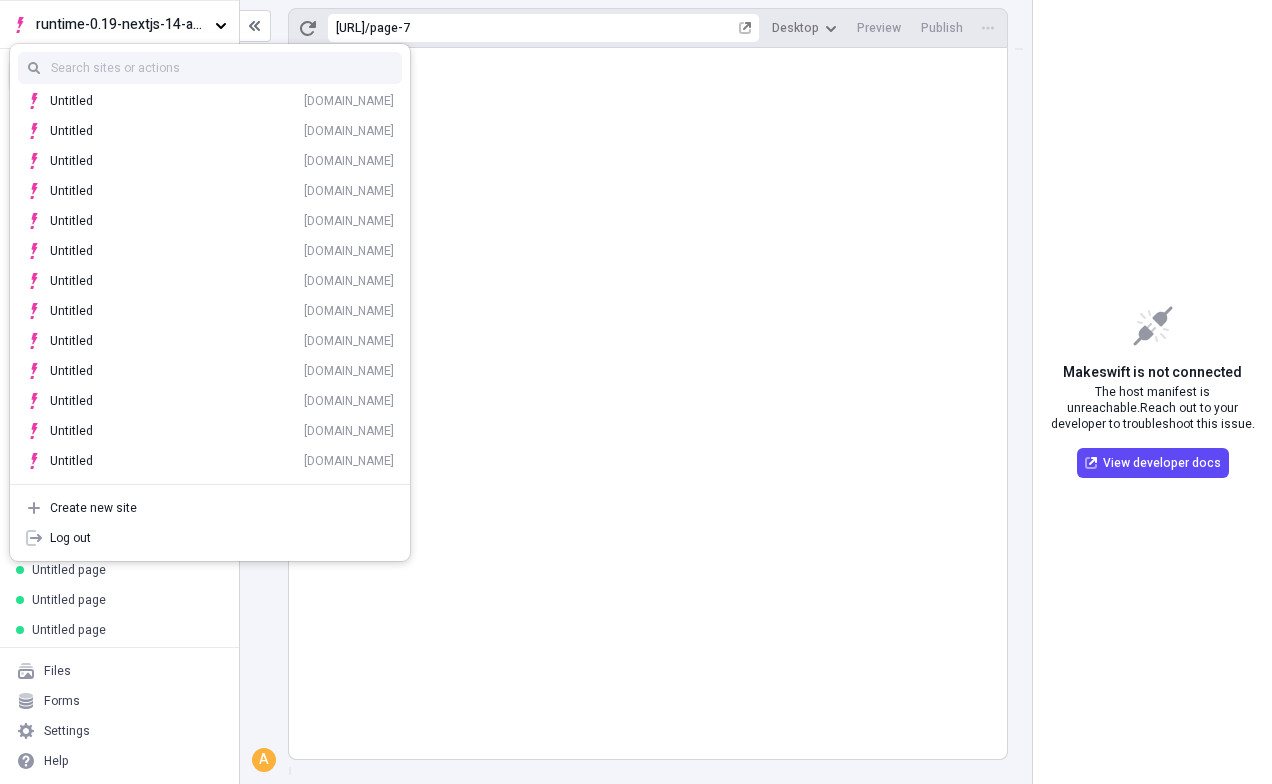scroll, scrollTop: 0, scrollLeft: 0, axis: both 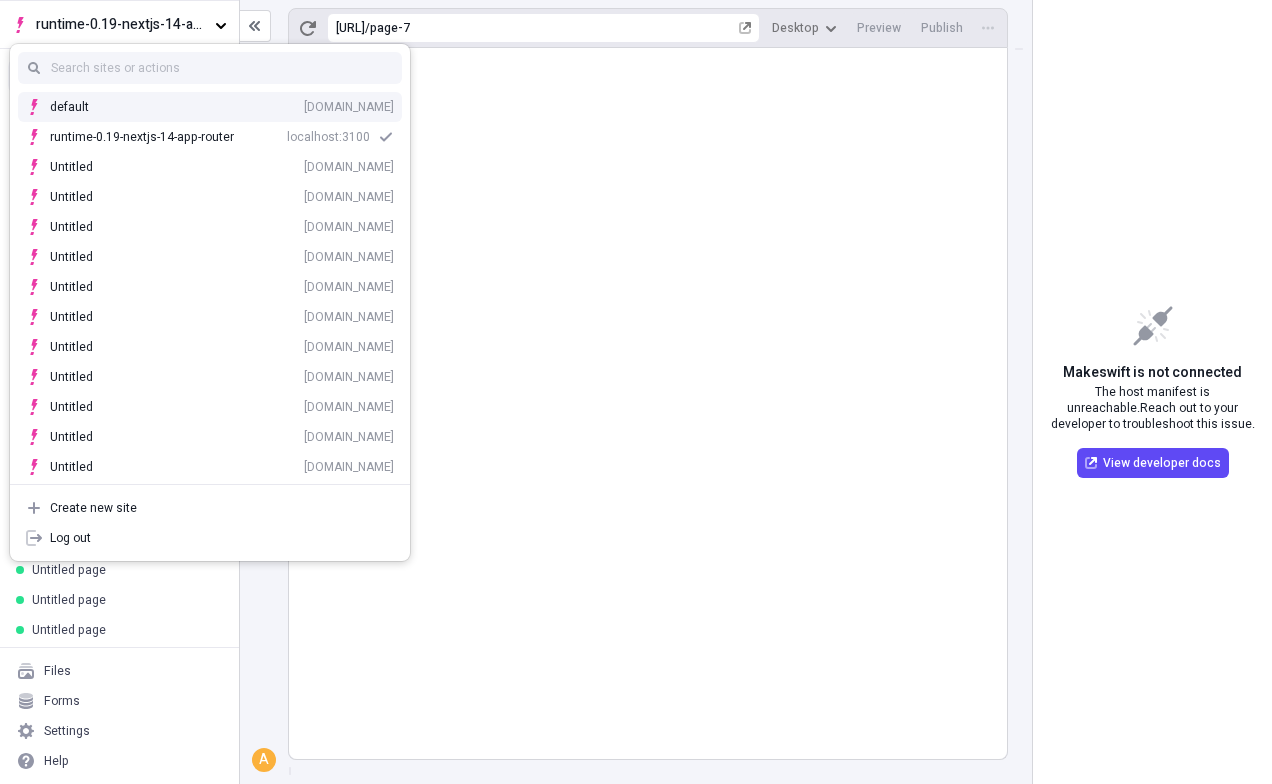 click on "qee9k4dy7d.staging.makeswift.site" at bounding box center [349, 107] 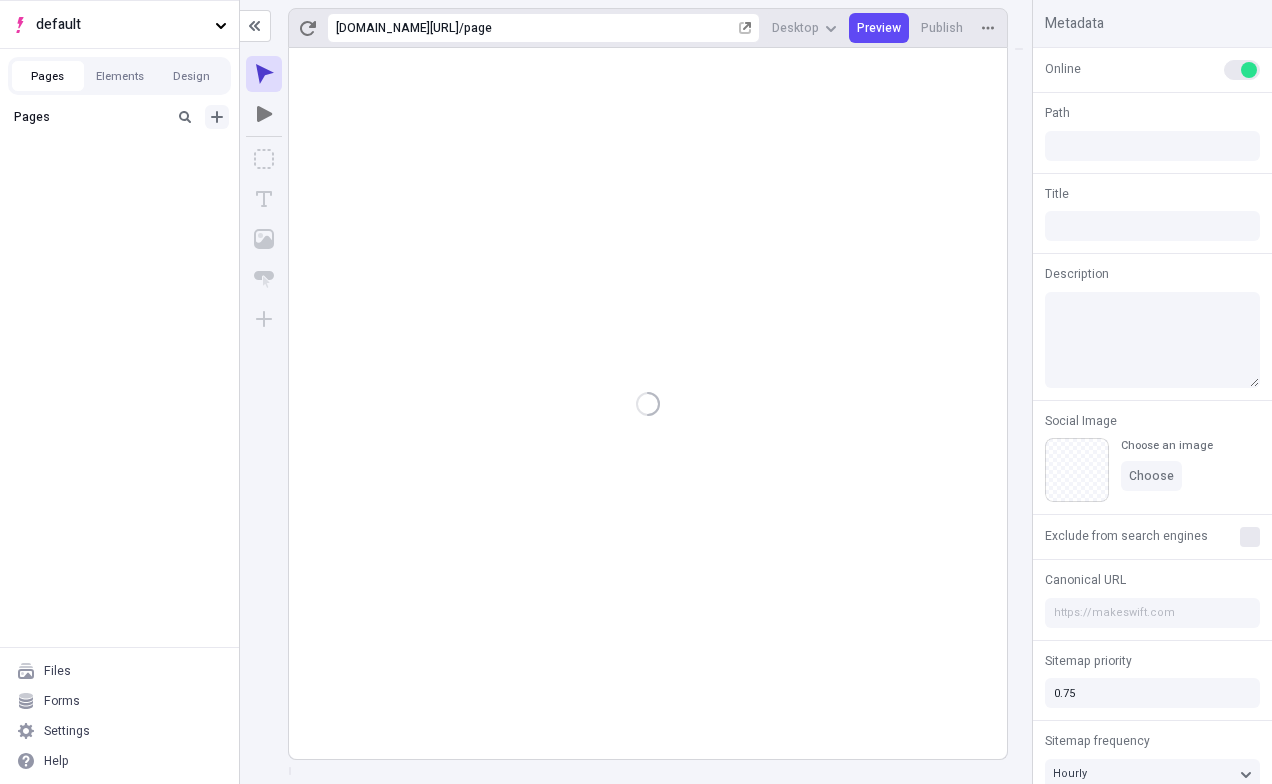 type on "/page" 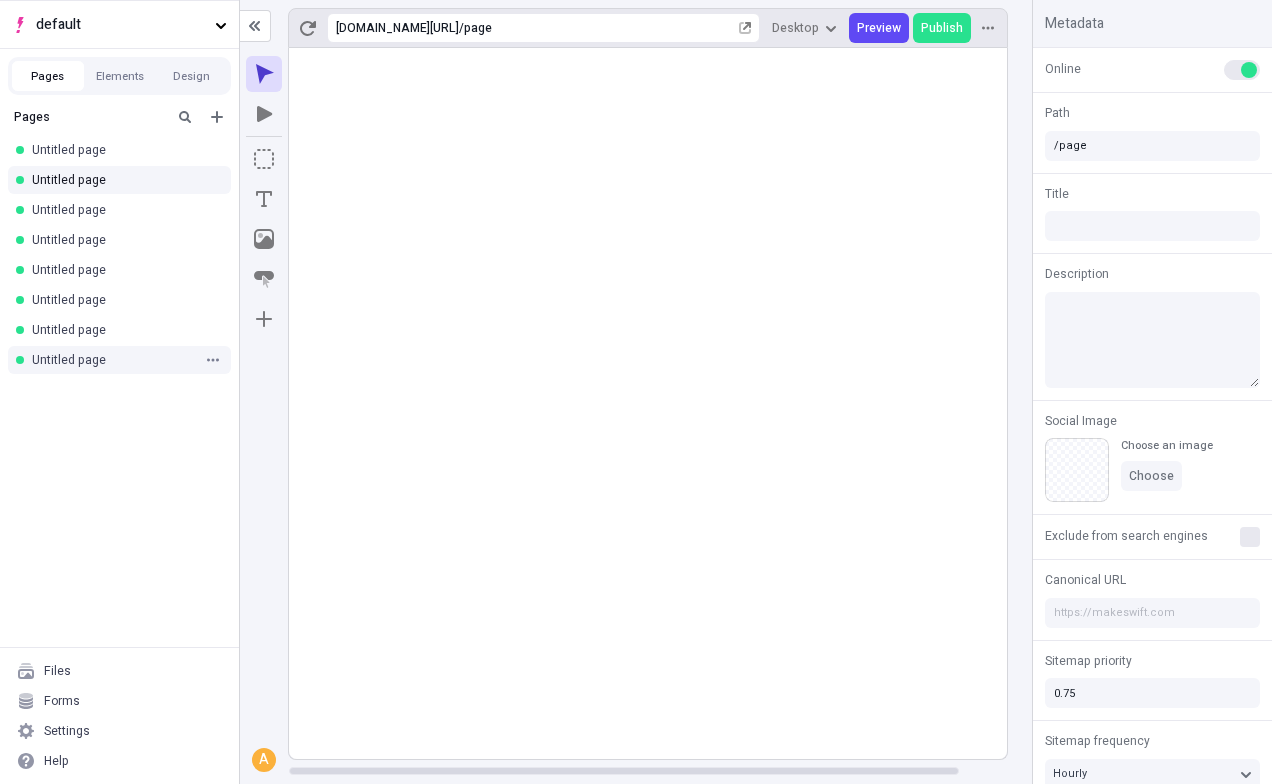 click on "Untitled page" at bounding box center [113, 360] 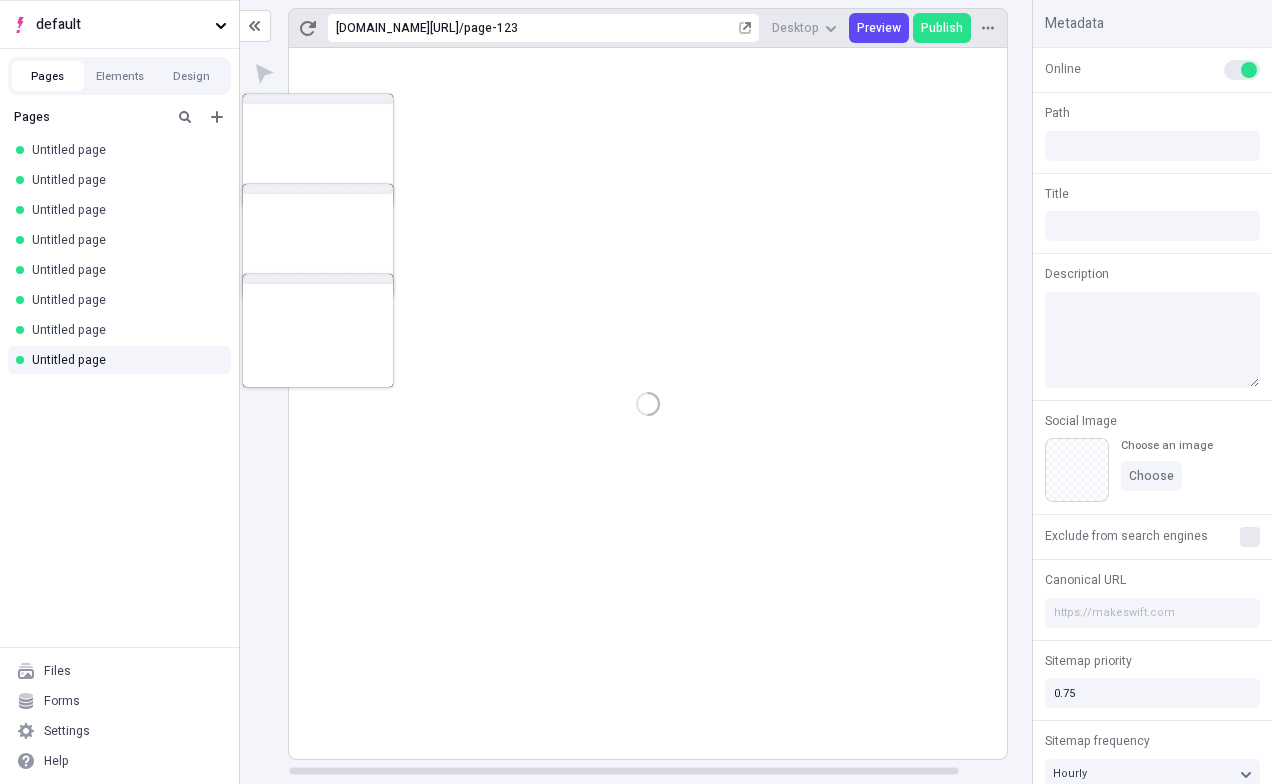 type on "/page-123" 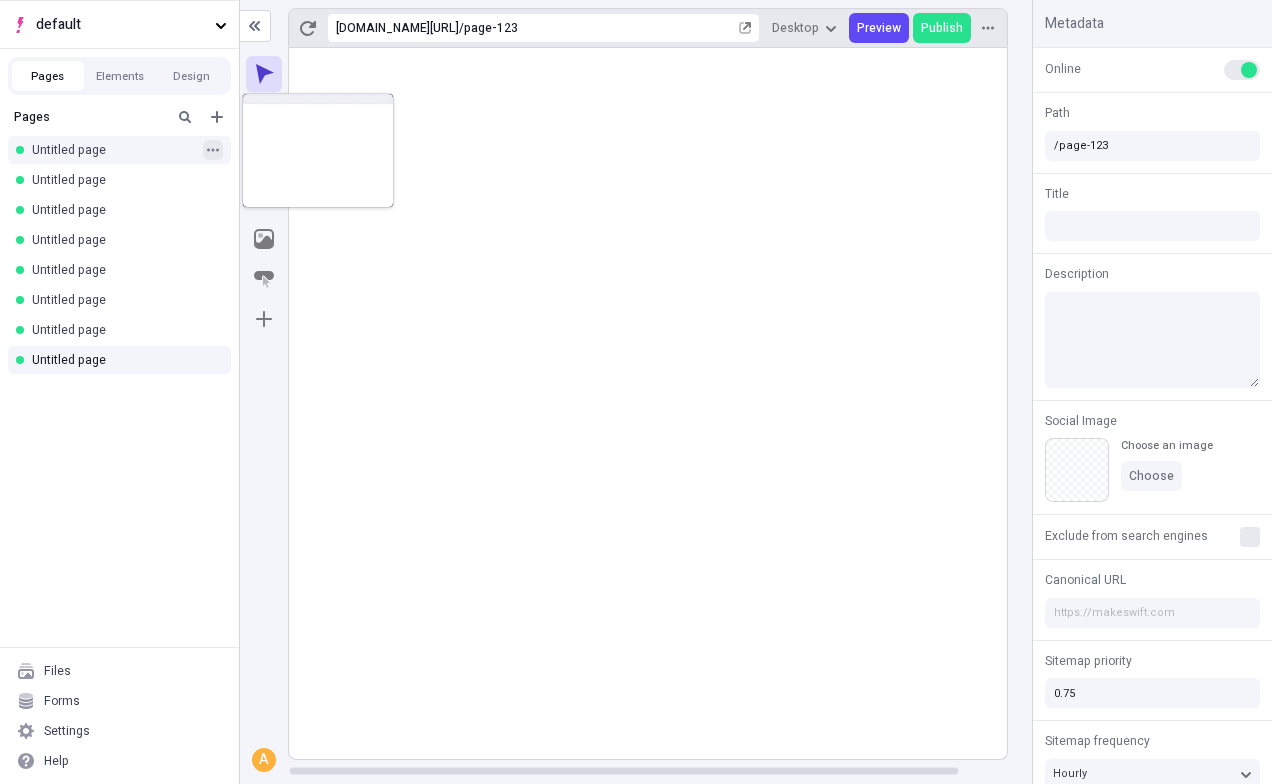 click 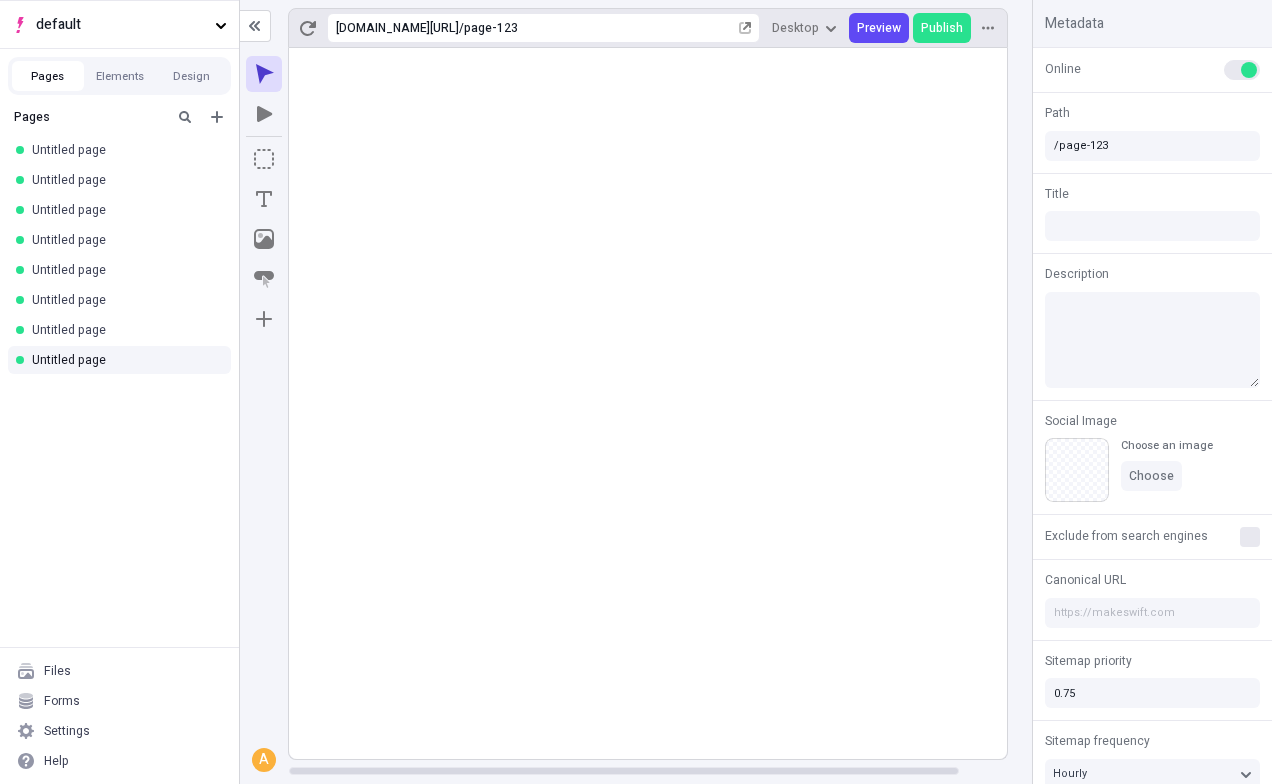 click on "Pages Untitled page Untitled page Untitled page Untitled page Untitled page Untitled page Untitled page Untitled page" at bounding box center [119, 373] 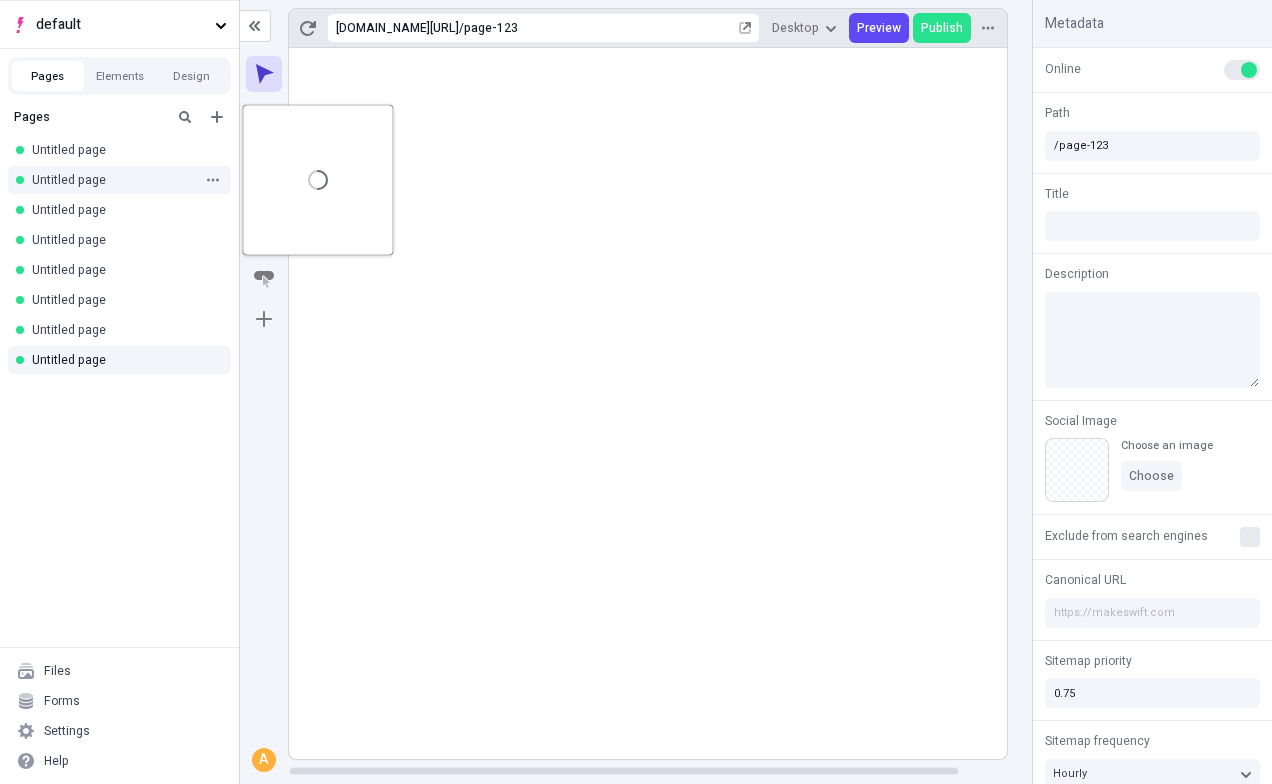click on "Untitled page" at bounding box center (113, 180) 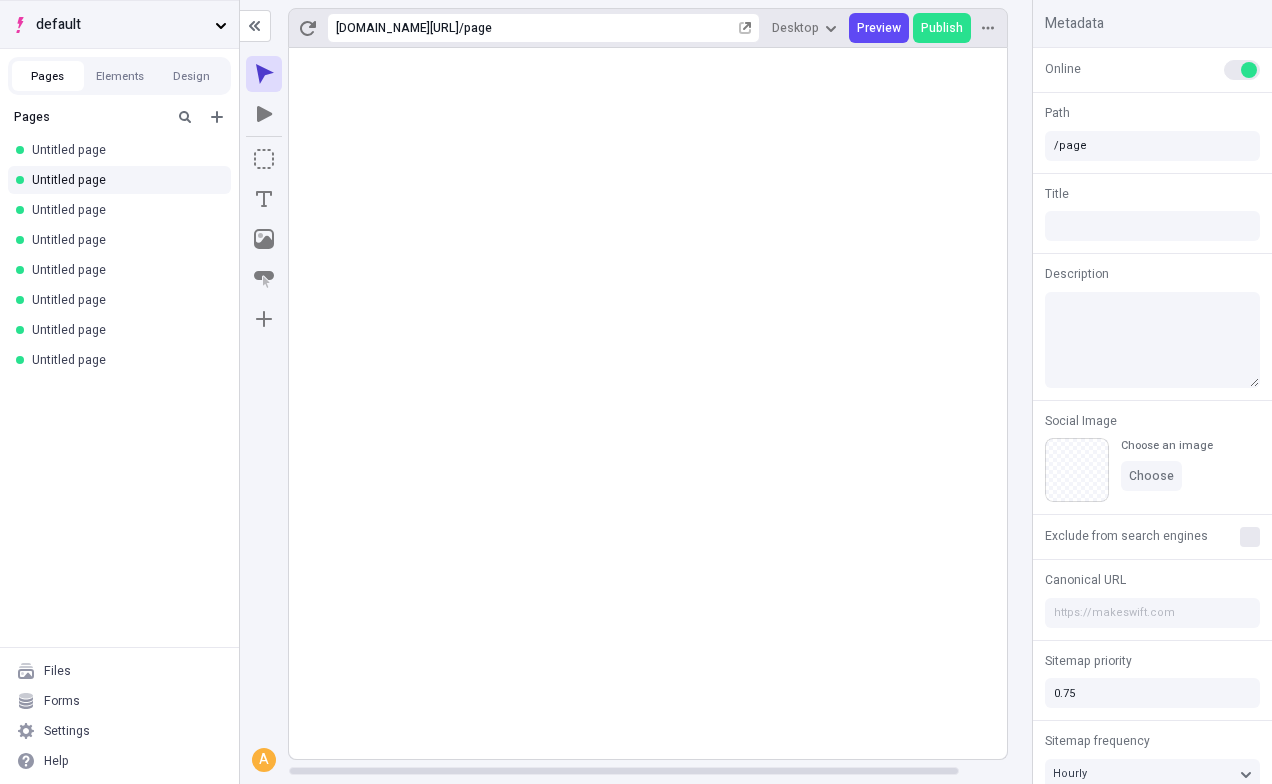 click on "default" at bounding box center [121, 25] 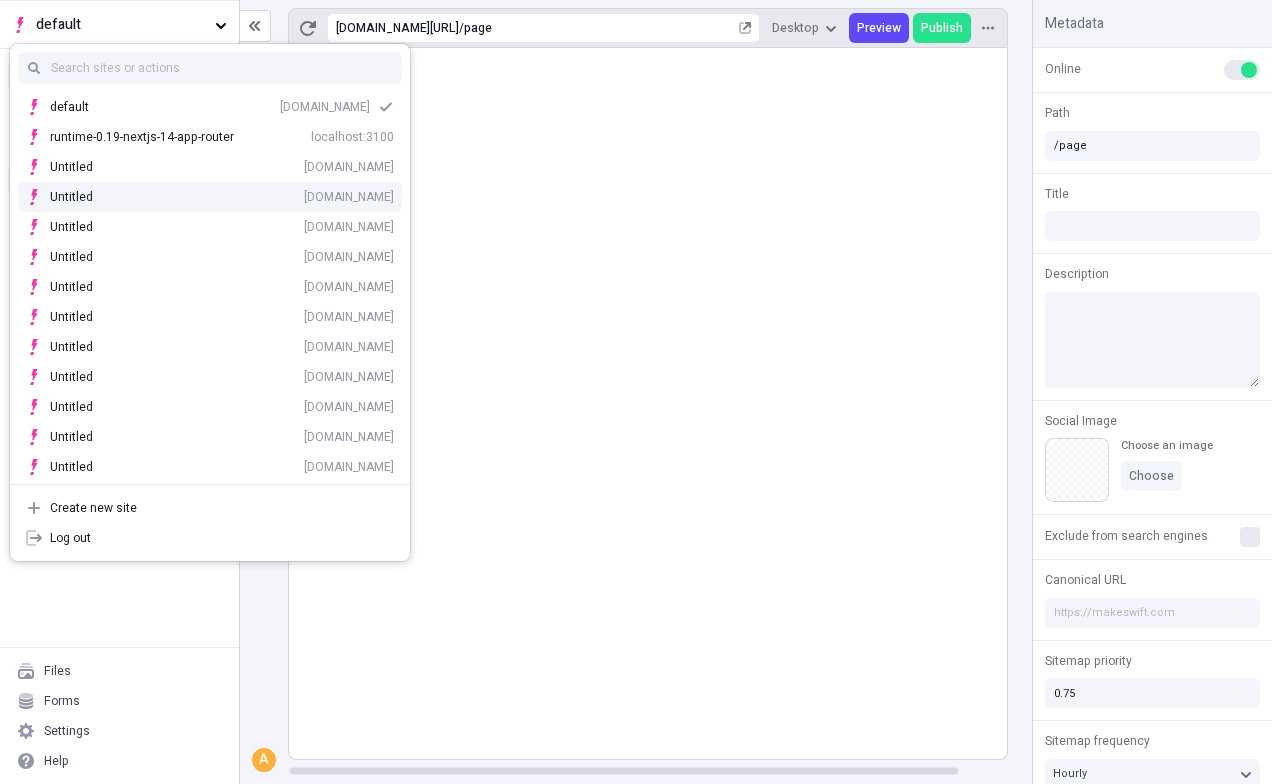 type 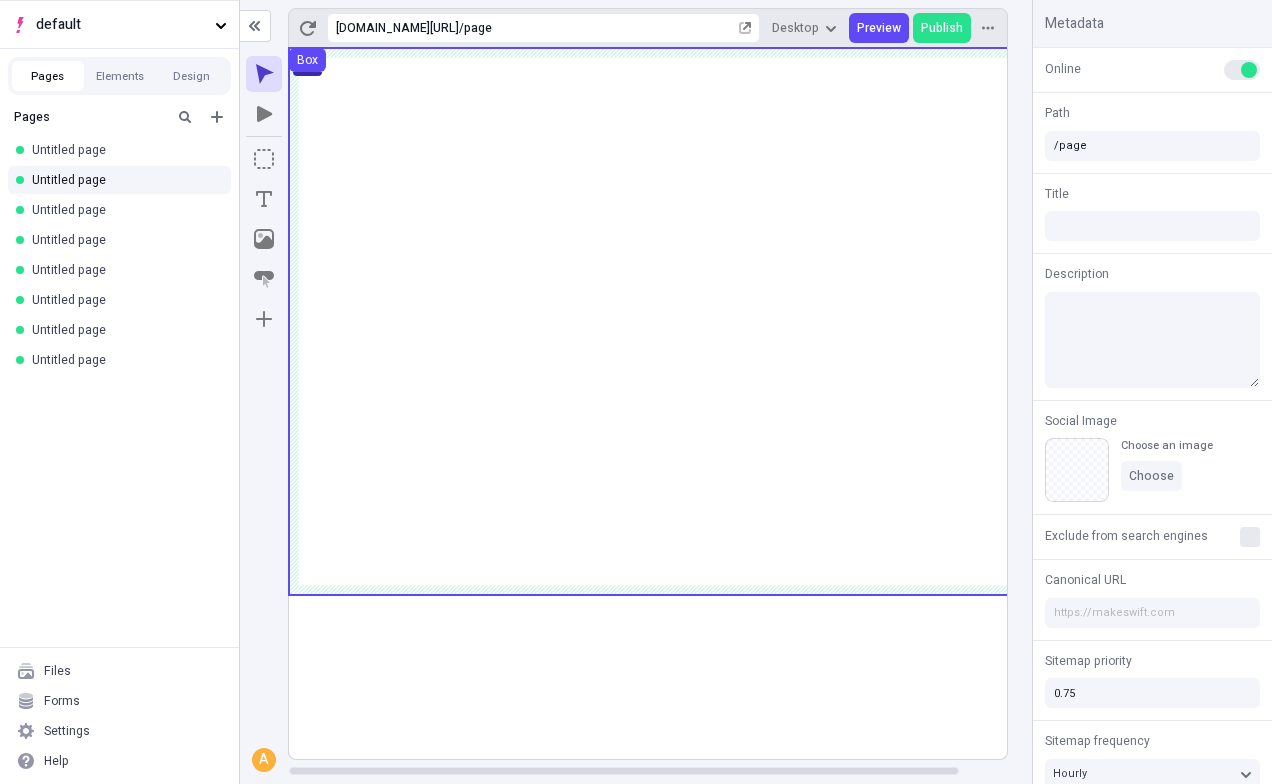 click 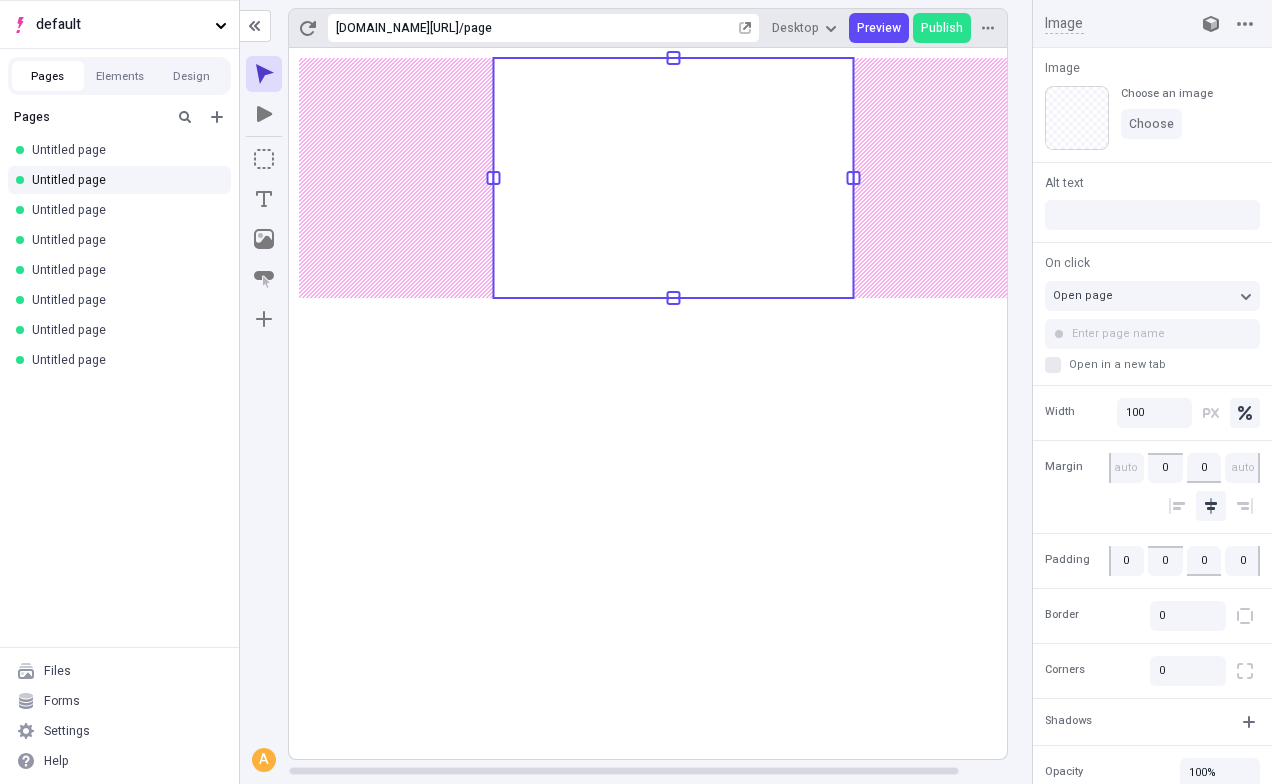 click 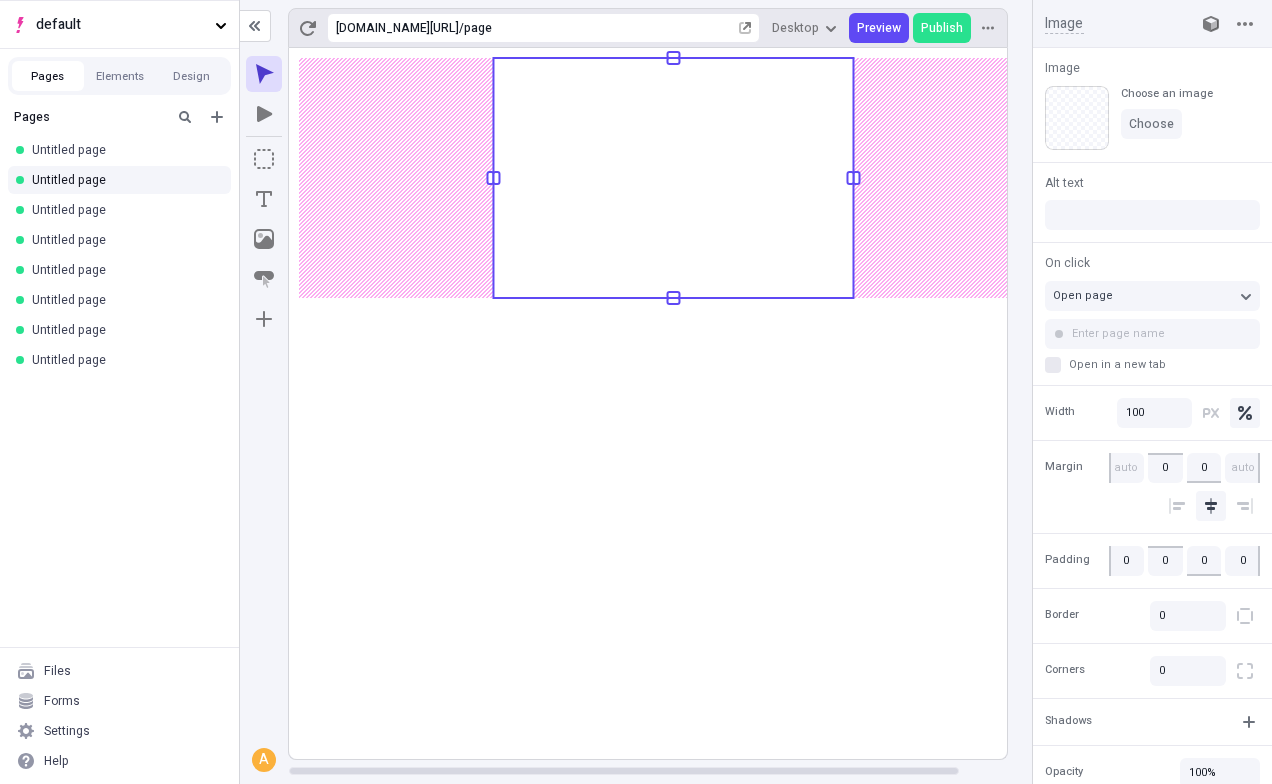 click 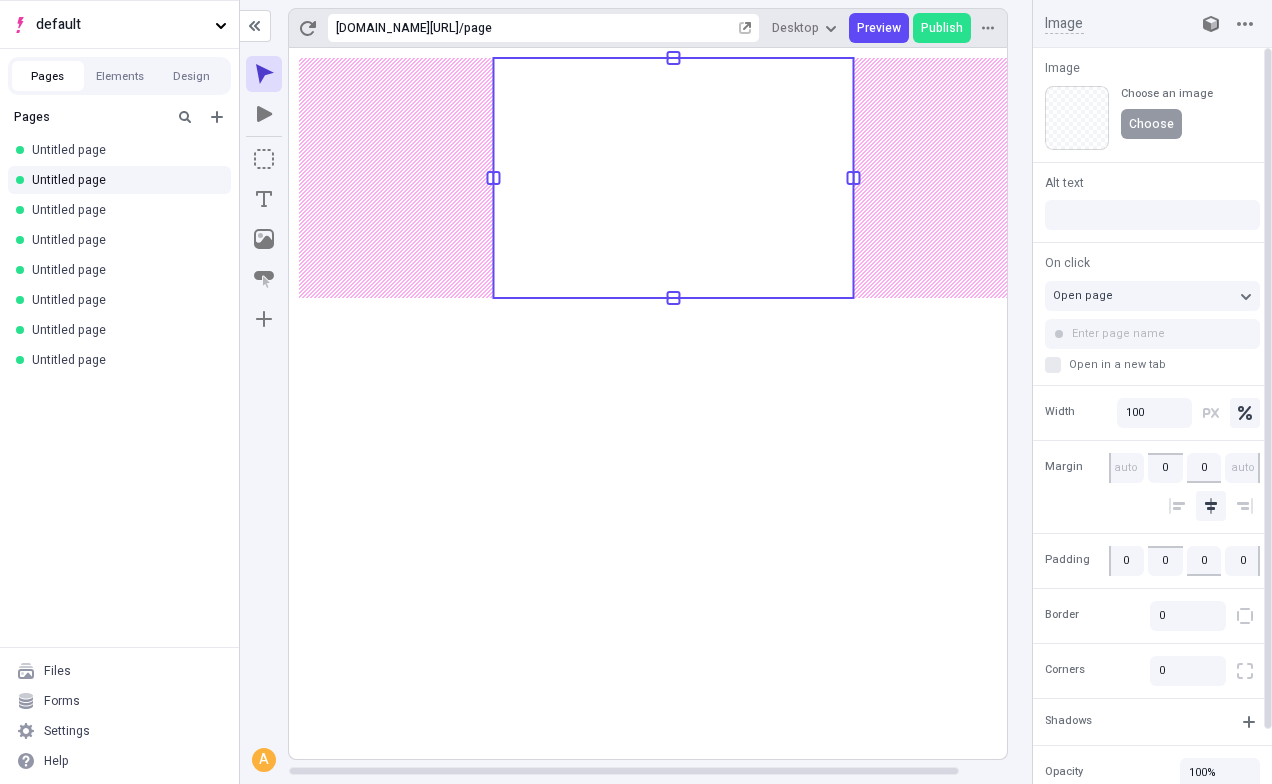 click on "Choose" at bounding box center [1151, 124] 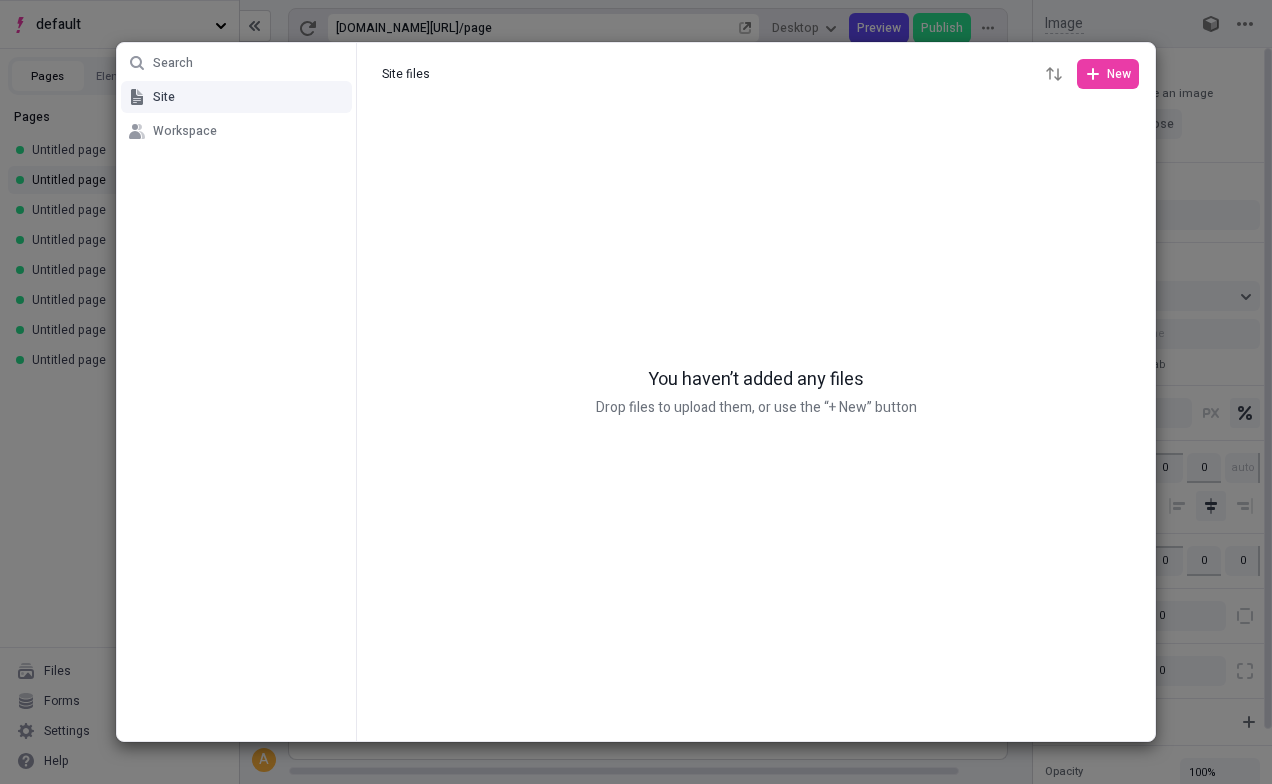 type 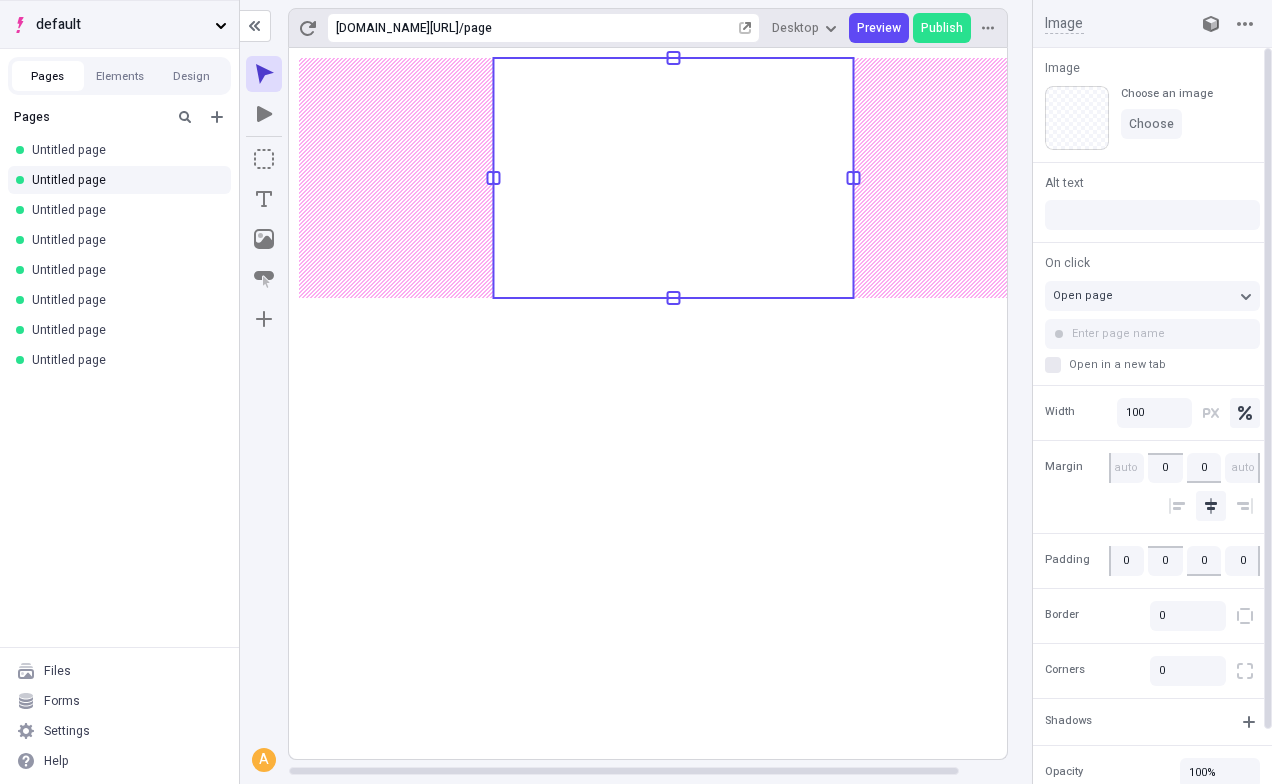 click on "default" at bounding box center [121, 25] 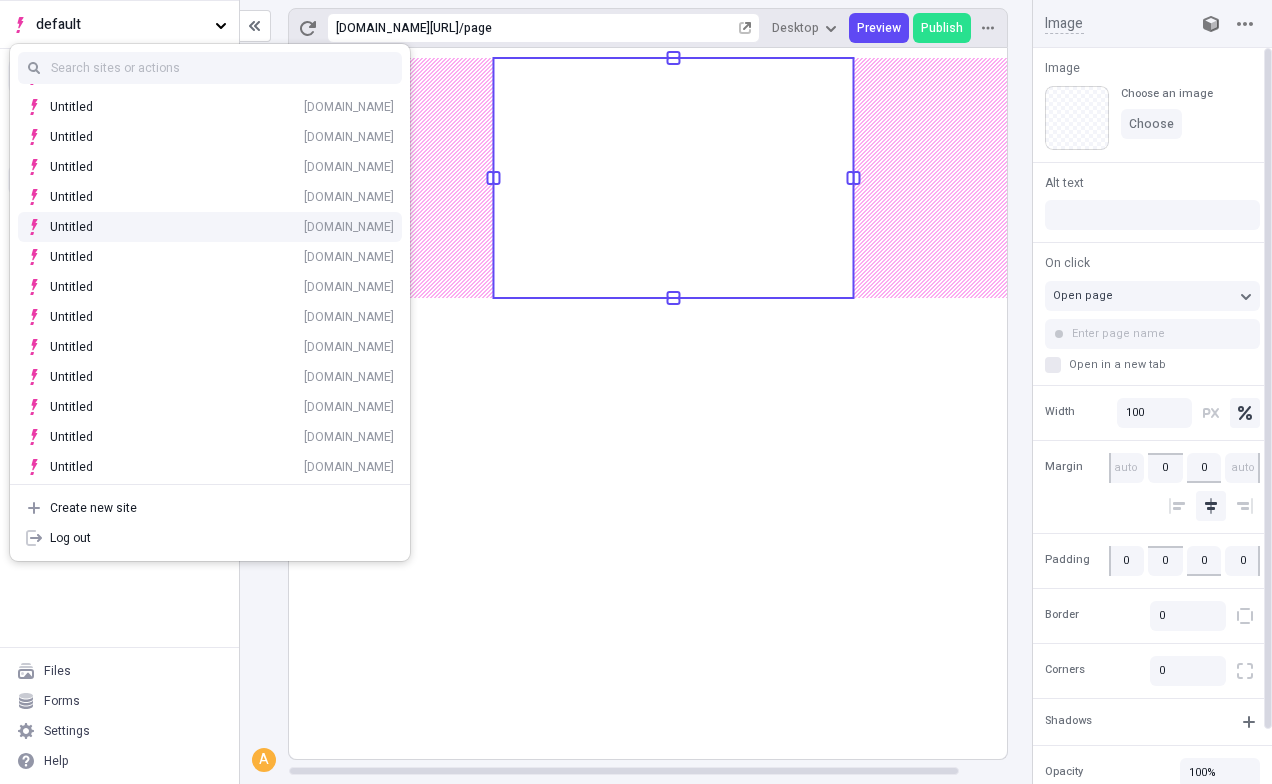 scroll, scrollTop: 396, scrollLeft: 0, axis: vertical 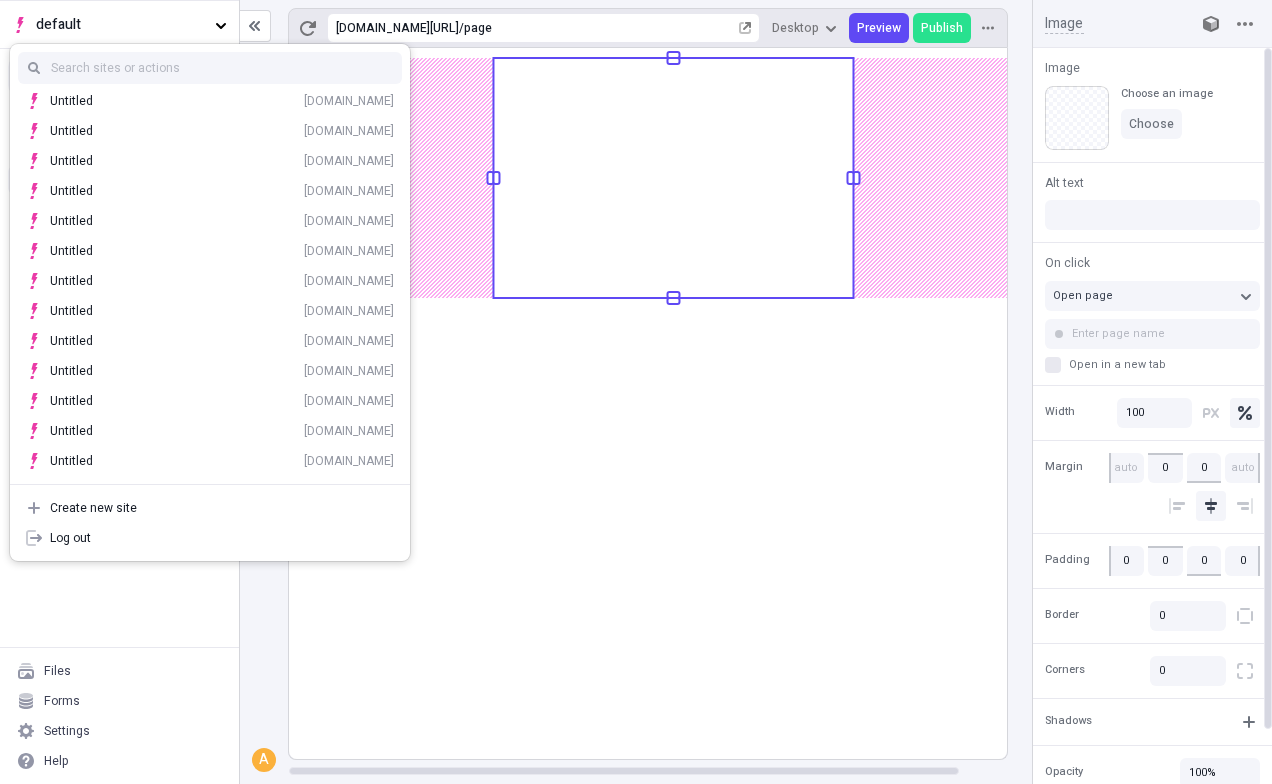 click on "Untitled cq805bfyjij.staging.makeswift.site" at bounding box center (210, 401) 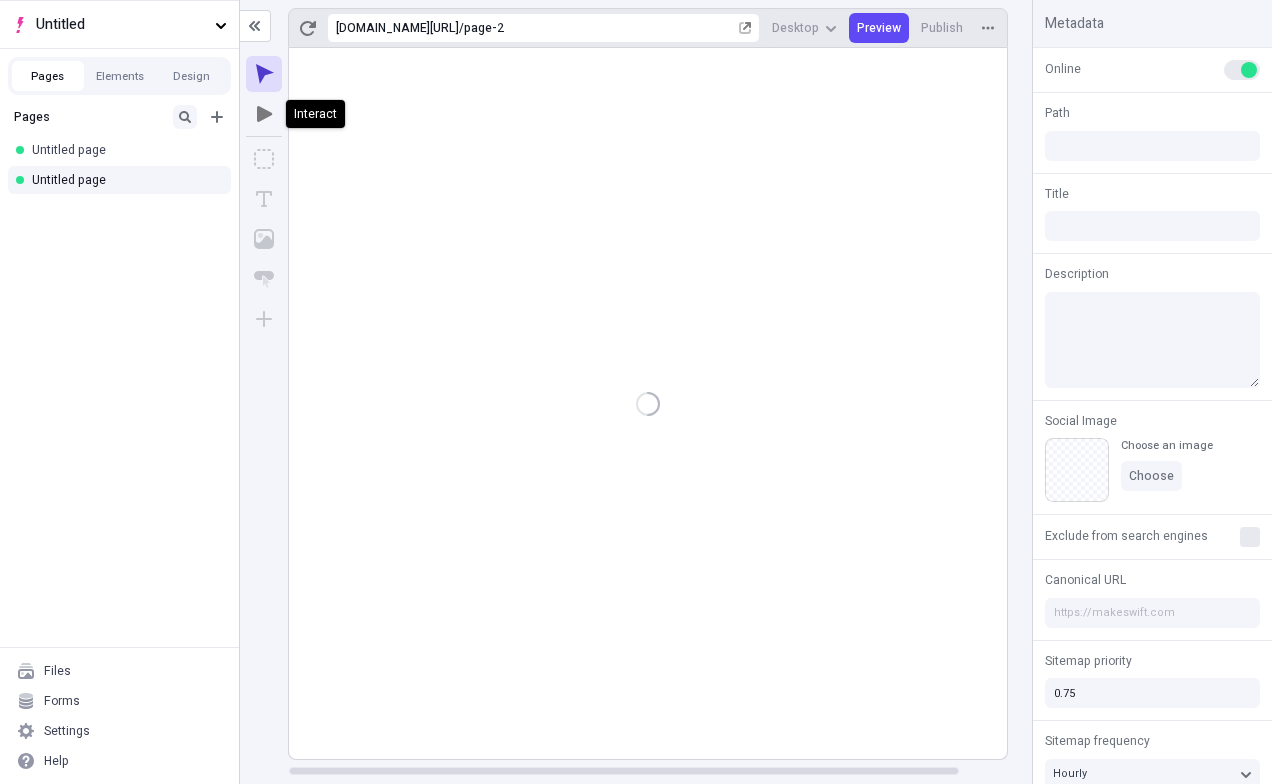 type on "/page-2" 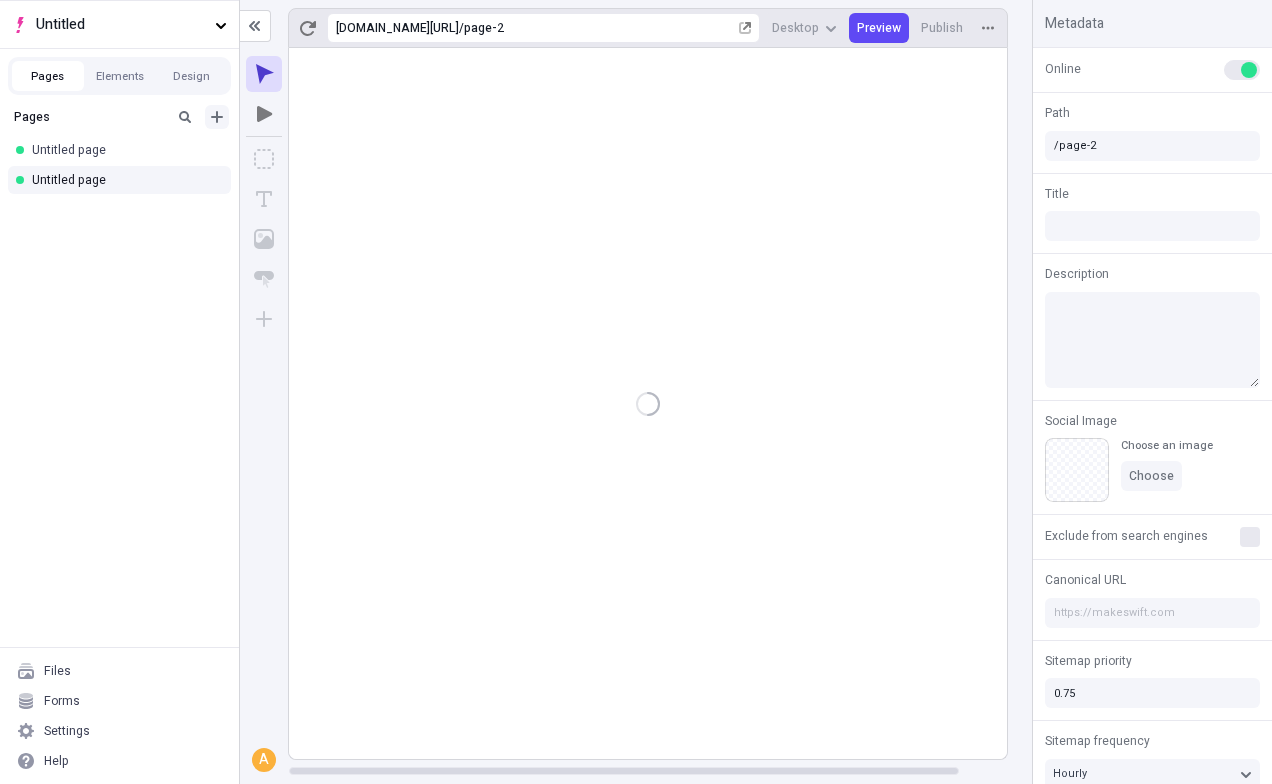 click 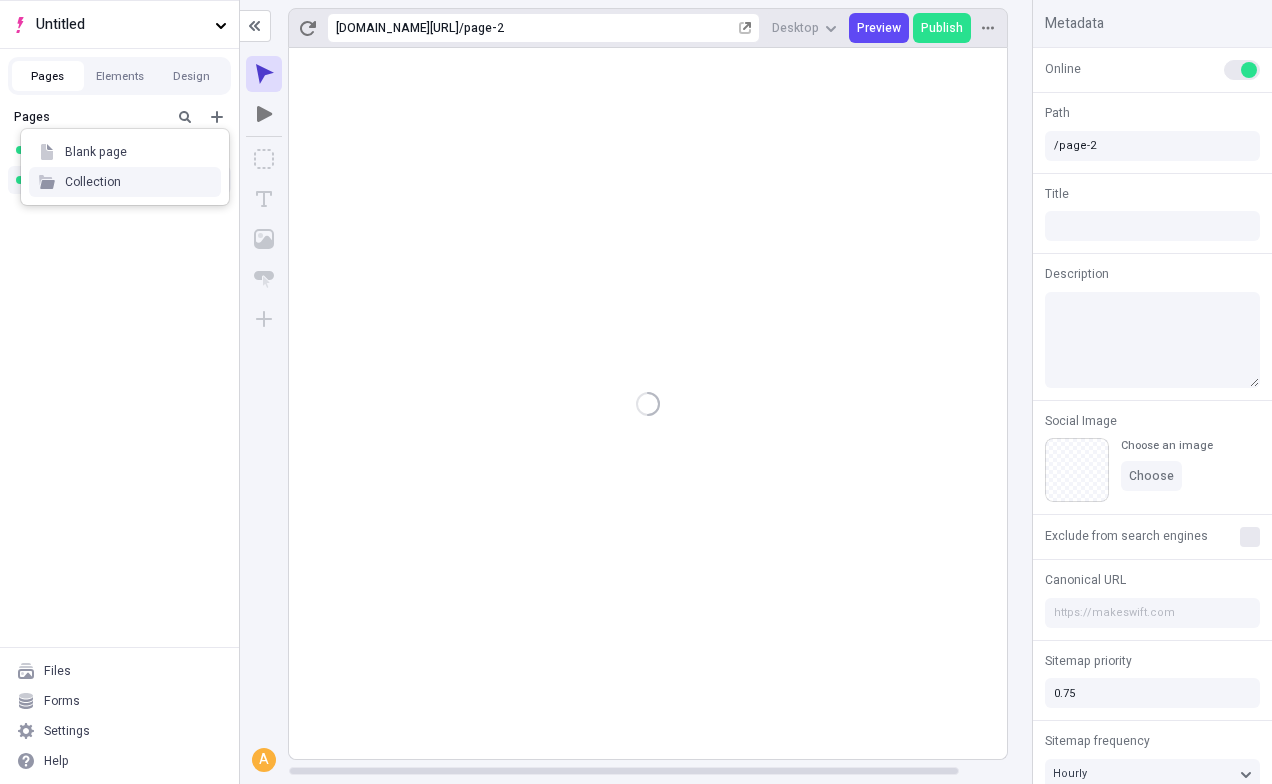 click on "Collection" at bounding box center [125, 182] 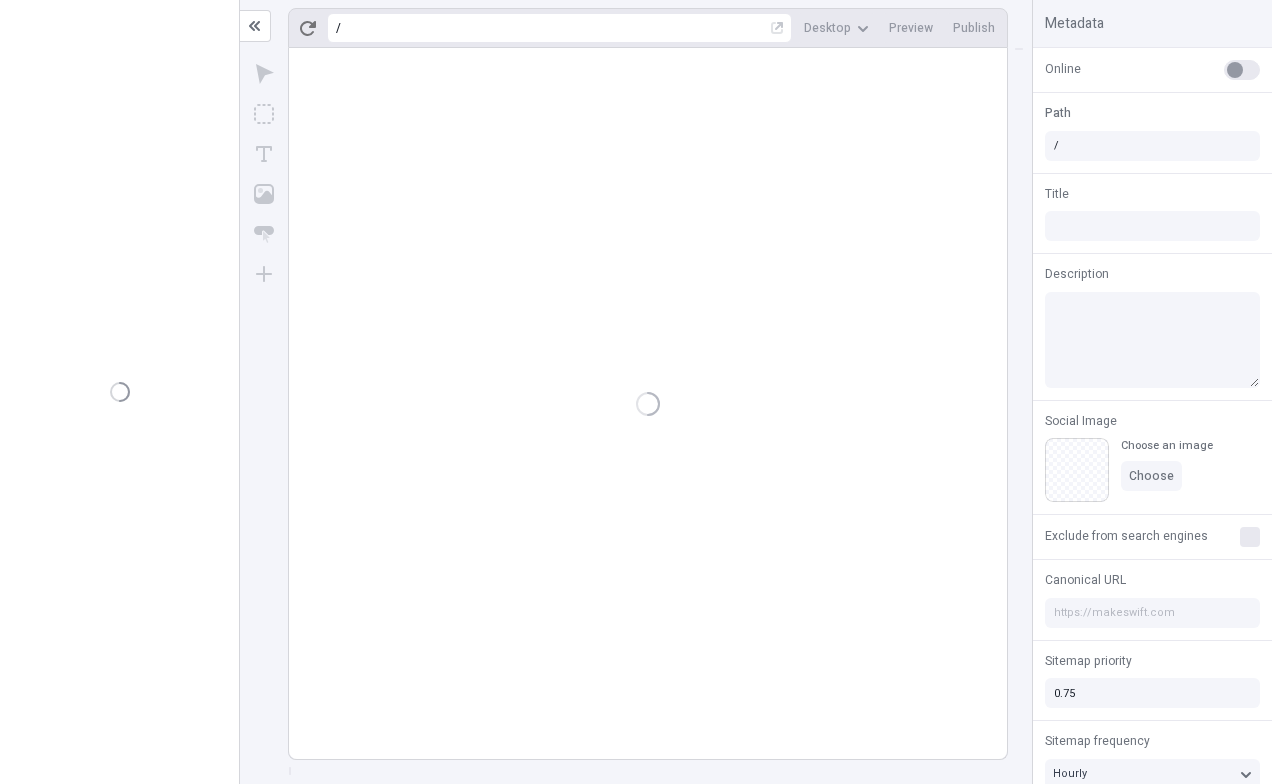 scroll, scrollTop: 0, scrollLeft: 0, axis: both 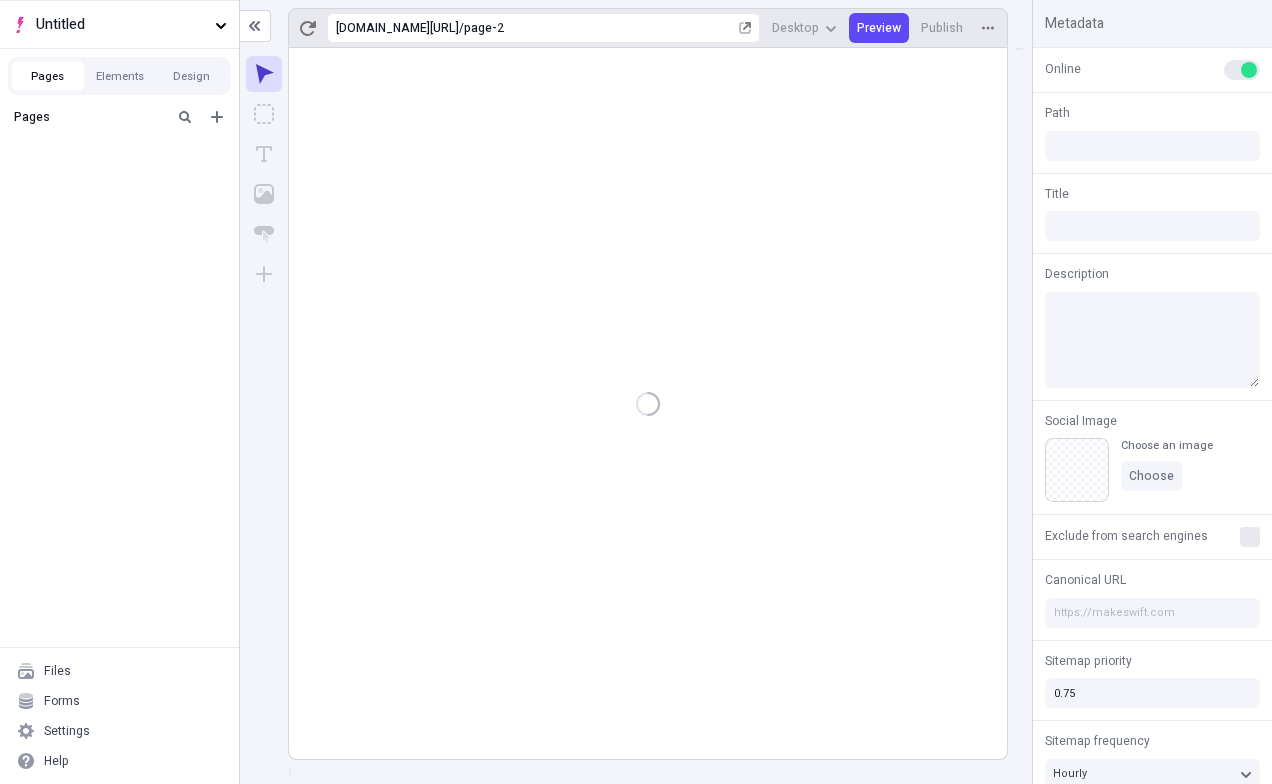type on "/page-2" 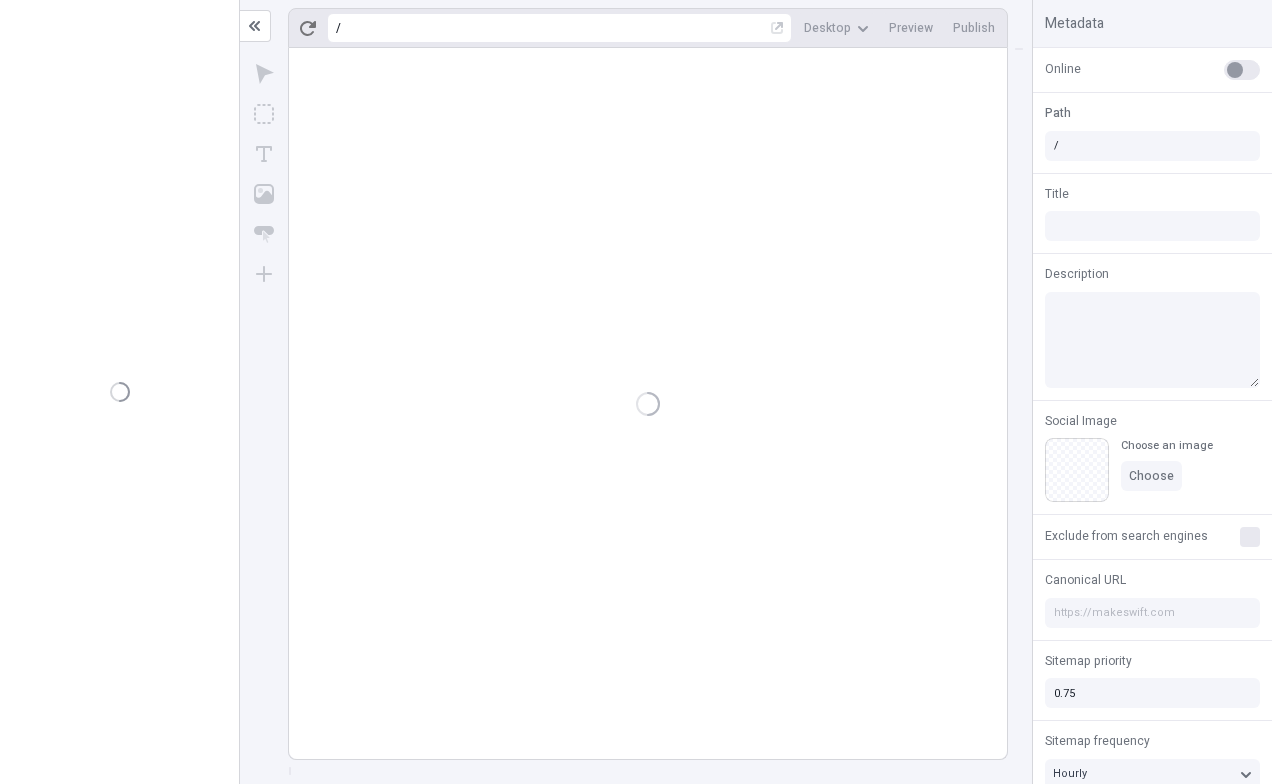 scroll, scrollTop: 0, scrollLeft: 0, axis: both 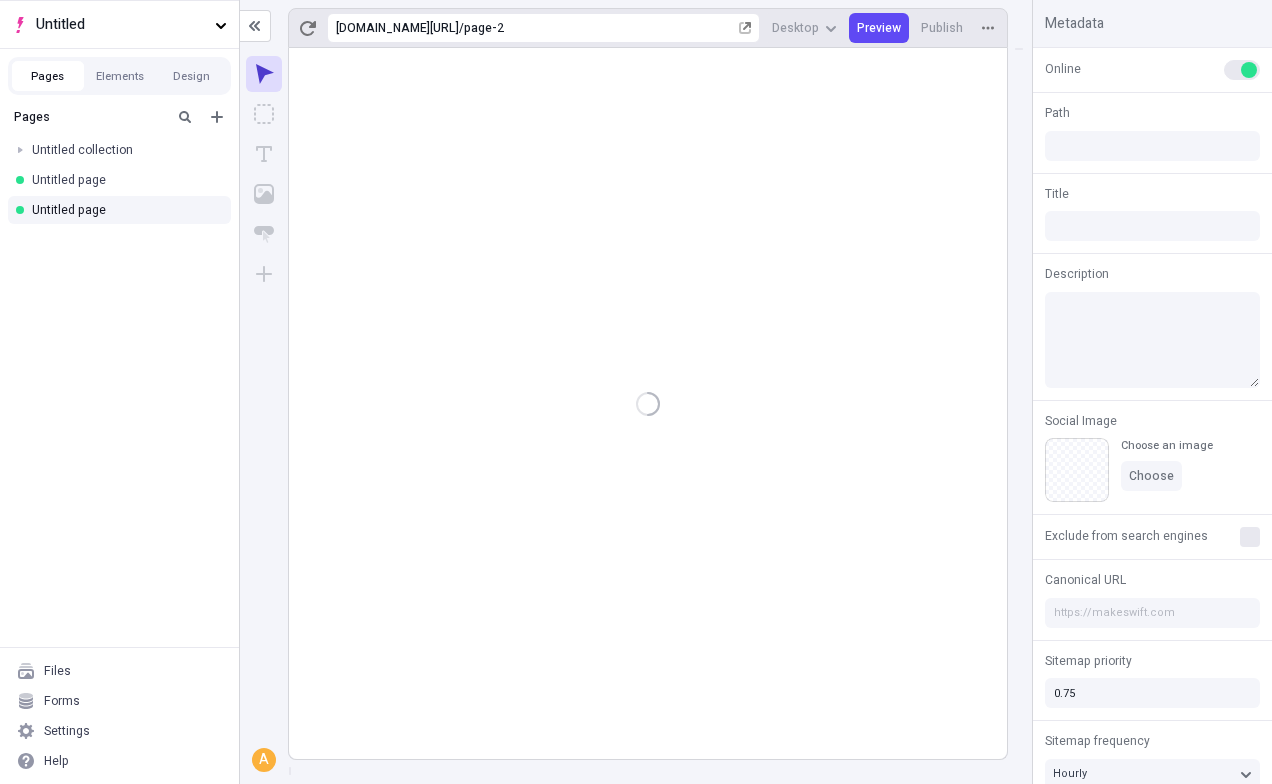 type on "/page-2" 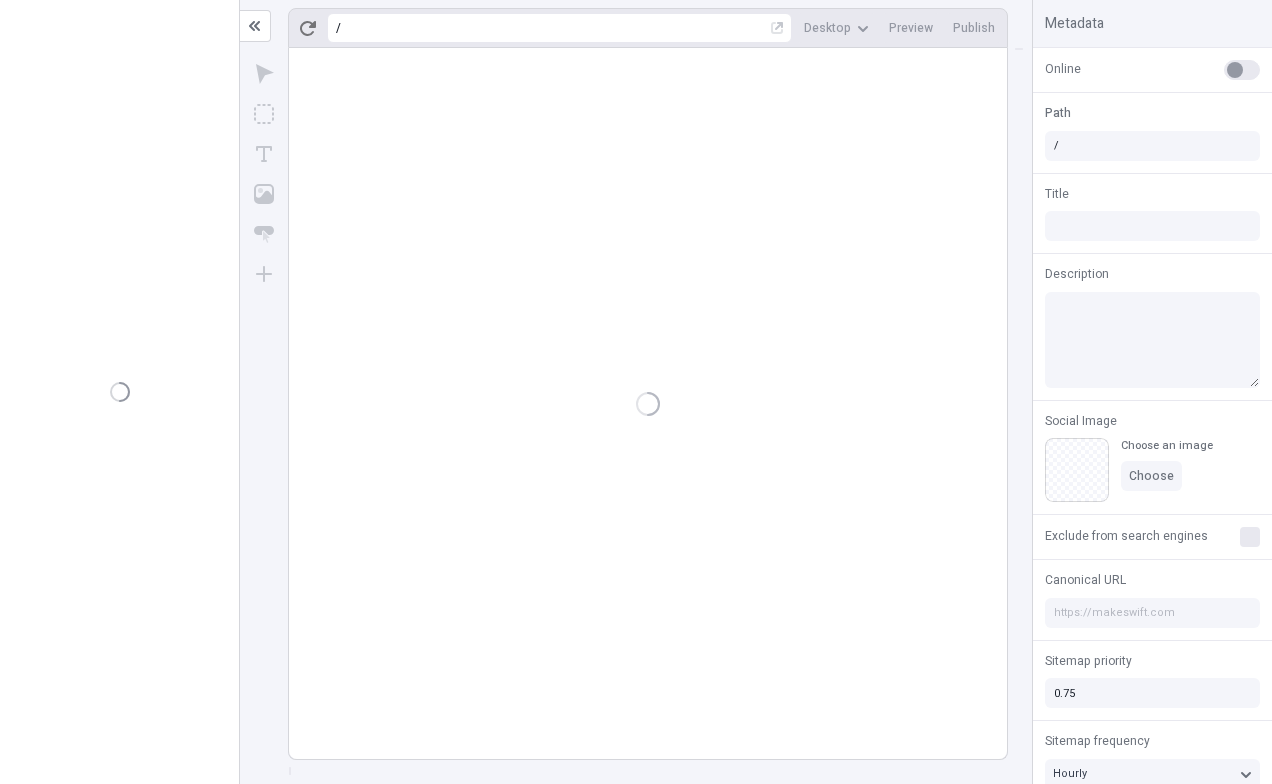 scroll, scrollTop: 0, scrollLeft: 0, axis: both 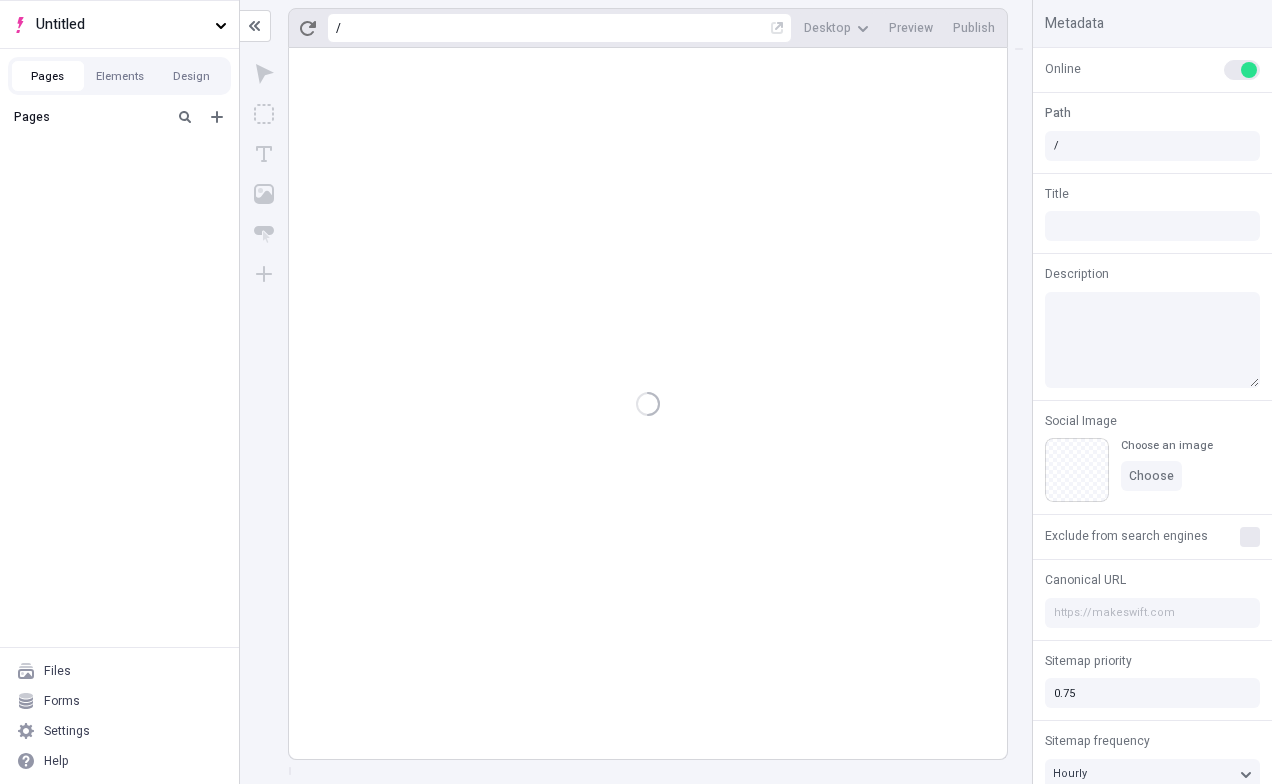 type on "/page-2" 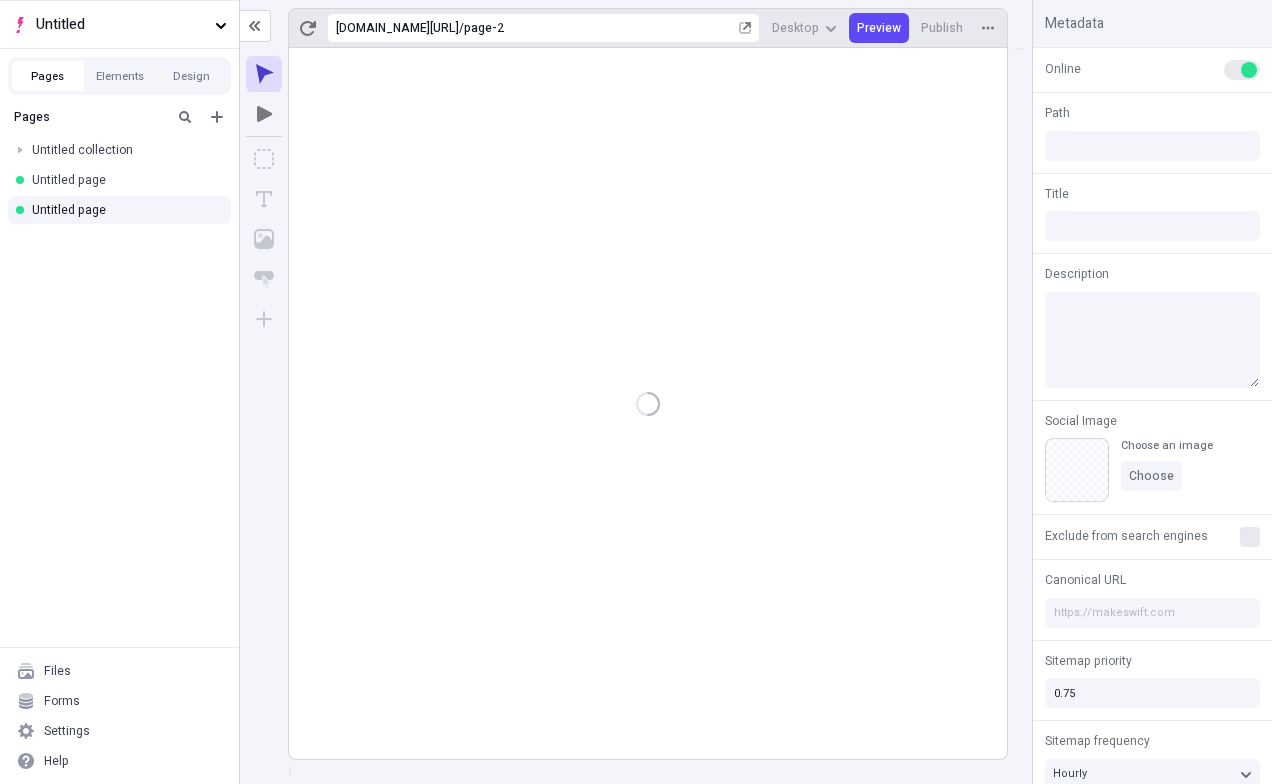 type on "/page-2" 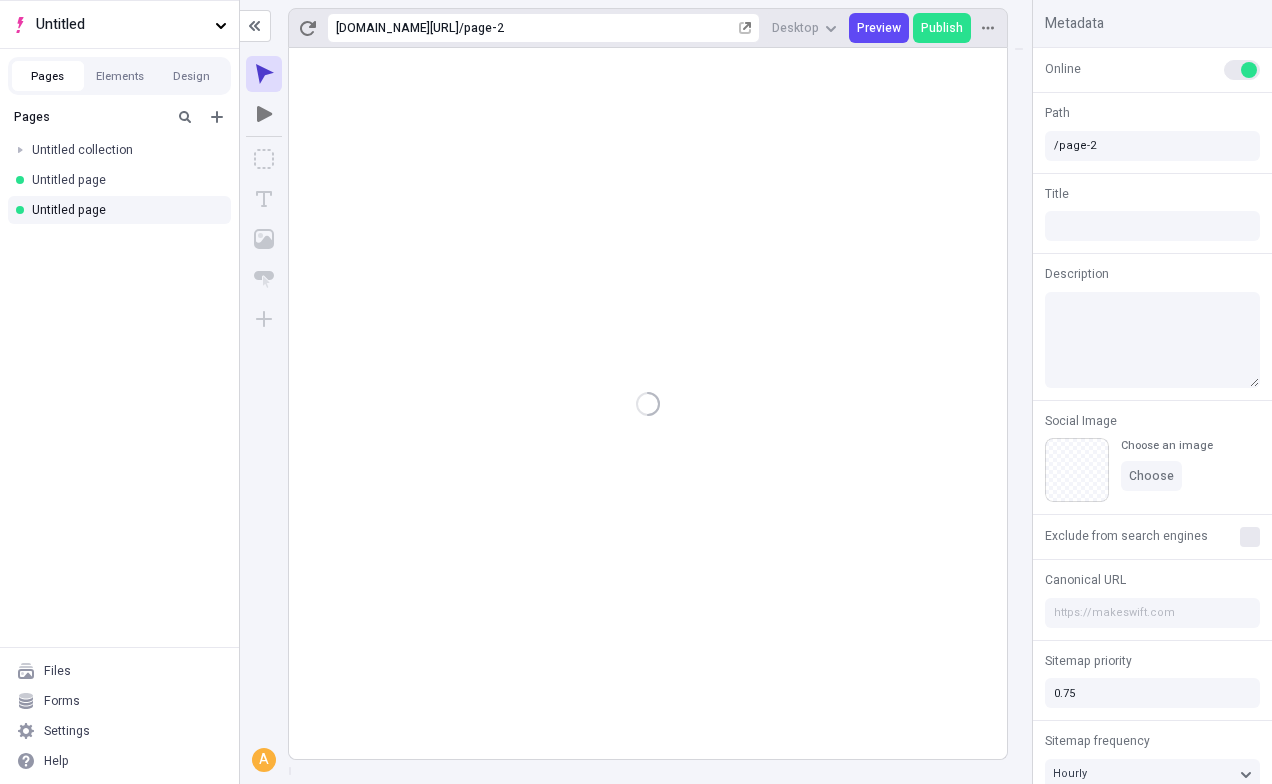 click 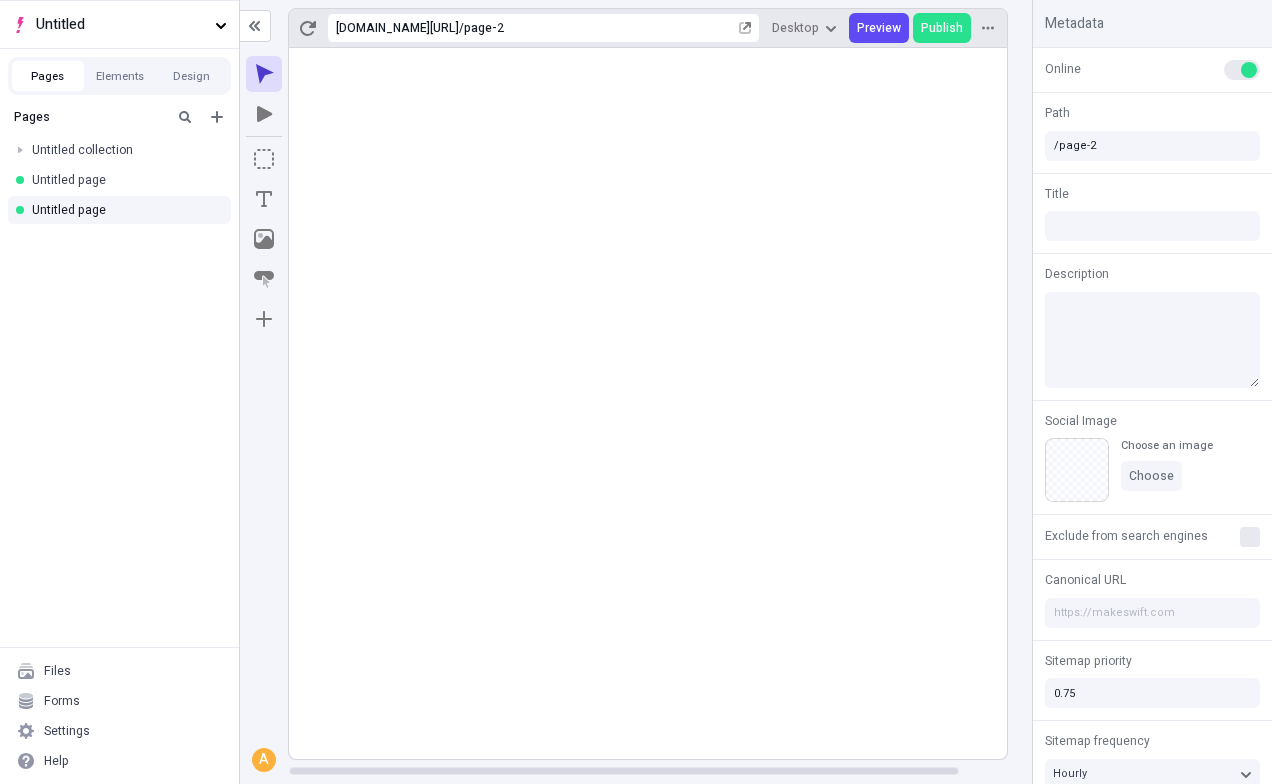 click 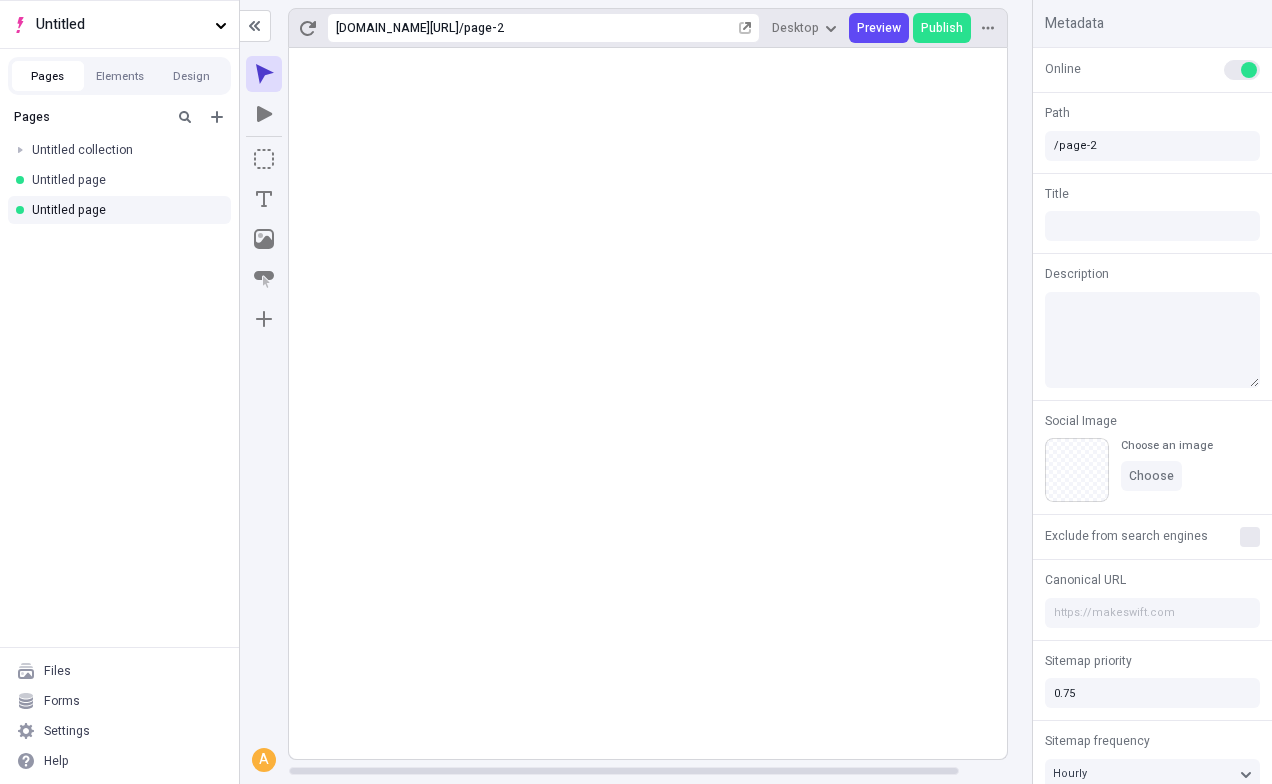 click 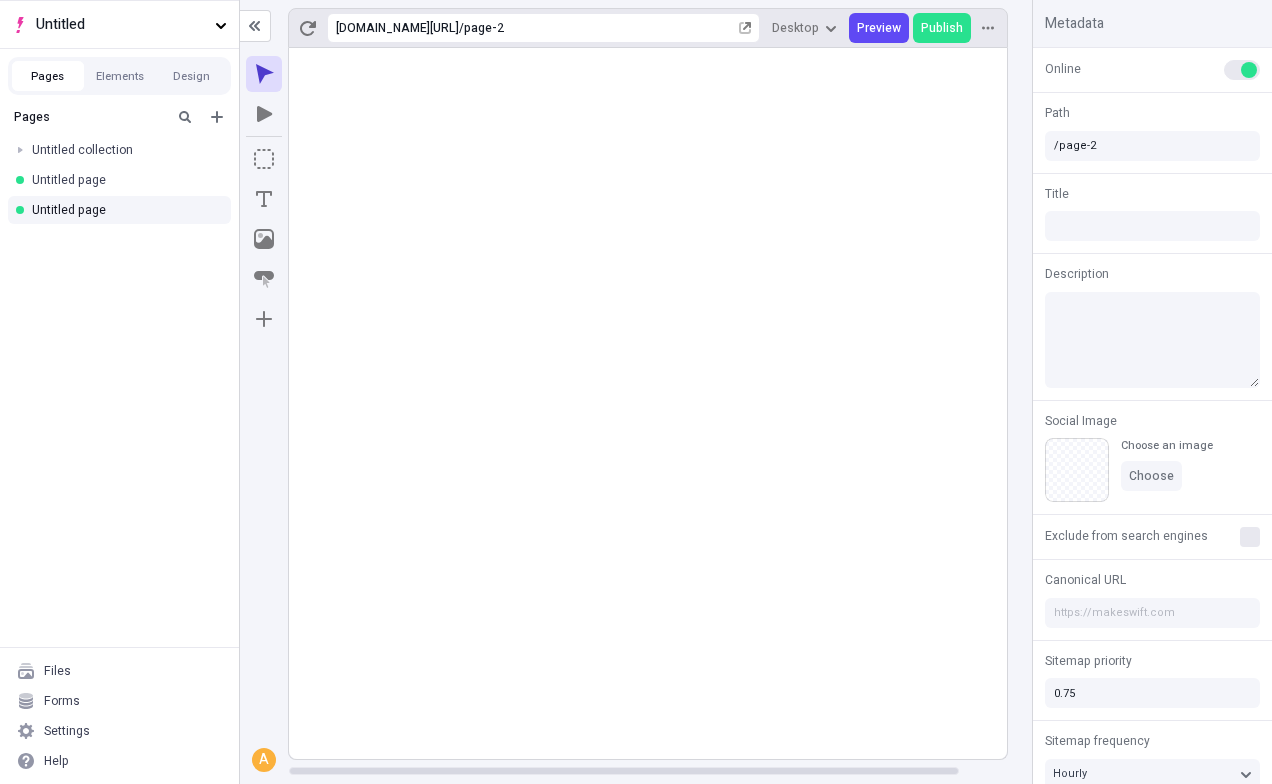 click 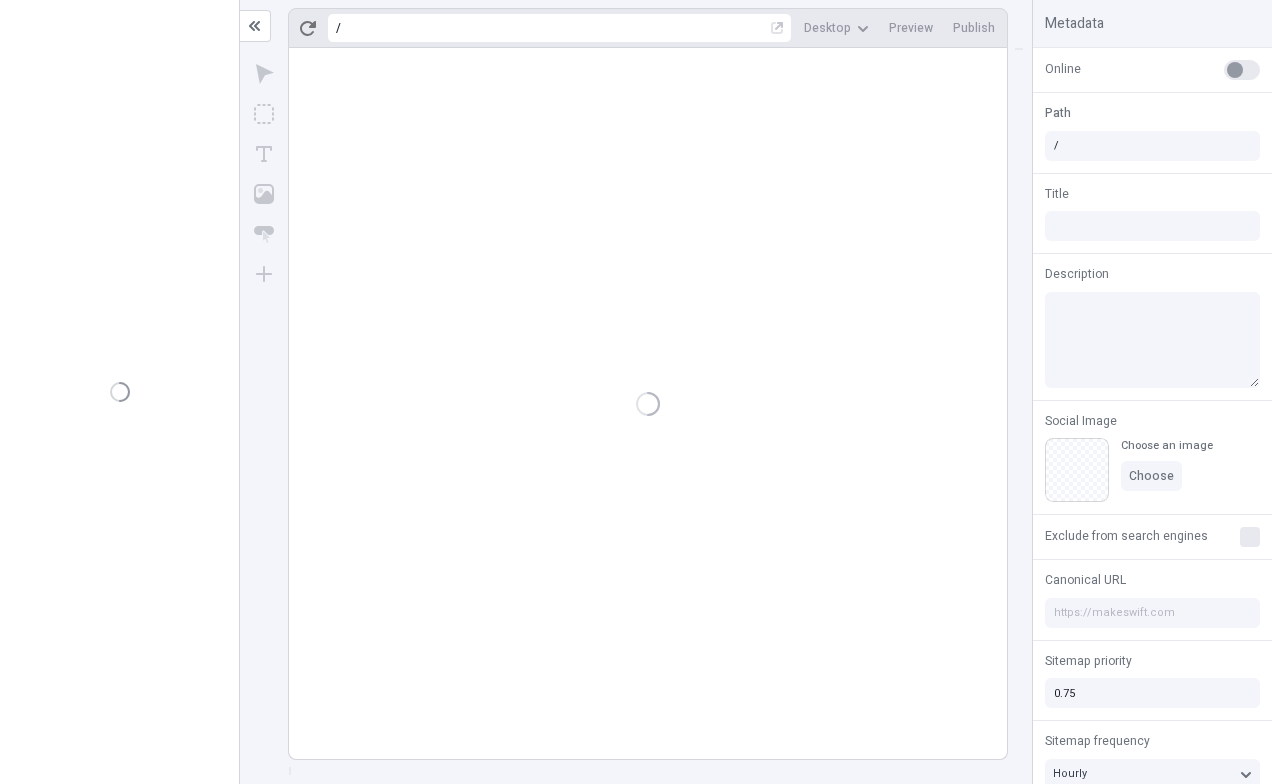 scroll, scrollTop: 0, scrollLeft: 0, axis: both 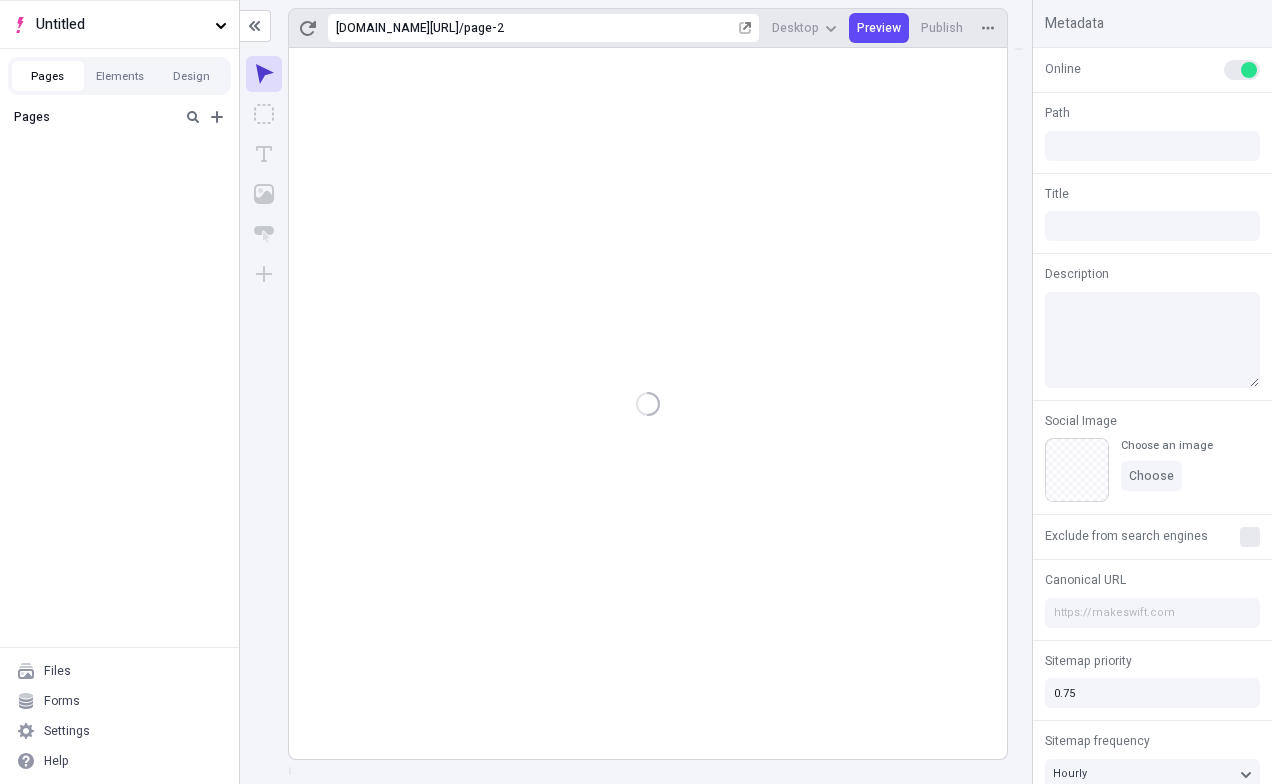 type on "/page-2" 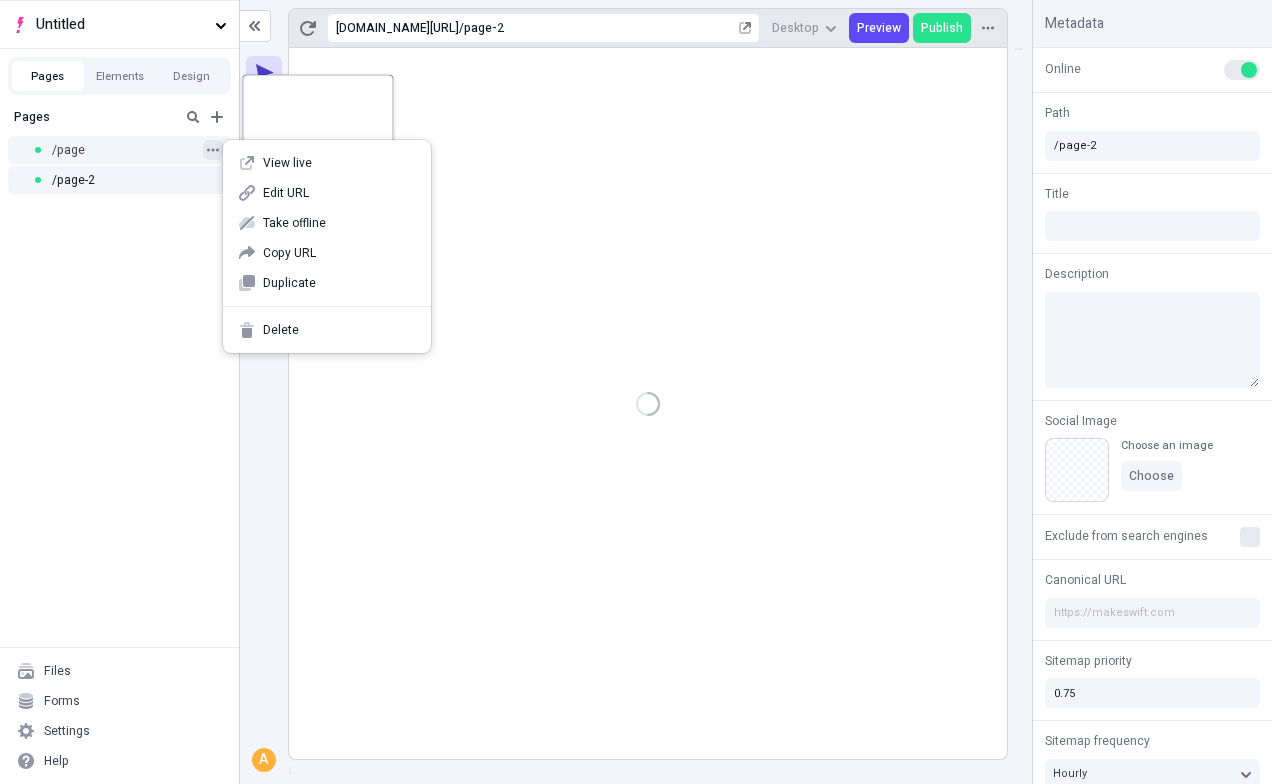 click 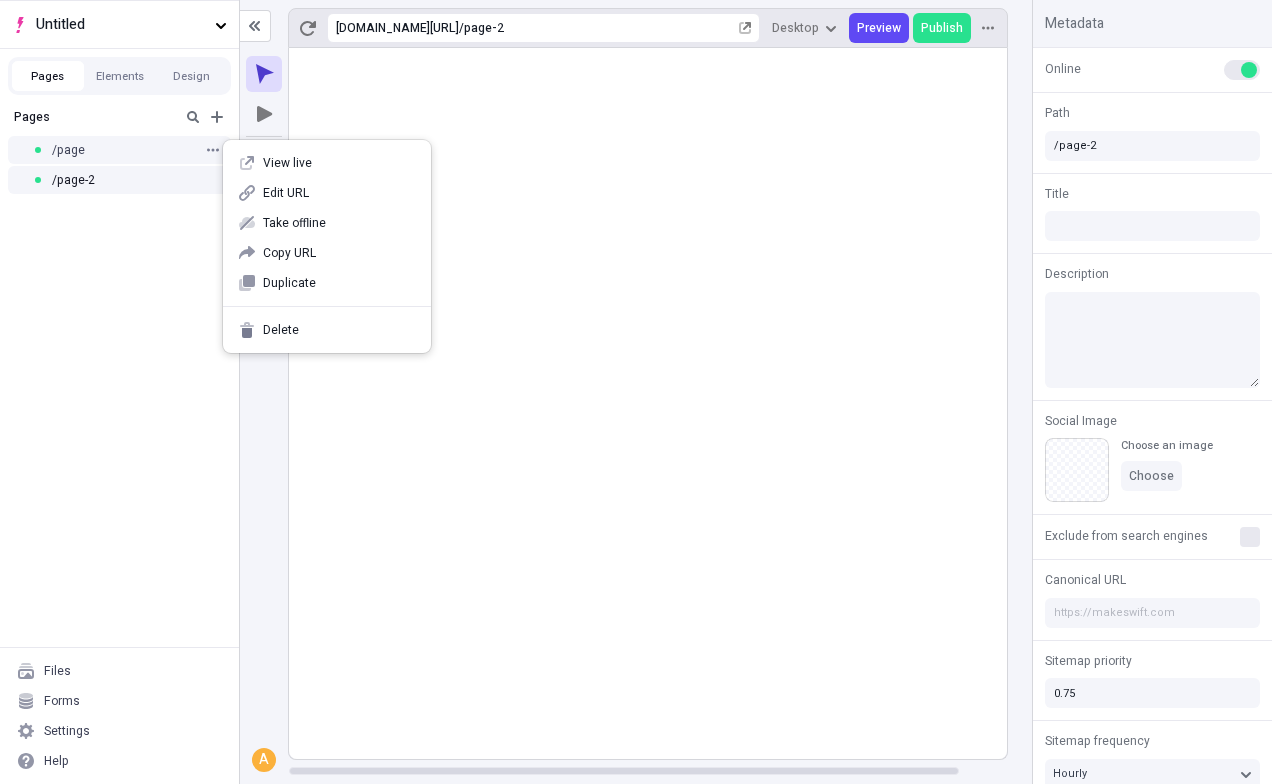 click on "Delete" at bounding box center [339, 330] 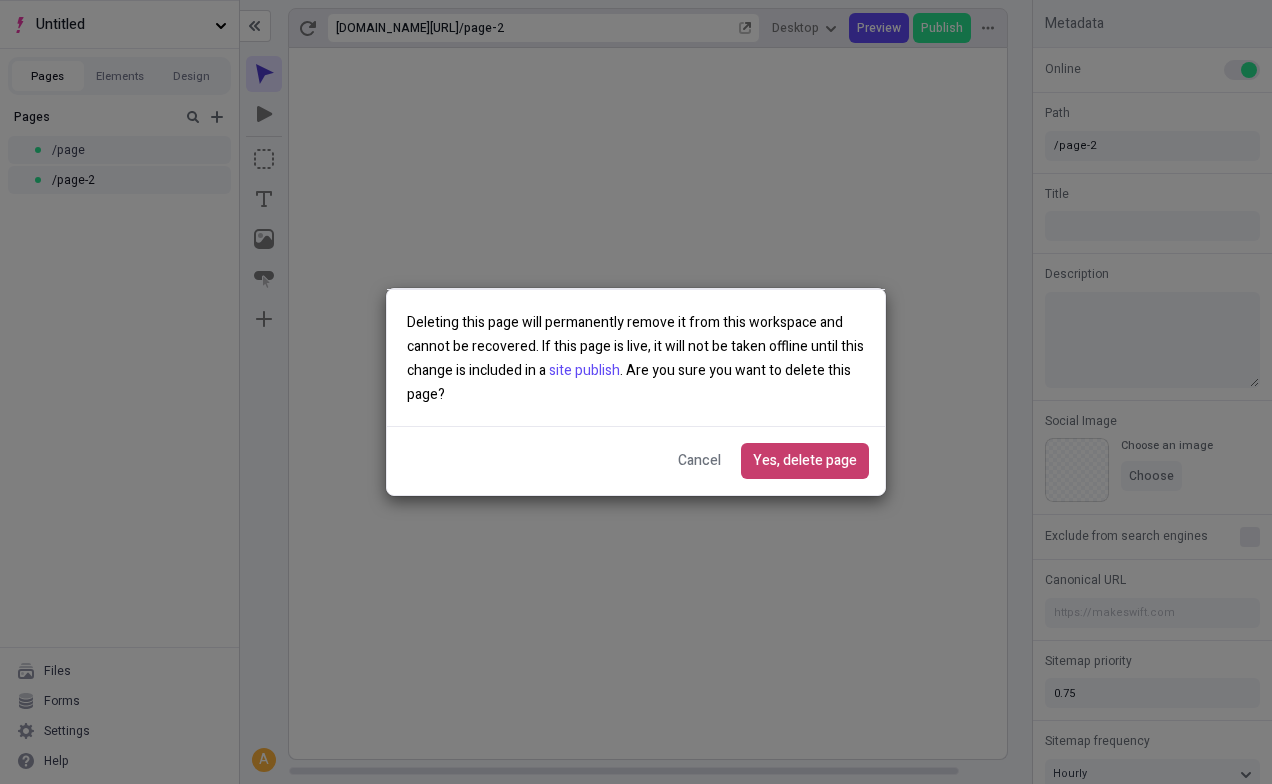 click on "Yes, delete page" at bounding box center (805, 461) 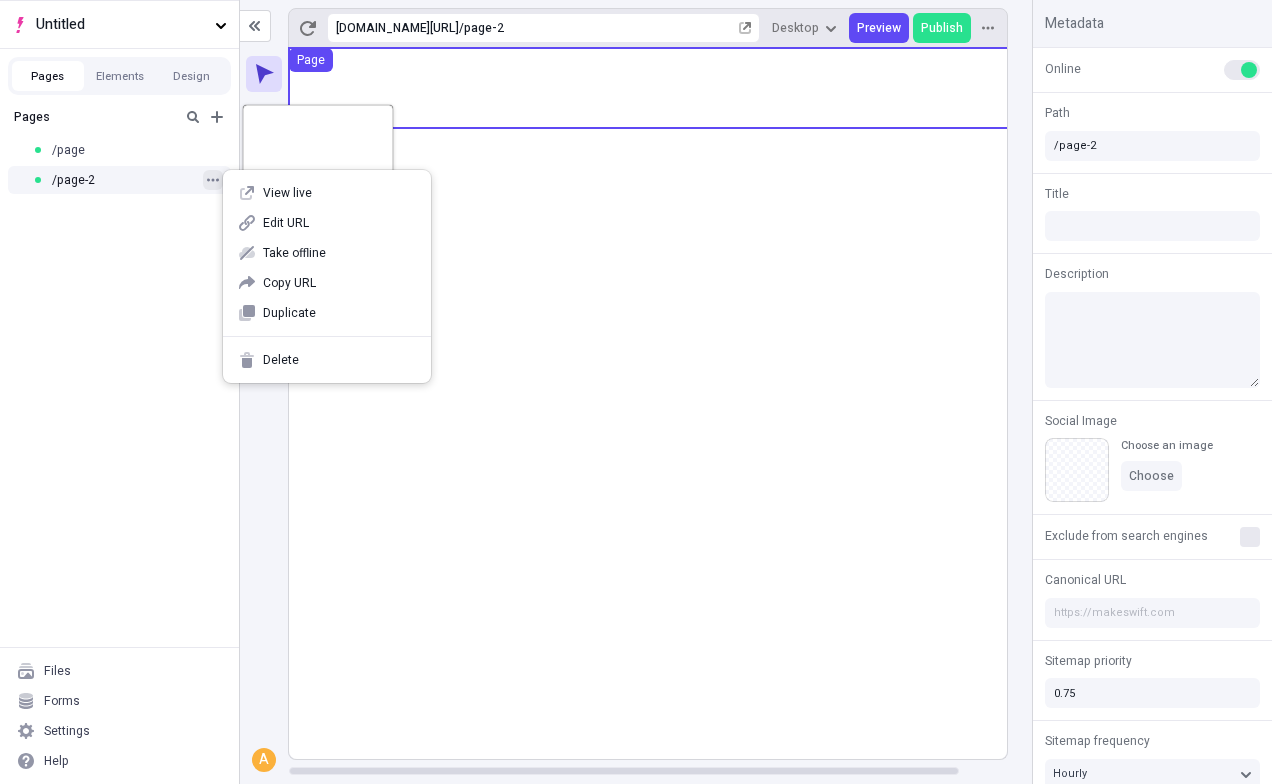 click 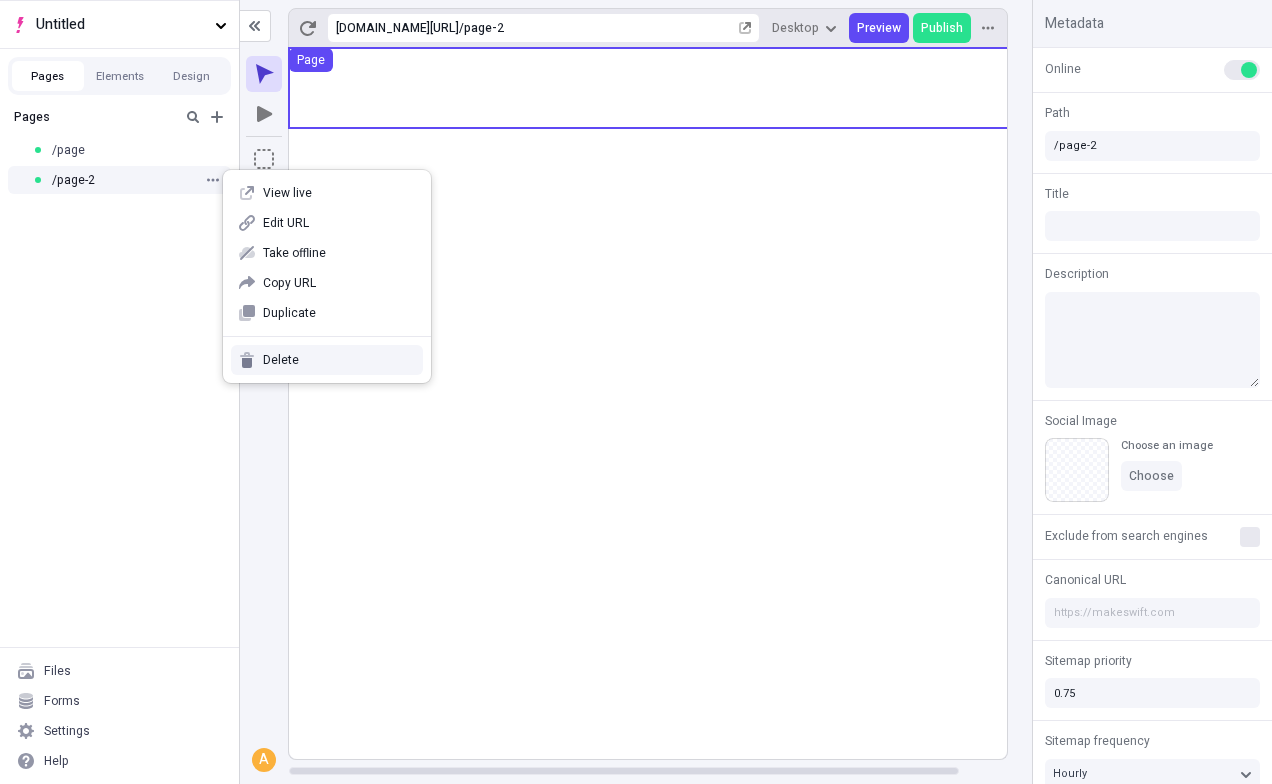 click on "Delete" at bounding box center [327, 360] 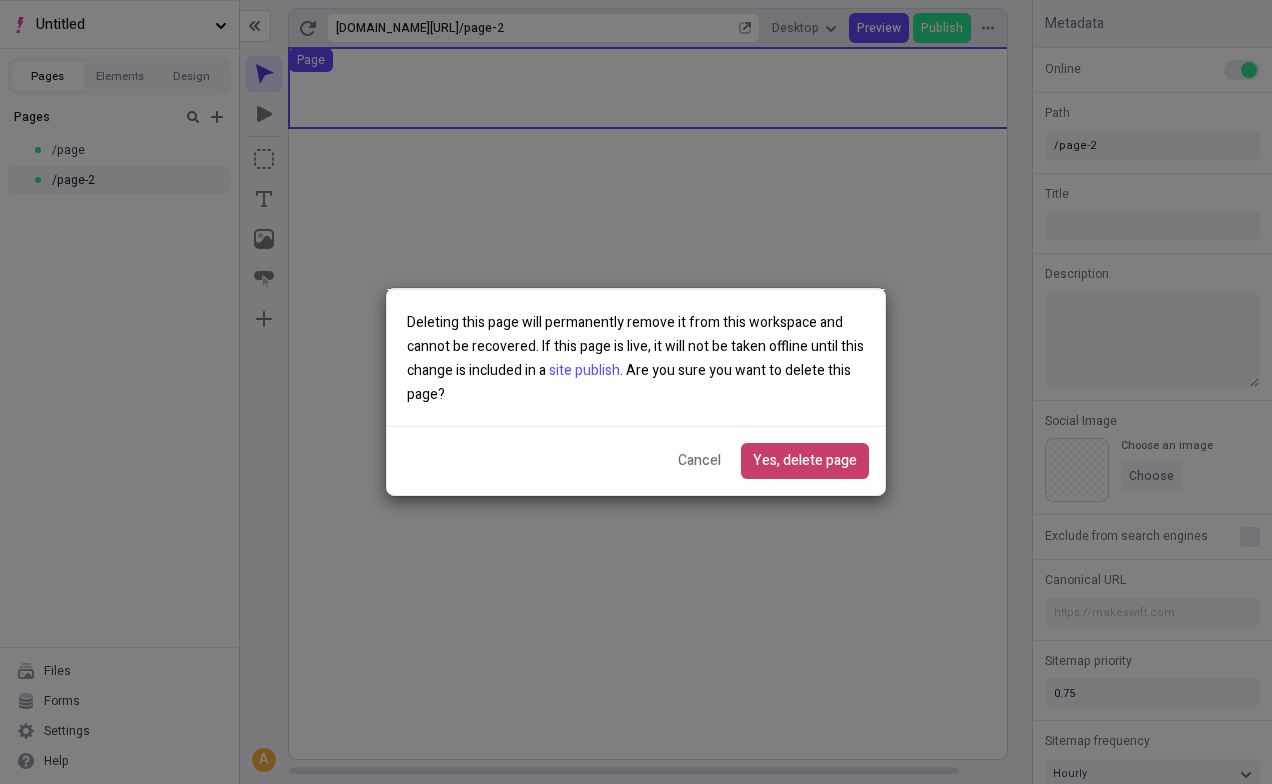 click on "Yes, delete page" at bounding box center (805, 461) 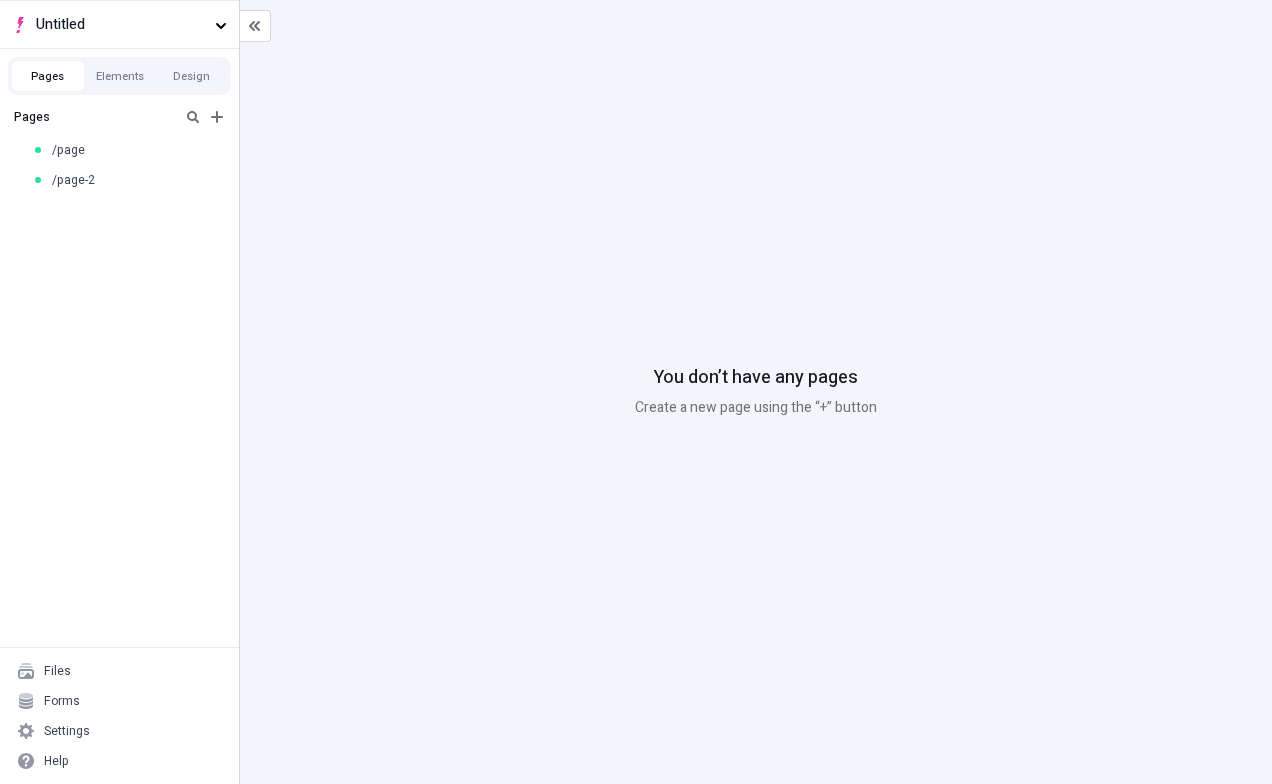 click on "Pages / page / page-2" at bounding box center [119, 373] 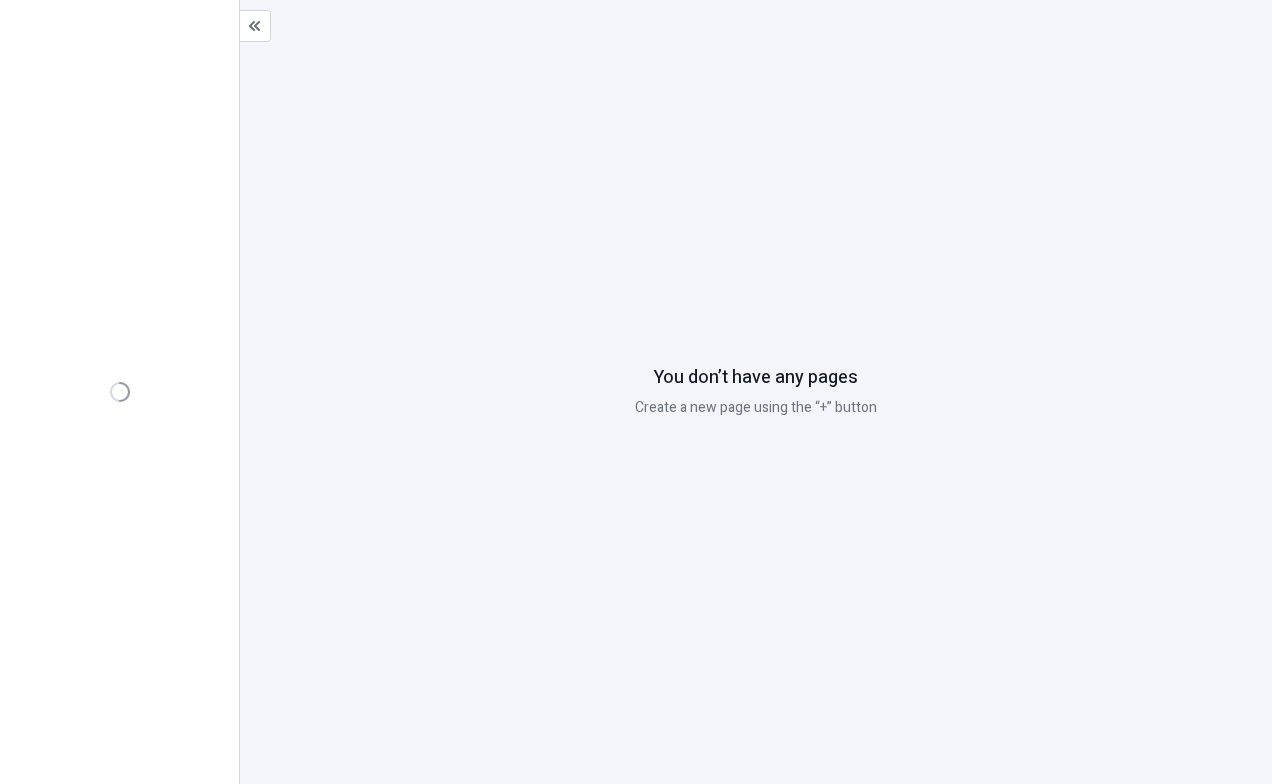 scroll, scrollTop: 0, scrollLeft: 0, axis: both 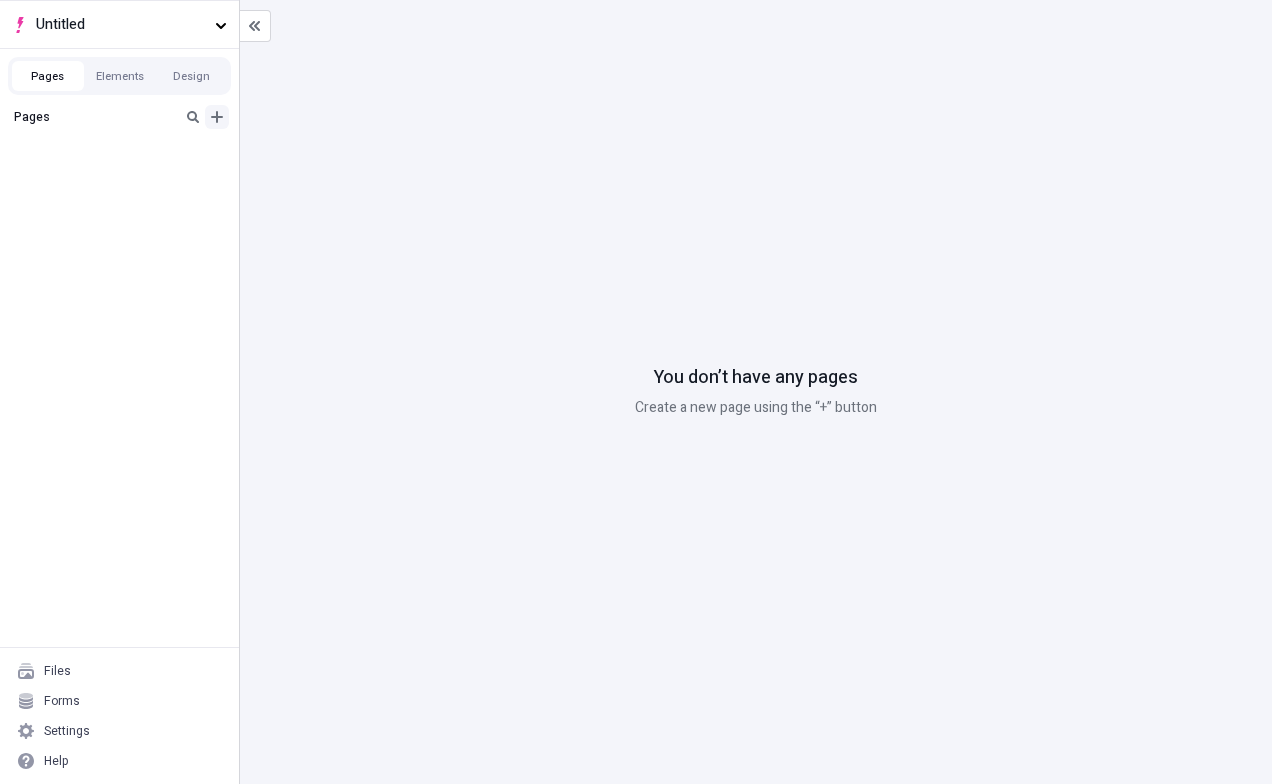 click 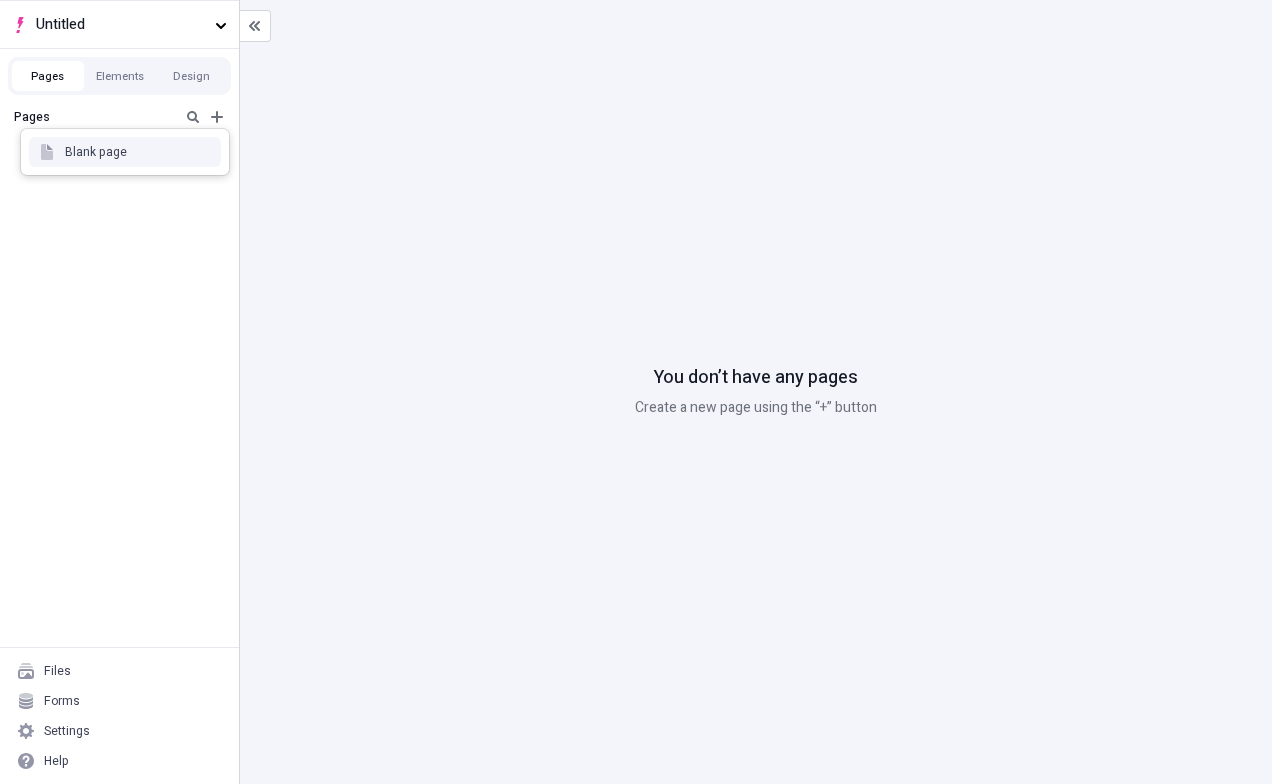 click on "Blank page" at bounding box center [125, 152] 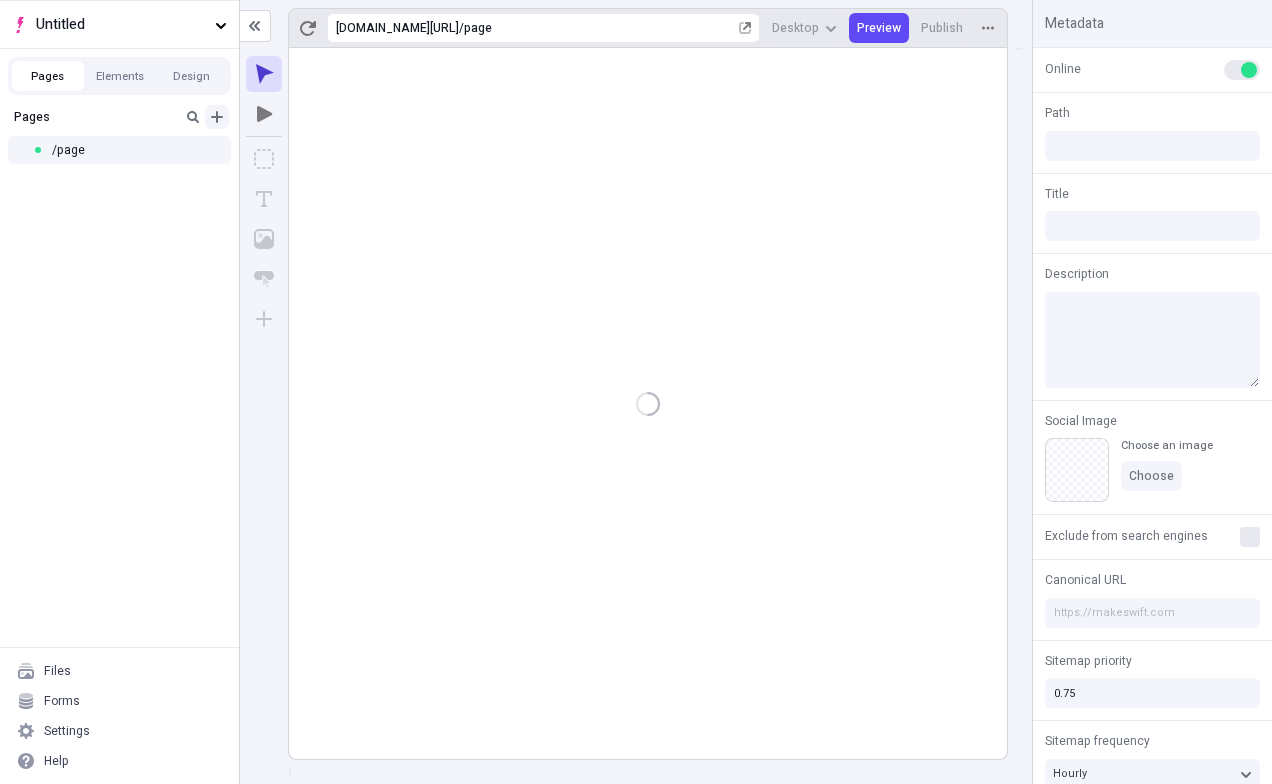 type on "/page" 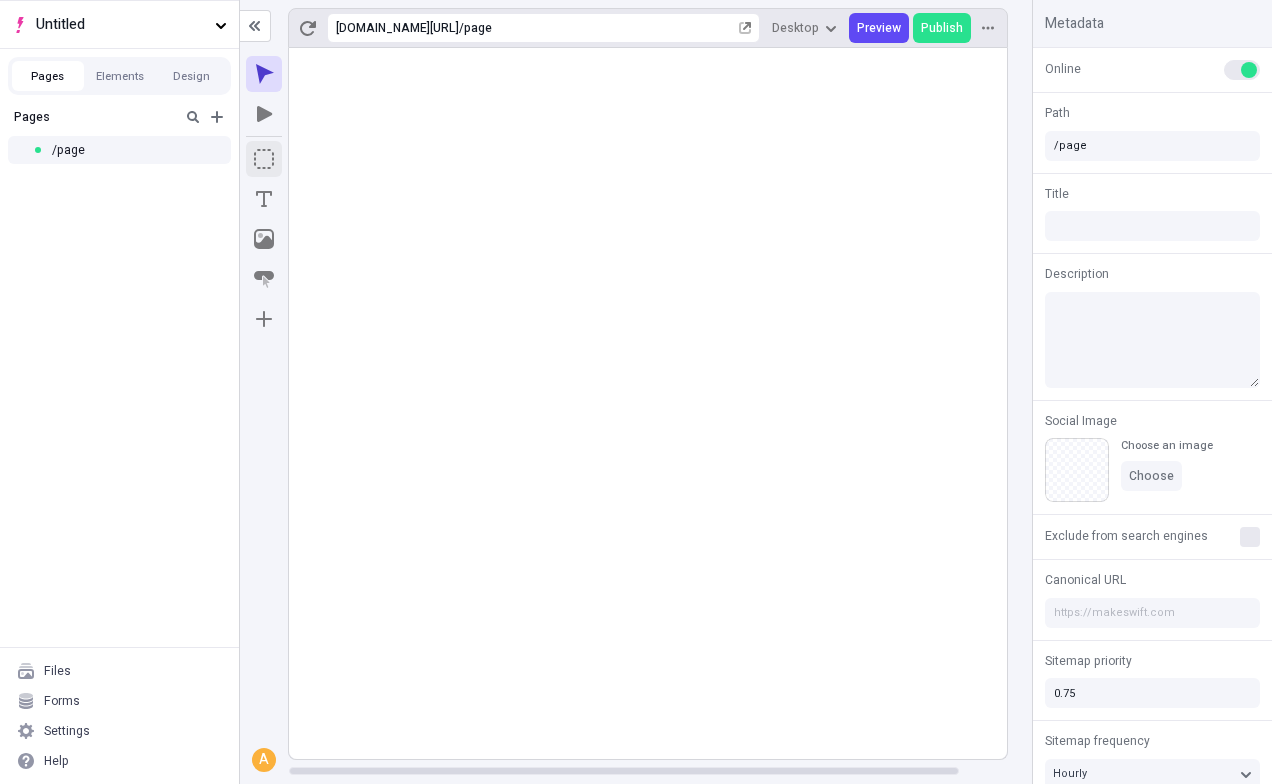 click 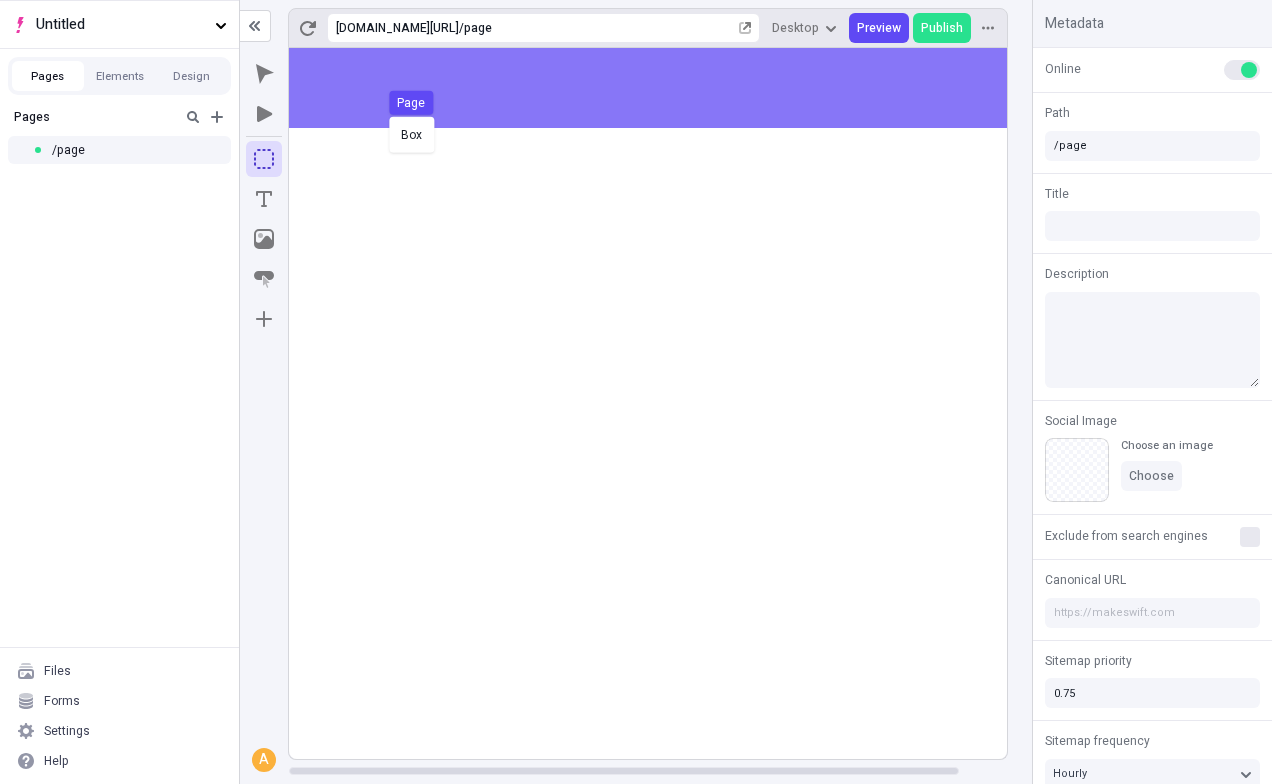 click on "Box Page" at bounding box center [636, 392] 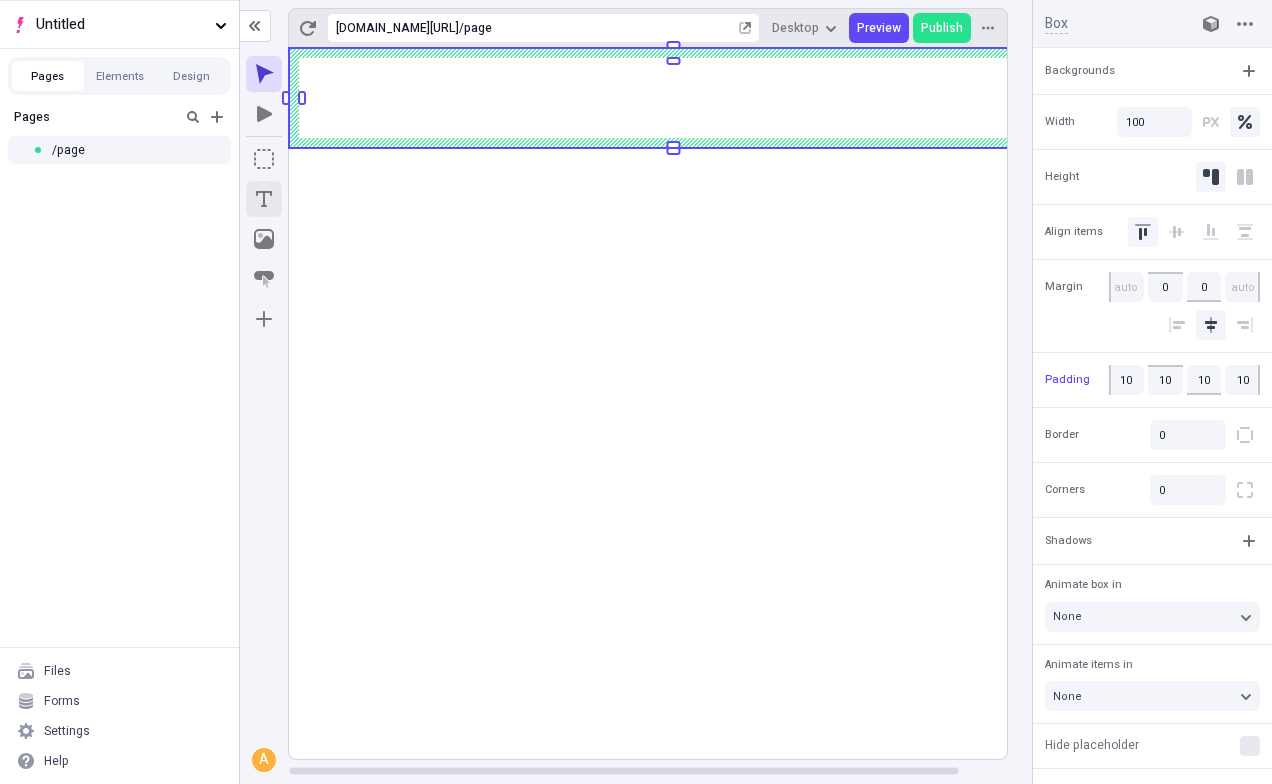 click at bounding box center [264, 199] 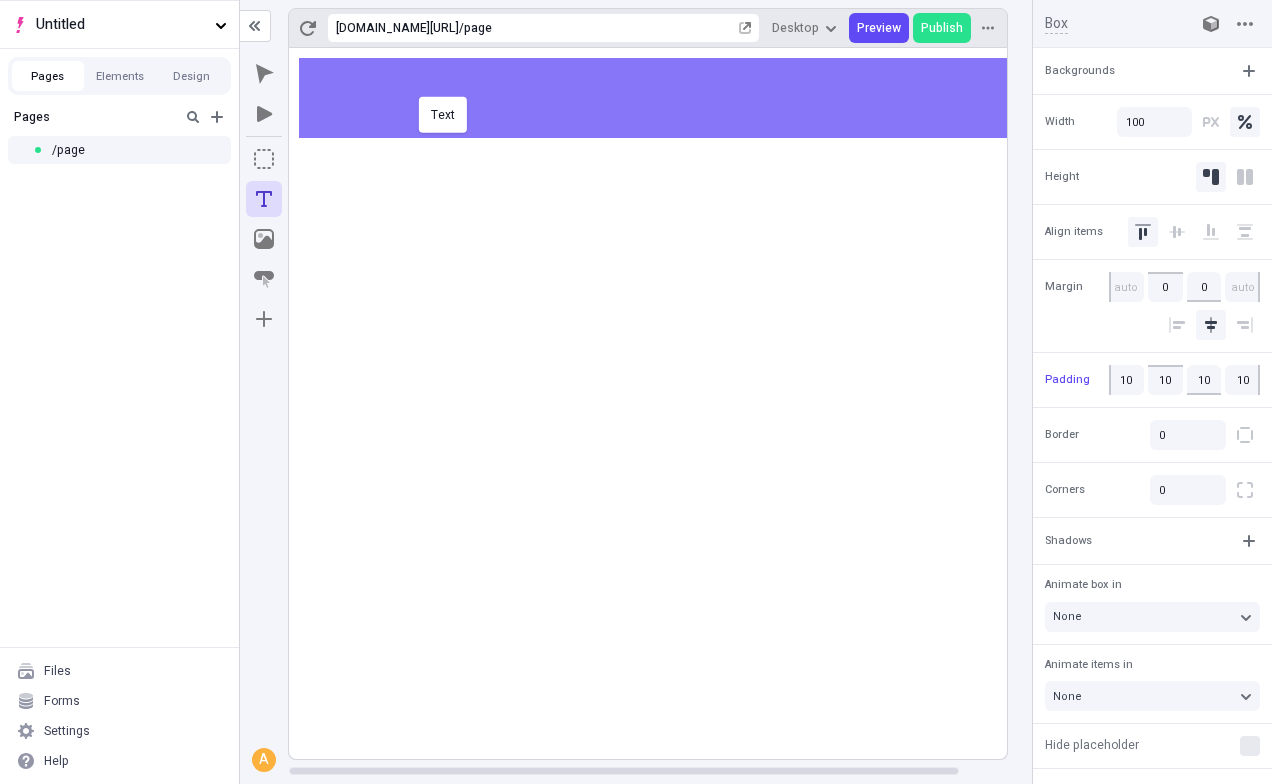 click on "Text" at bounding box center [636, 392] 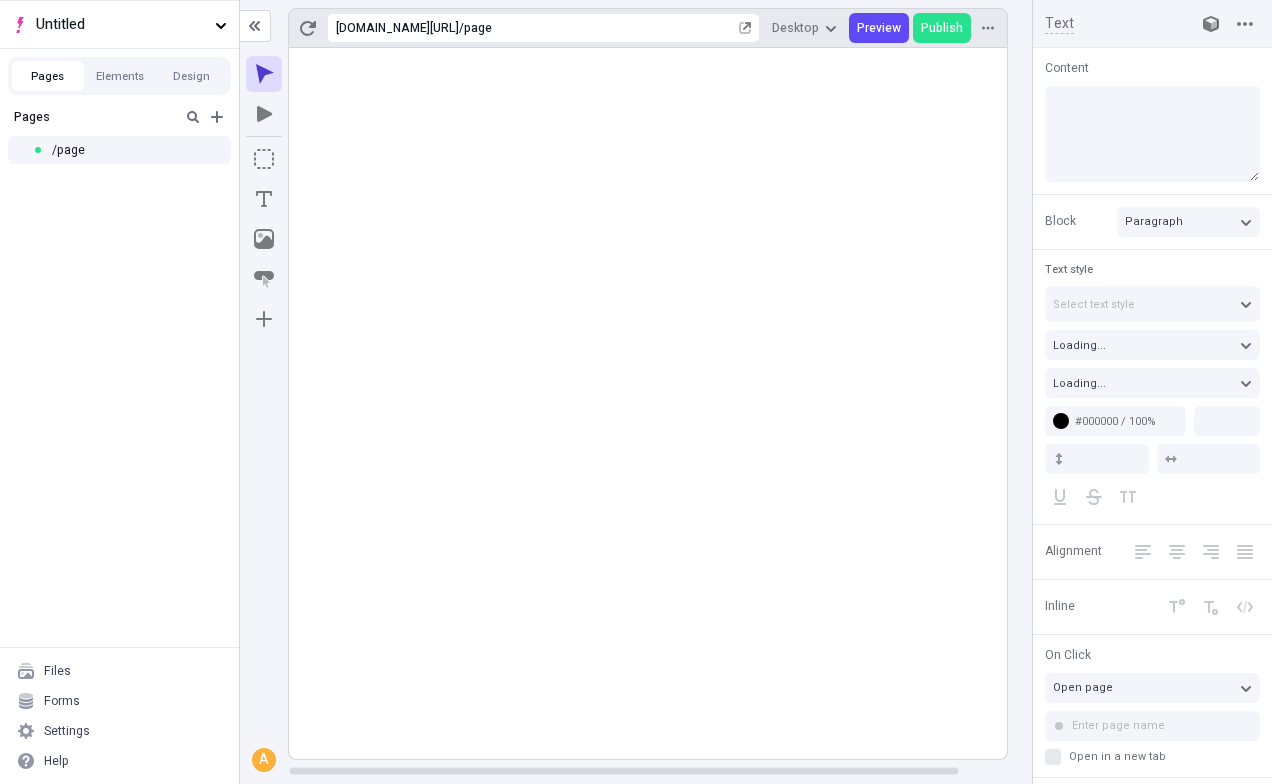 type on "18" 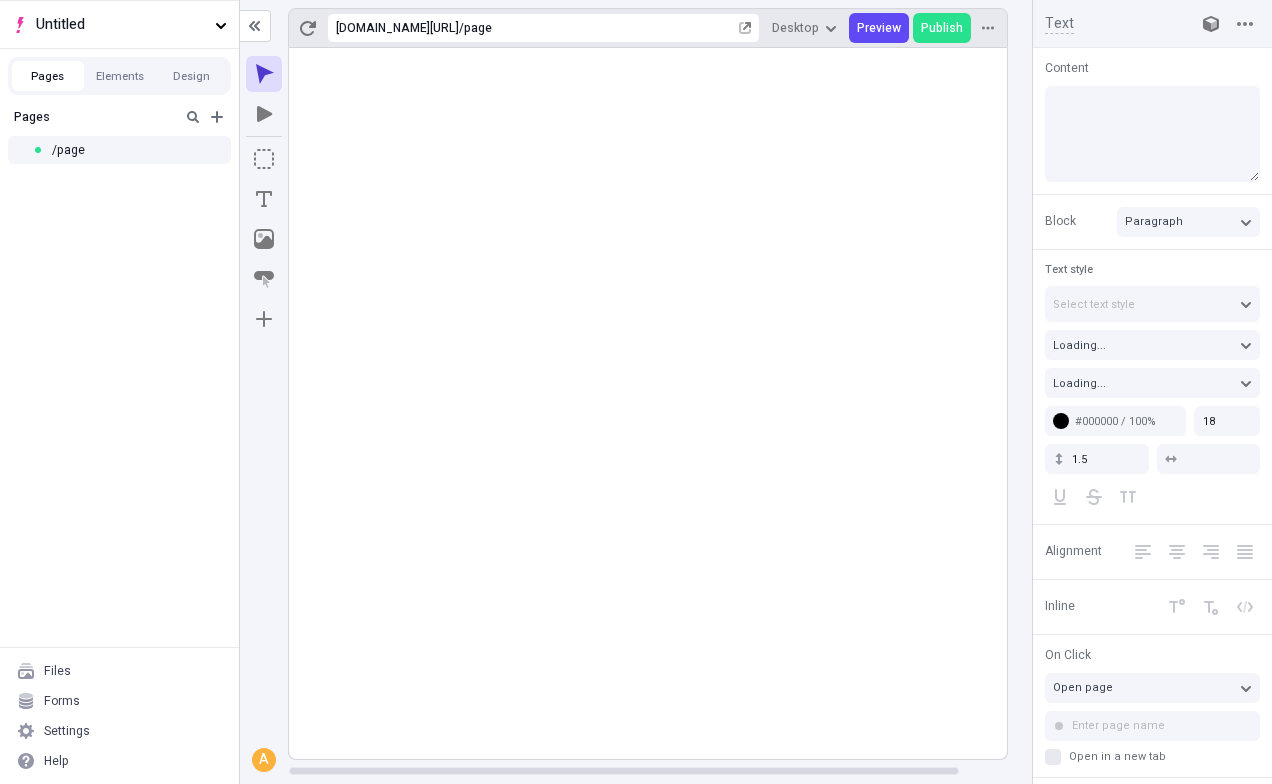 type on "Dynamically enable orthogonal results. Synergistically utilize integrated synergy, then fungibly predominate virtual deliverables." 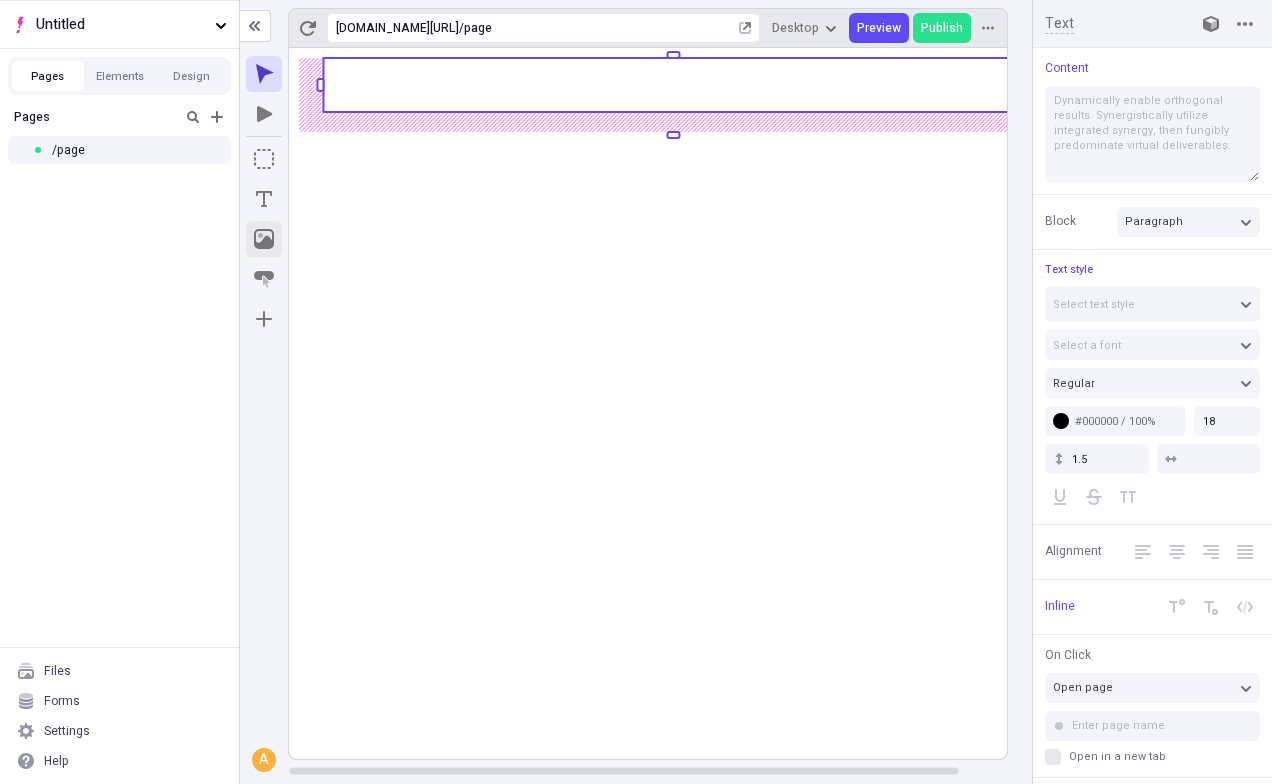 click 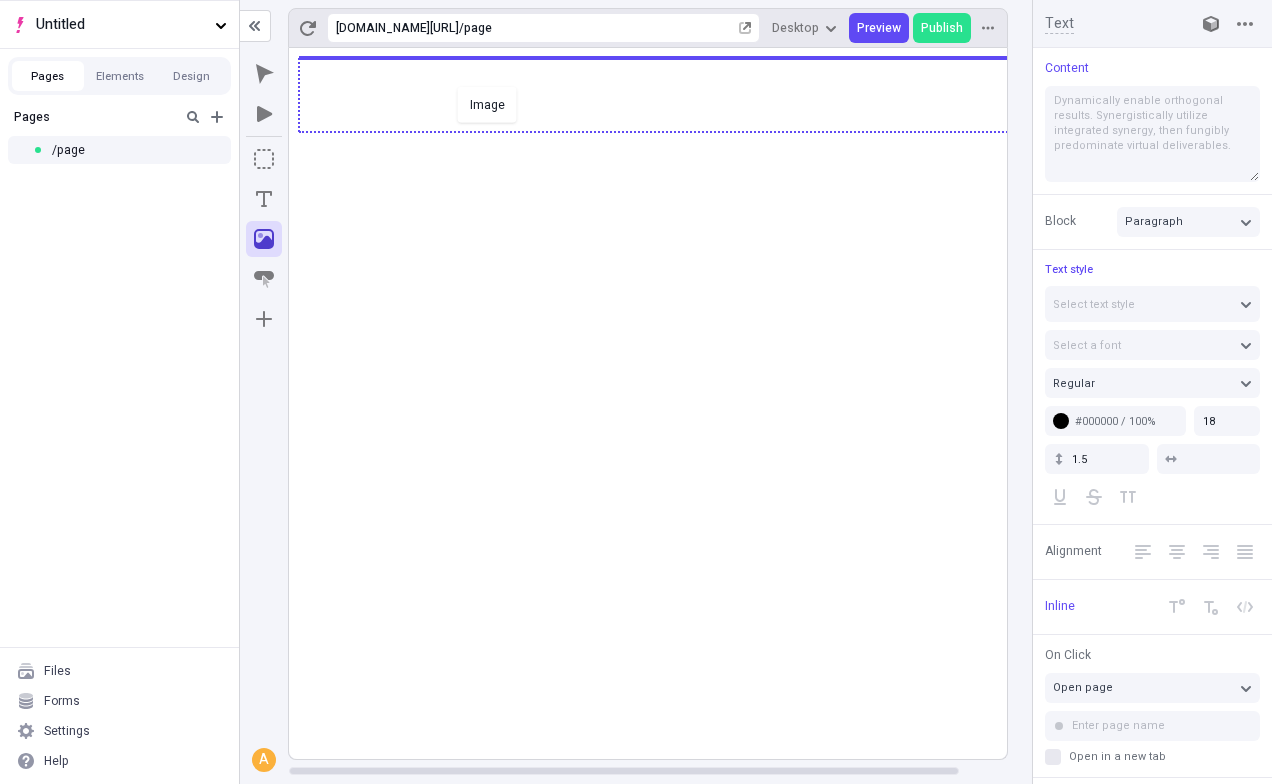 click on "Image" at bounding box center (636, 392) 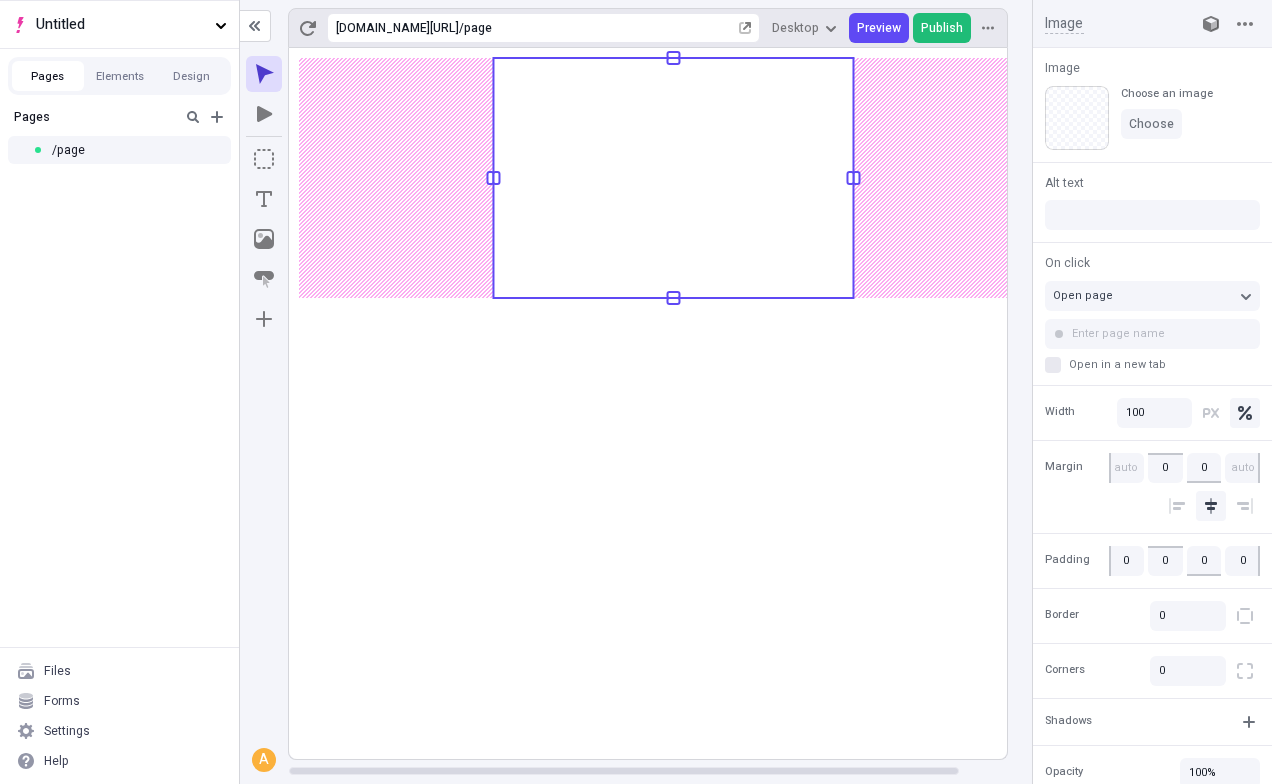 click on "Publish" at bounding box center (942, 28) 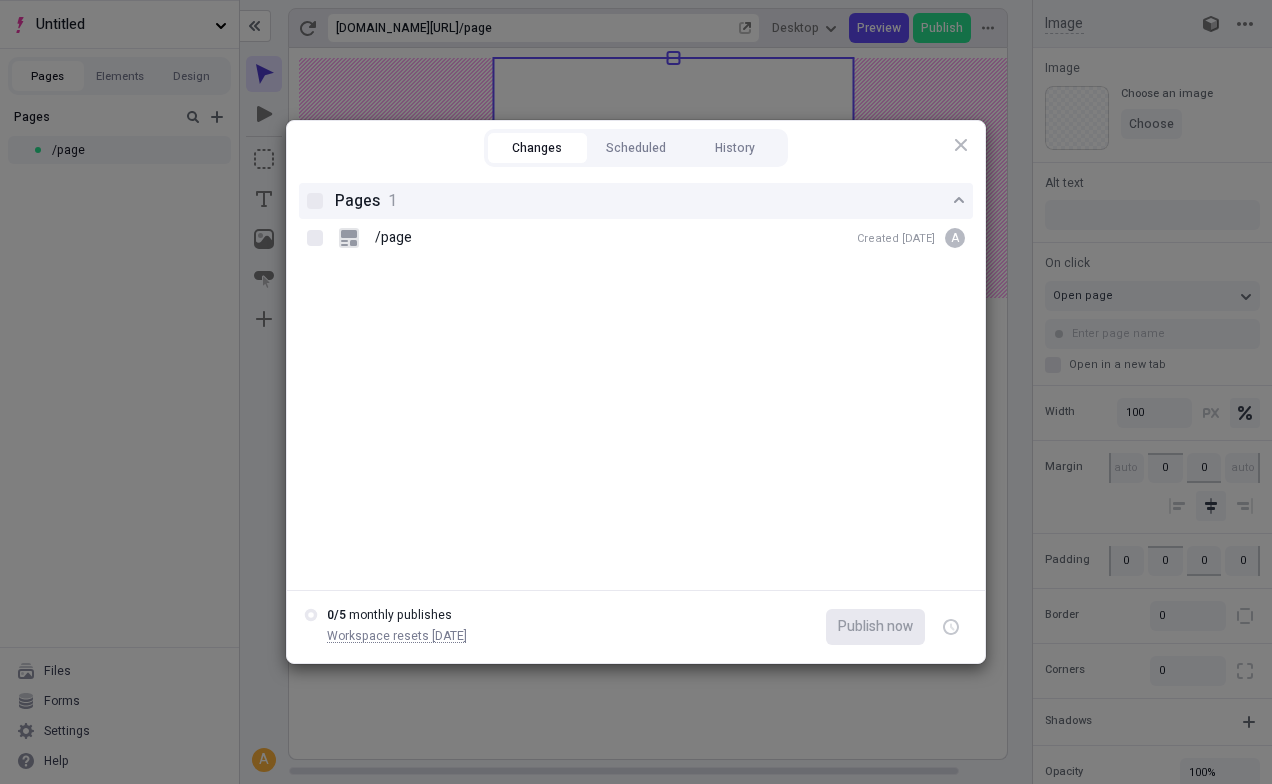 click on "Pages 1" at bounding box center [644, 201] 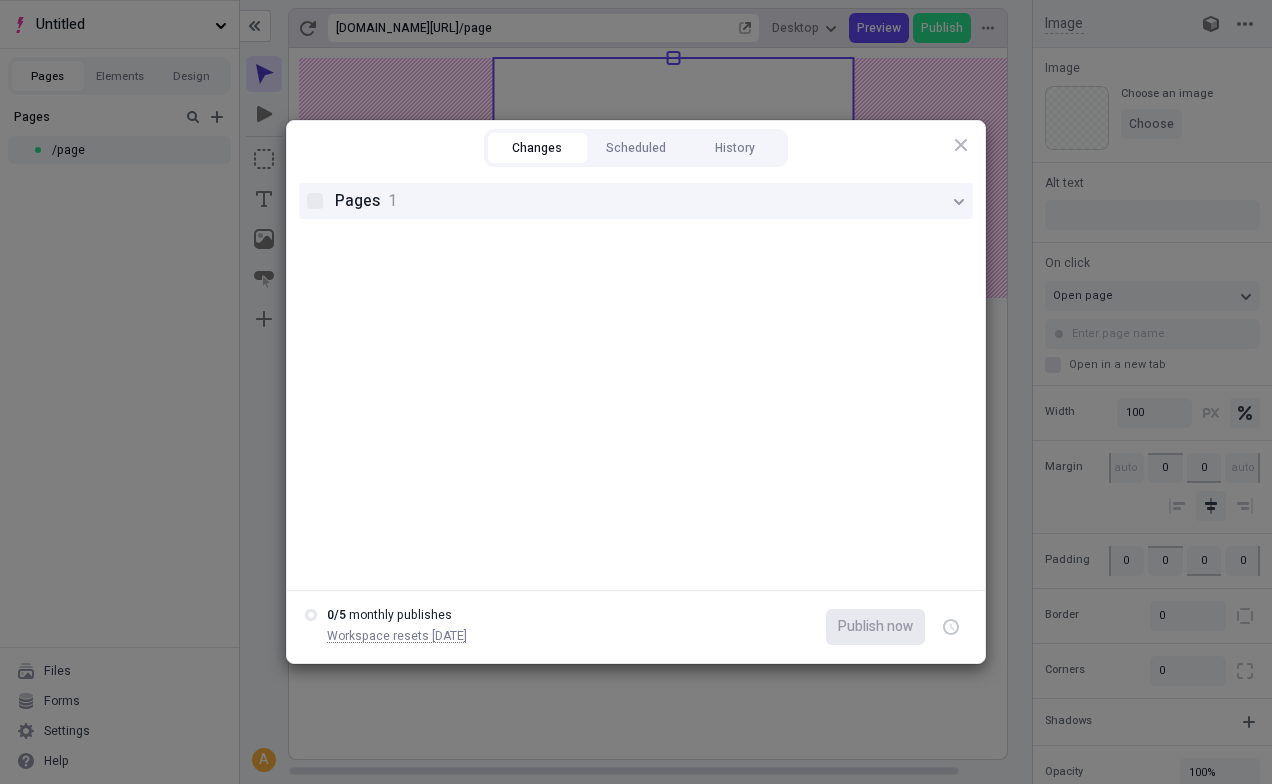 click on "Pages 1" at bounding box center [644, 201] 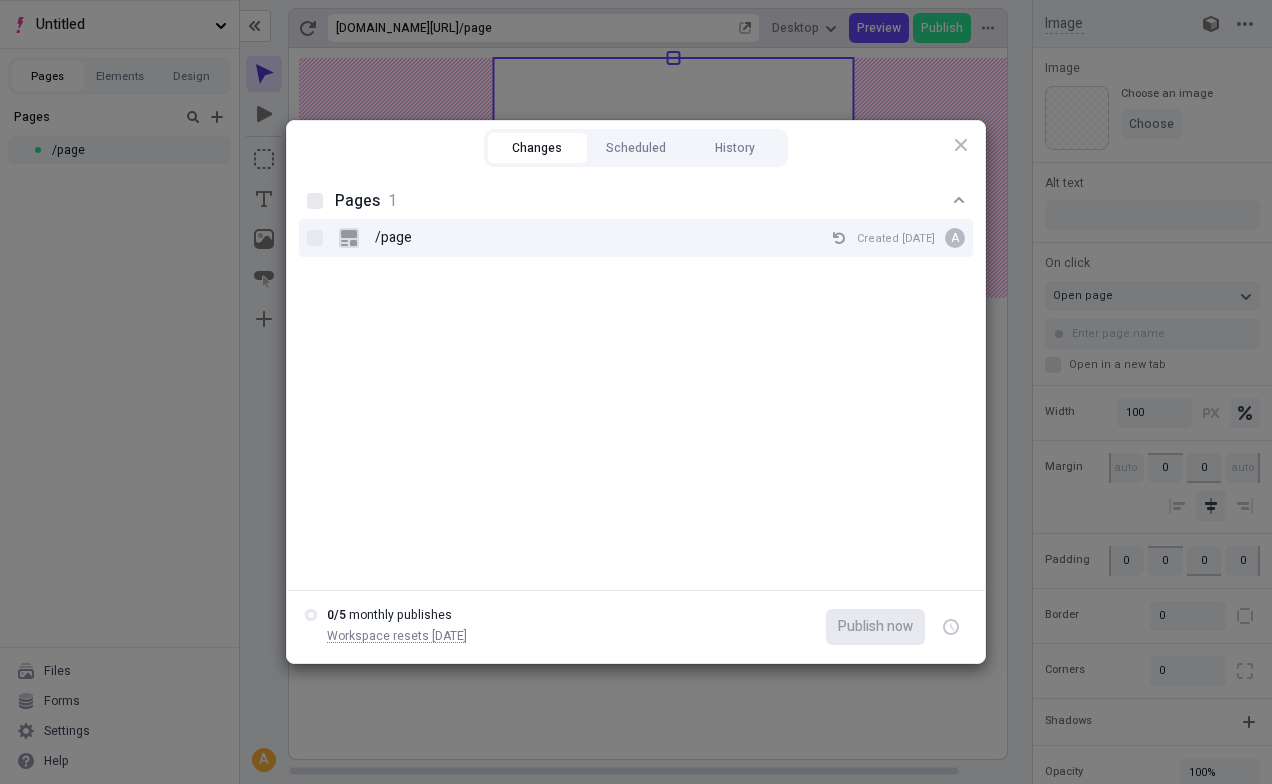 click on "/page Created   [DATE] A" at bounding box center [652, 238] 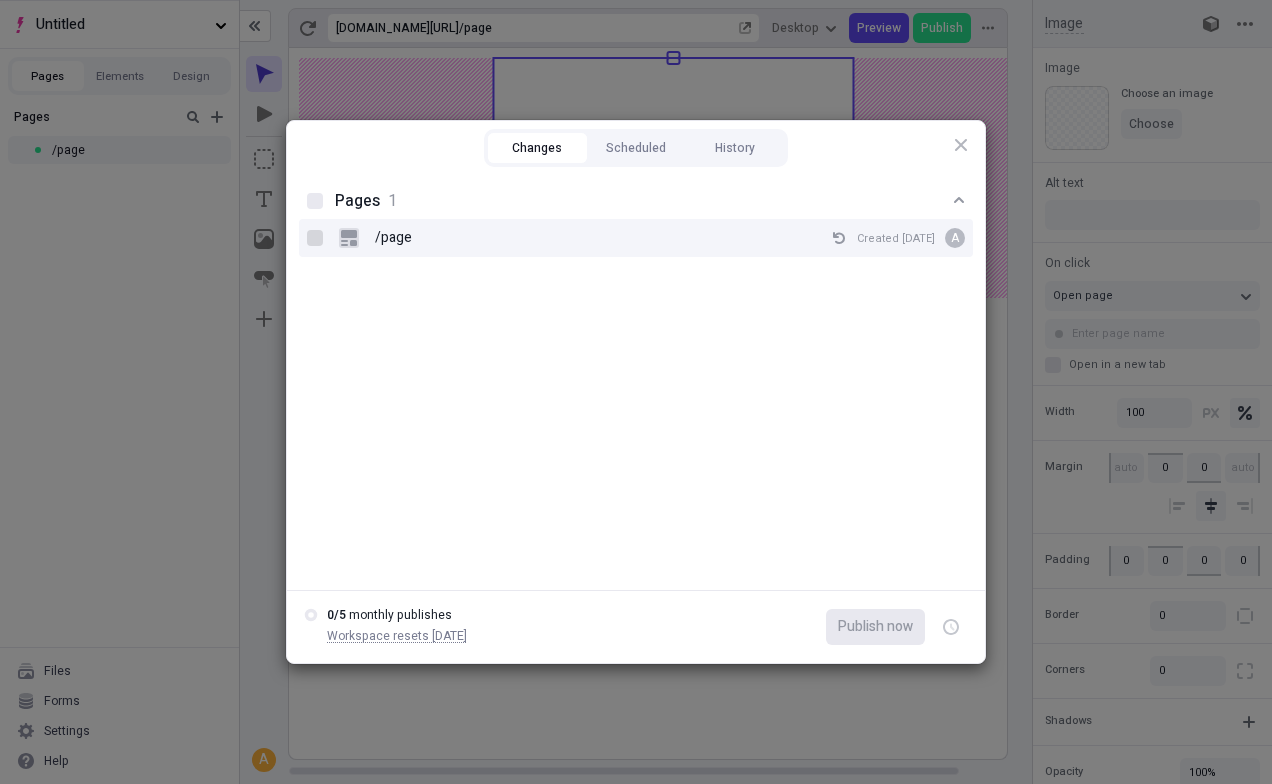 click on "/page Created   [DATE] A" at bounding box center [315, 238] 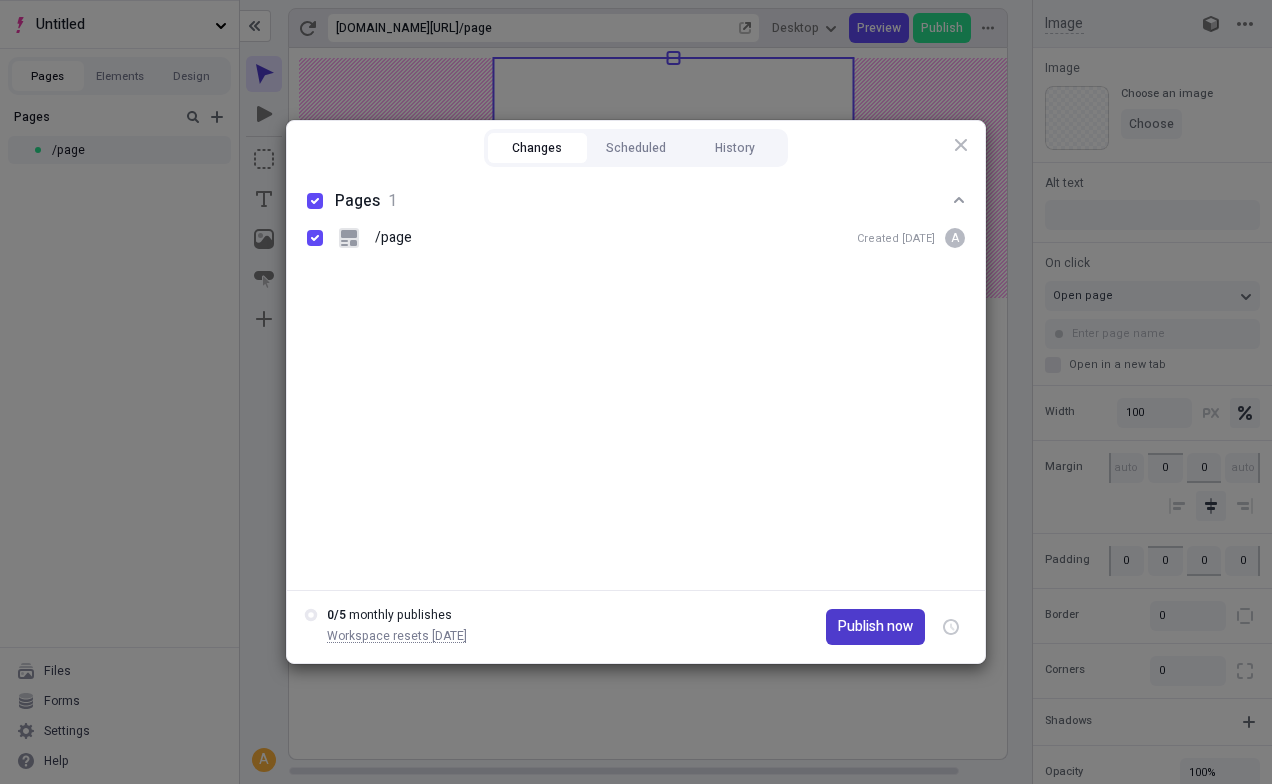 click on "Publish now" at bounding box center (875, 627) 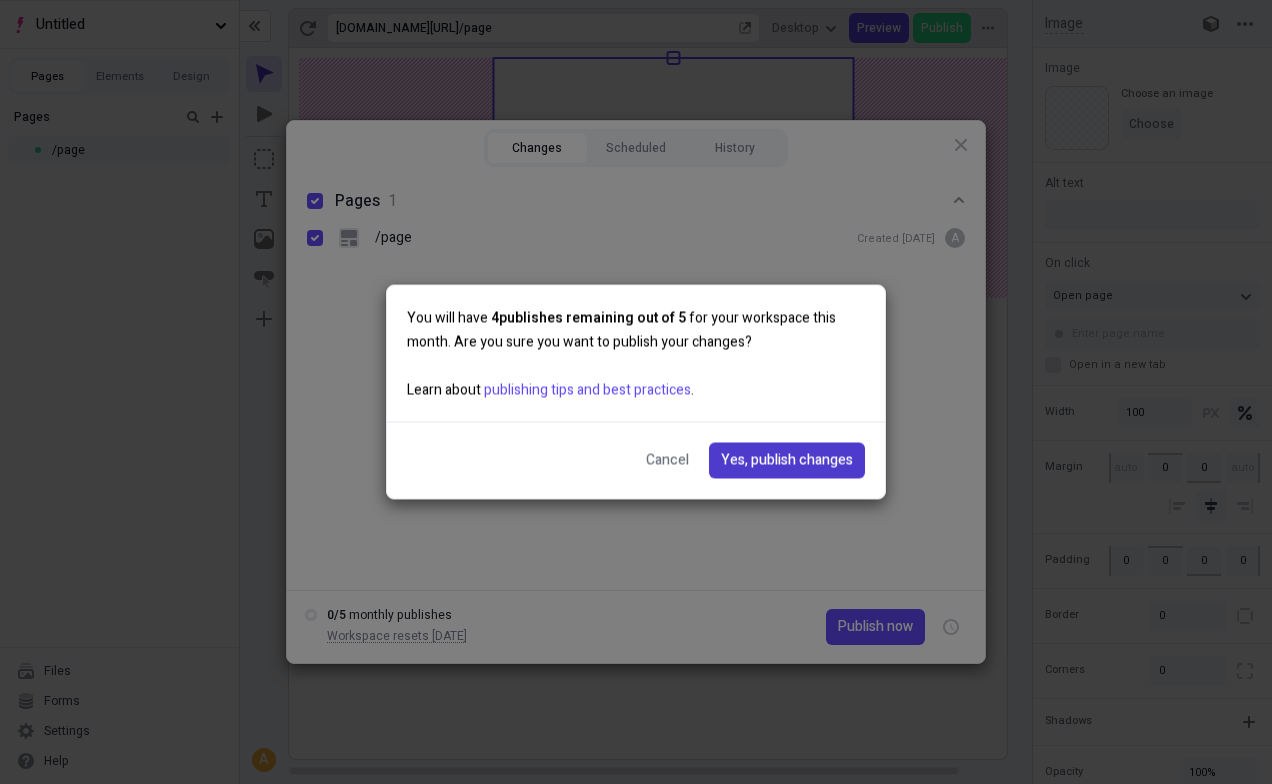 click on "Yes, publish changes" at bounding box center (787, 461) 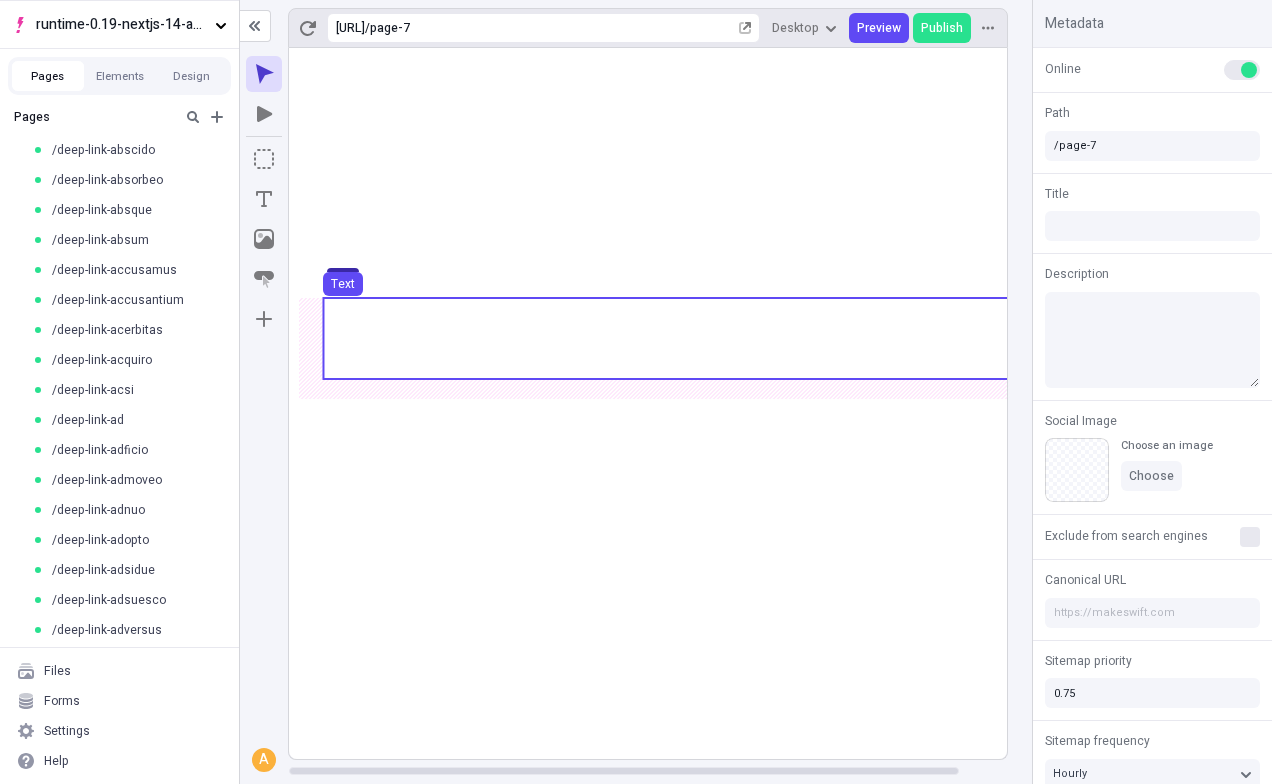 scroll, scrollTop: 0, scrollLeft: 0, axis: both 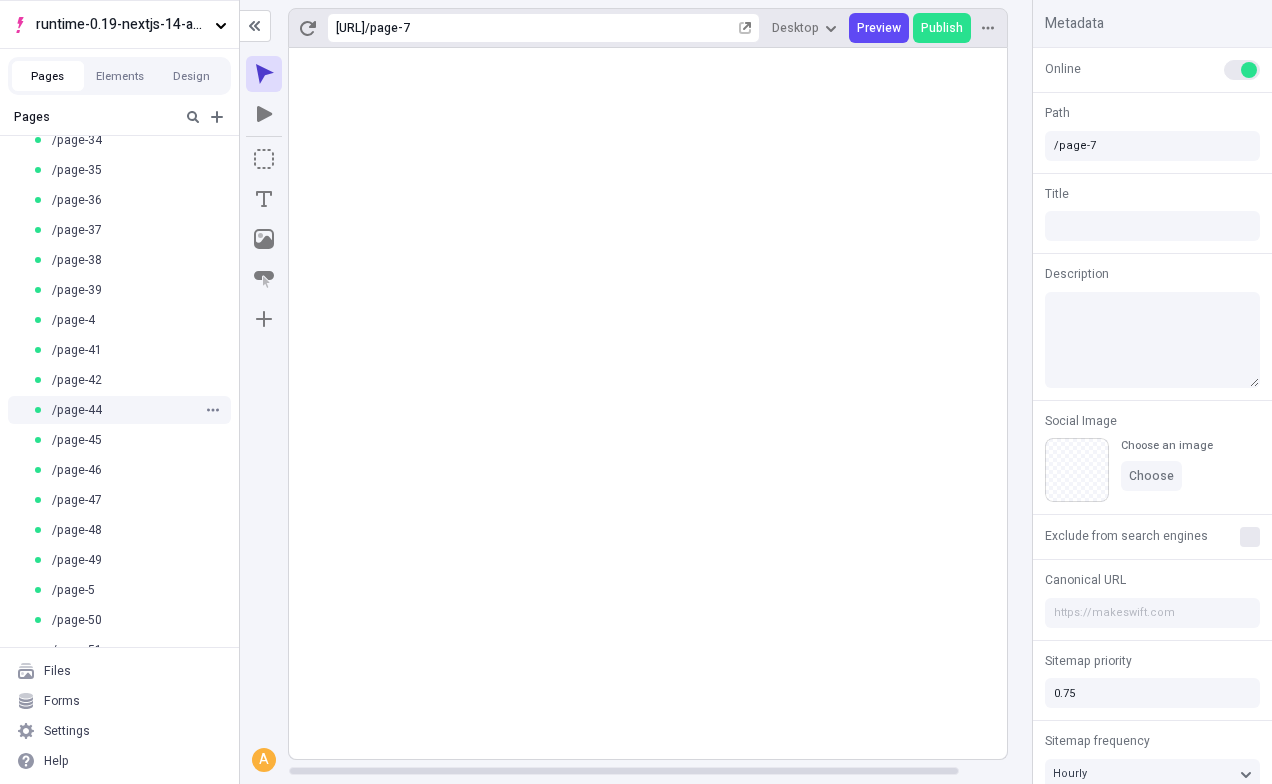 click on "/ page-44" at bounding box center [113, 410] 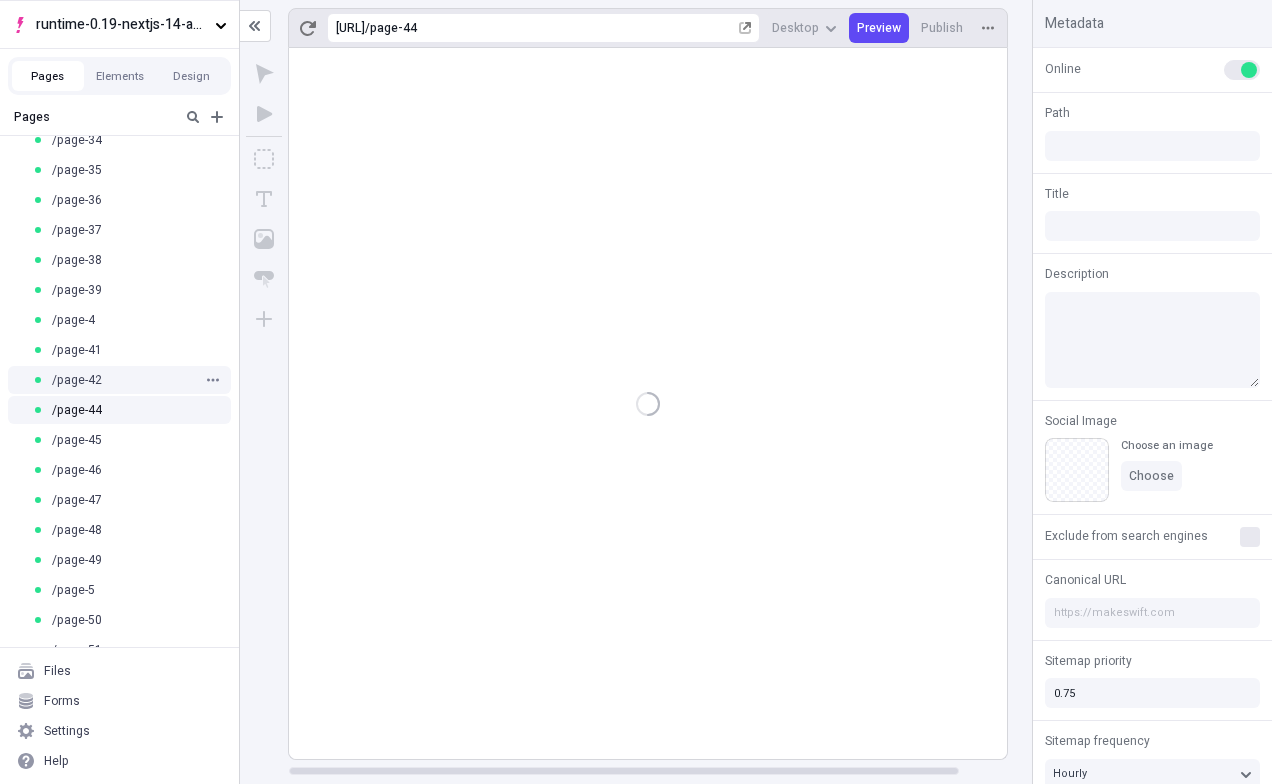 type on "/page-44" 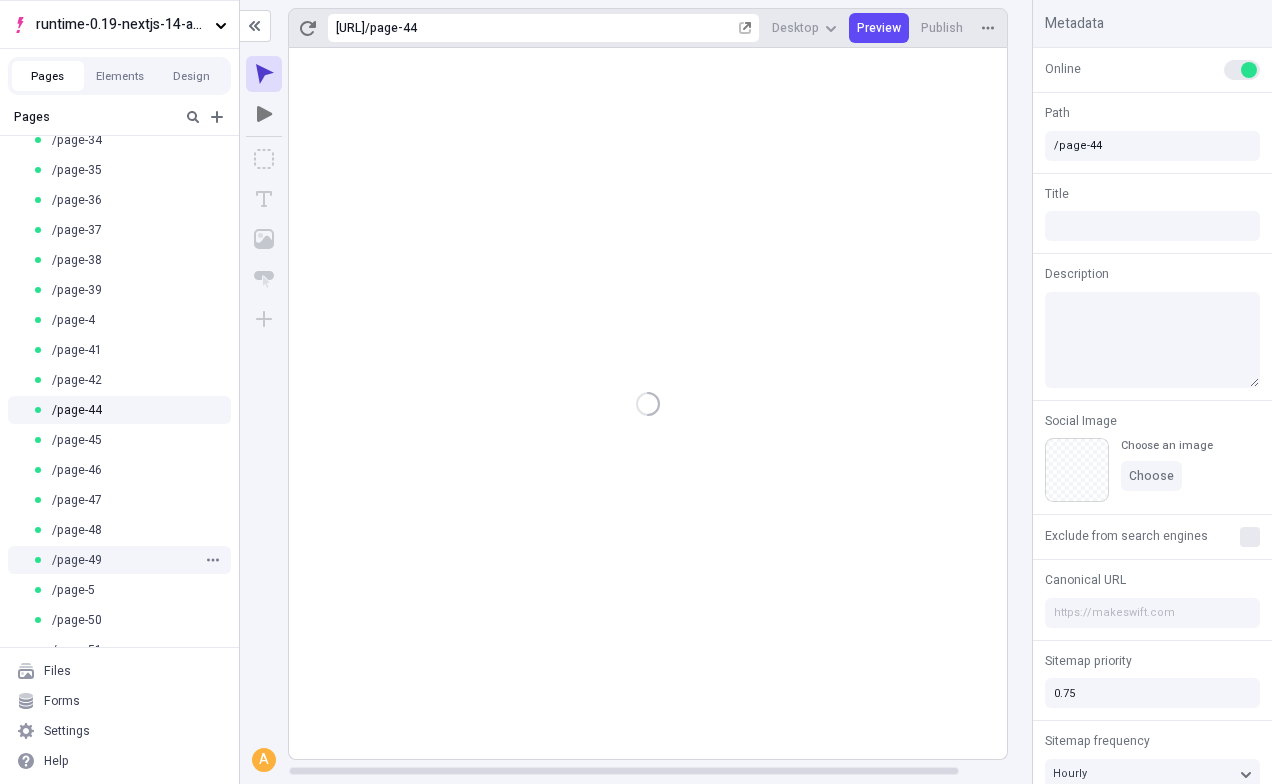 scroll, scrollTop: 12393, scrollLeft: 0, axis: vertical 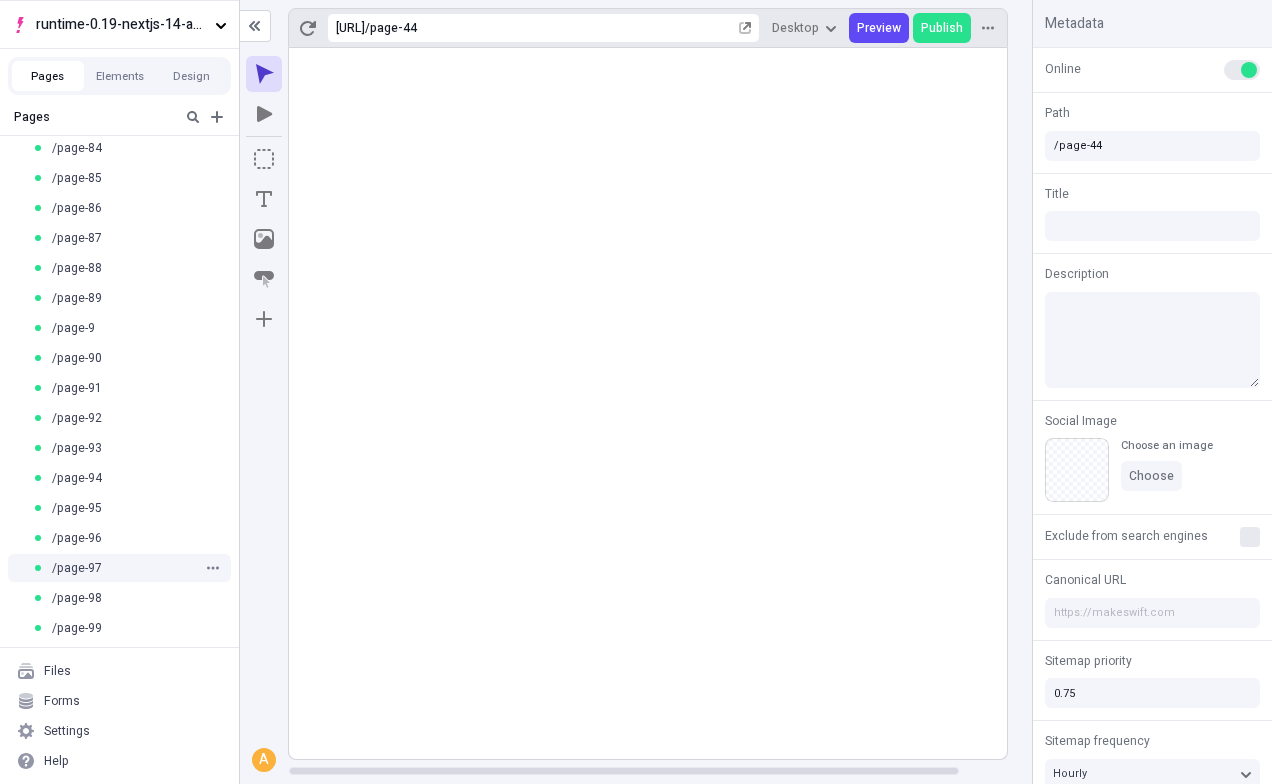 click on "/ page-97" at bounding box center (113, 568) 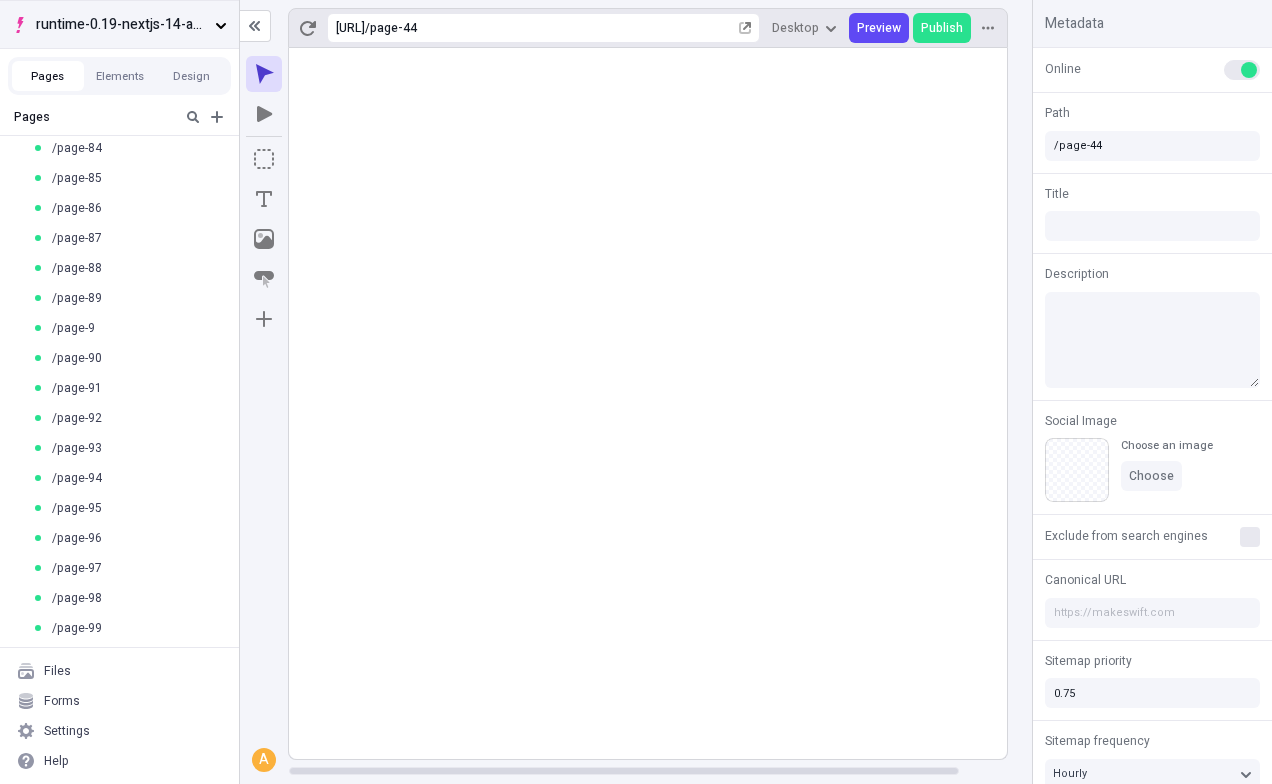 click on "runtime-0.19-nextjs-14-app-router" at bounding box center [121, 25] 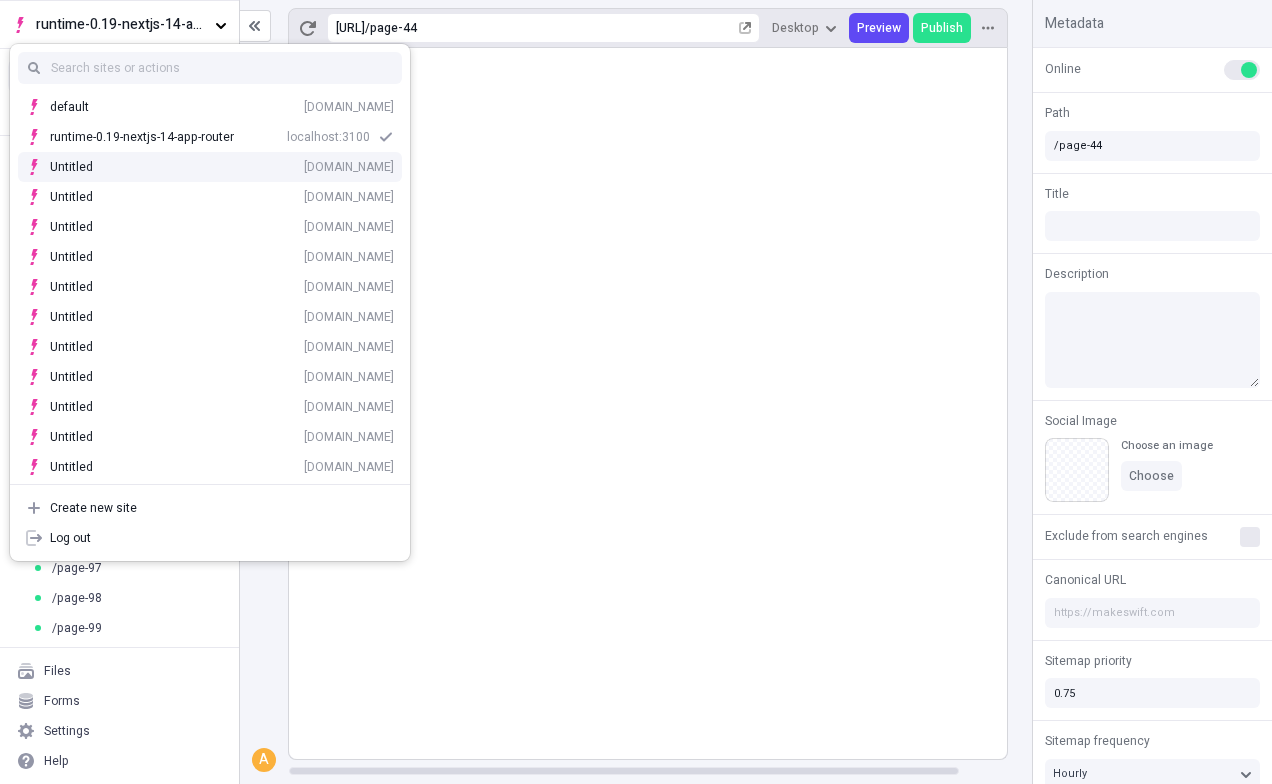 click 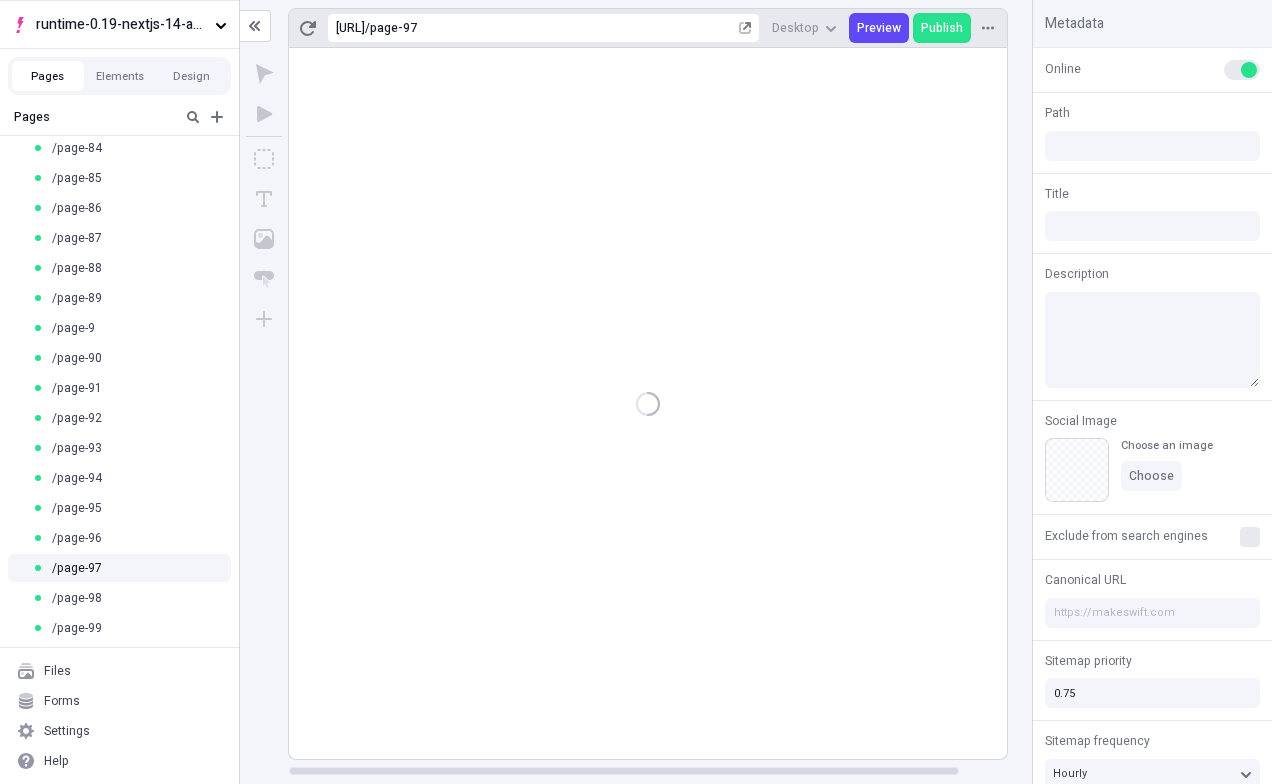 type on "/page-97" 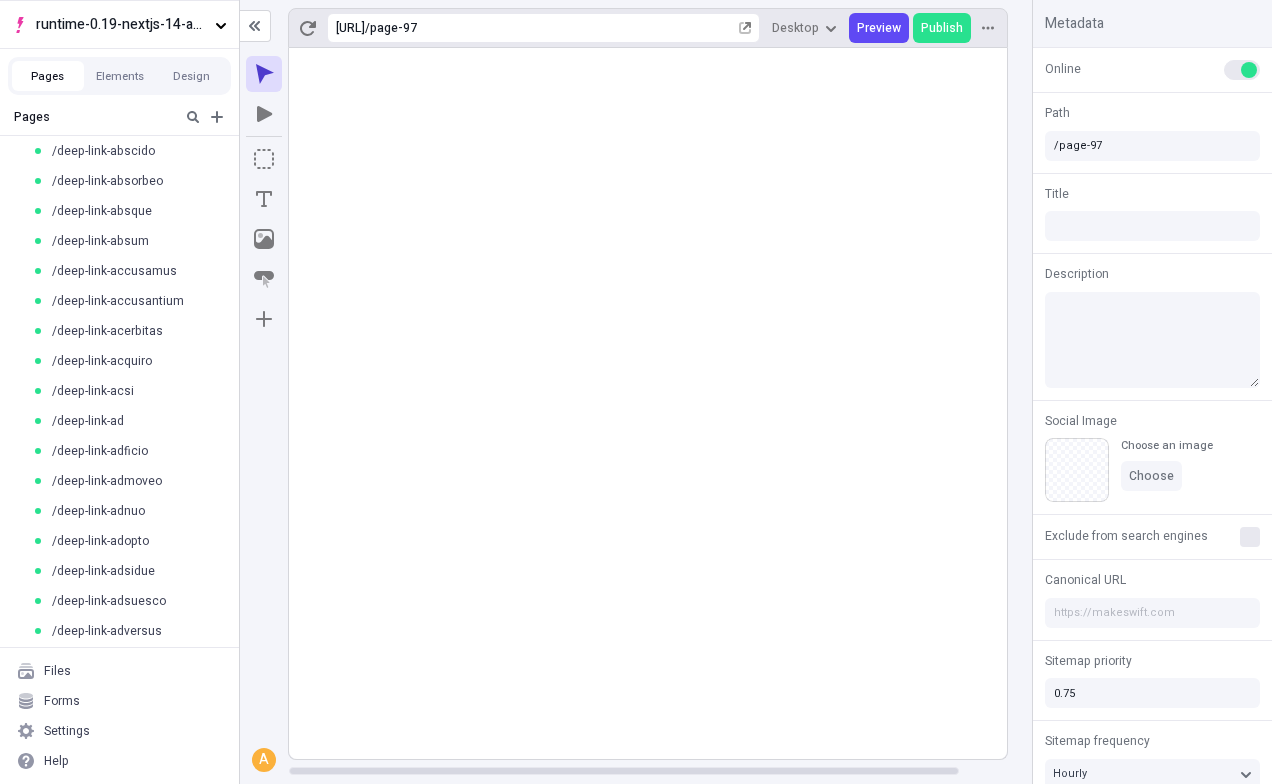 scroll, scrollTop: 0, scrollLeft: 0, axis: both 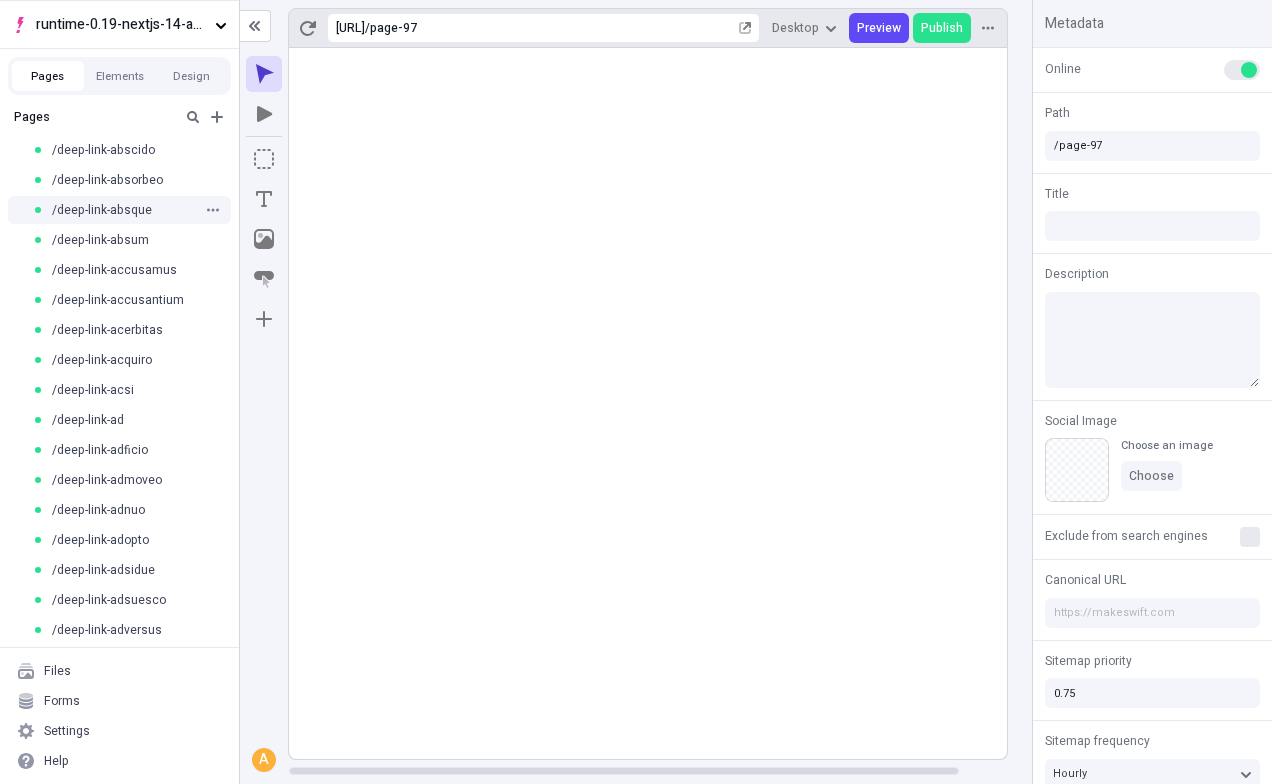 click on "/ deep-link-absque" at bounding box center [102, 210] 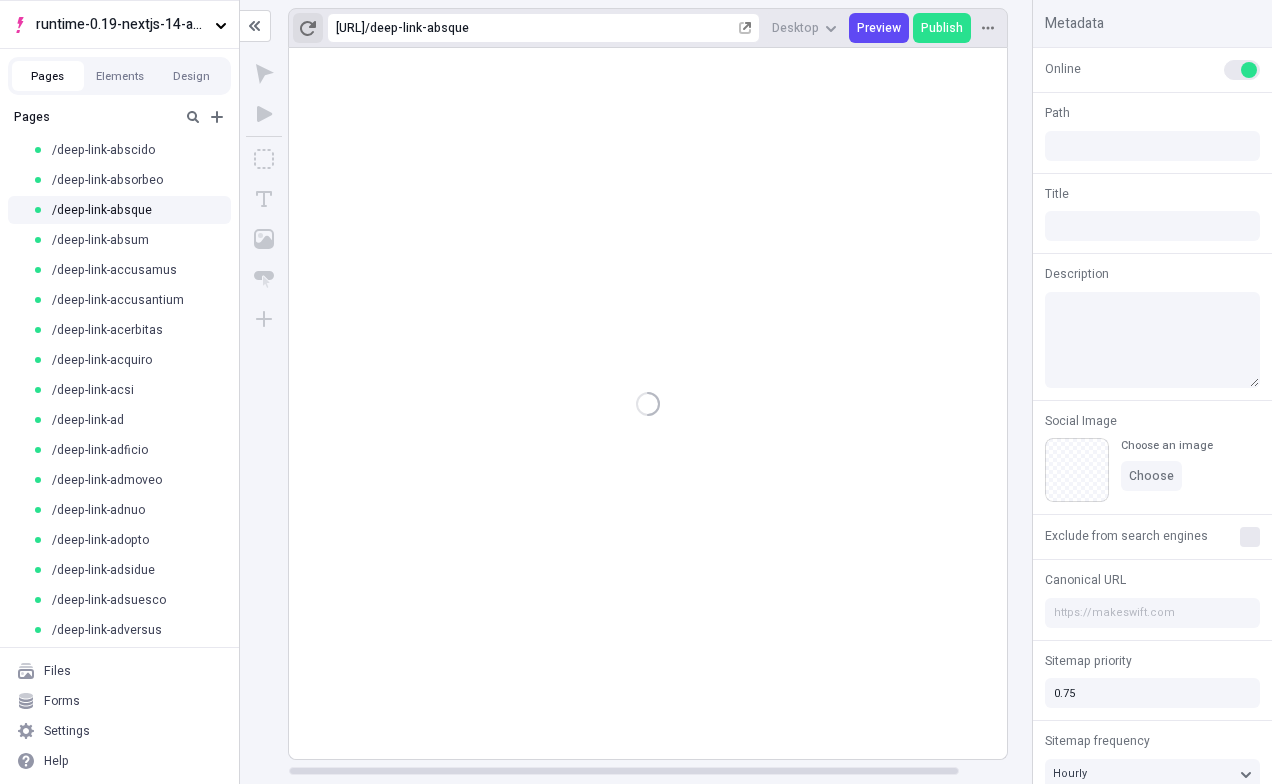 type on "/deep-link-absque" 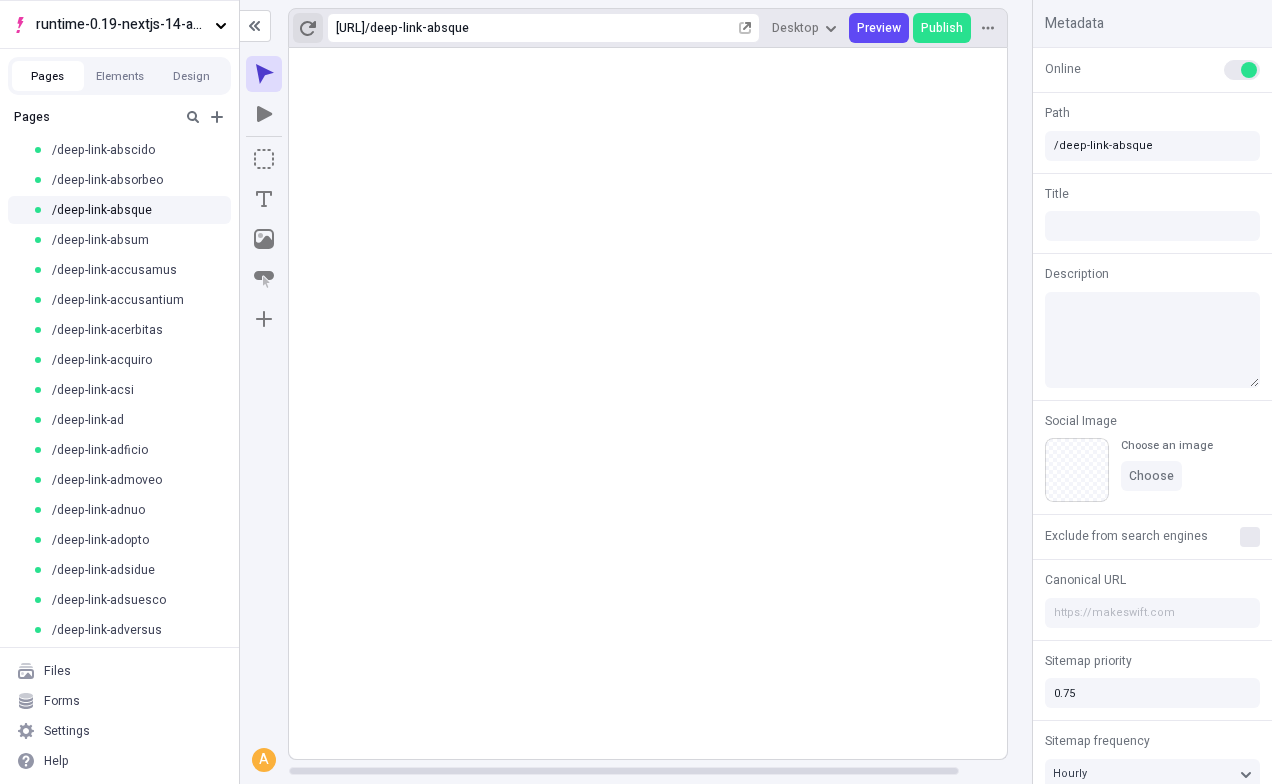 click 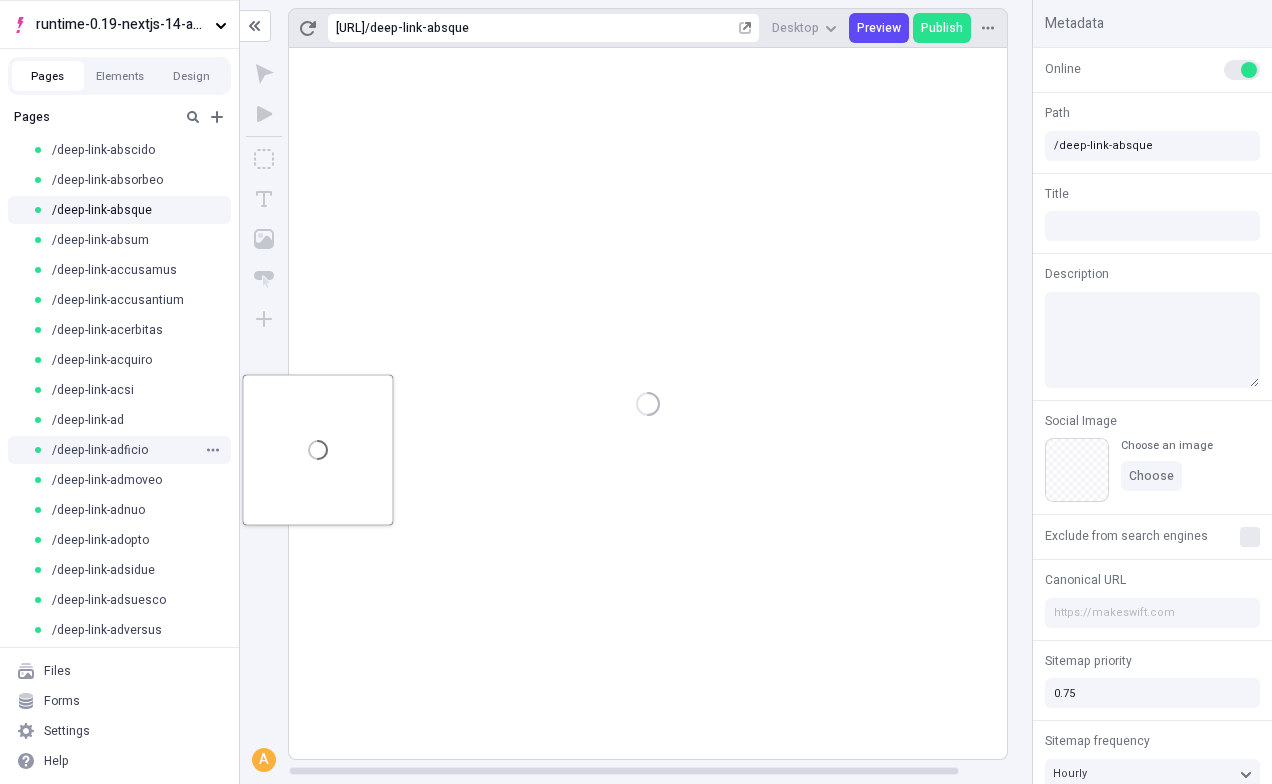 type 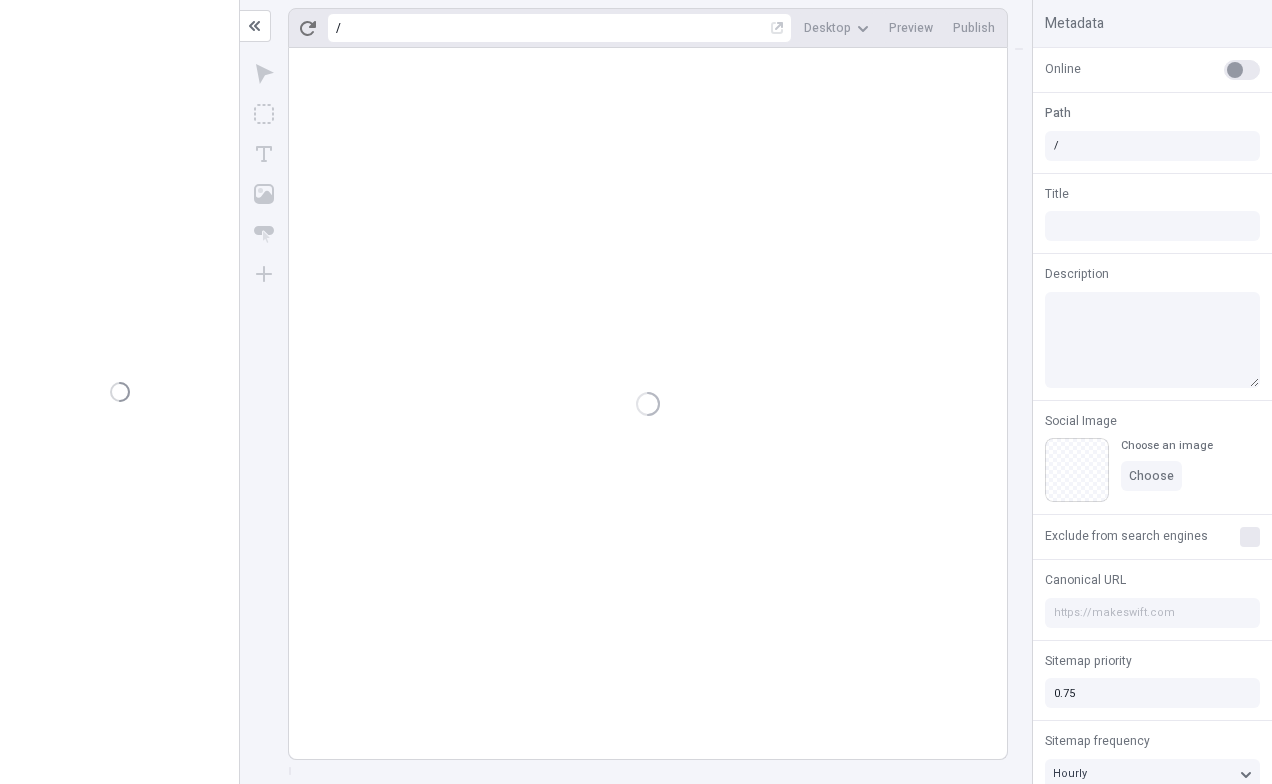 scroll, scrollTop: 0, scrollLeft: 0, axis: both 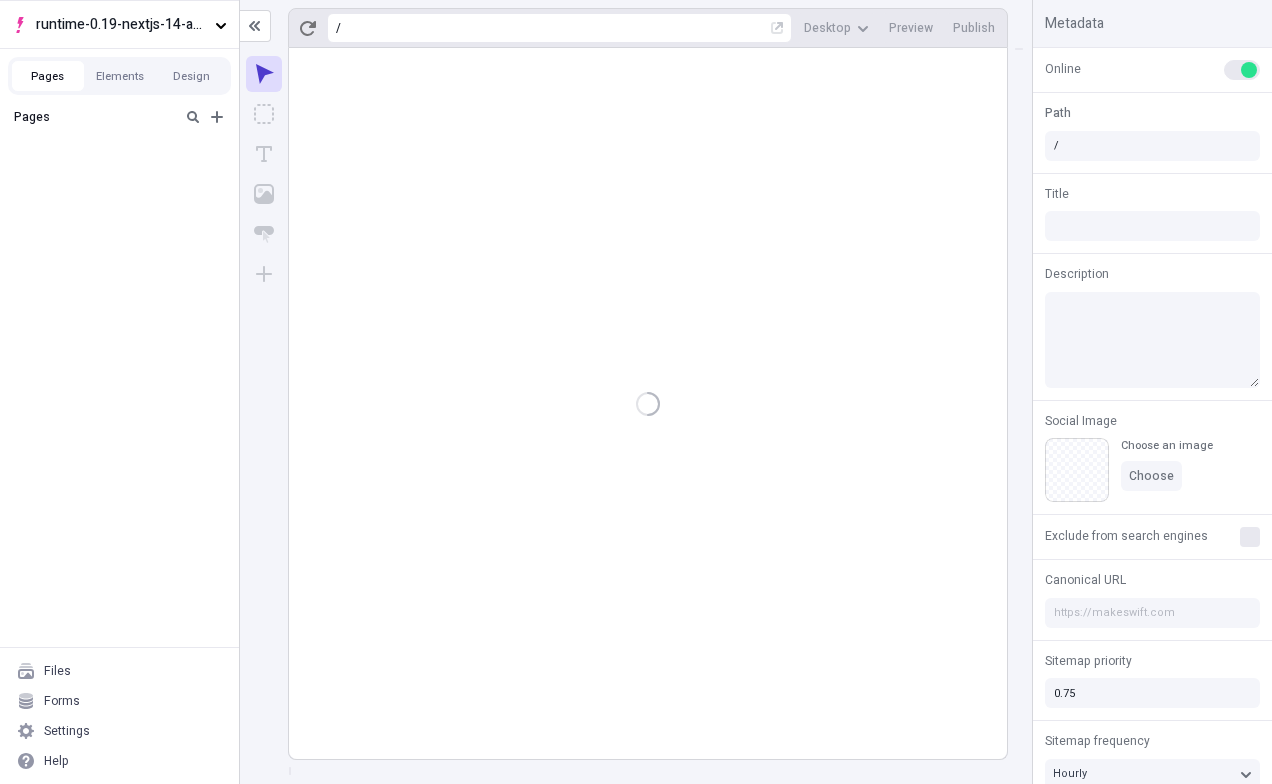 type on "/page" 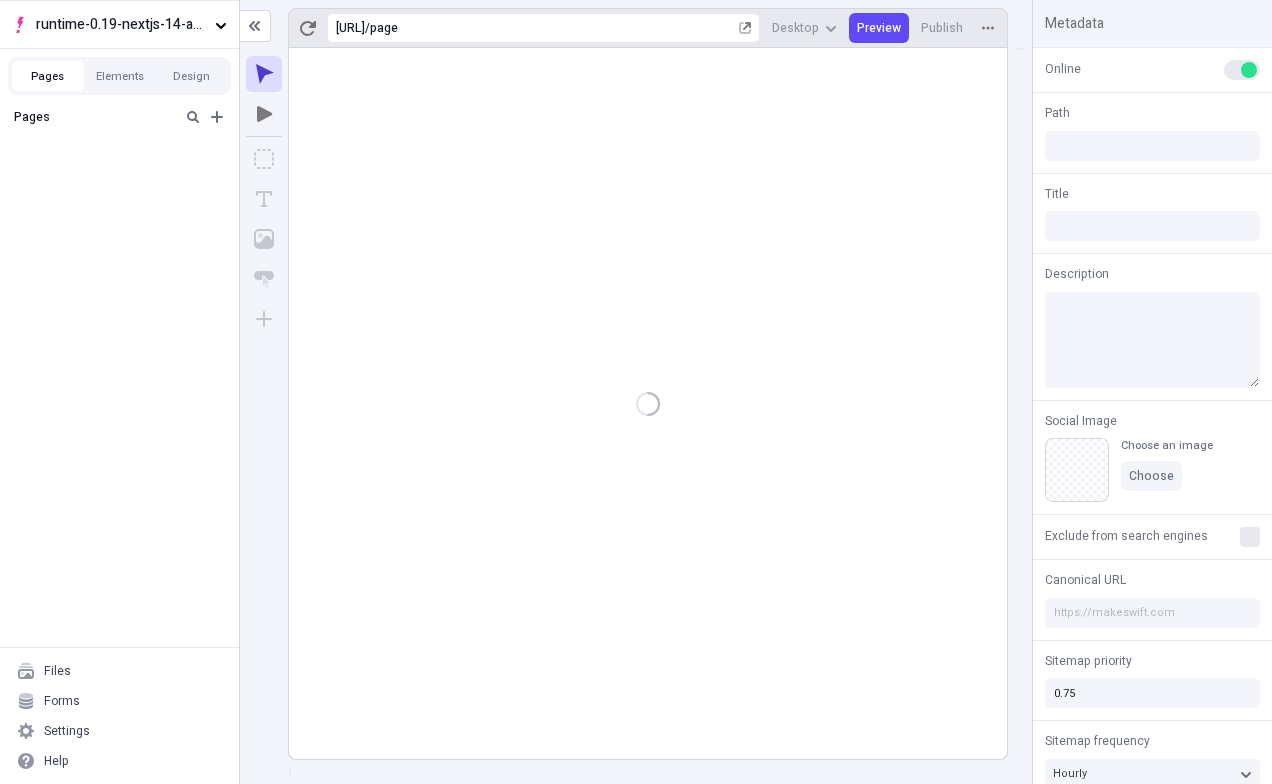 type on "/page" 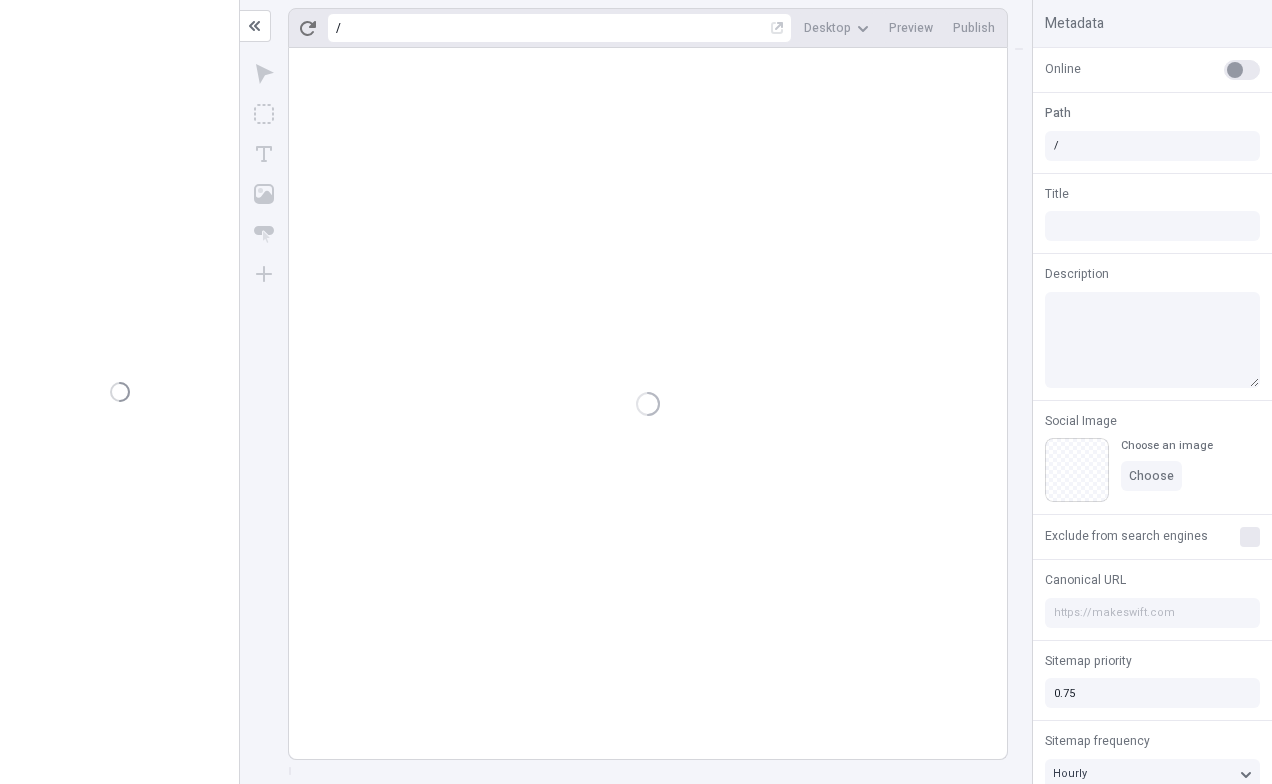 scroll, scrollTop: 0, scrollLeft: 0, axis: both 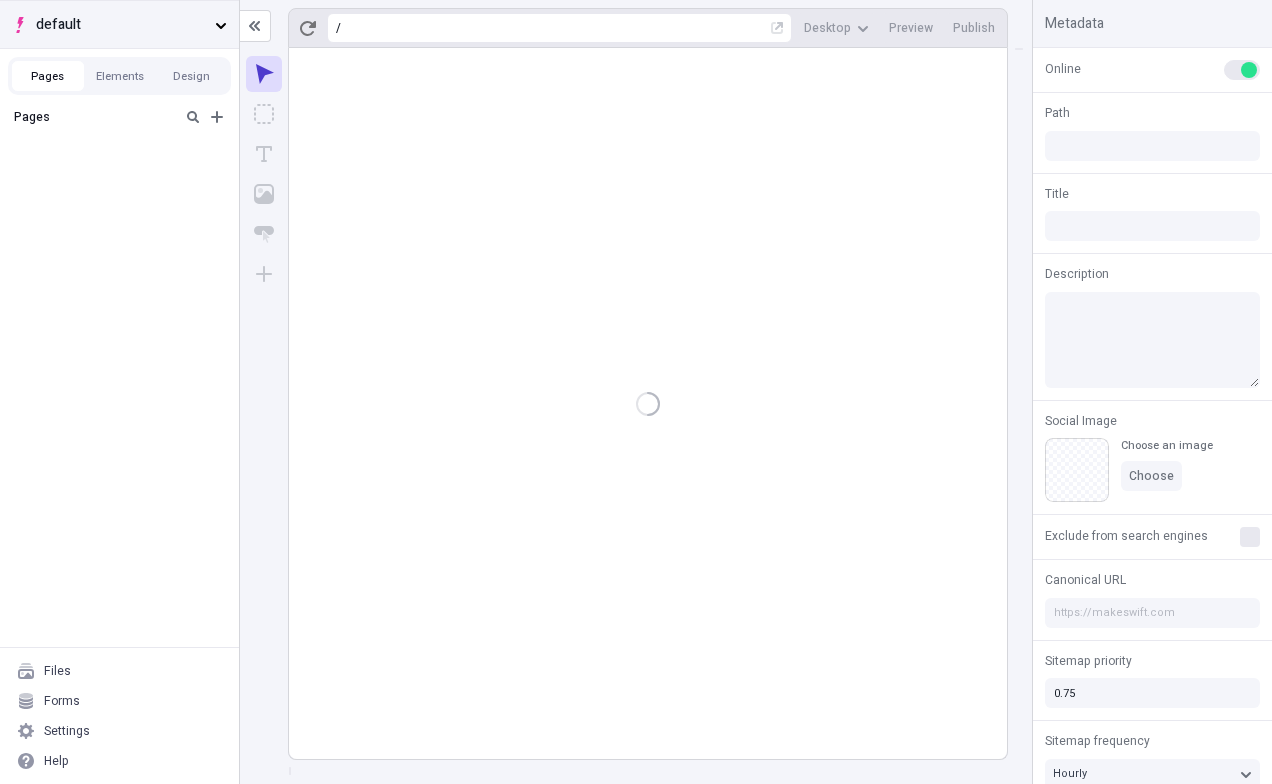 type on "/page-2" 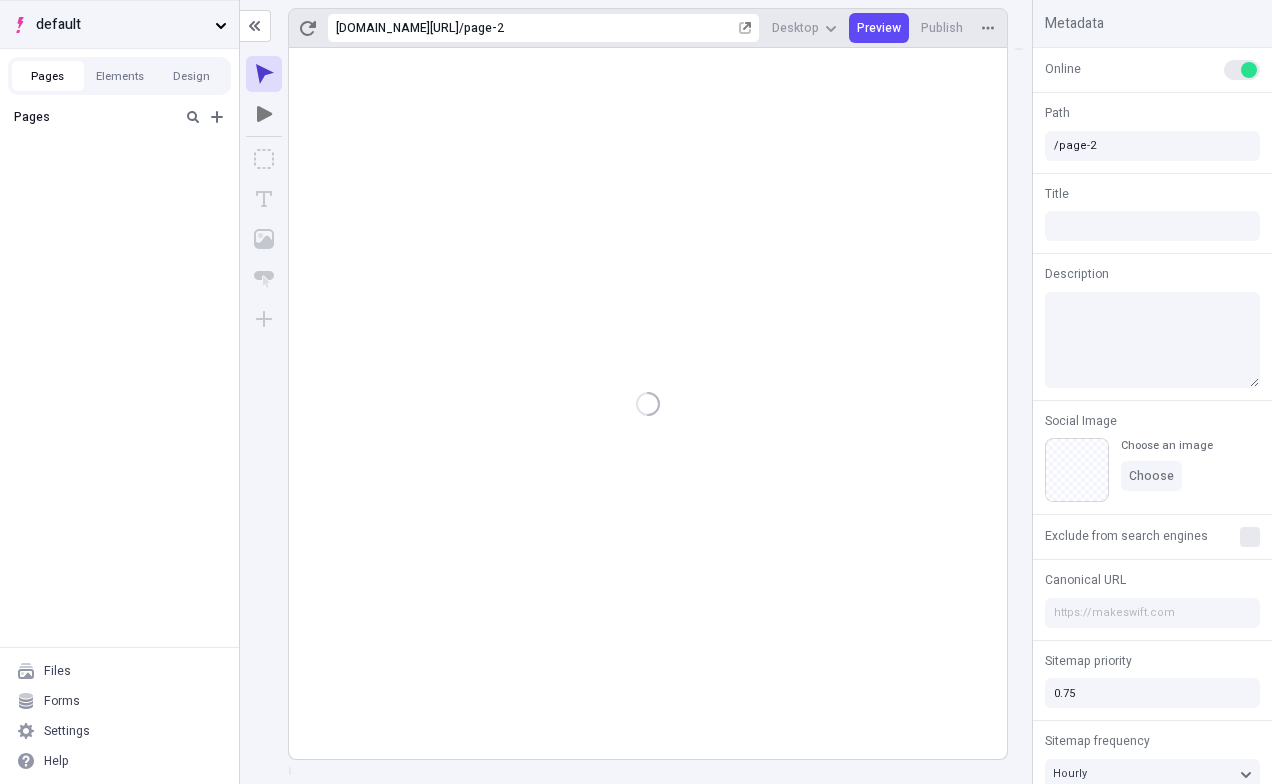 click on "default" at bounding box center [121, 25] 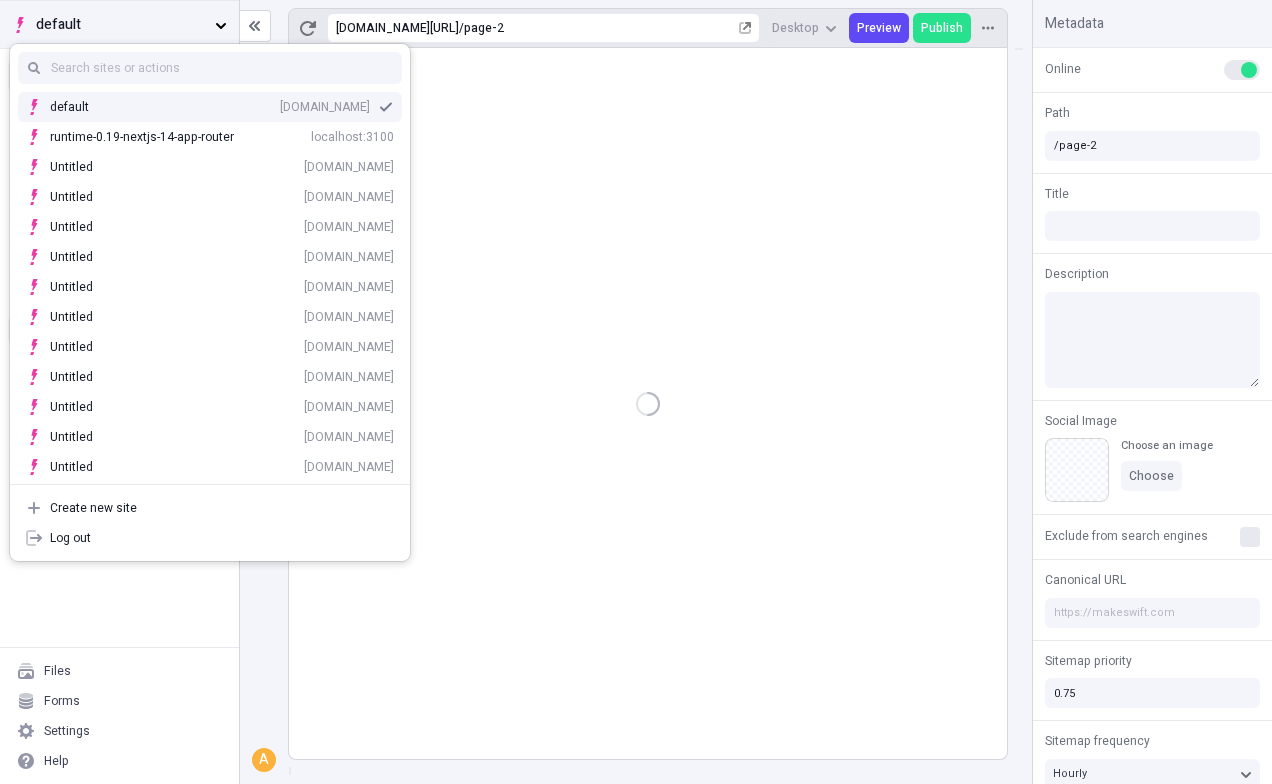 type 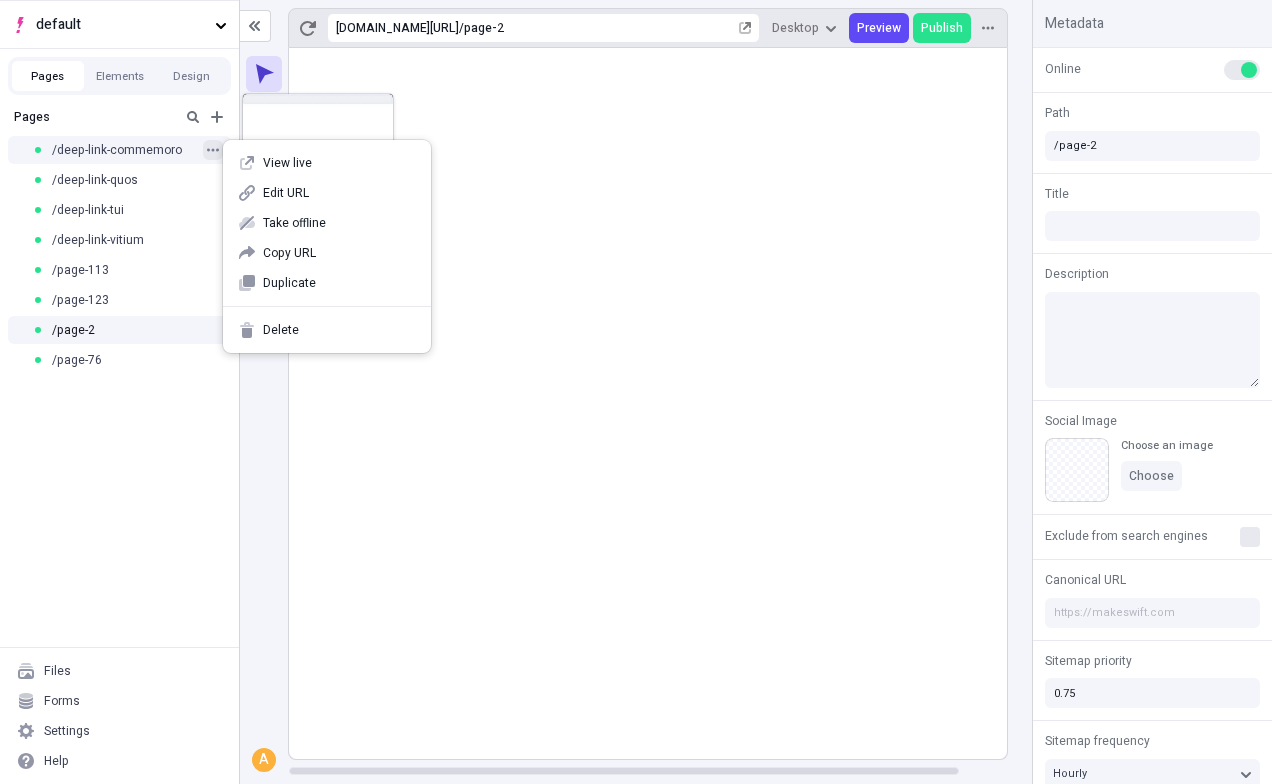 click at bounding box center [213, 150] 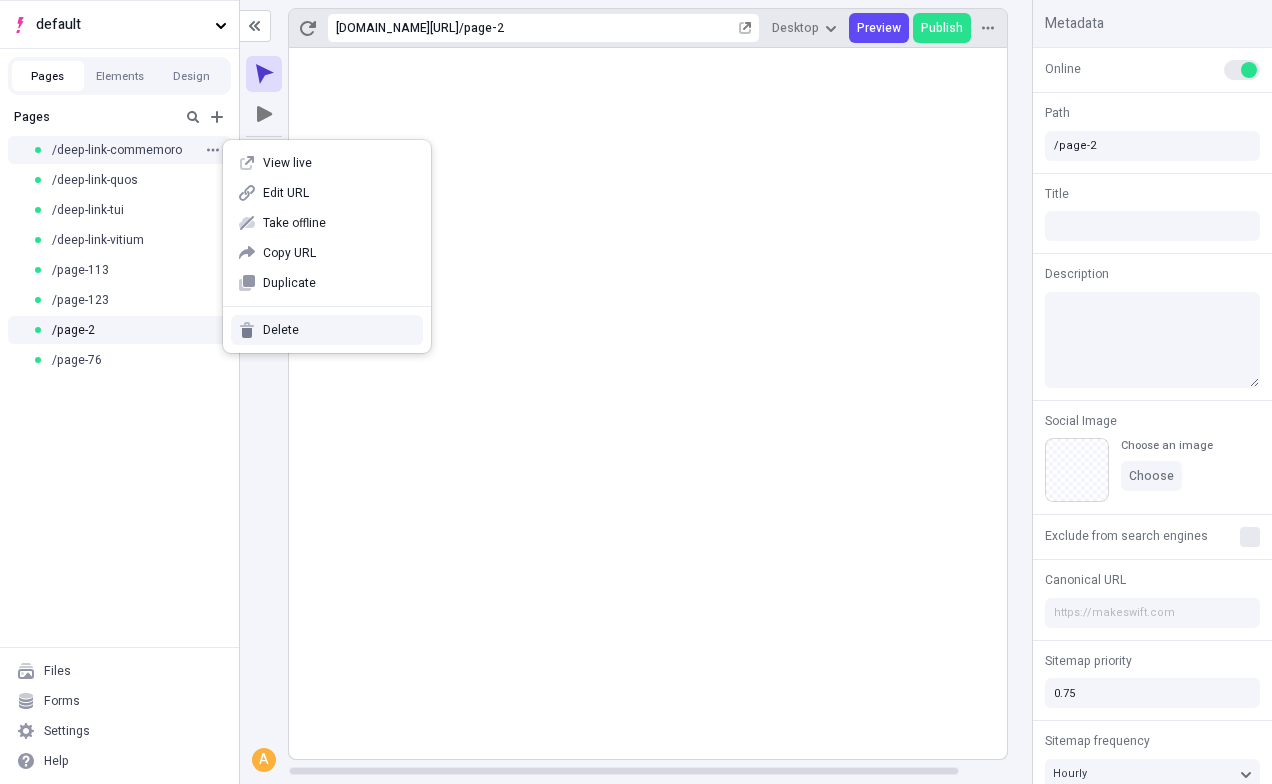 click 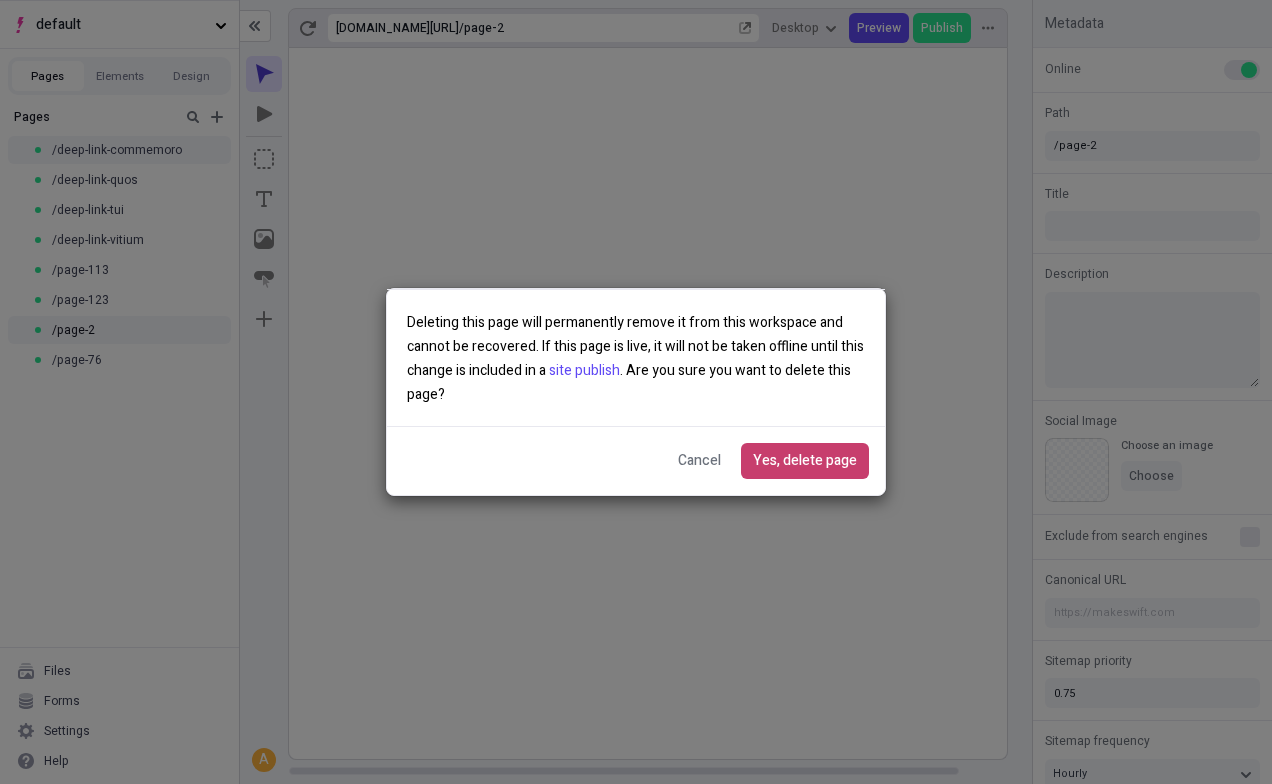 click on "Yes, delete page" at bounding box center [805, 461] 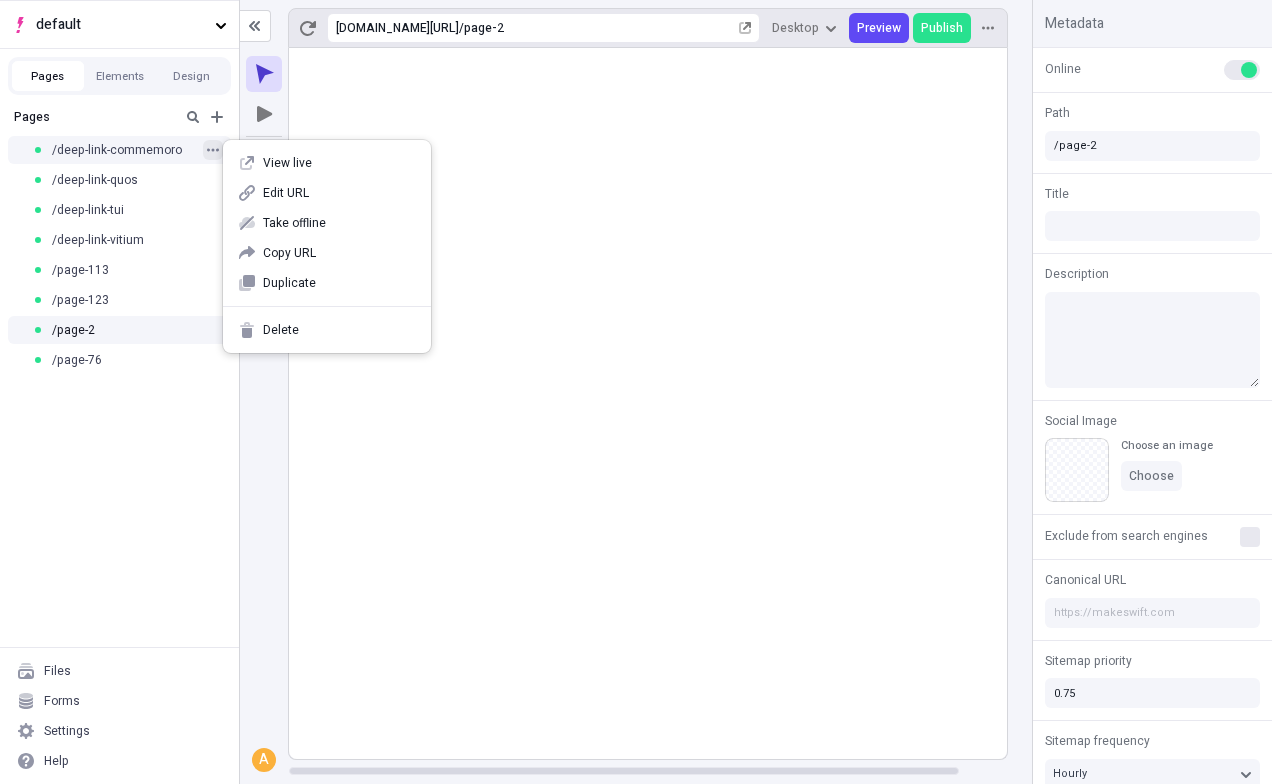 click 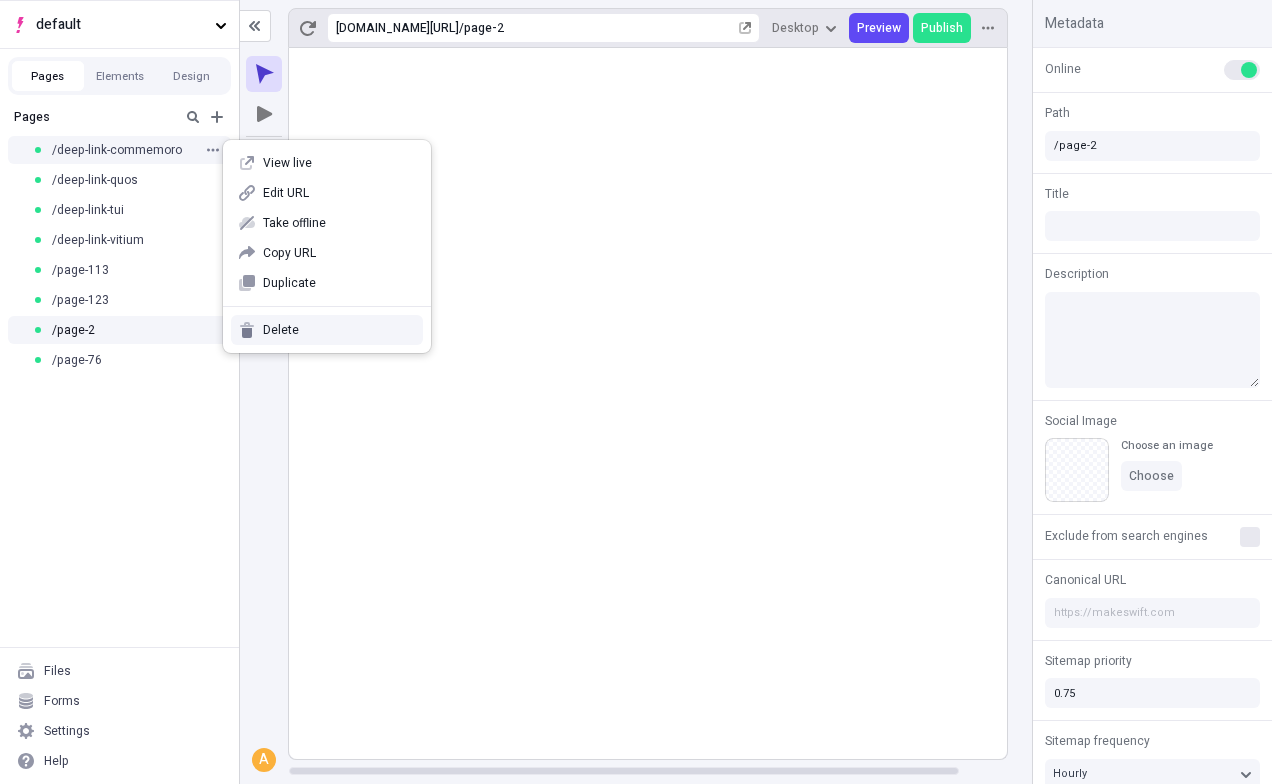 click on "Delete" at bounding box center [327, 330] 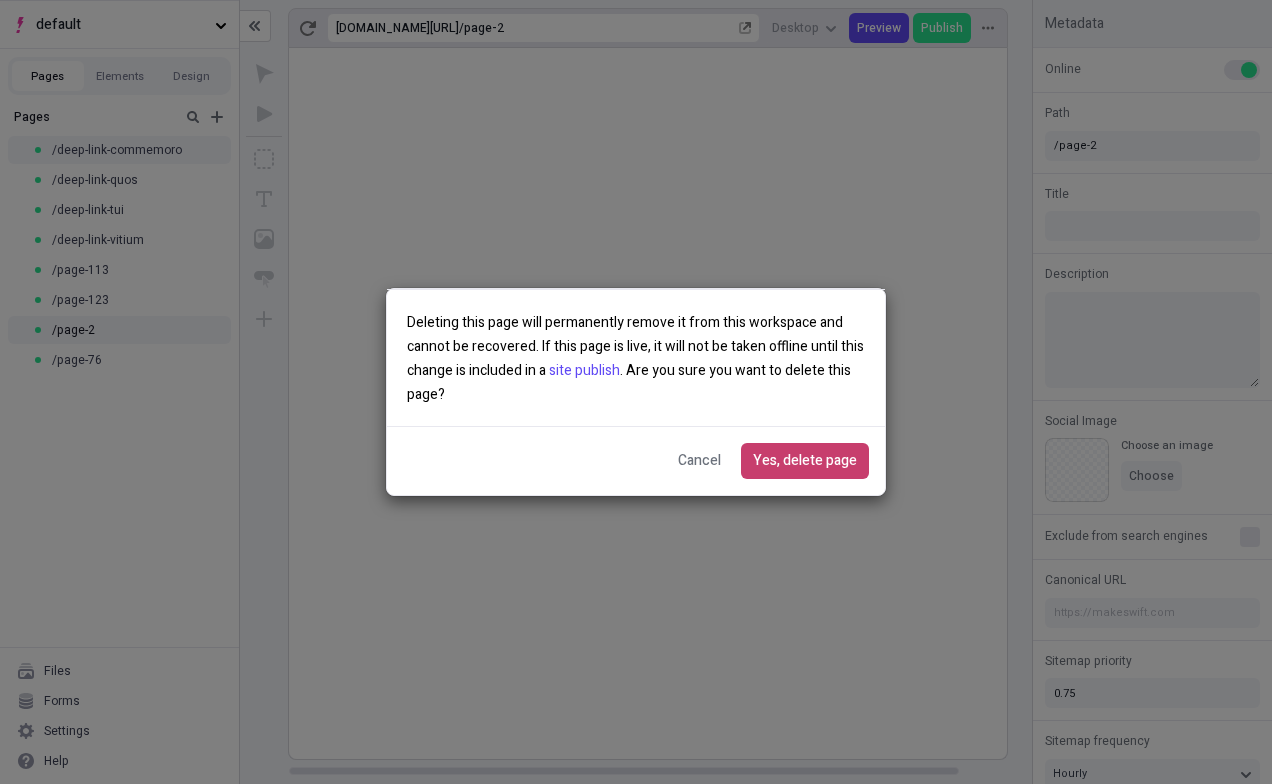 click on "Yes, delete page" at bounding box center (805, 461) 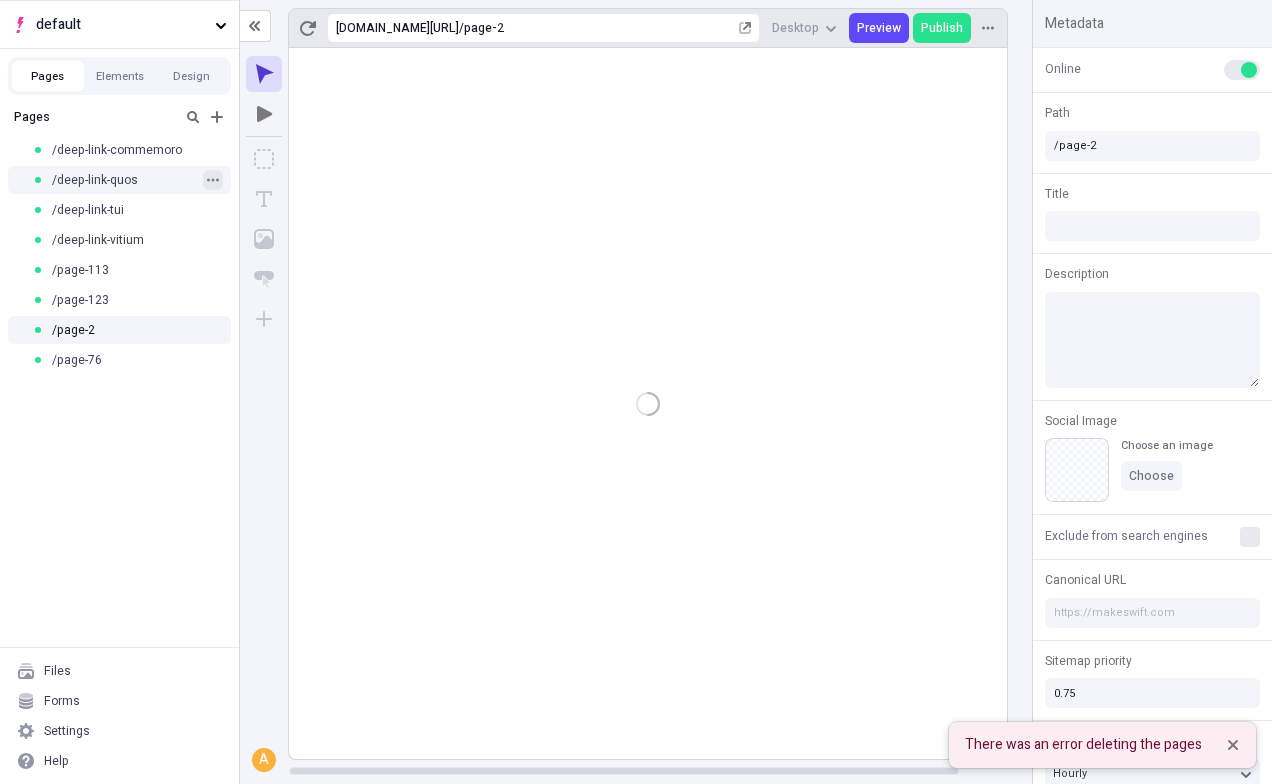 click at bounding box center (213, 180) 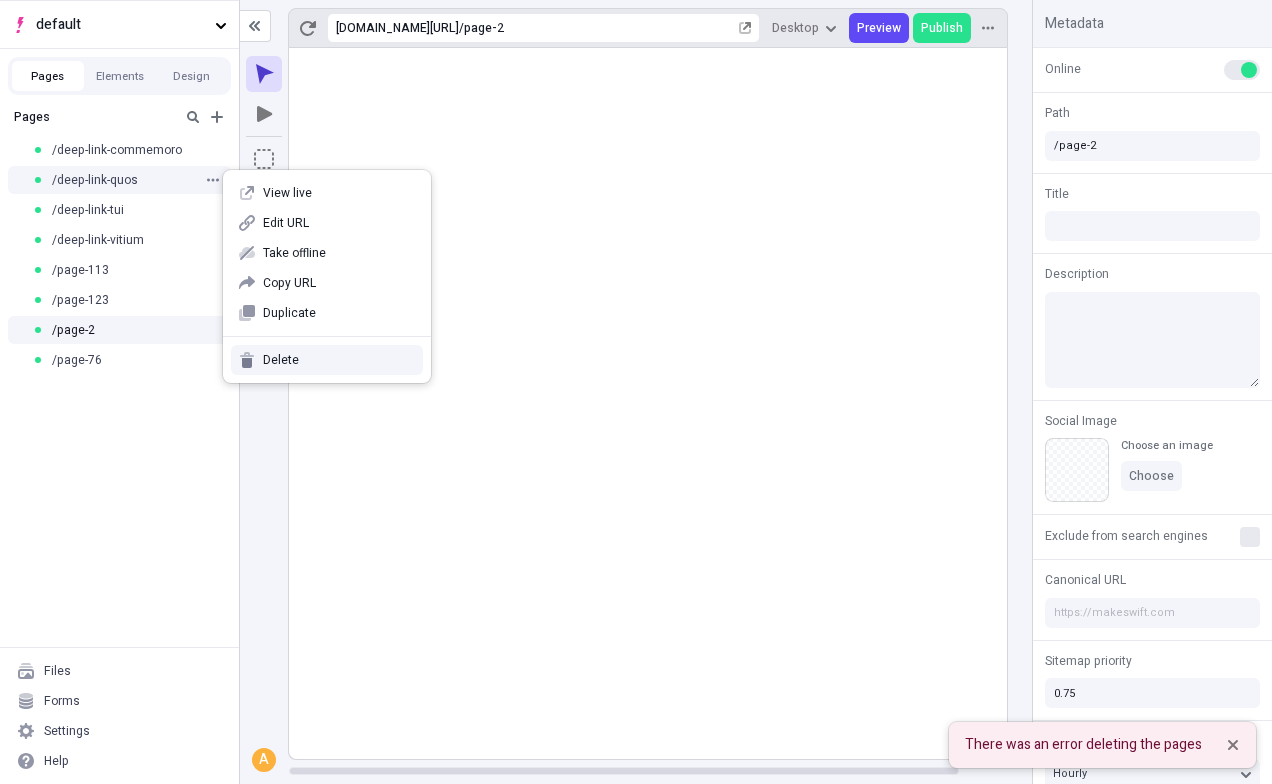 click on "Delete" at bounding box center [339, 360] 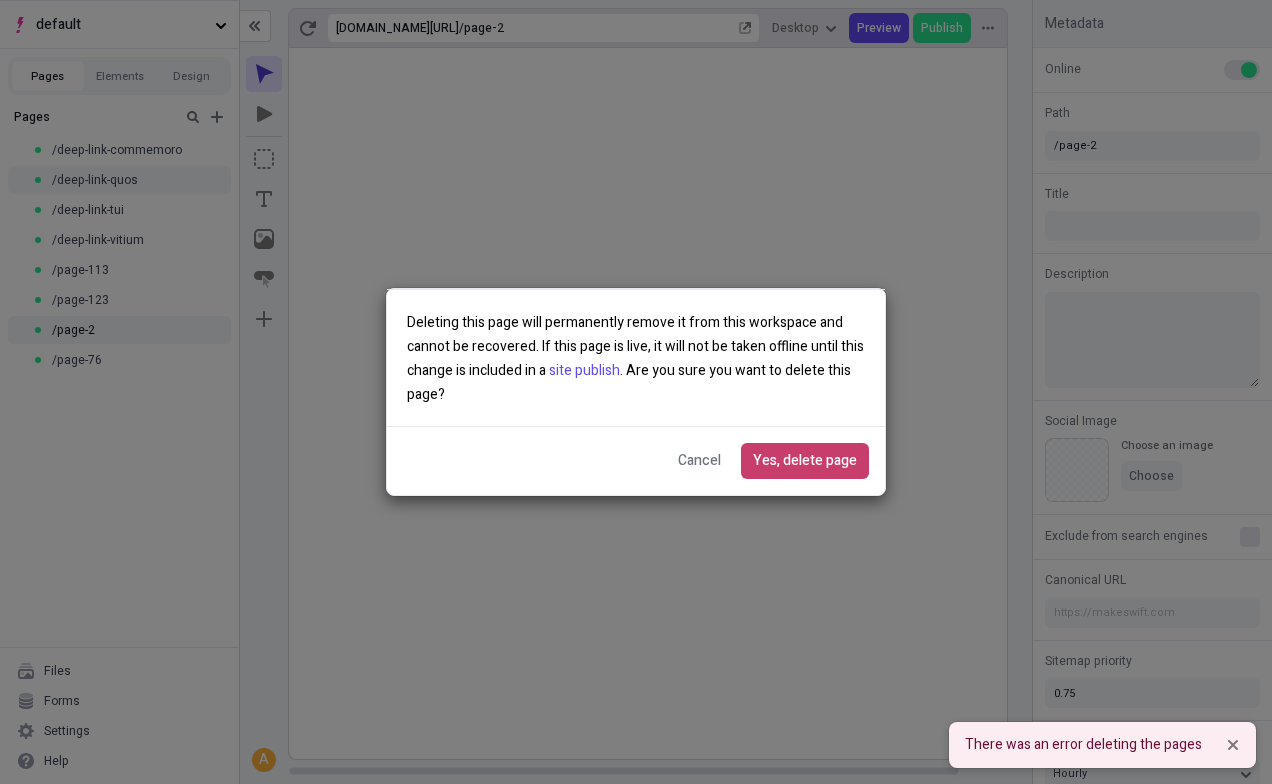 click on "Yes, delete page" at bounding box center (805, 461) 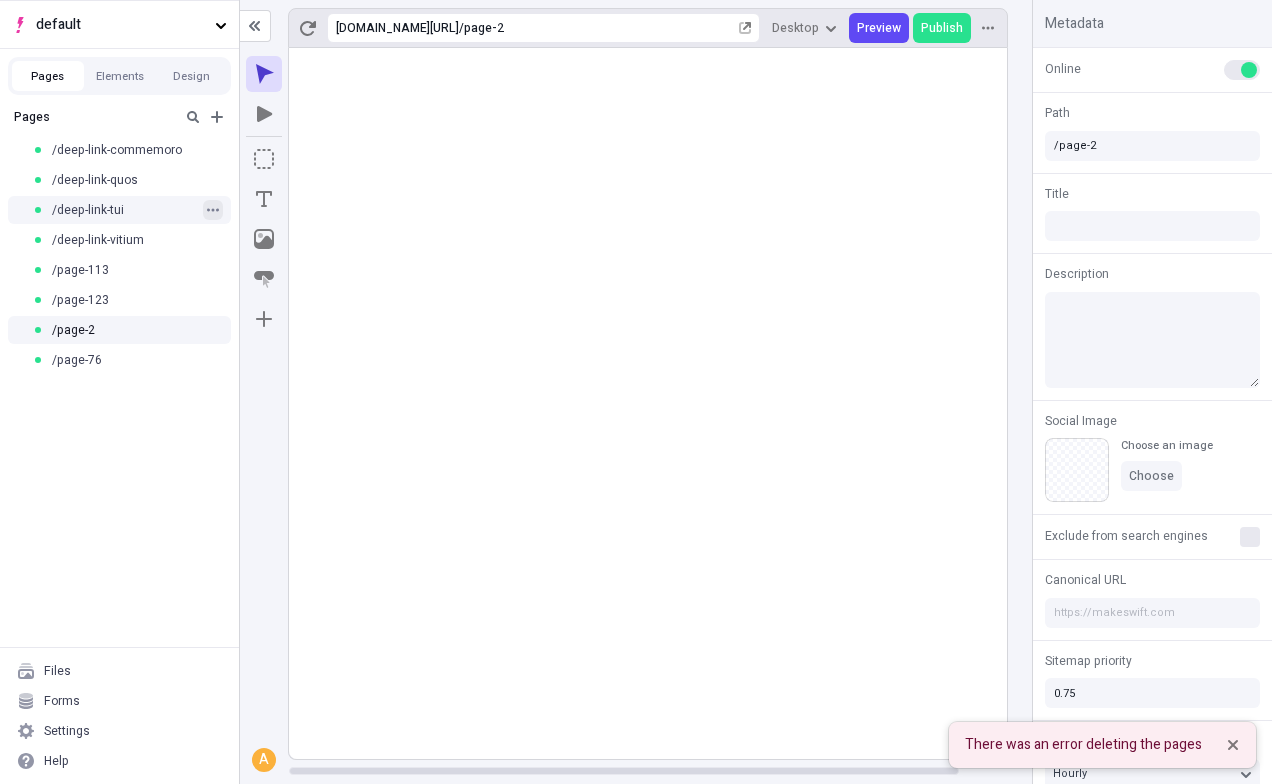 click 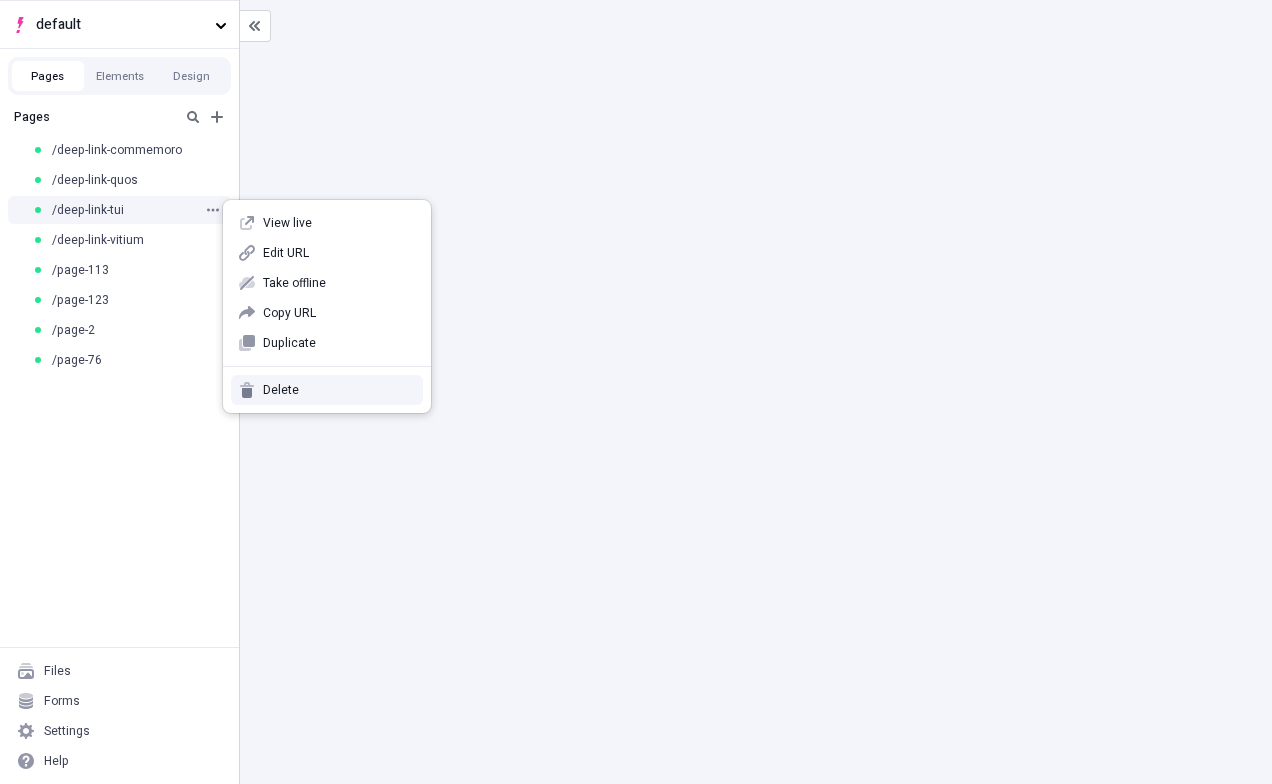click on "Delete" at bounding box center [327, 390] 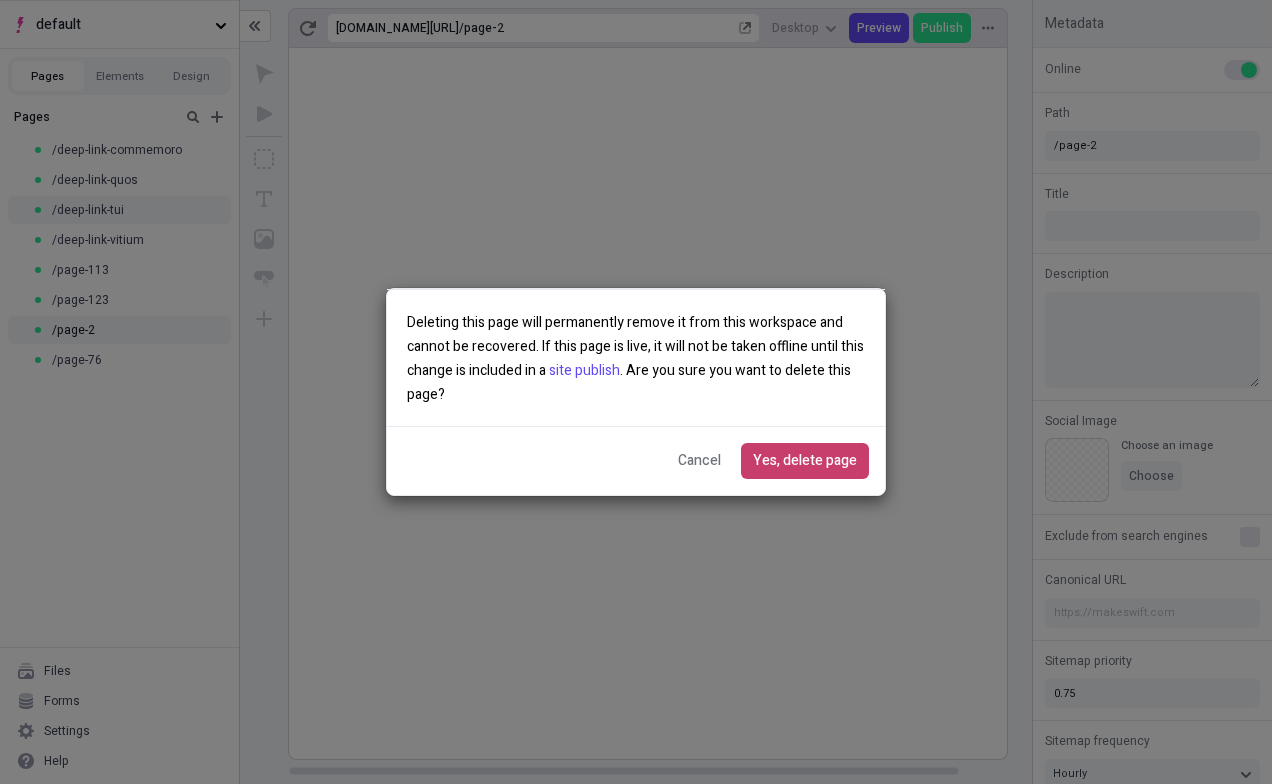 click on "Yes, delete page" at bounding box center [805, 461] 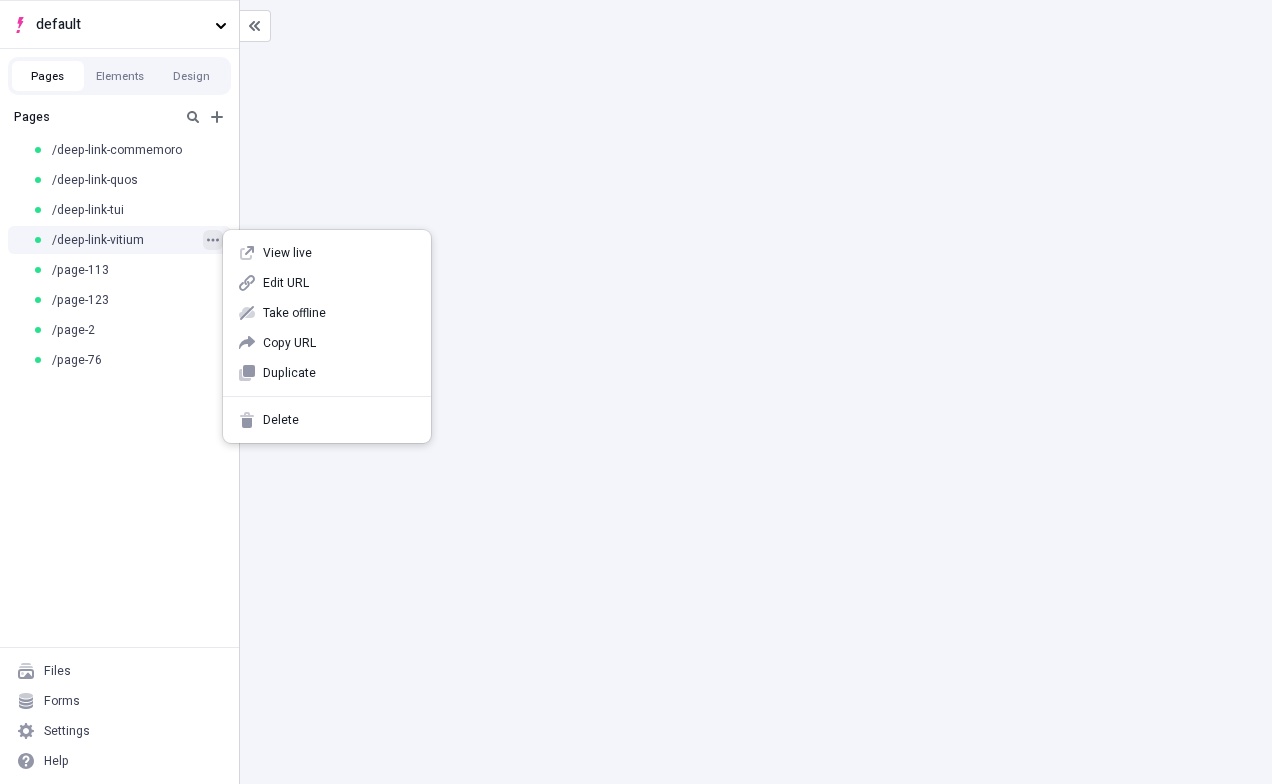 click at bounding box center (213, 240) 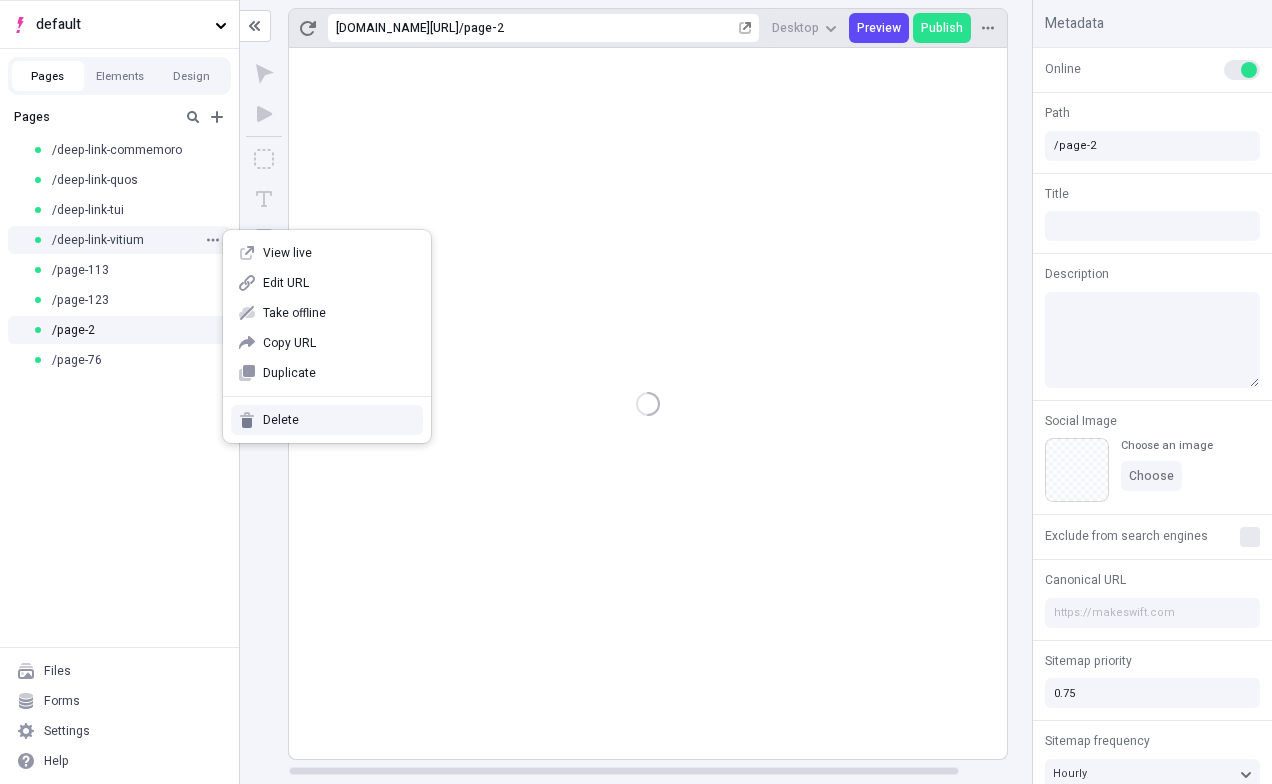 click on "Delete" at bounding box center [327, 420] 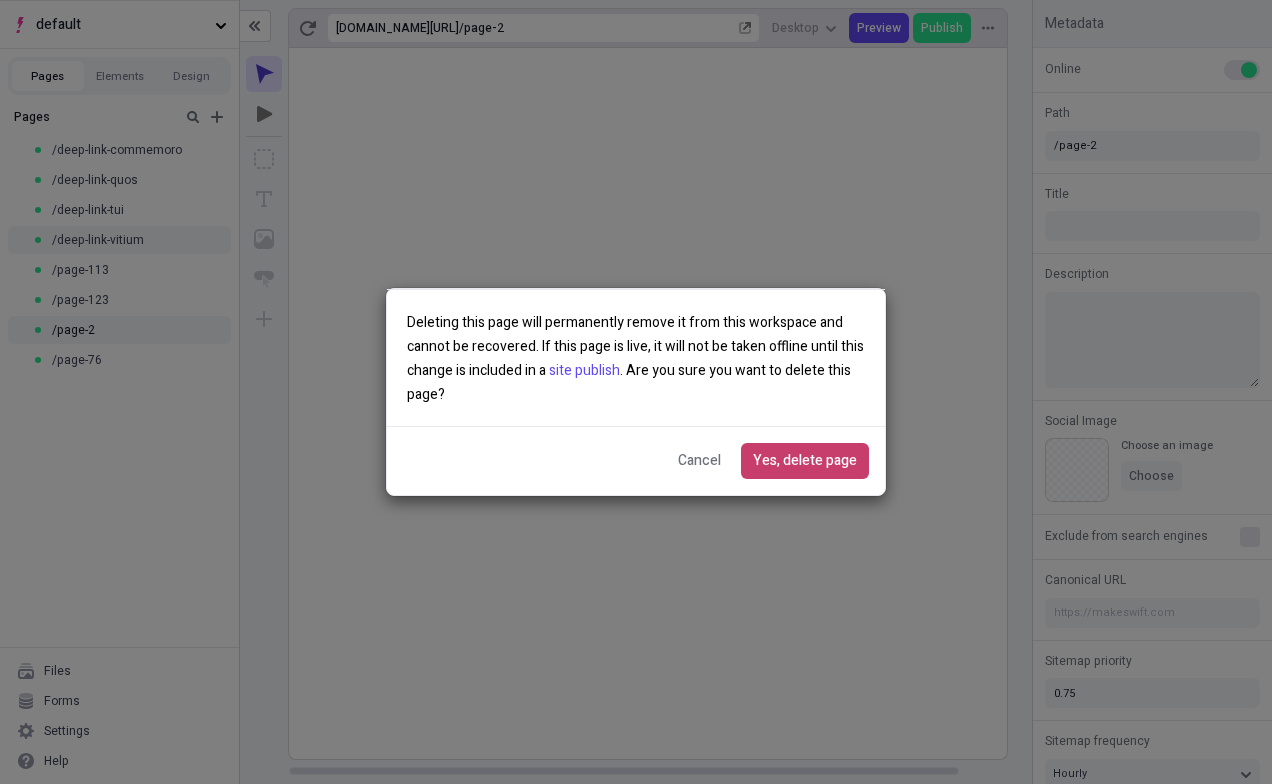 click on "Yes, delete page" at bounding box center (805, 461) 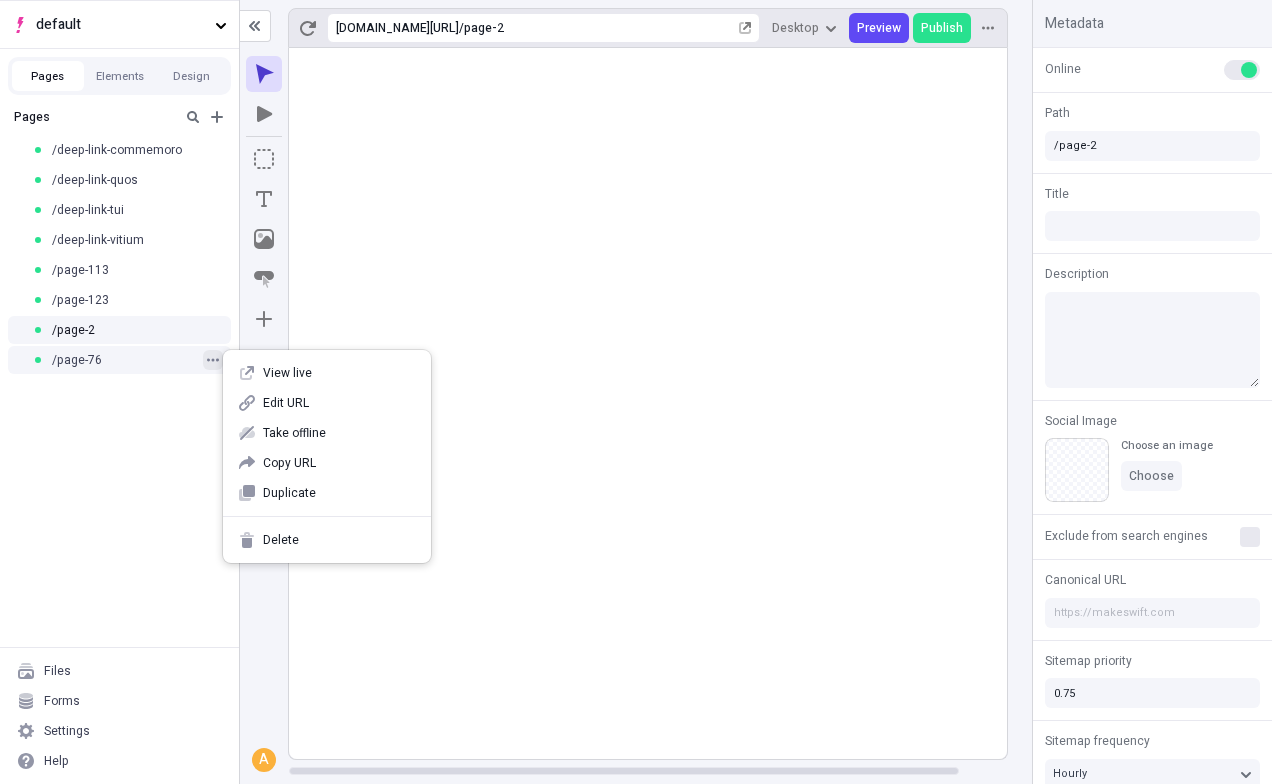 click at bounding box center (213, 360) 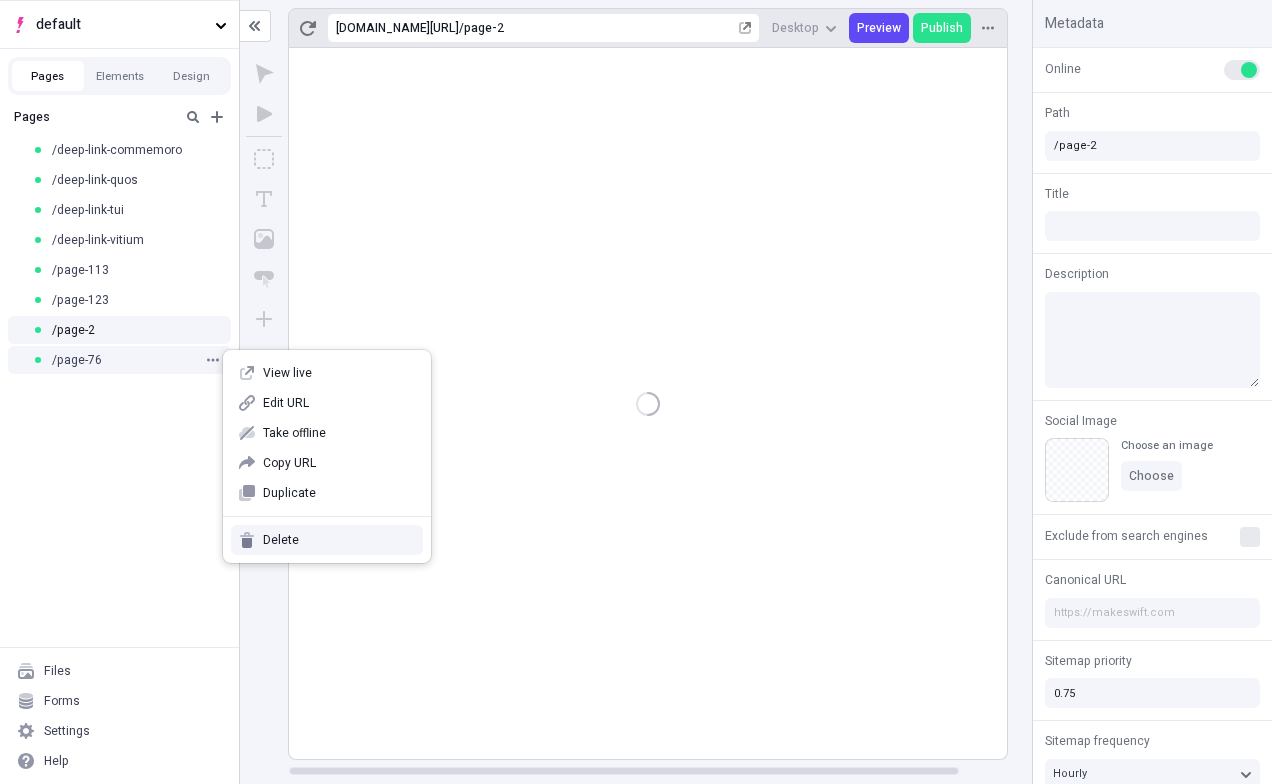 click on "Delete" at bounding box center [339, 540] 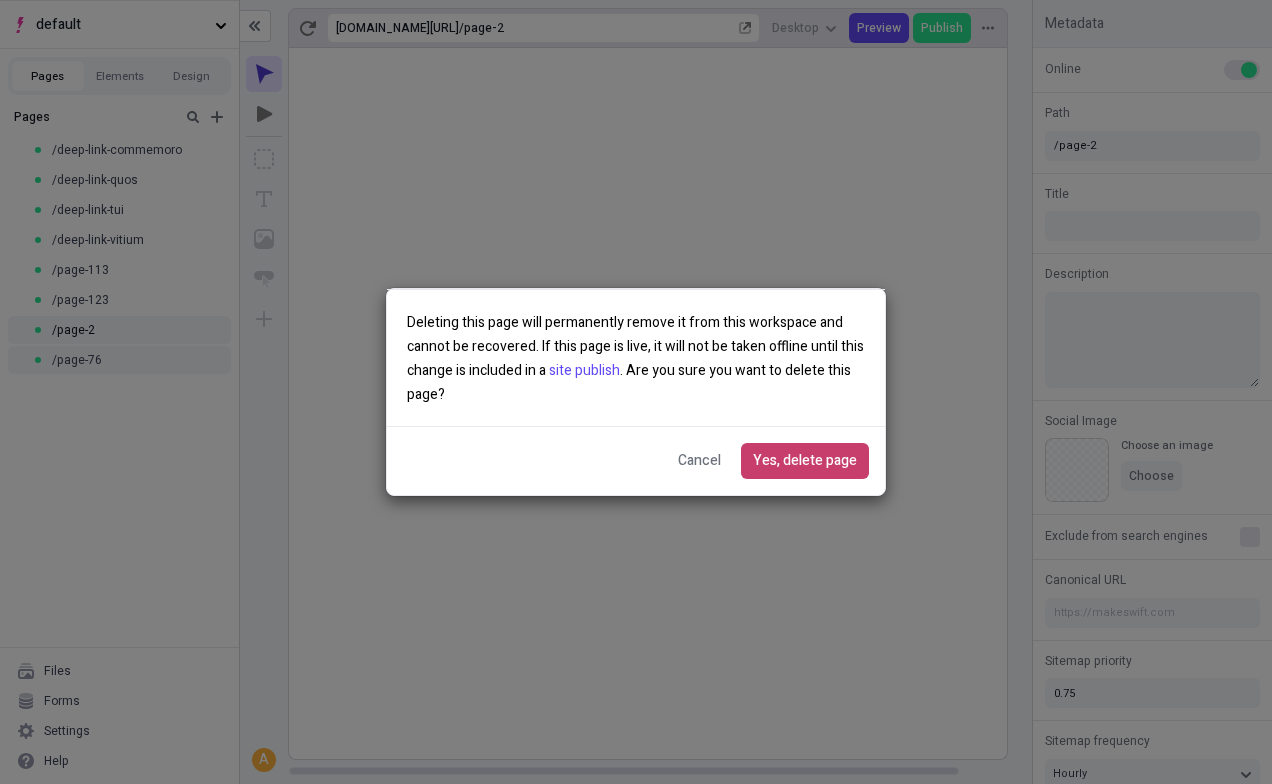 click on "Yes, delete page" at bounding box center (805, 461) 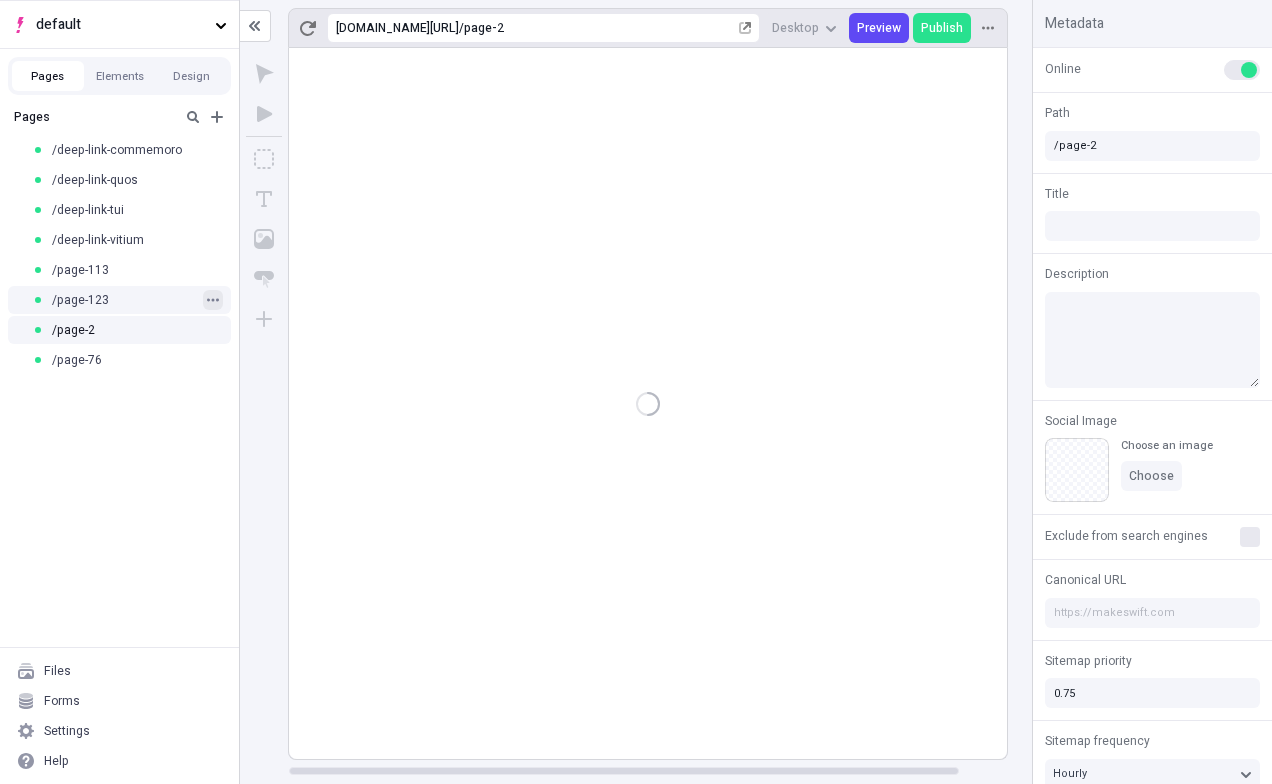 click at bounding box center (213, 300) 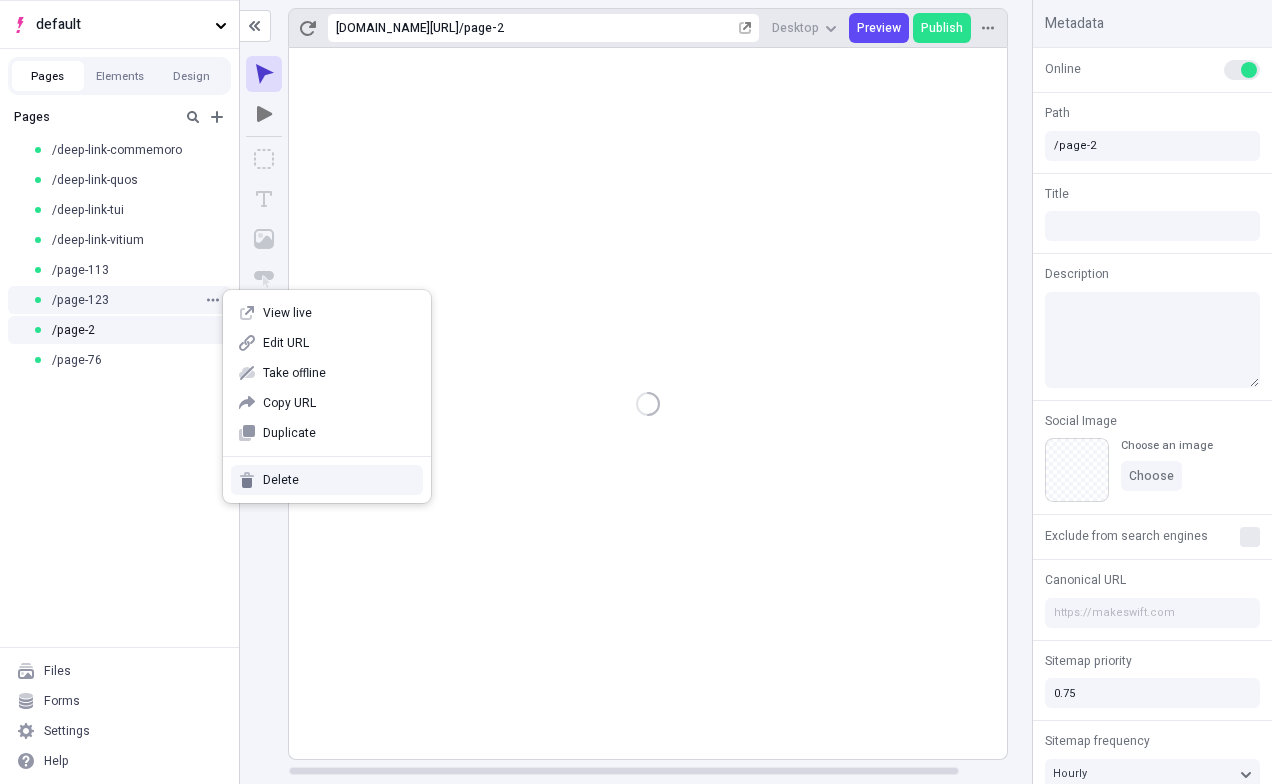 click on "Delete" at bounding box center (339, 480) 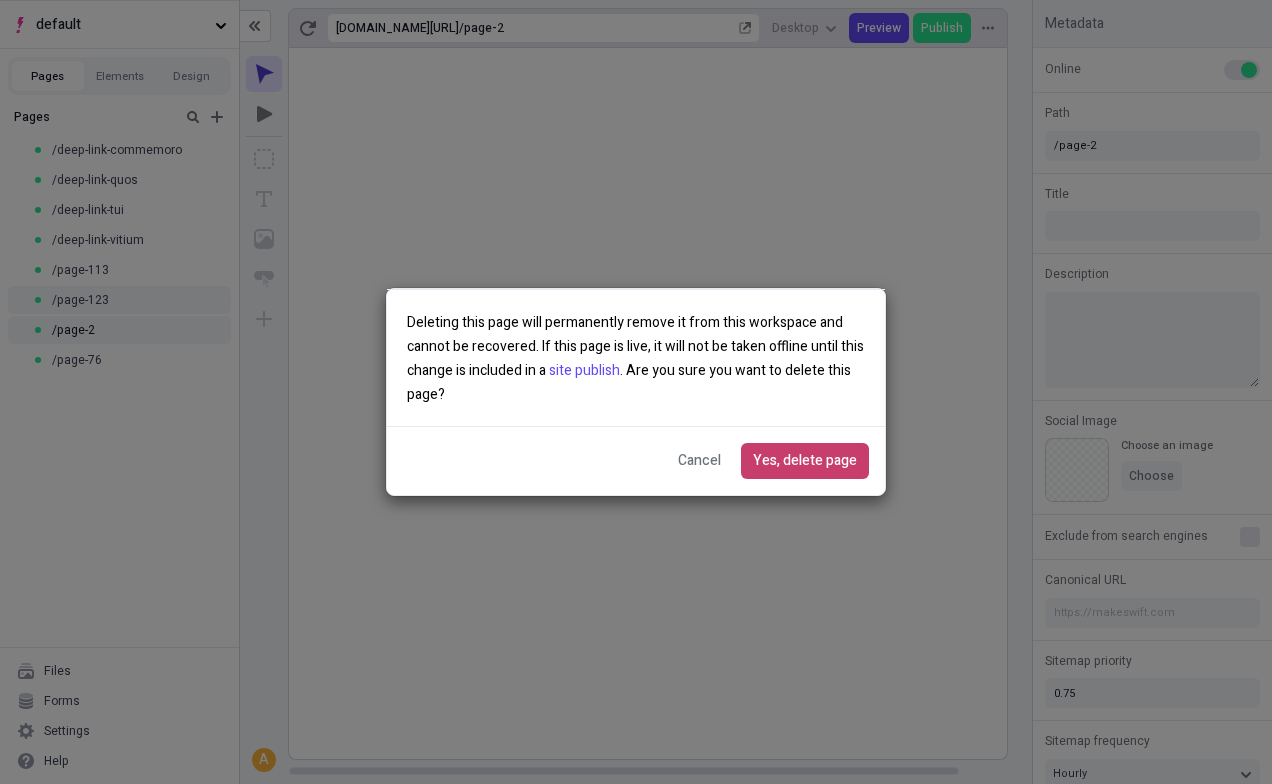 click on "Yes, delete page" at bounding box center (805, 461) 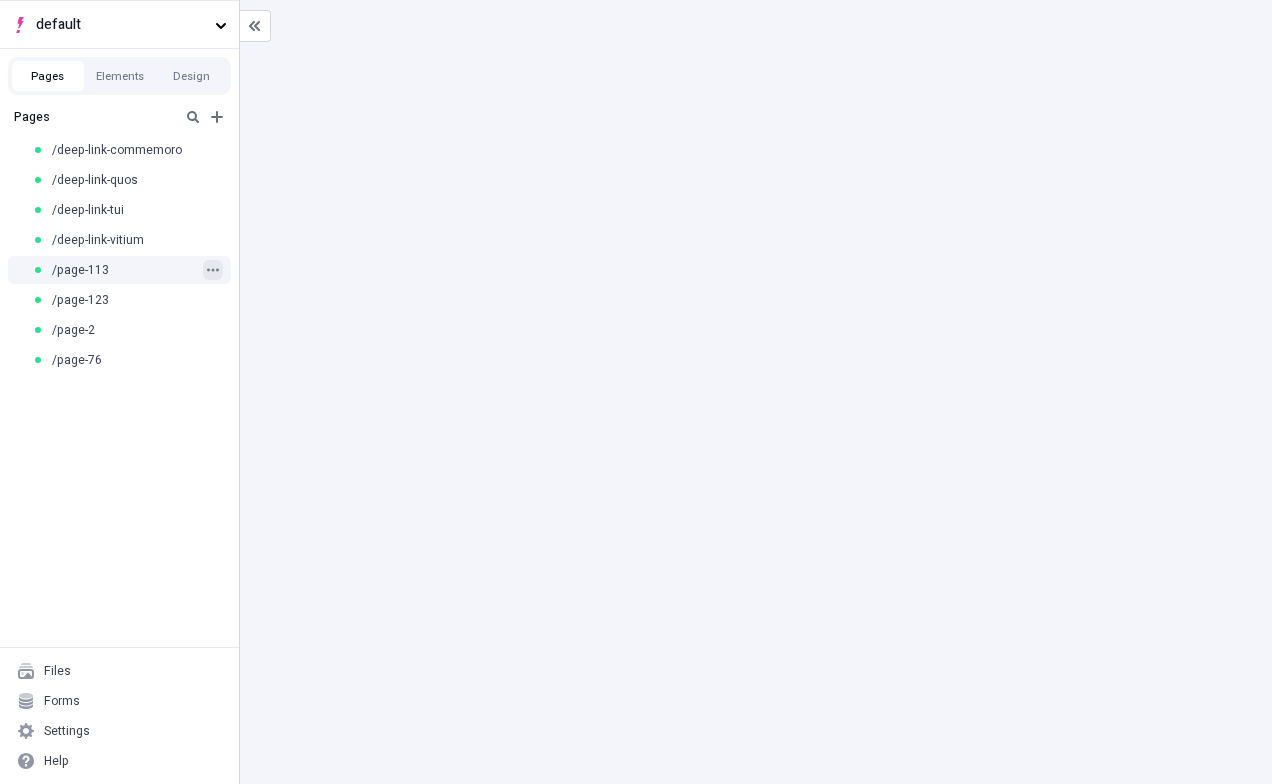 click 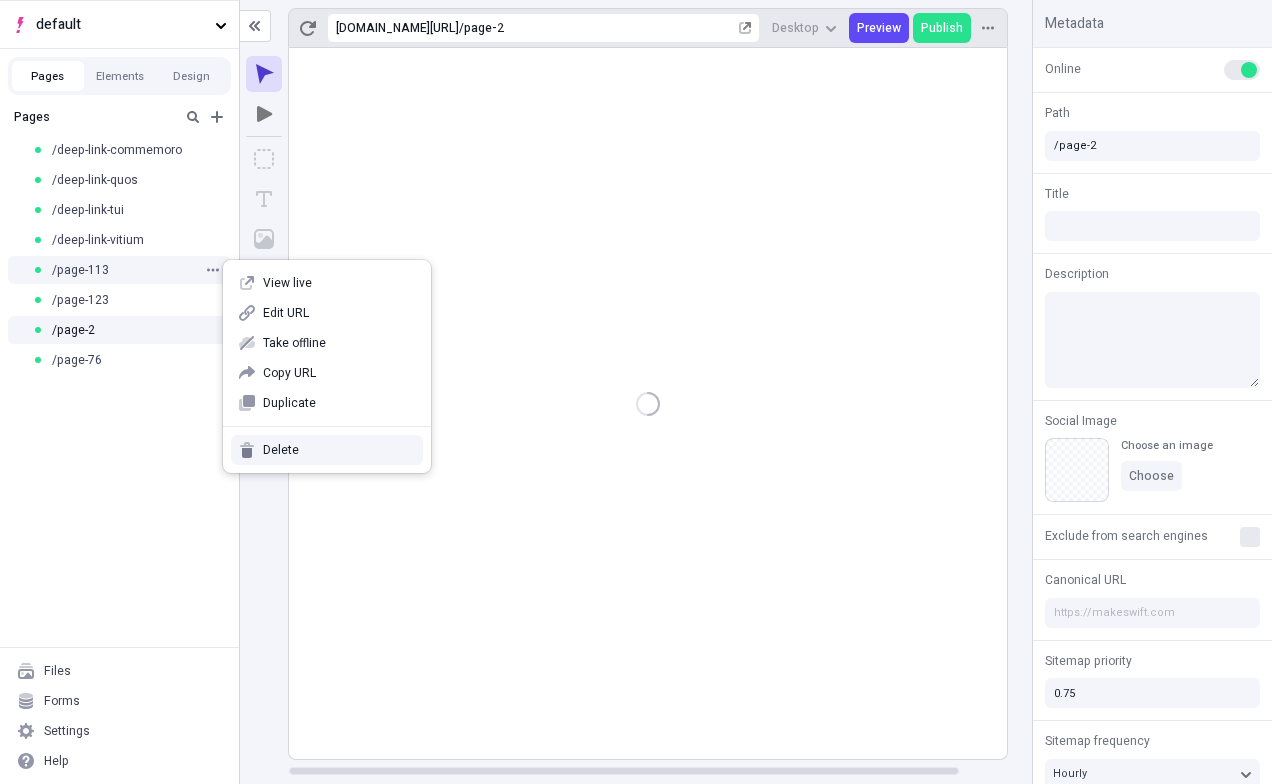 click on "Delete" at bounding box center (339, 450) 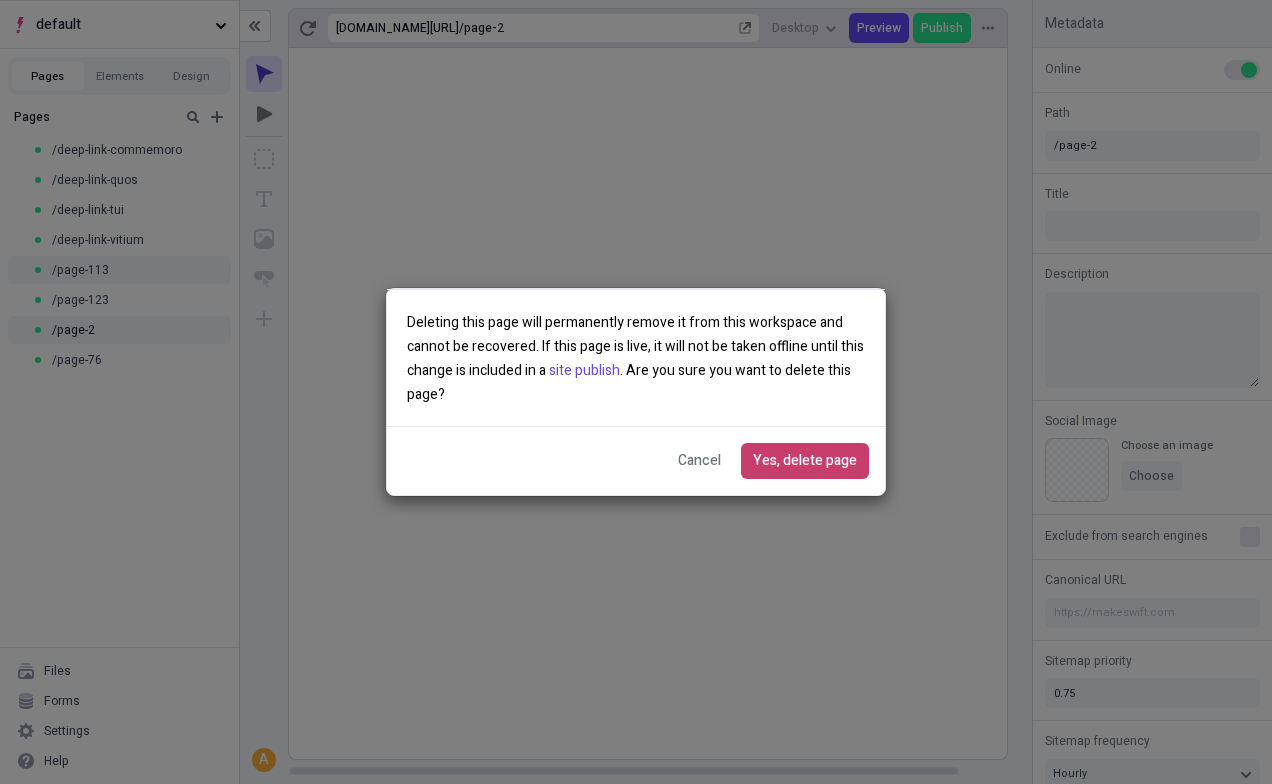 click on "Yes, delete page" at bounding box center (805, 461) 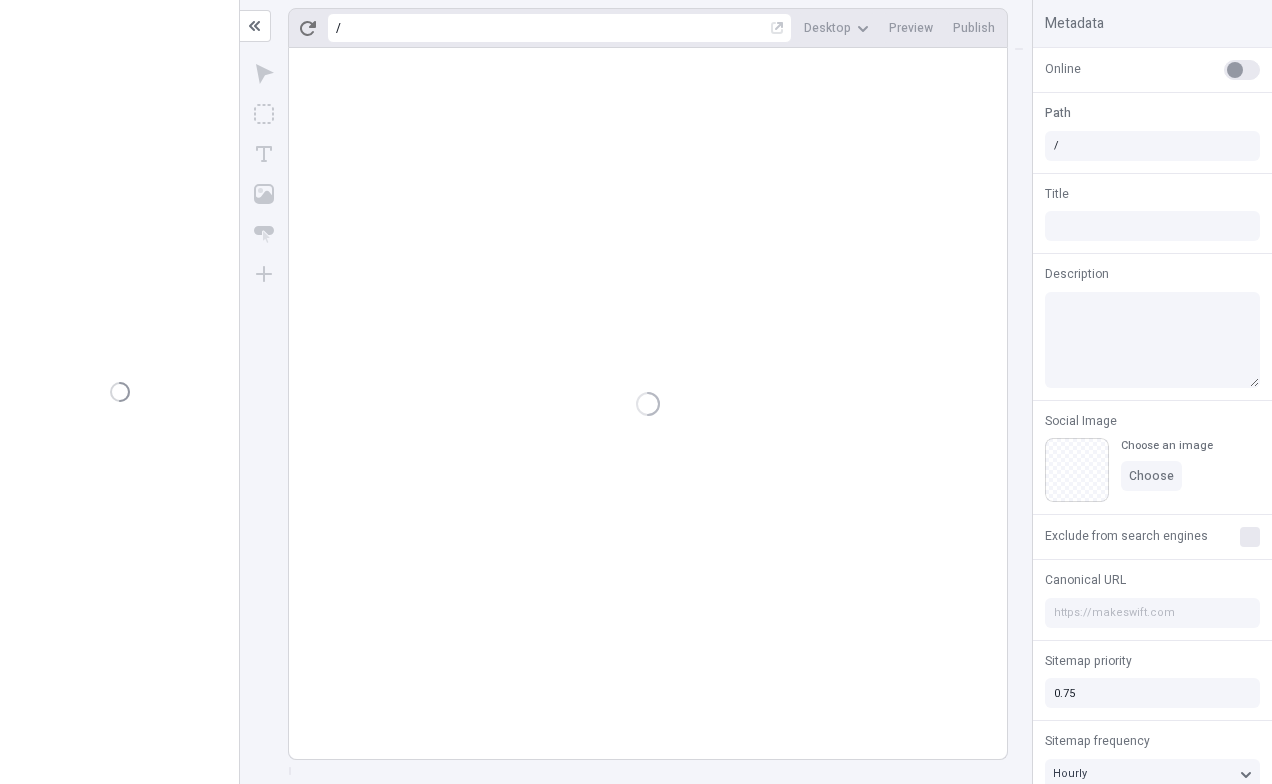scroll, scrollTop: 0, scrollLeft: 0, axis: both 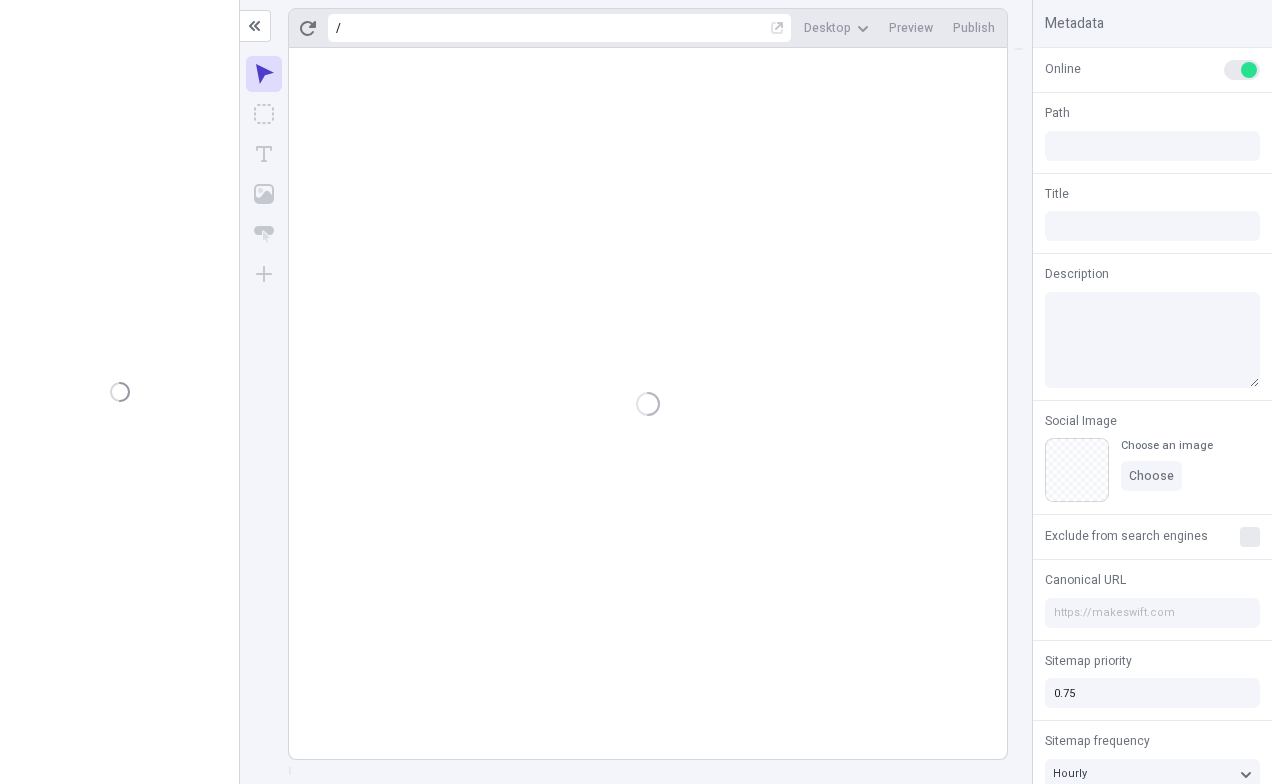 type on "/page-2" 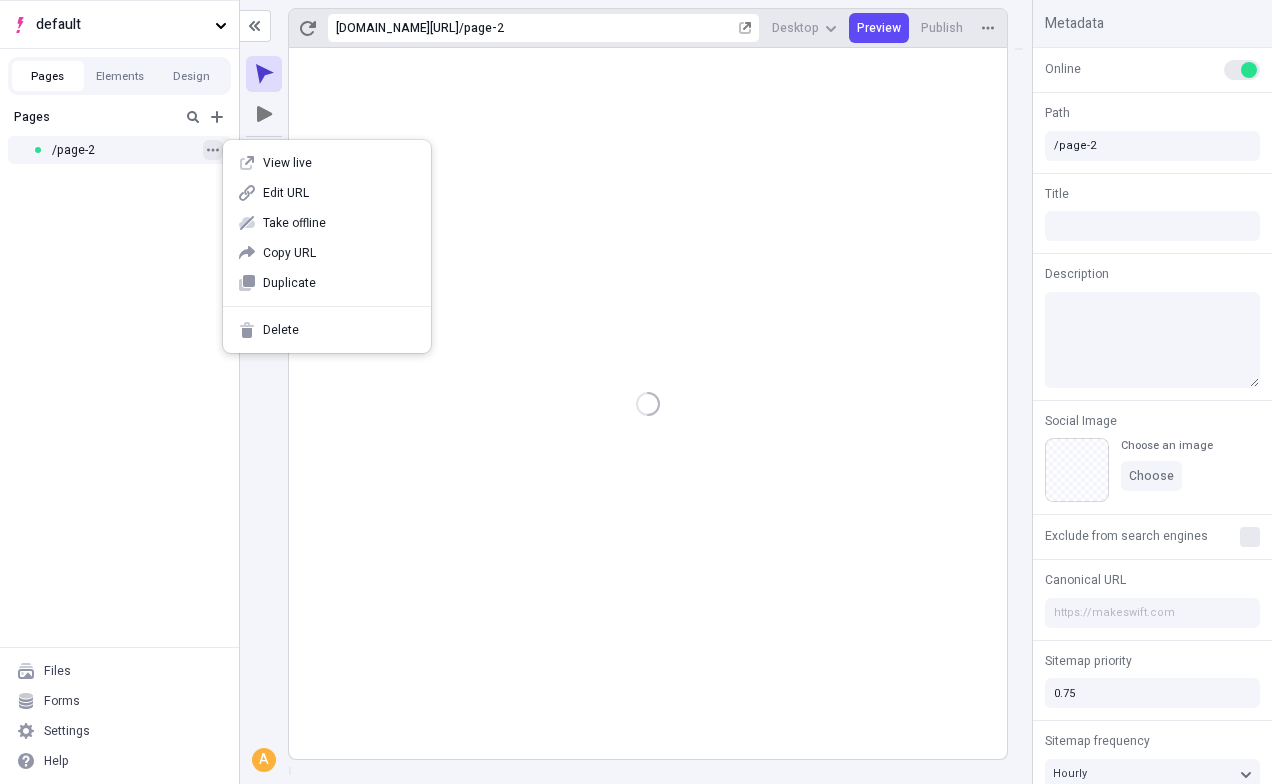 click 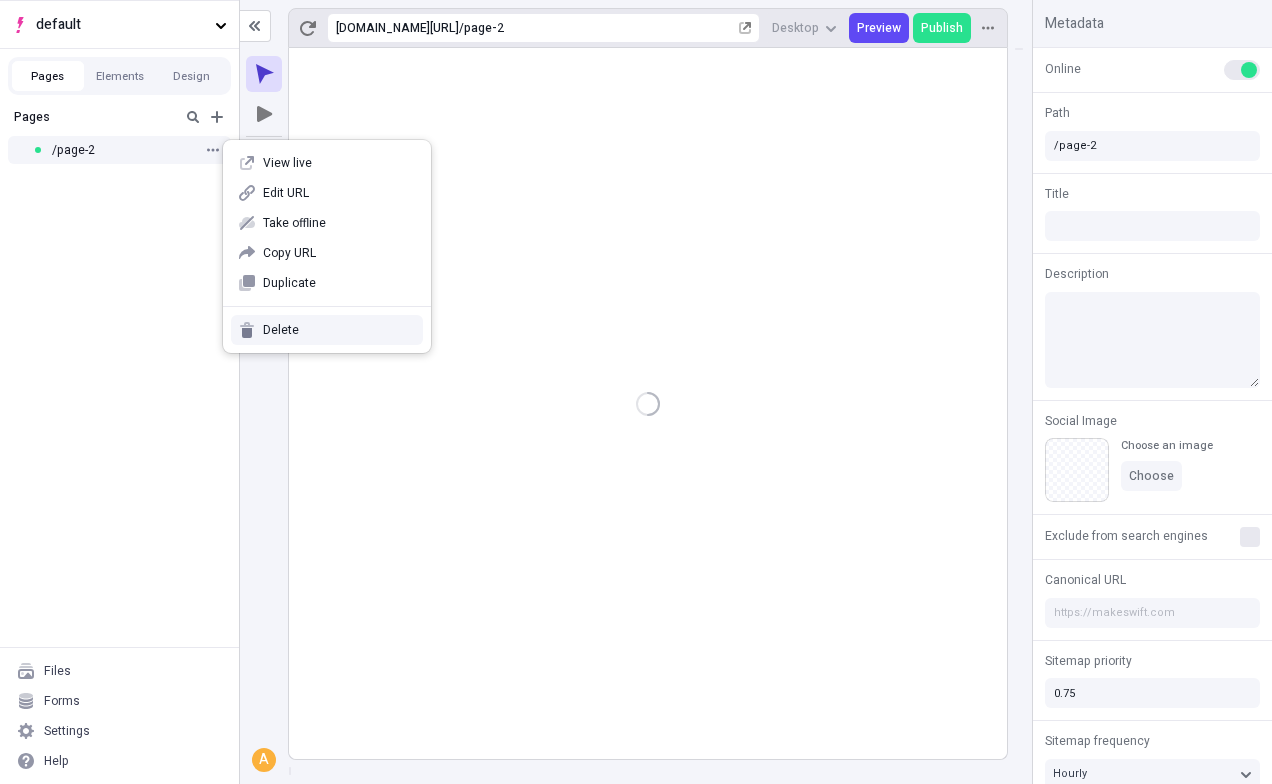 click on "Delete" at bounding box center (327, 330) 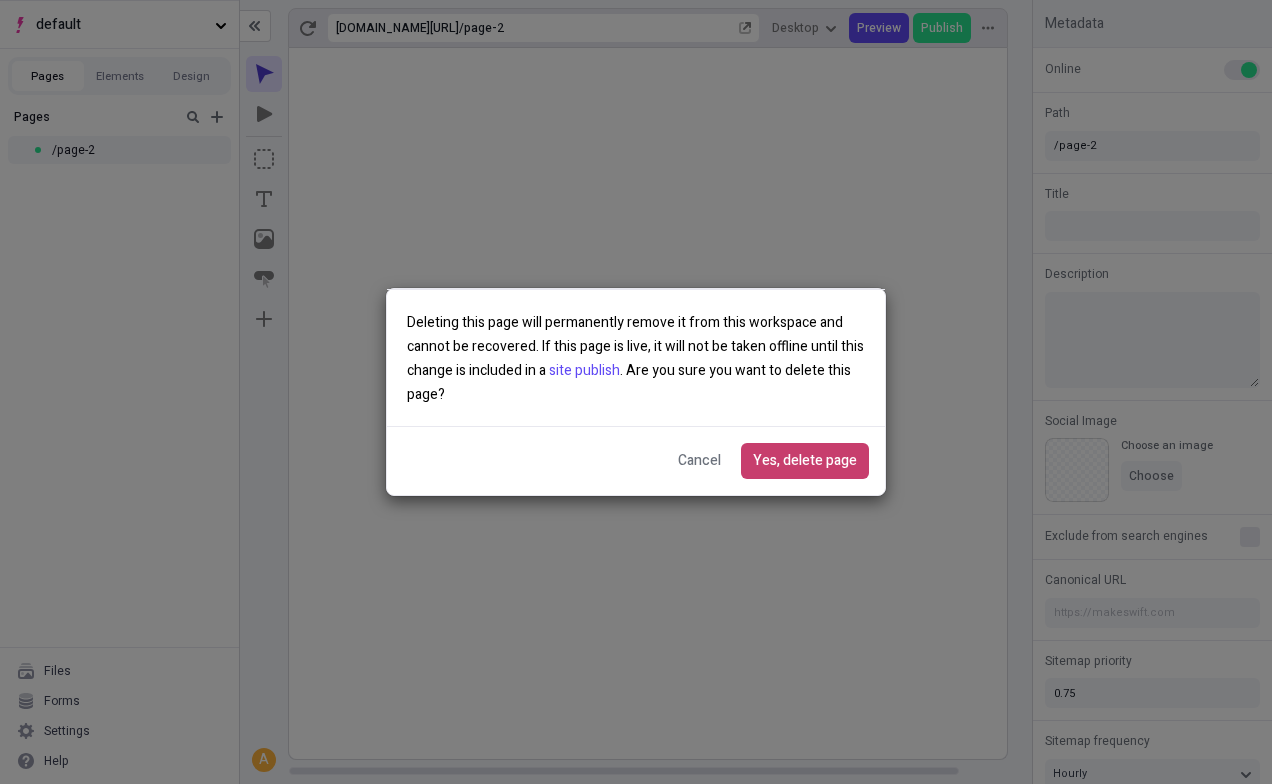click on "Yes, delete page" at bounding box center [805, 461] 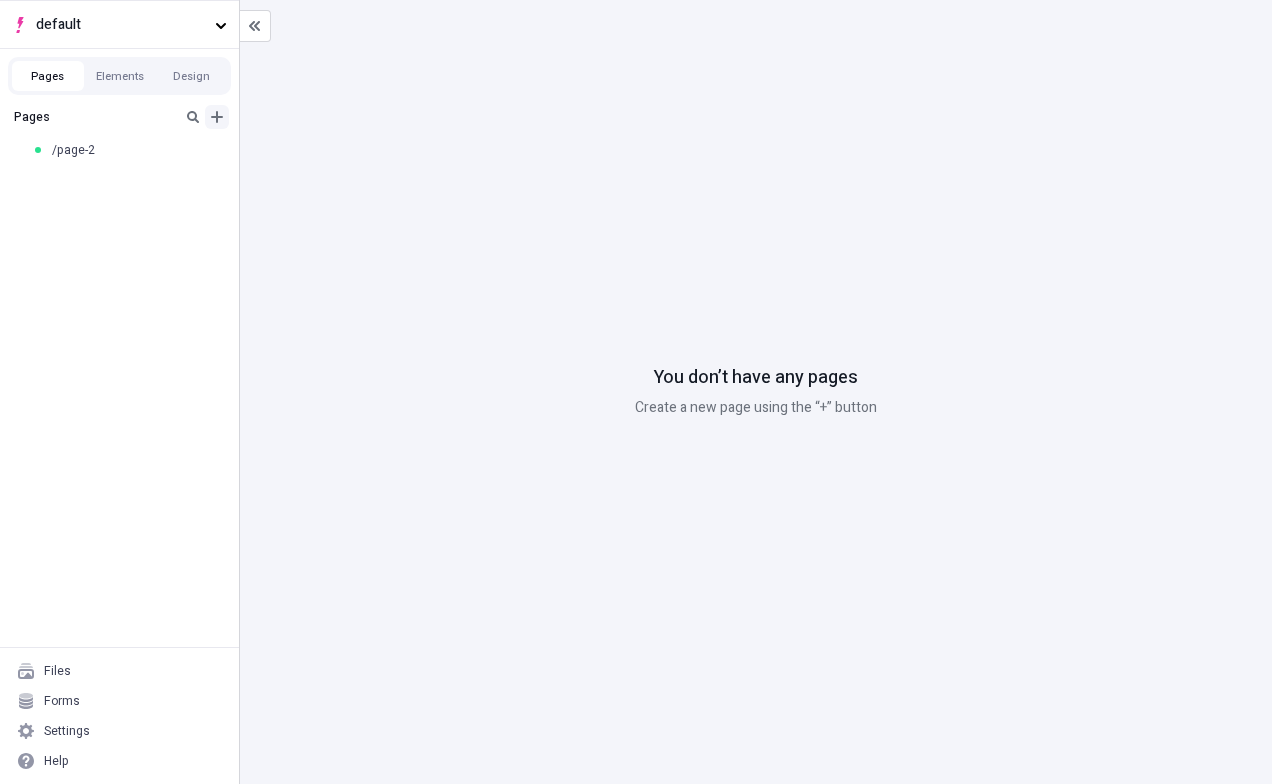 click 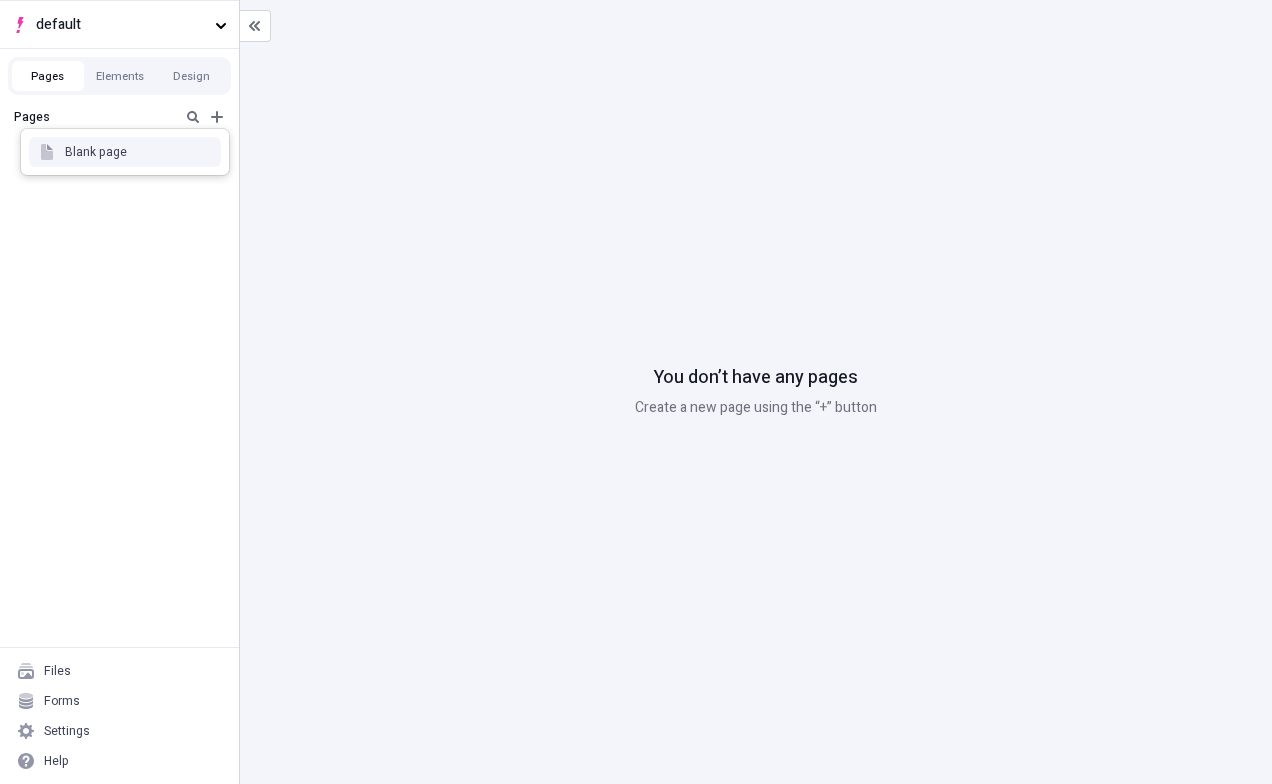 click on "Blank page" at bounding box center [125, 152] 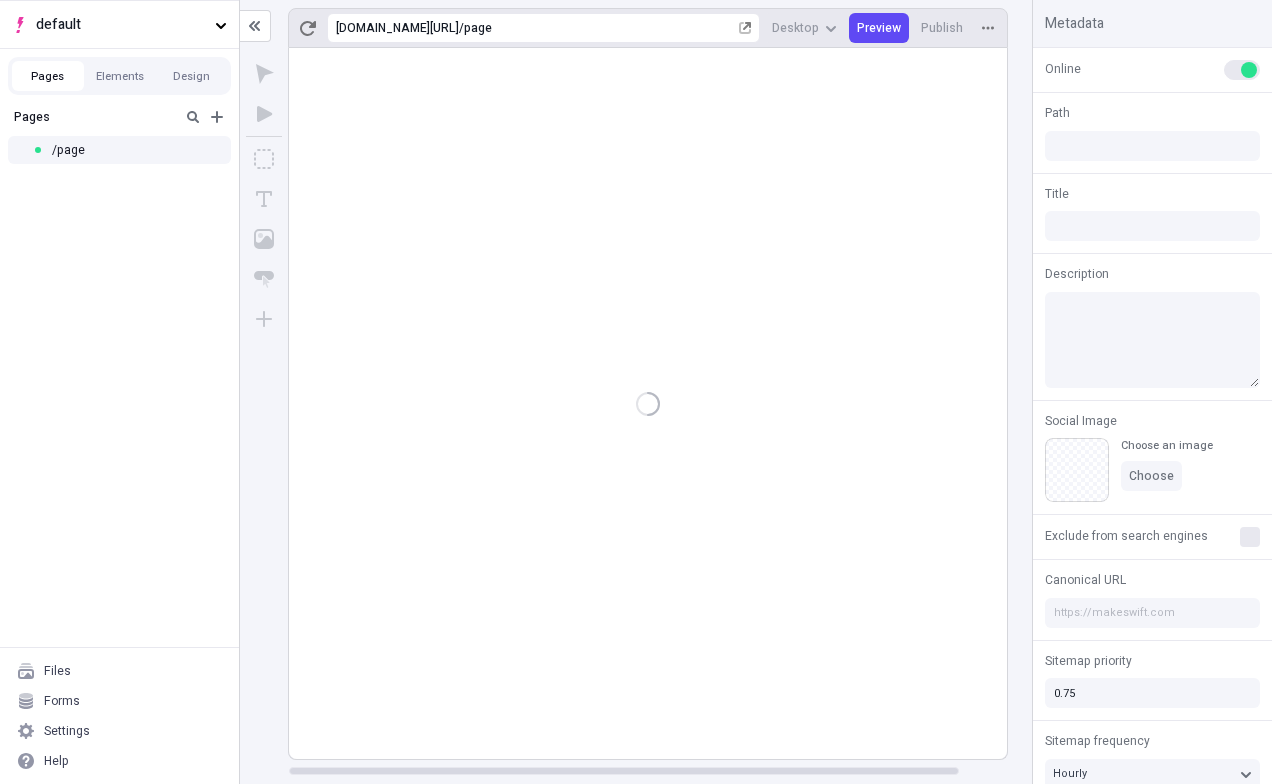 type on "/page" 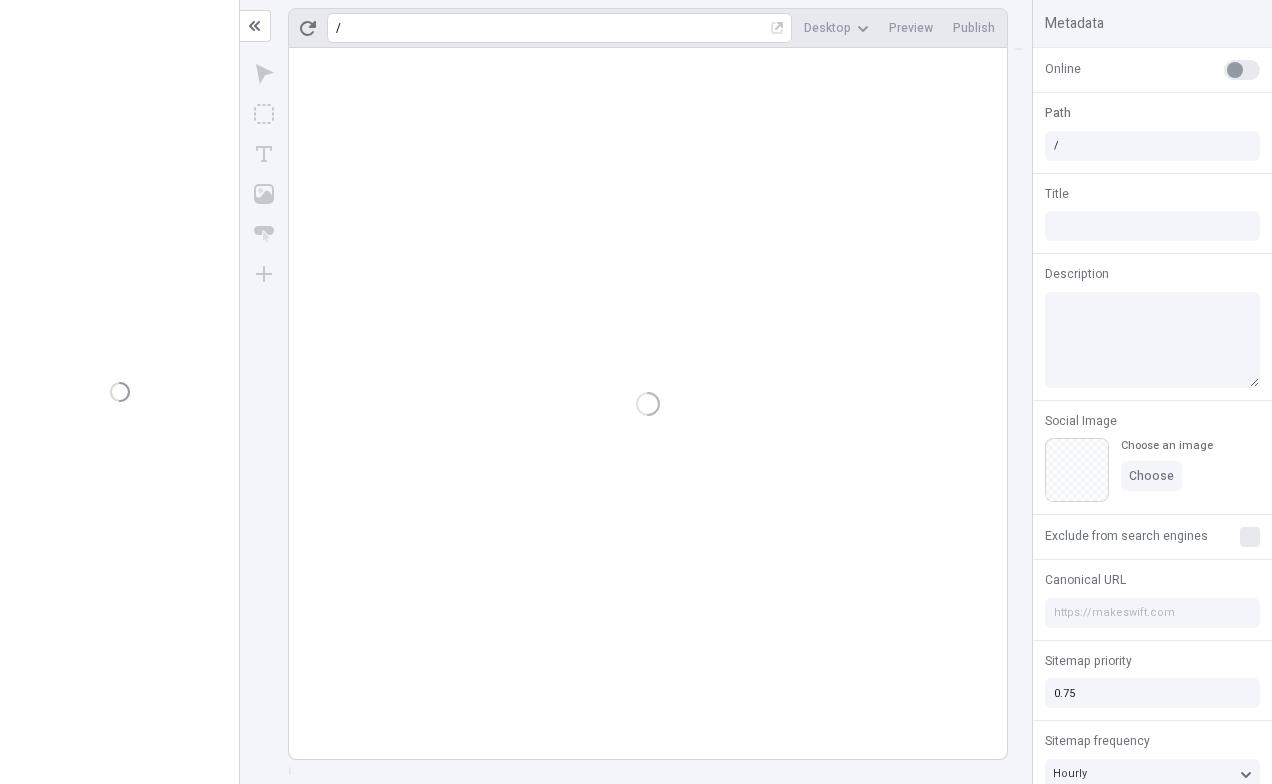 scroll, scrollTop: 0, scrollLeft: 0, axis: both 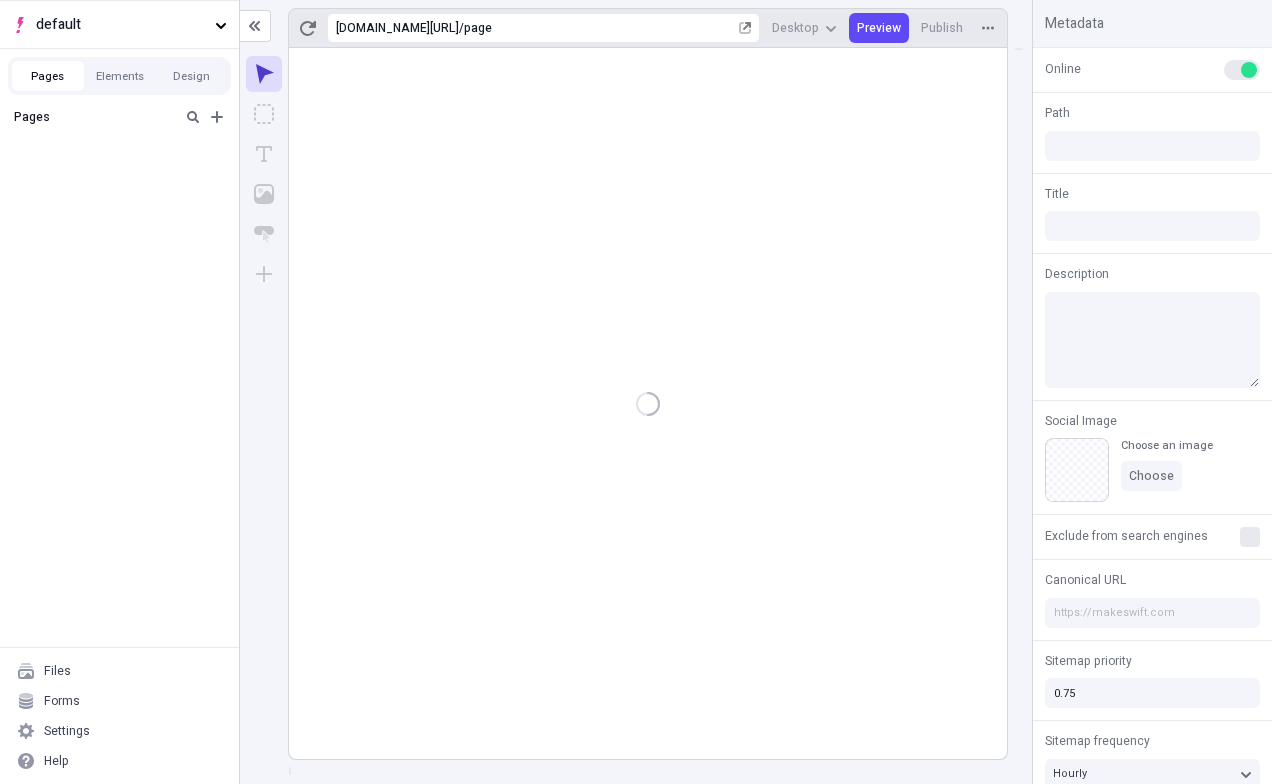 type on "/page" 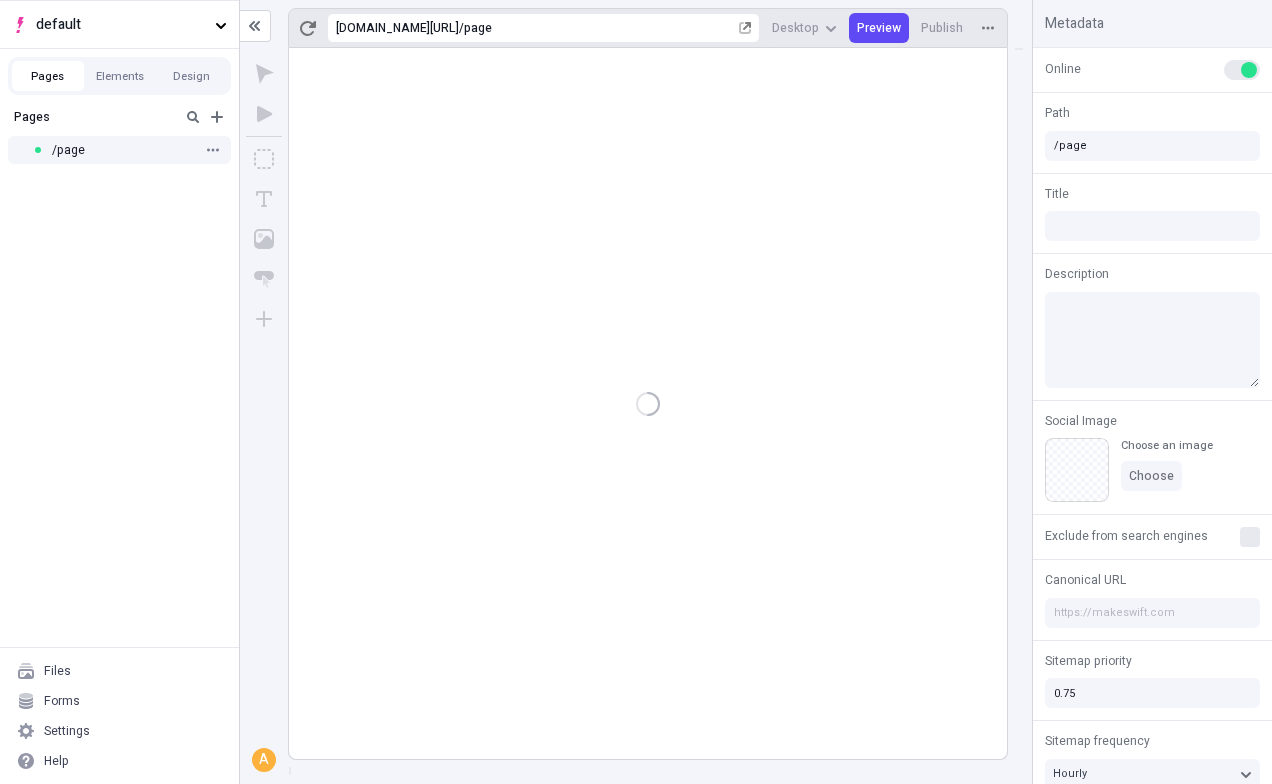 click on "/ page" at bounding box center (119, 150) 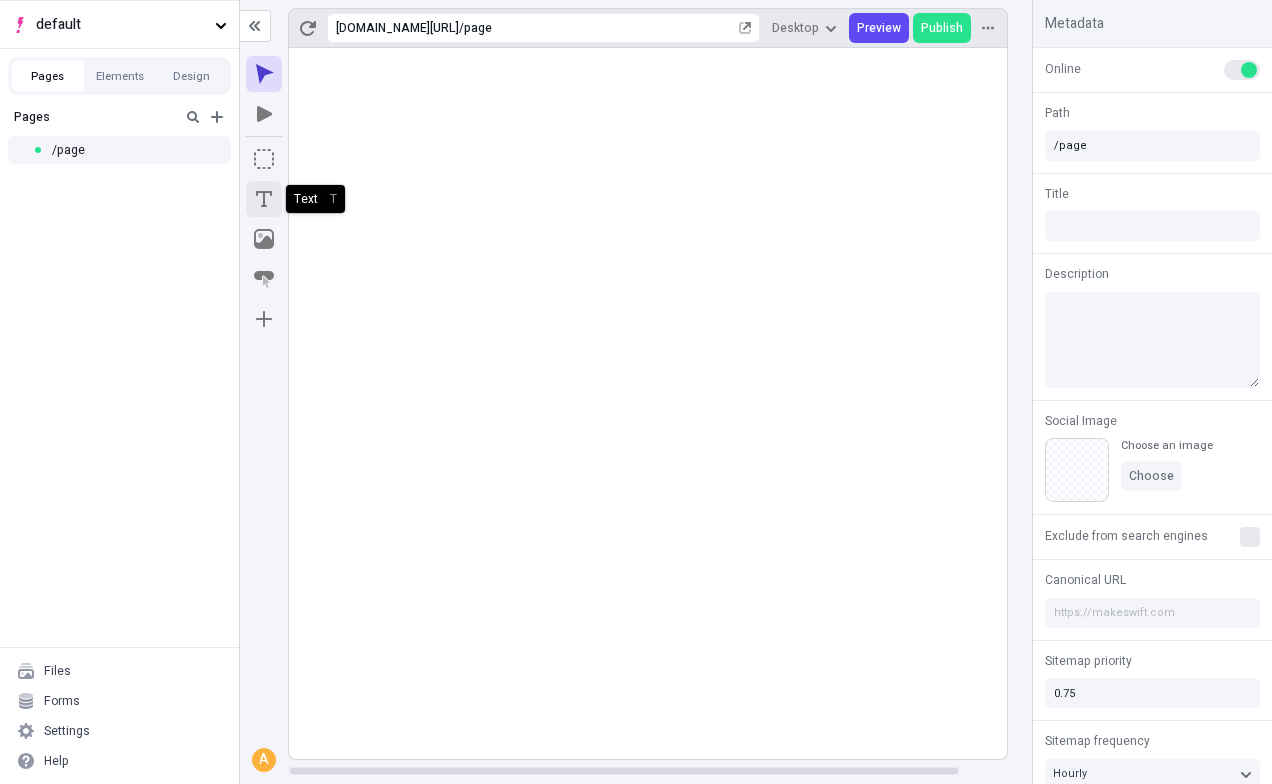 click 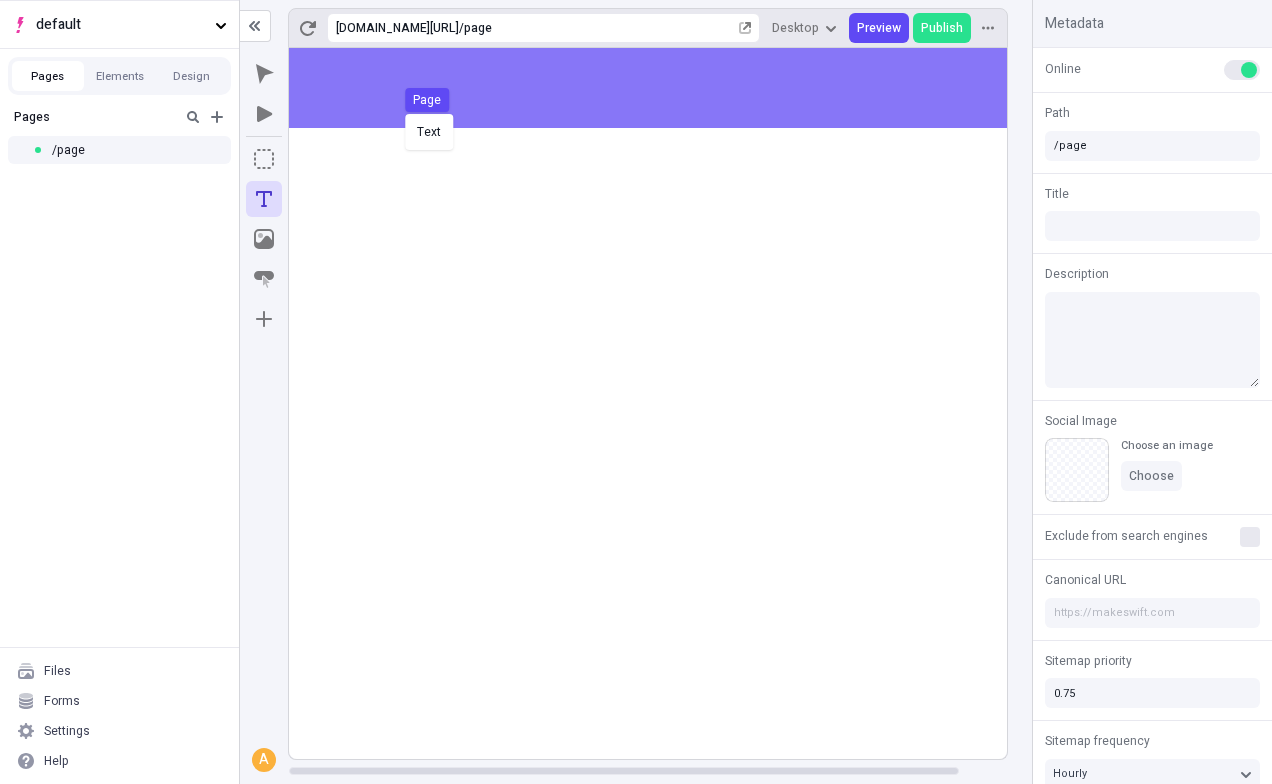 click on "Text Page" at bounding box center [636, 392] 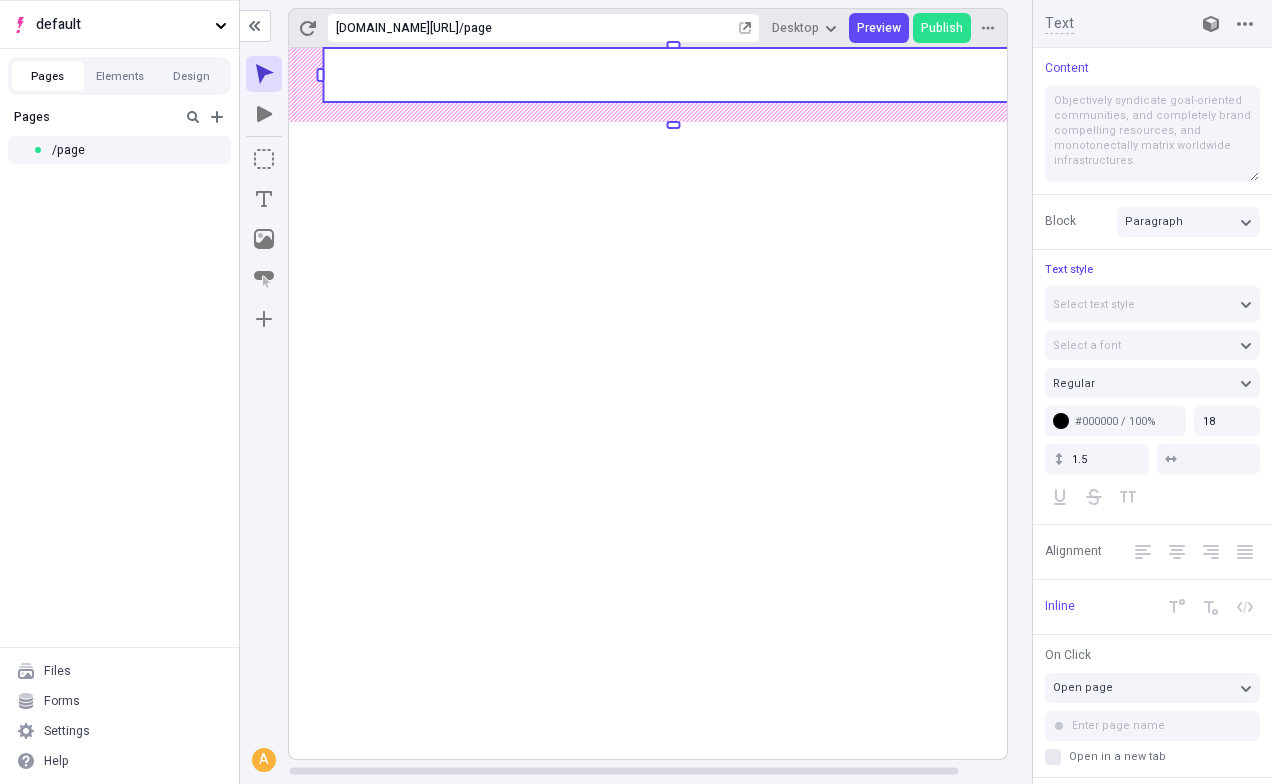 click 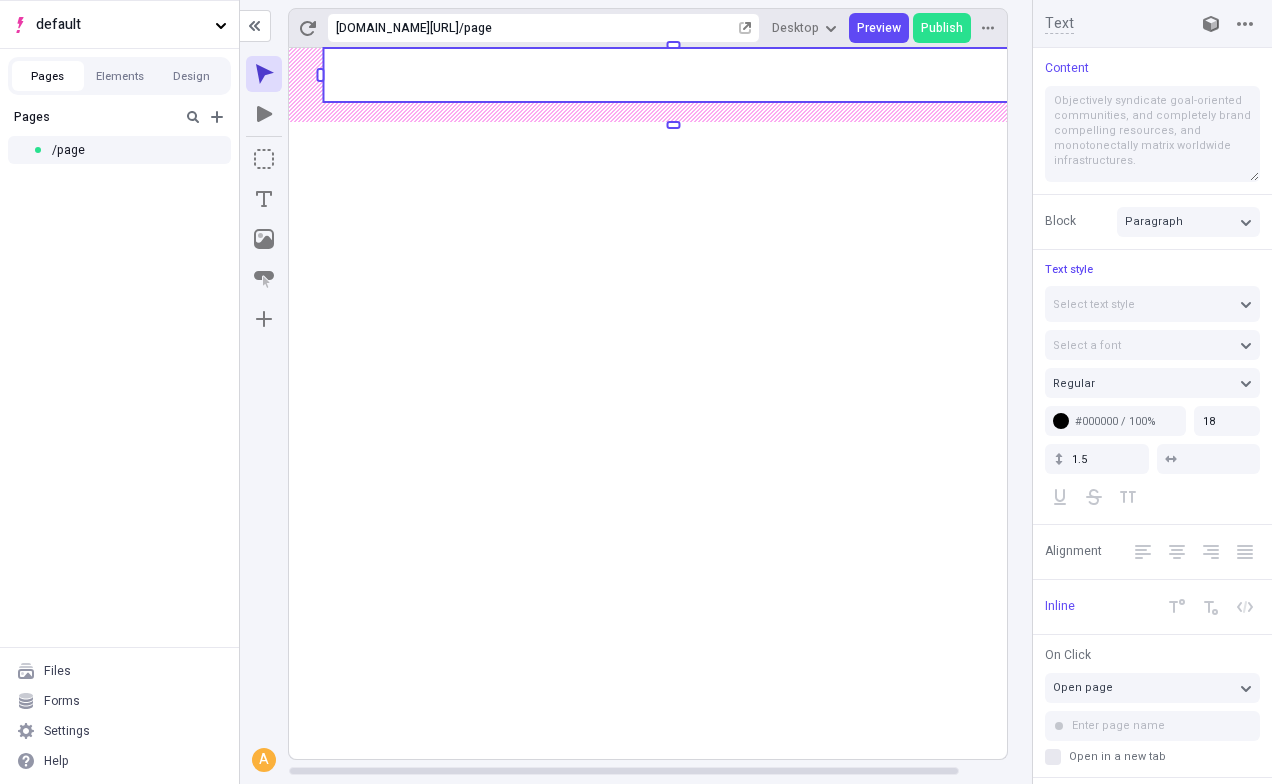 click 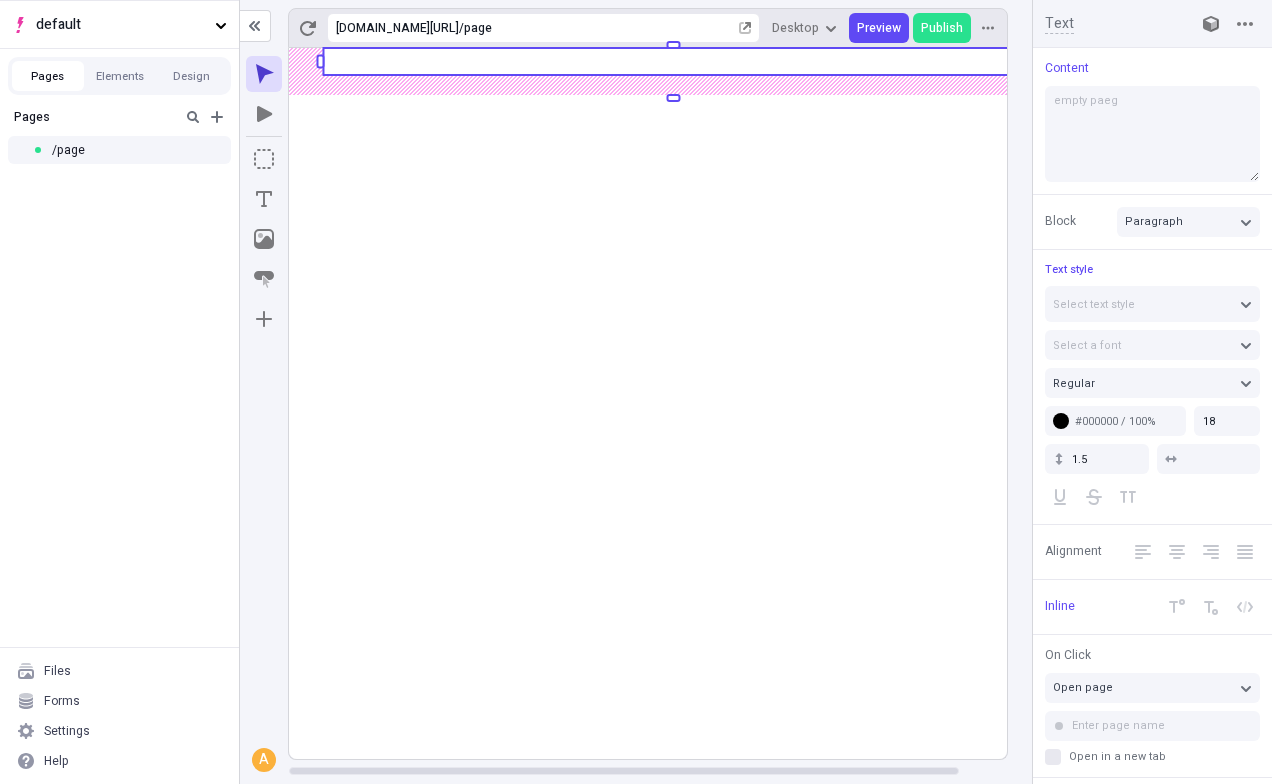 click 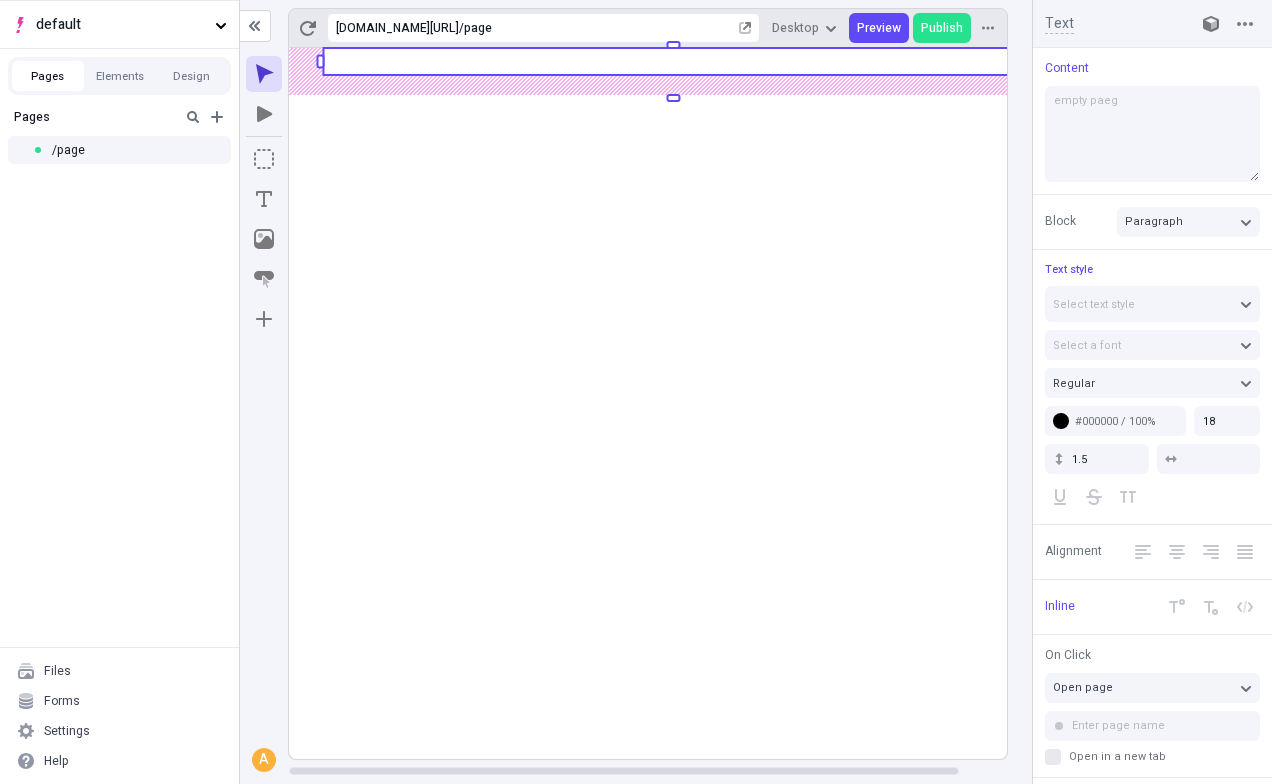 click 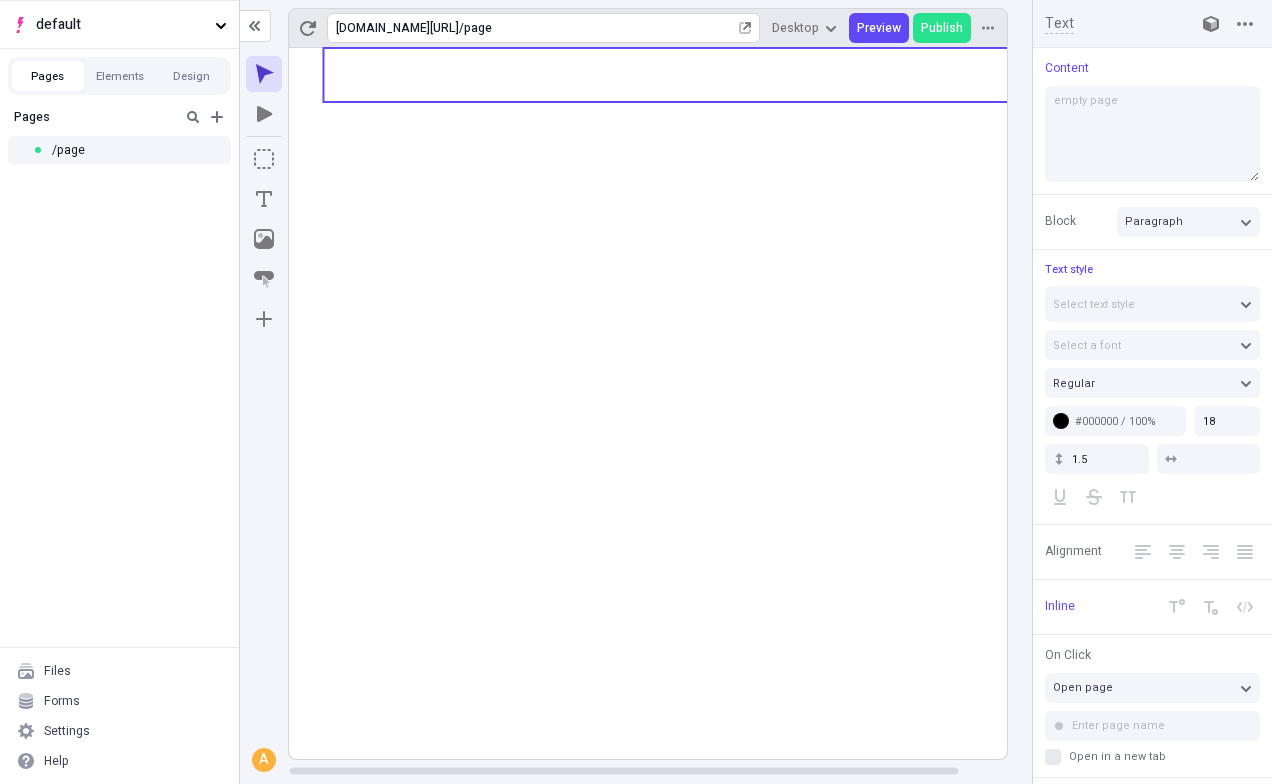 type on "empty page" 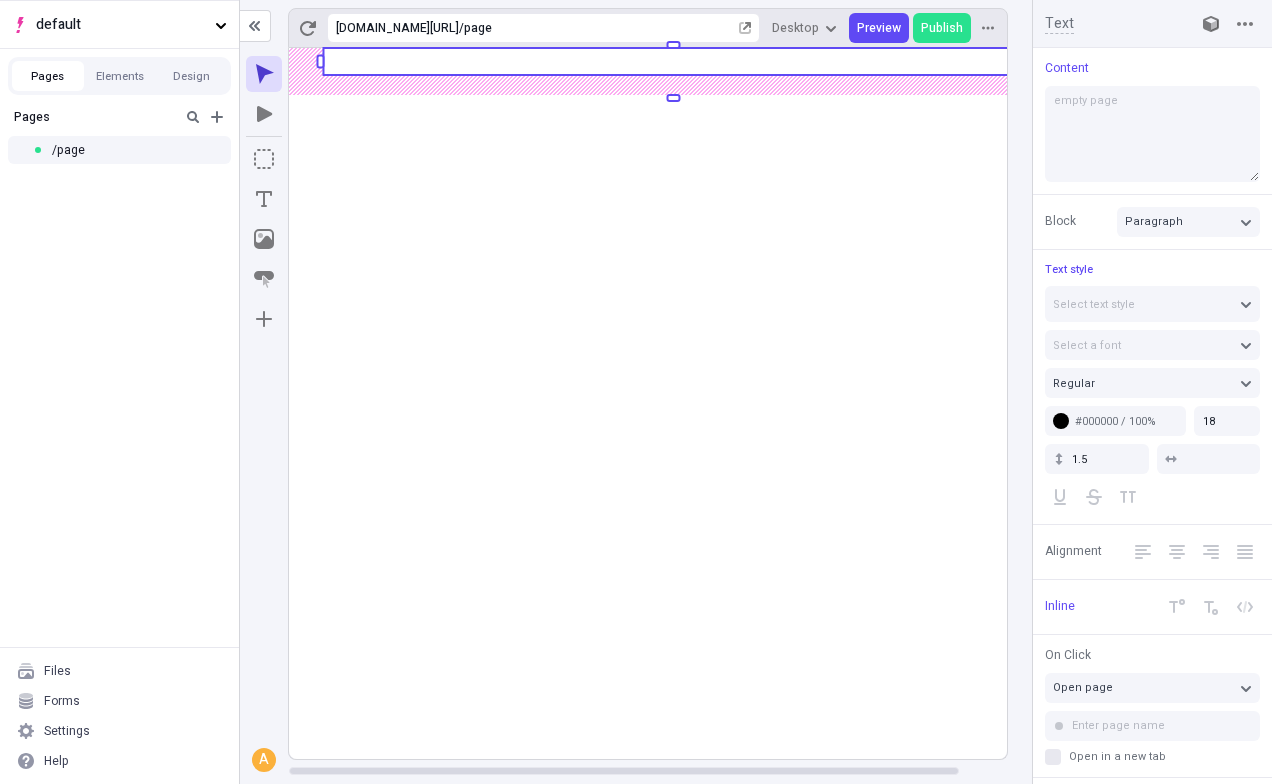 click 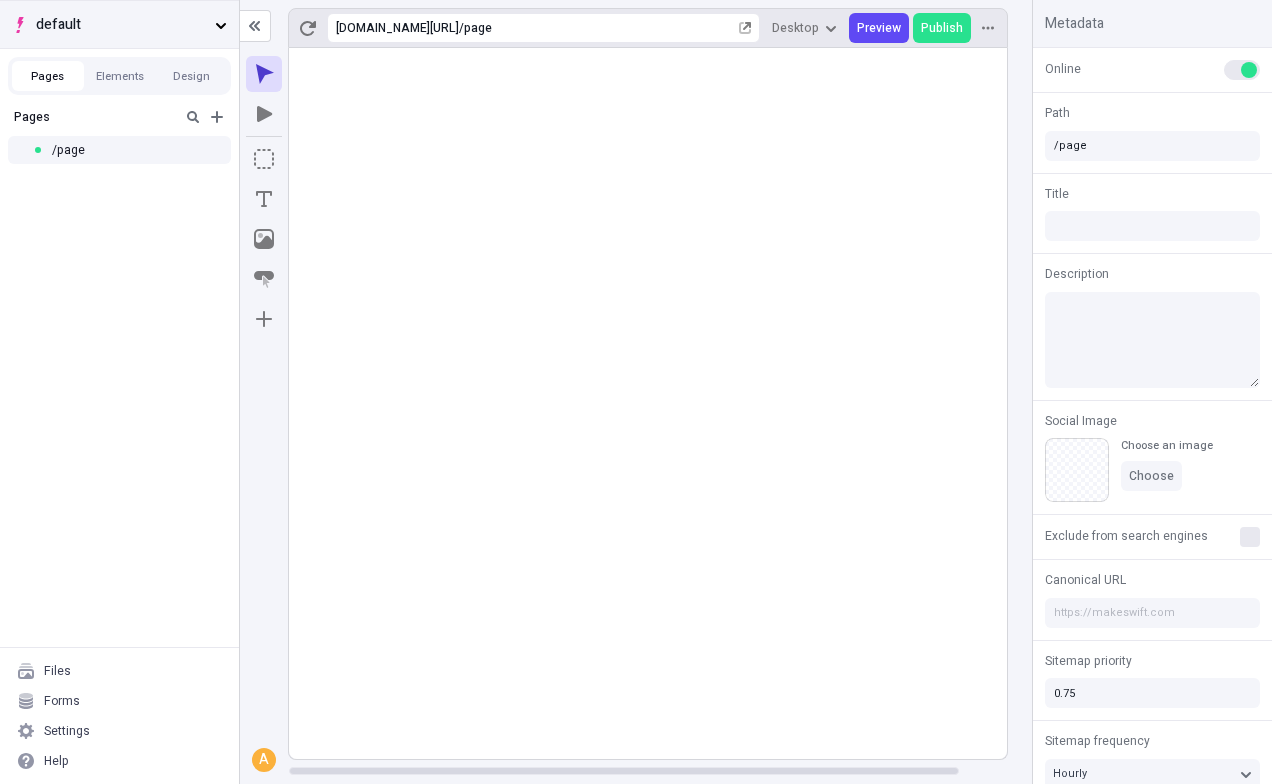 click on "default" at bounding box center [121, 25] 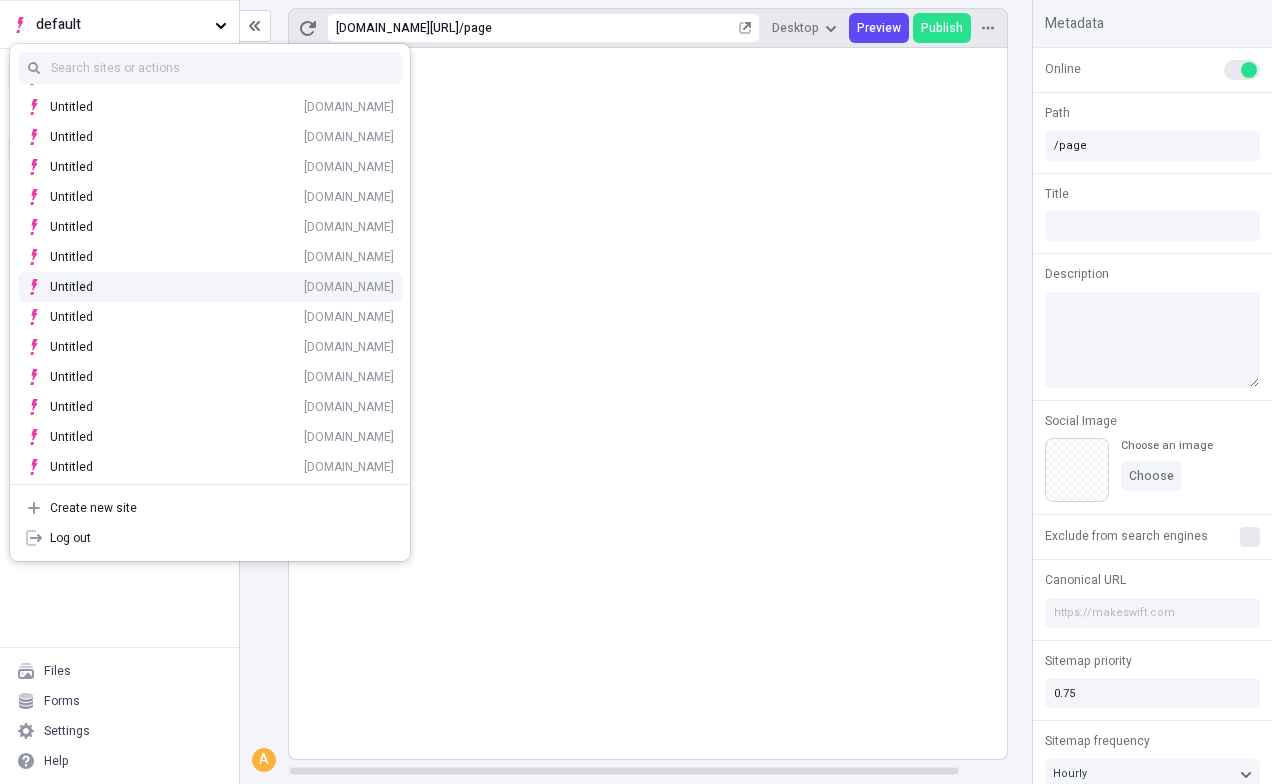 scroll, scrollTop: 0, scrollLeft: 0, axis: both 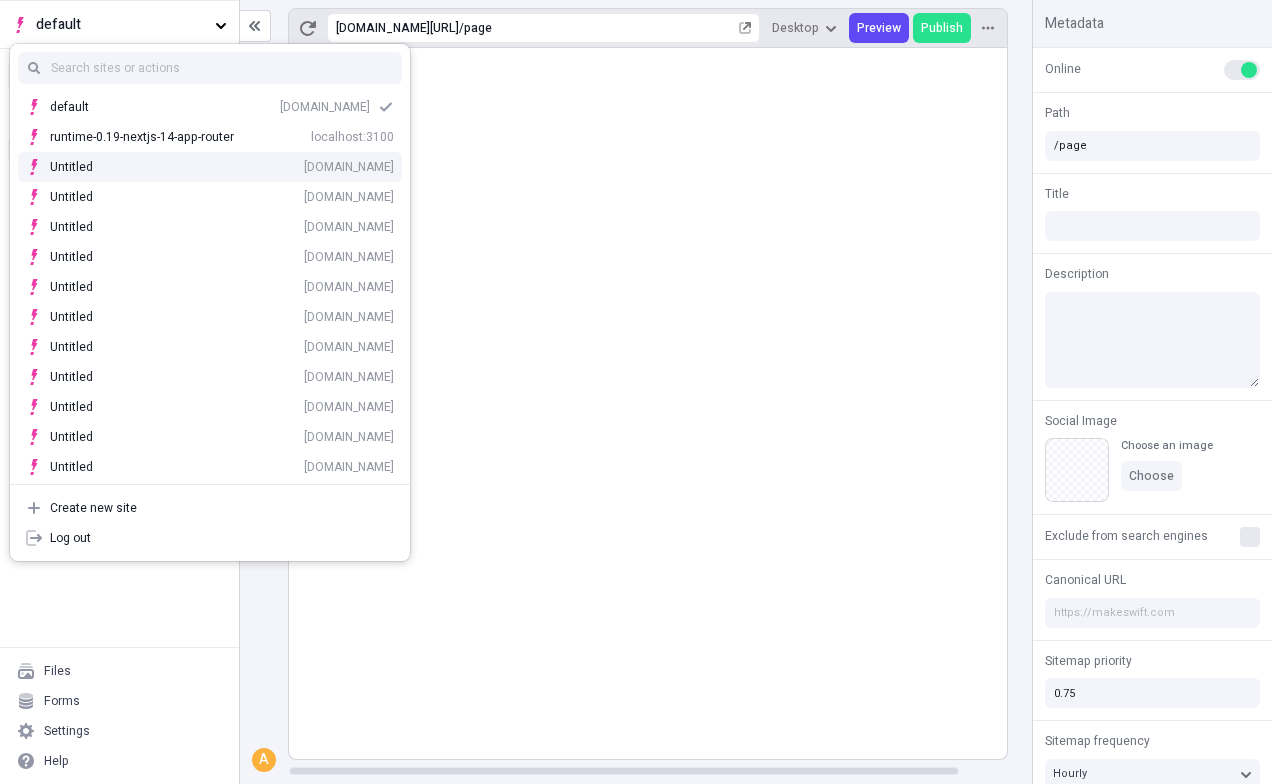 click on "wfnjivkhhl.staging.makeswift.site" at bounding box center (349, 167) 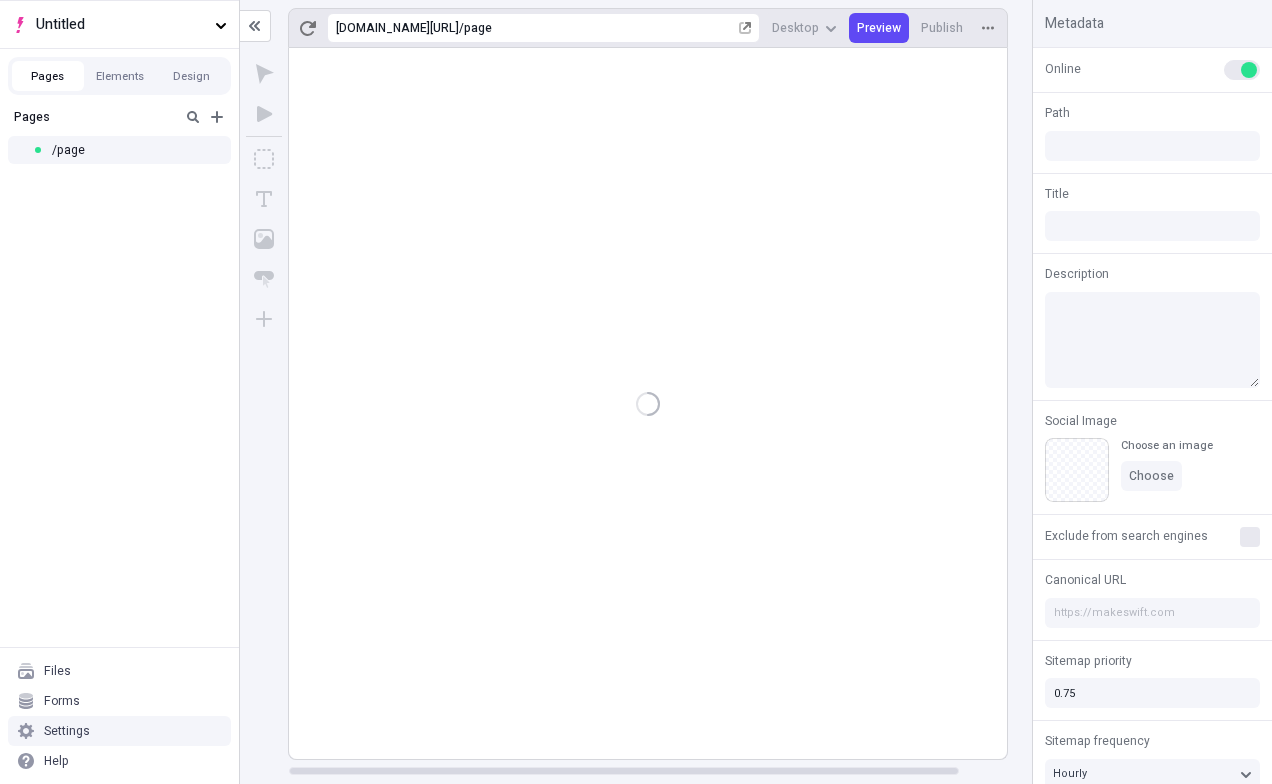 type on "/page" 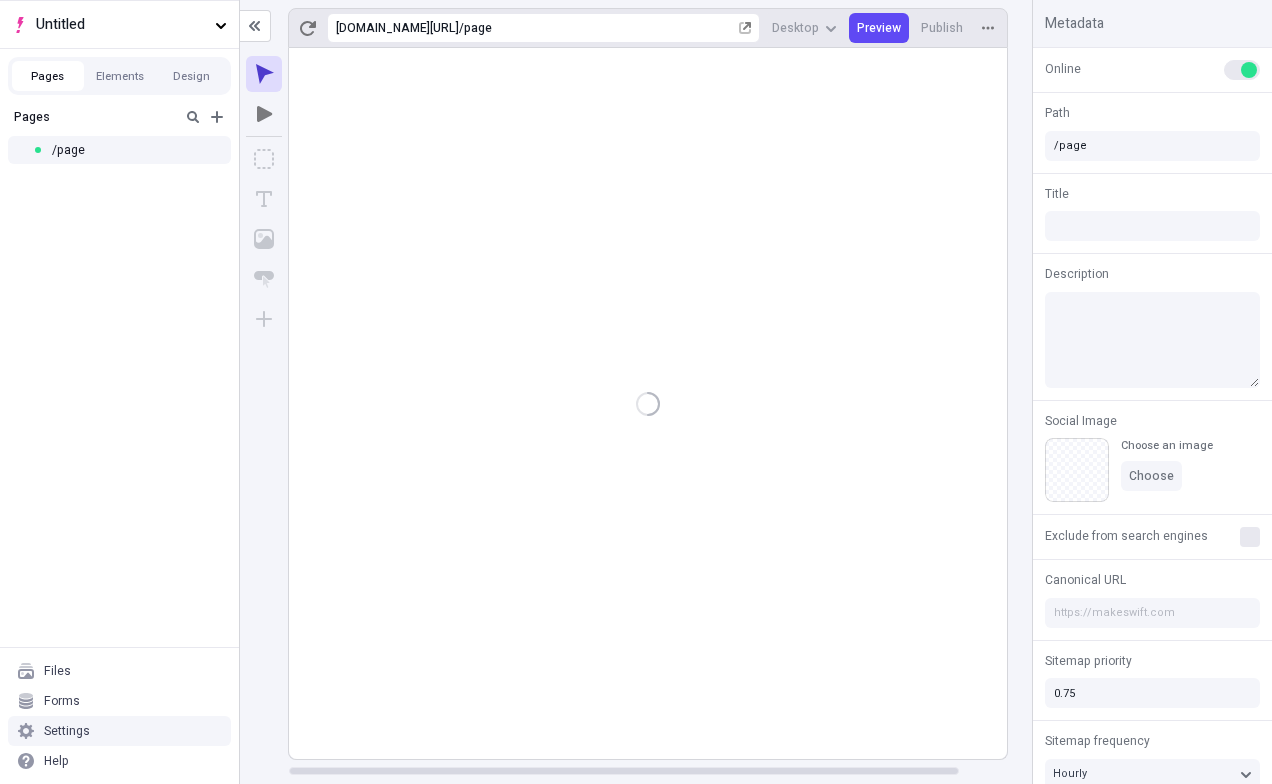 click on "Settings" at bounding box center [119, 731] 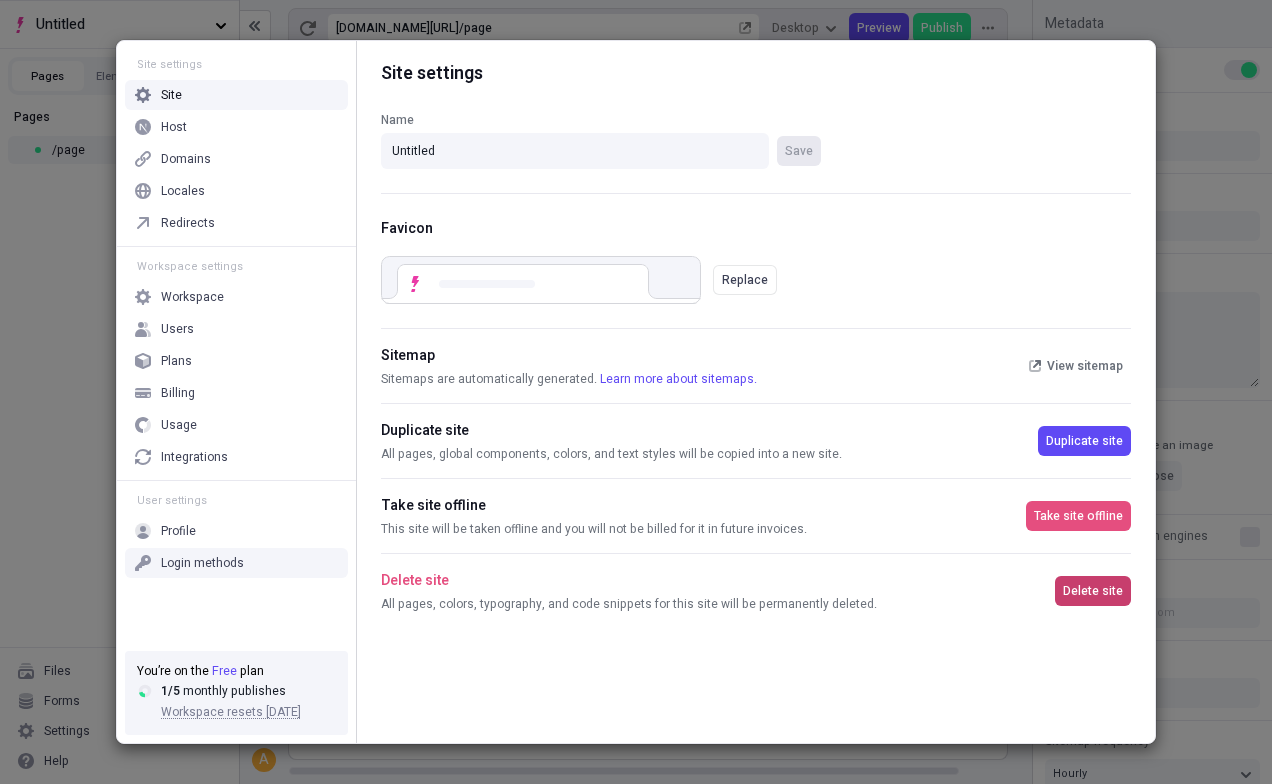 click on "Delete site" at bounding box center [1093, 591] 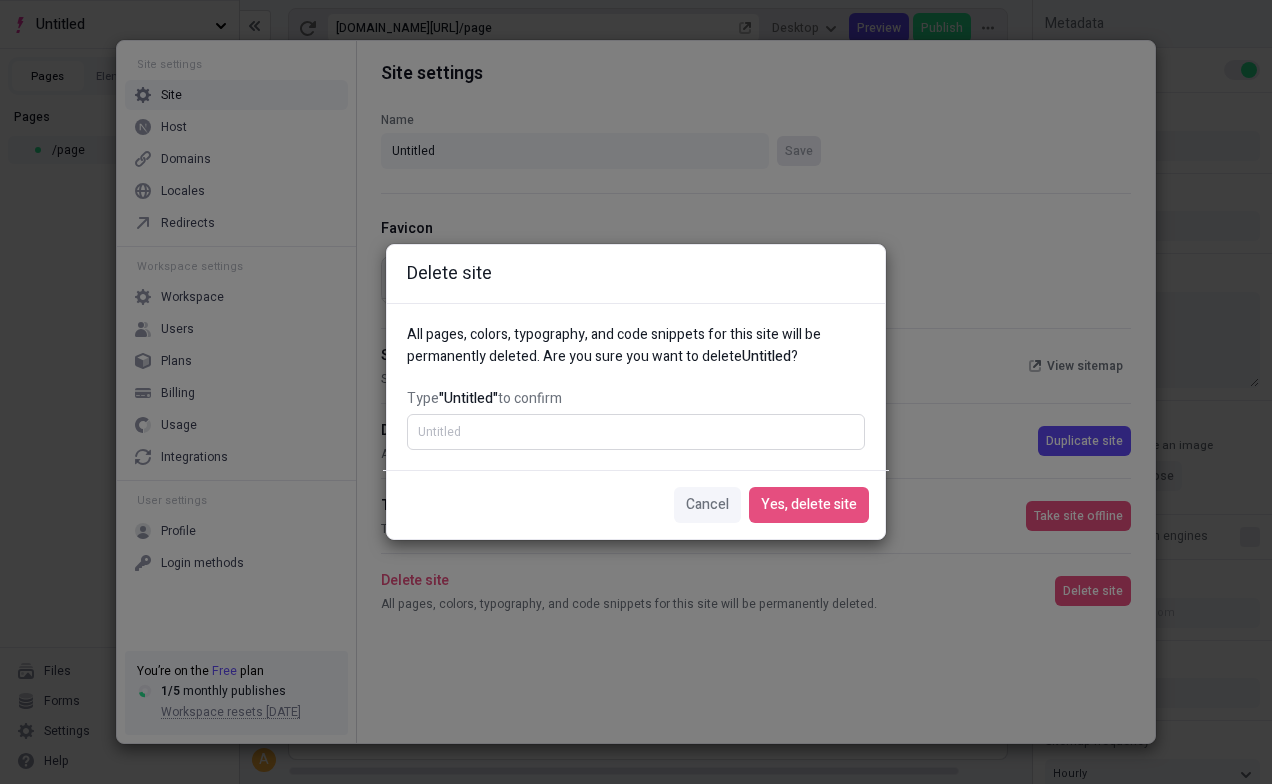 click on "Type  "Untitled"  to confirm" at bounding box center (636, 432) 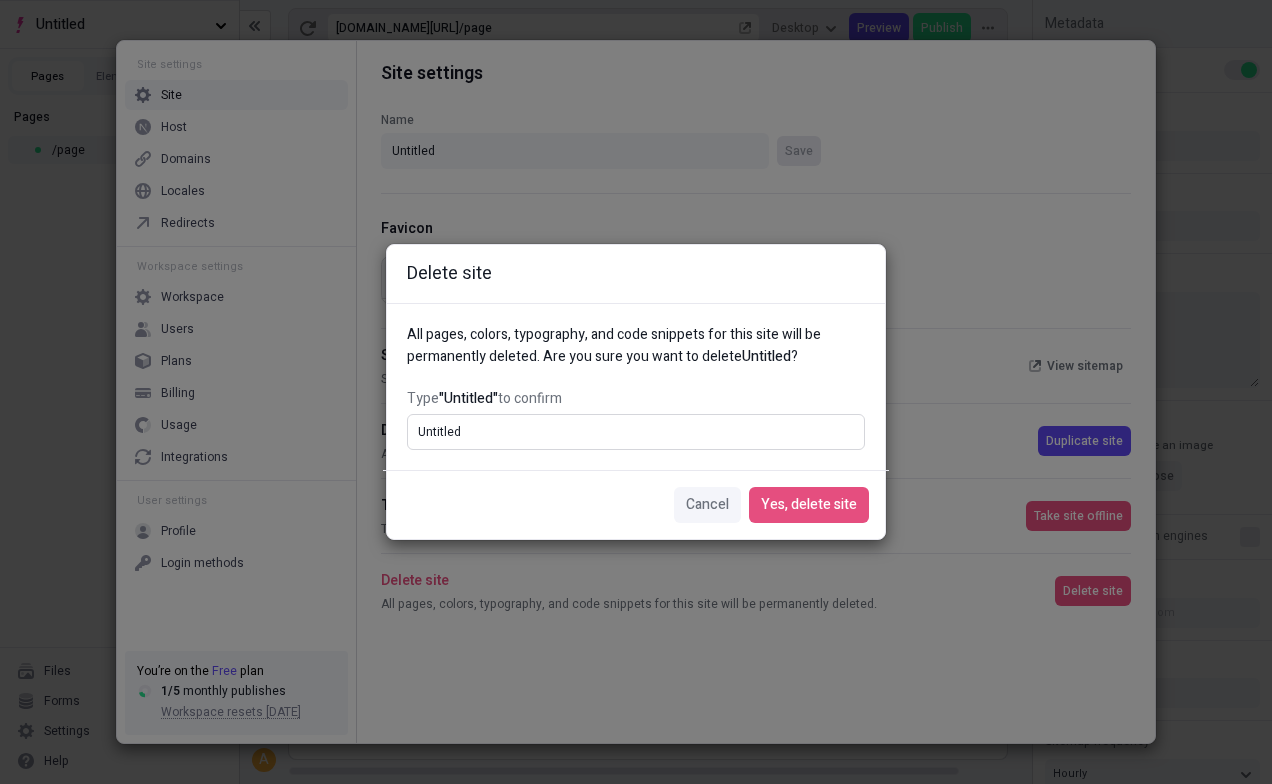 type on "Untitled" 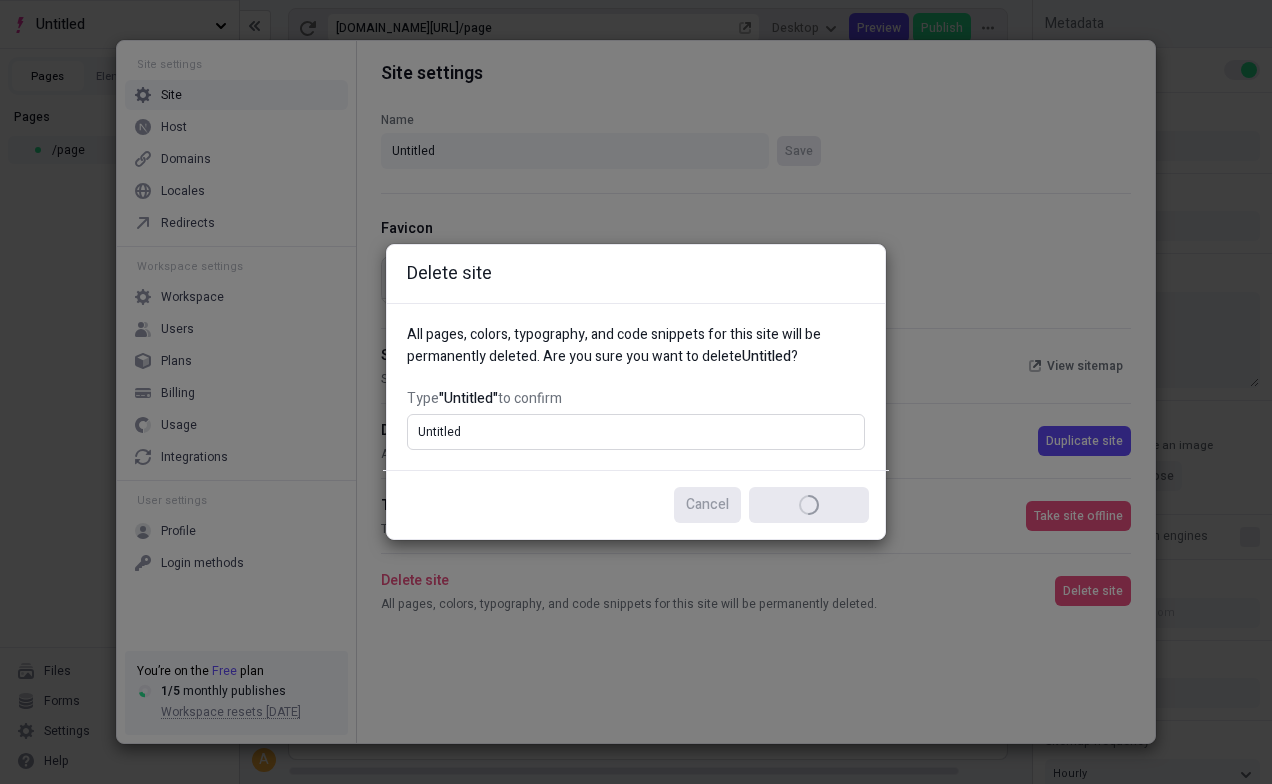 type 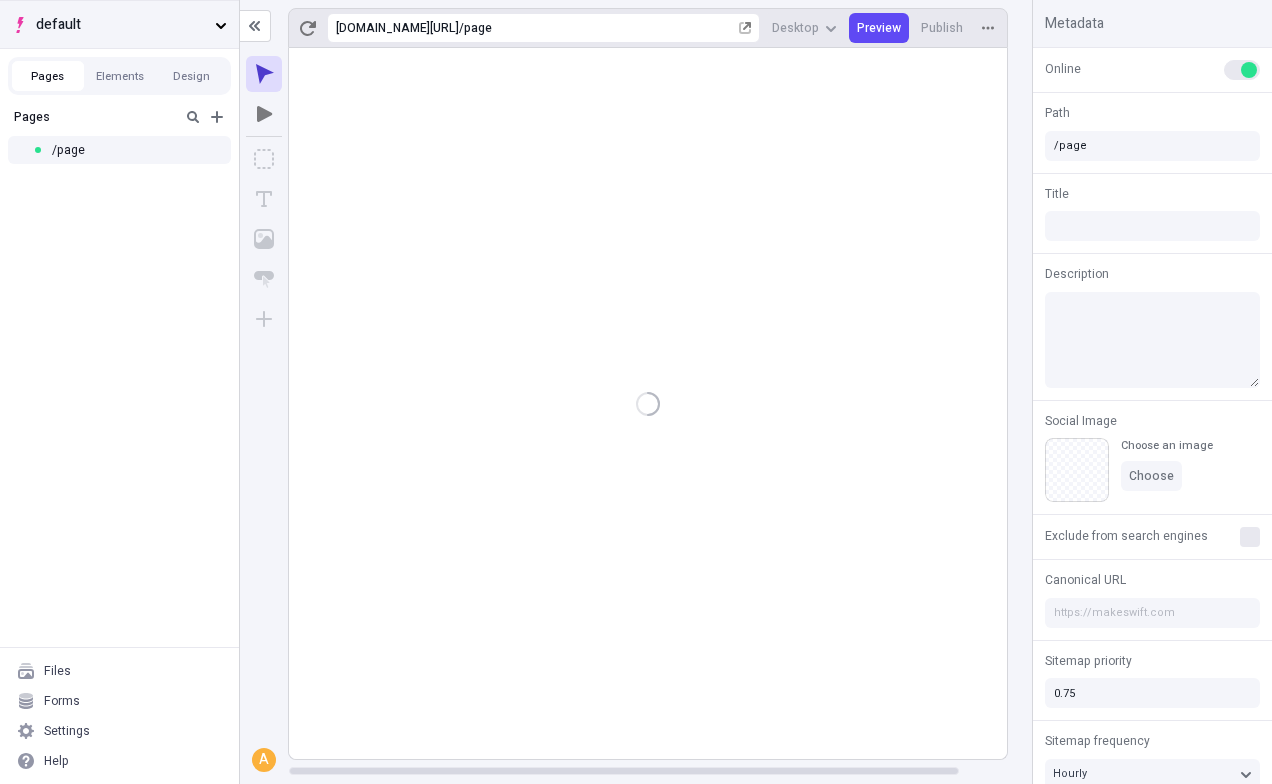 click on "default" at bounding box center (121, 25) 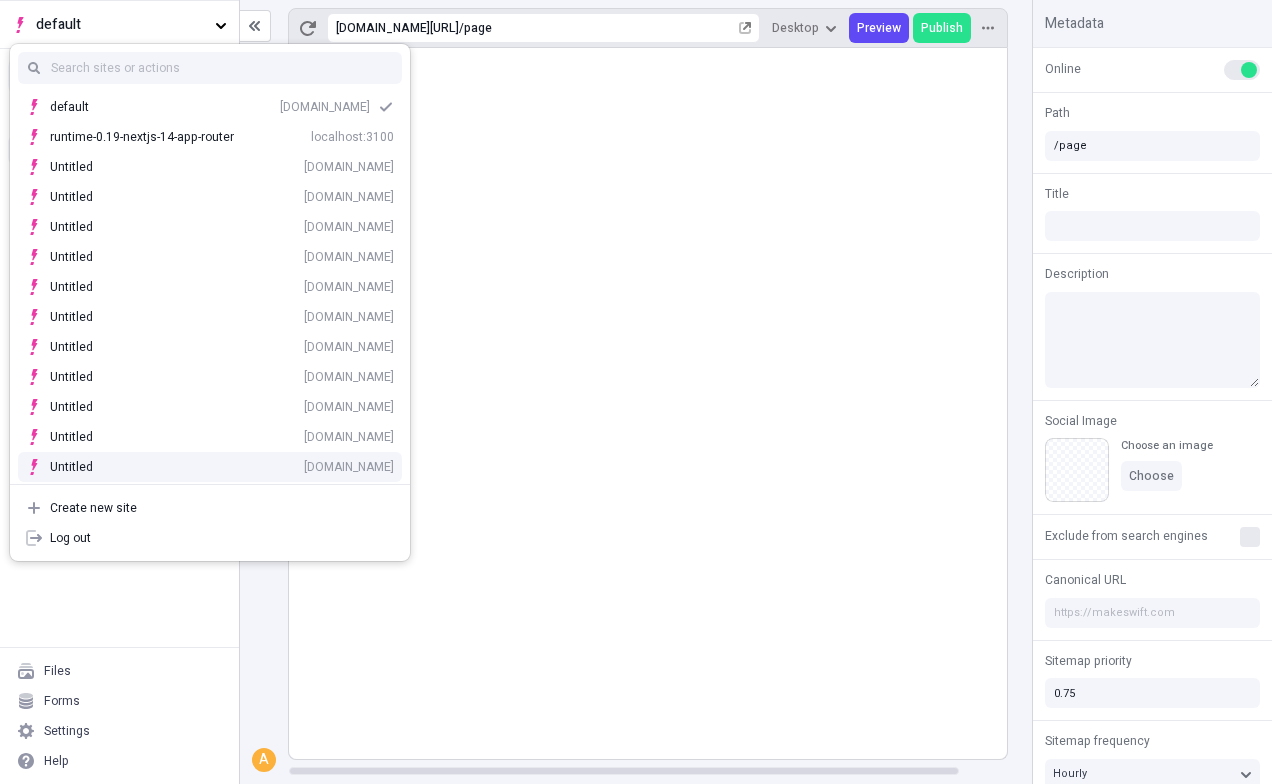 click on "Untitled 22w5e2ro3nh.staging.makeswift.site" at bounding box center (222, 467) 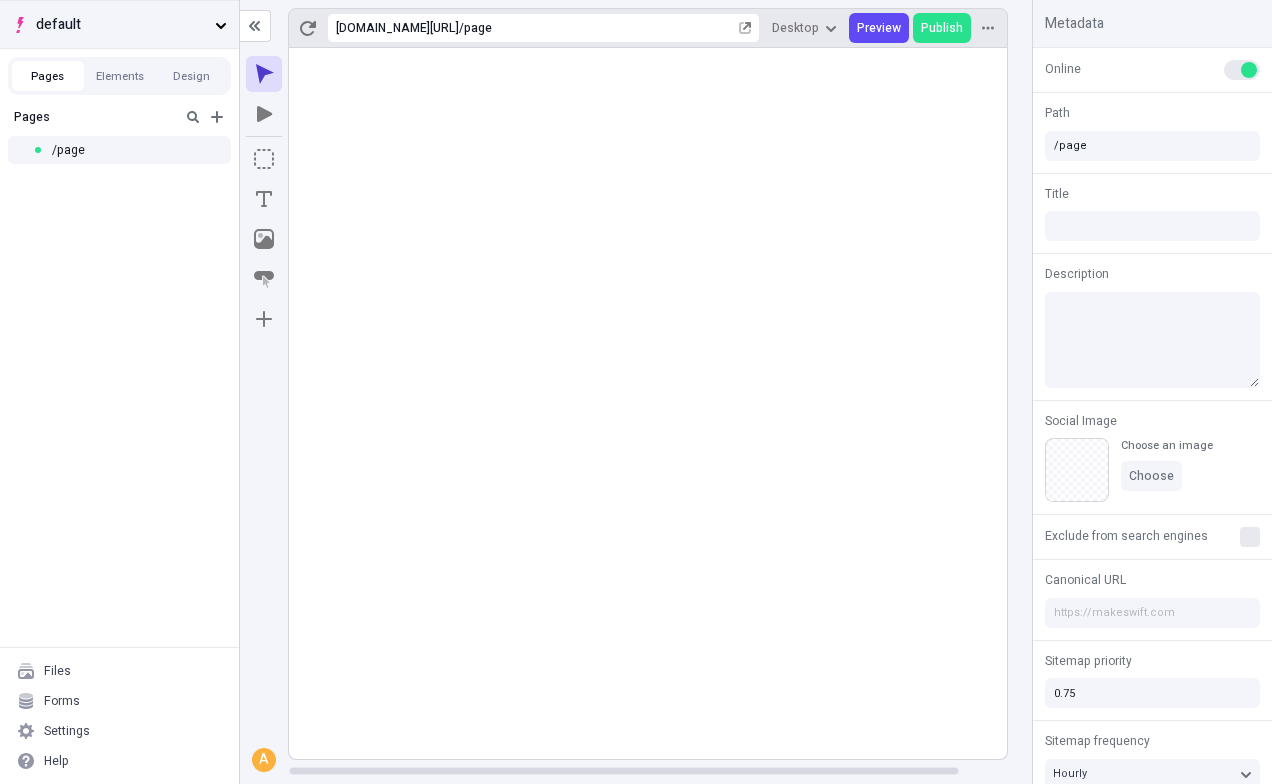click 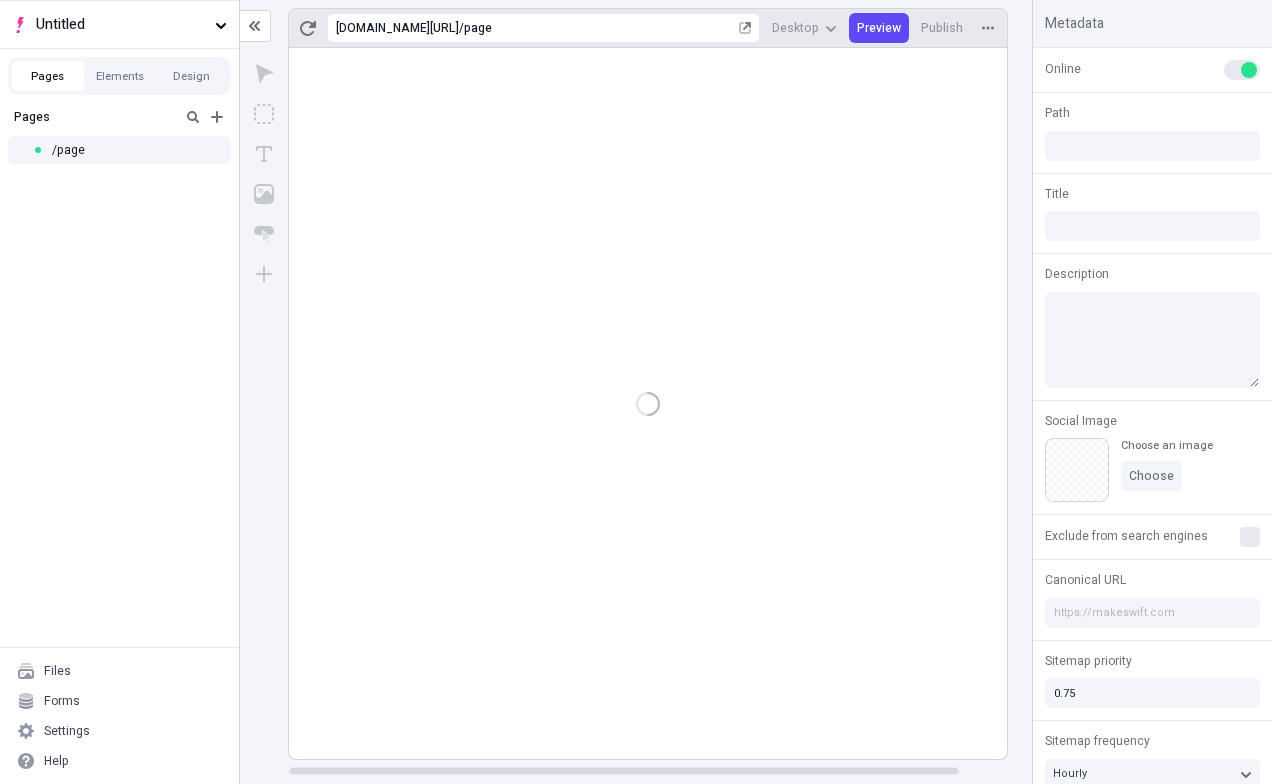 type on "/page" 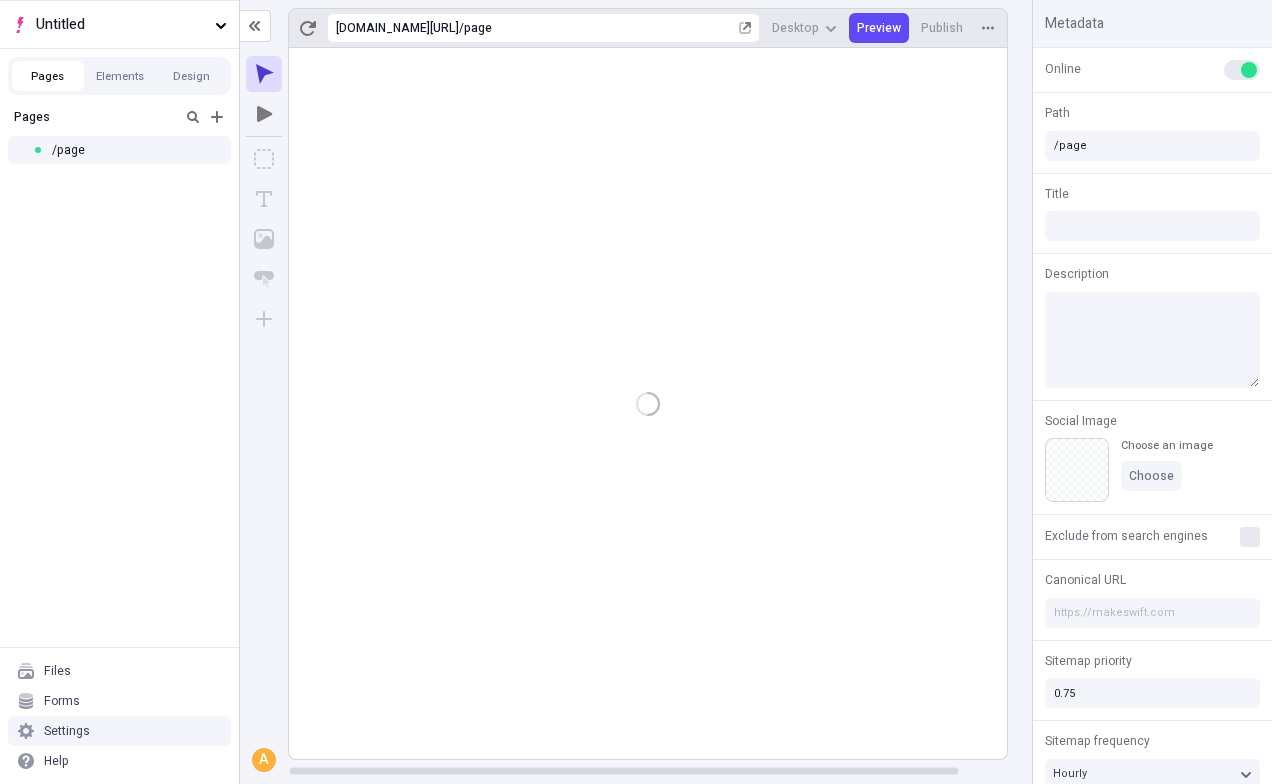 click on "Settings" at bounding box center (119, 731) 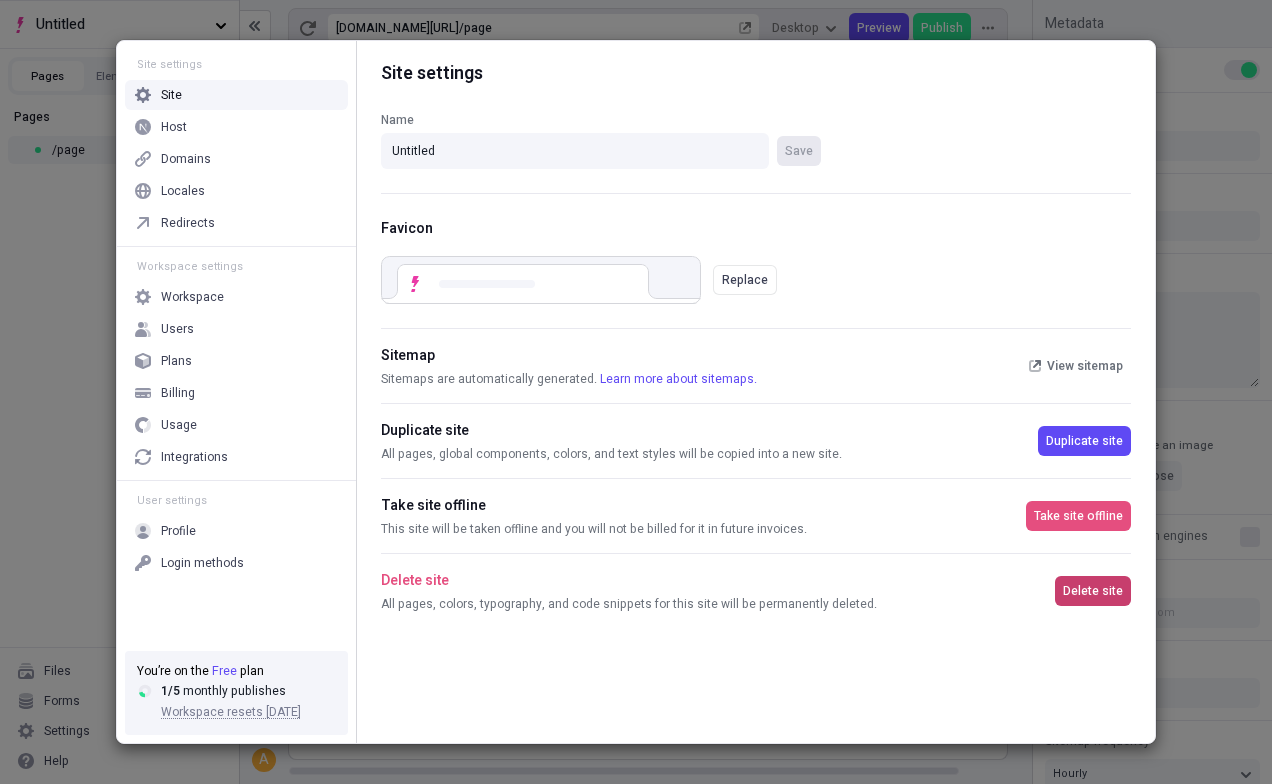 click on "Delete site" at bounding box center [1093, 591] 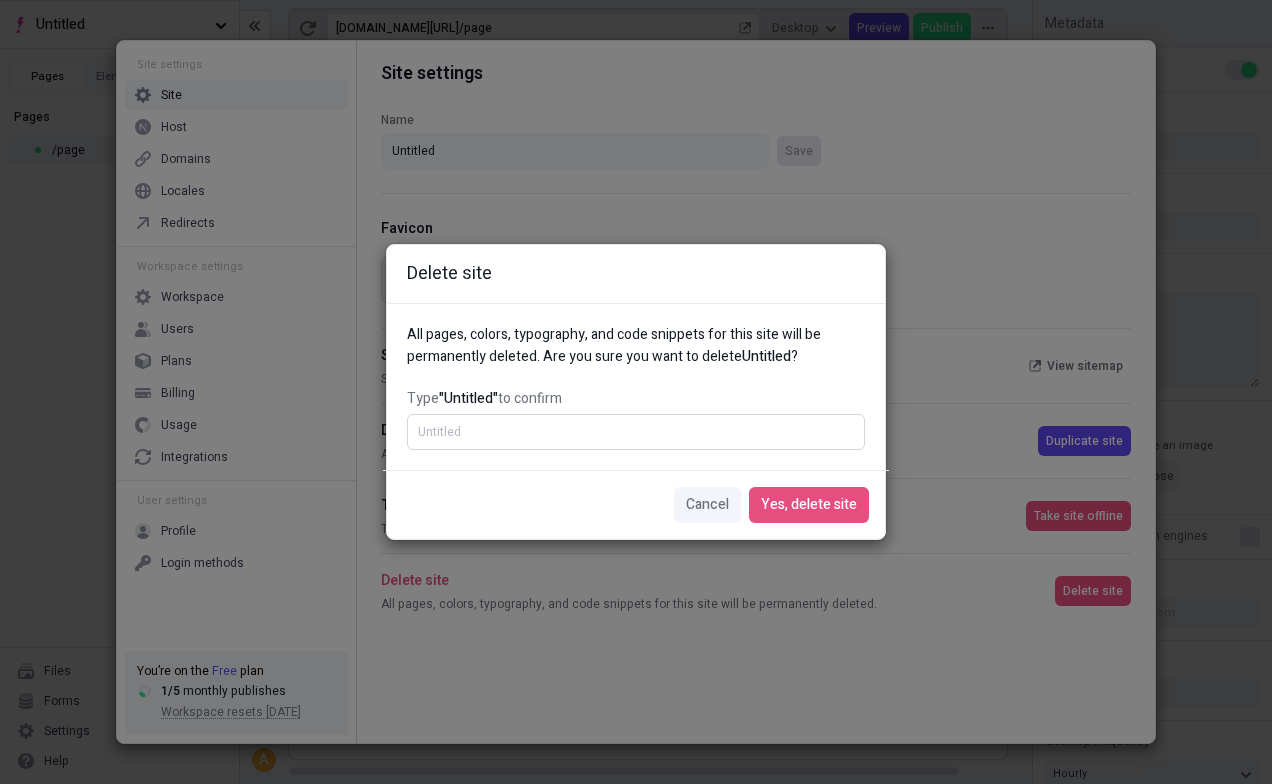 click on "Type  "Untitled"  to confirm" at bounding box center [636, 432] 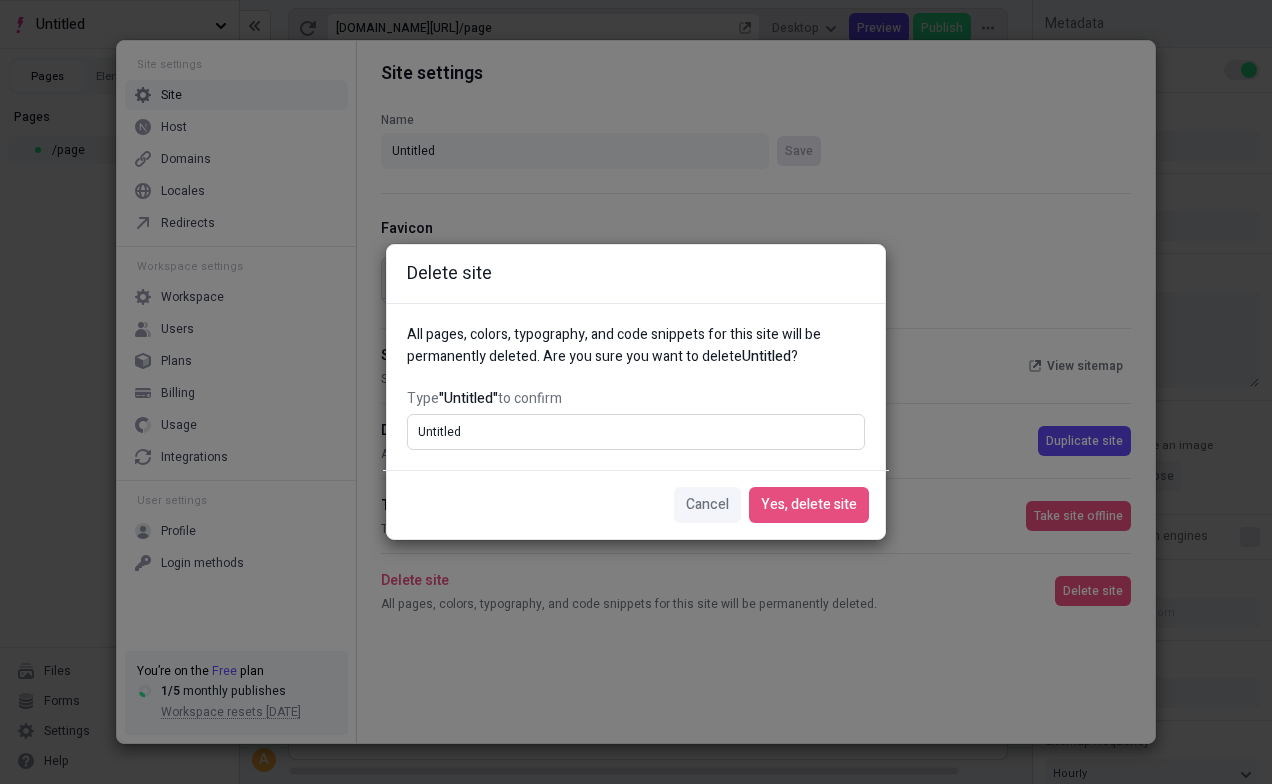 type on "Untitled" 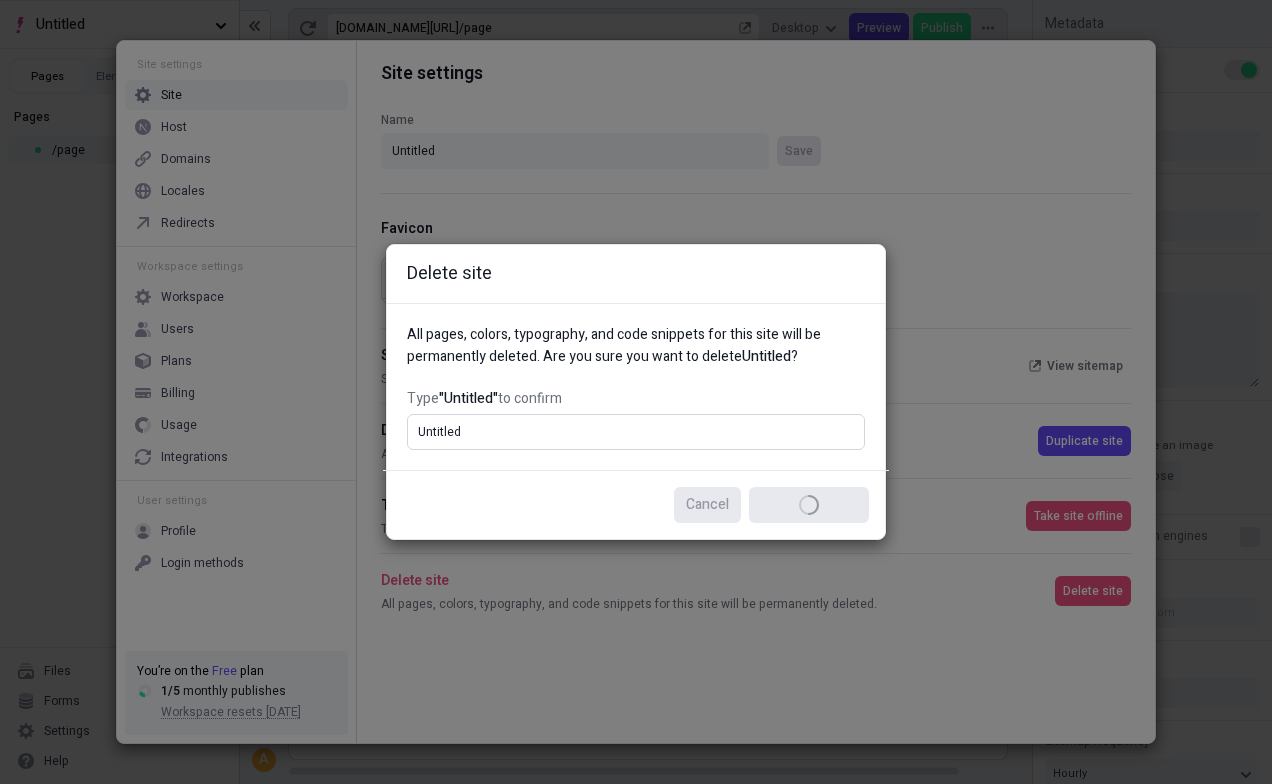 type 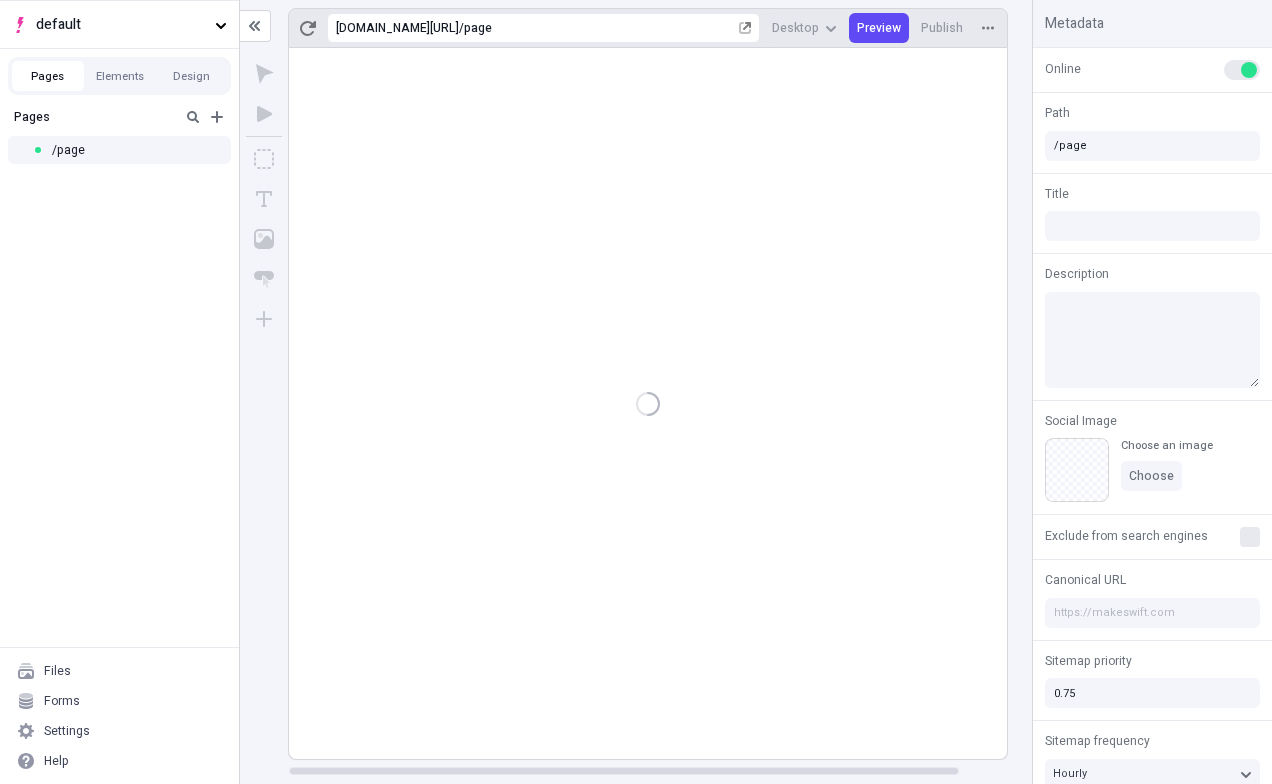 click on "default" at bounding box center [121, 25] 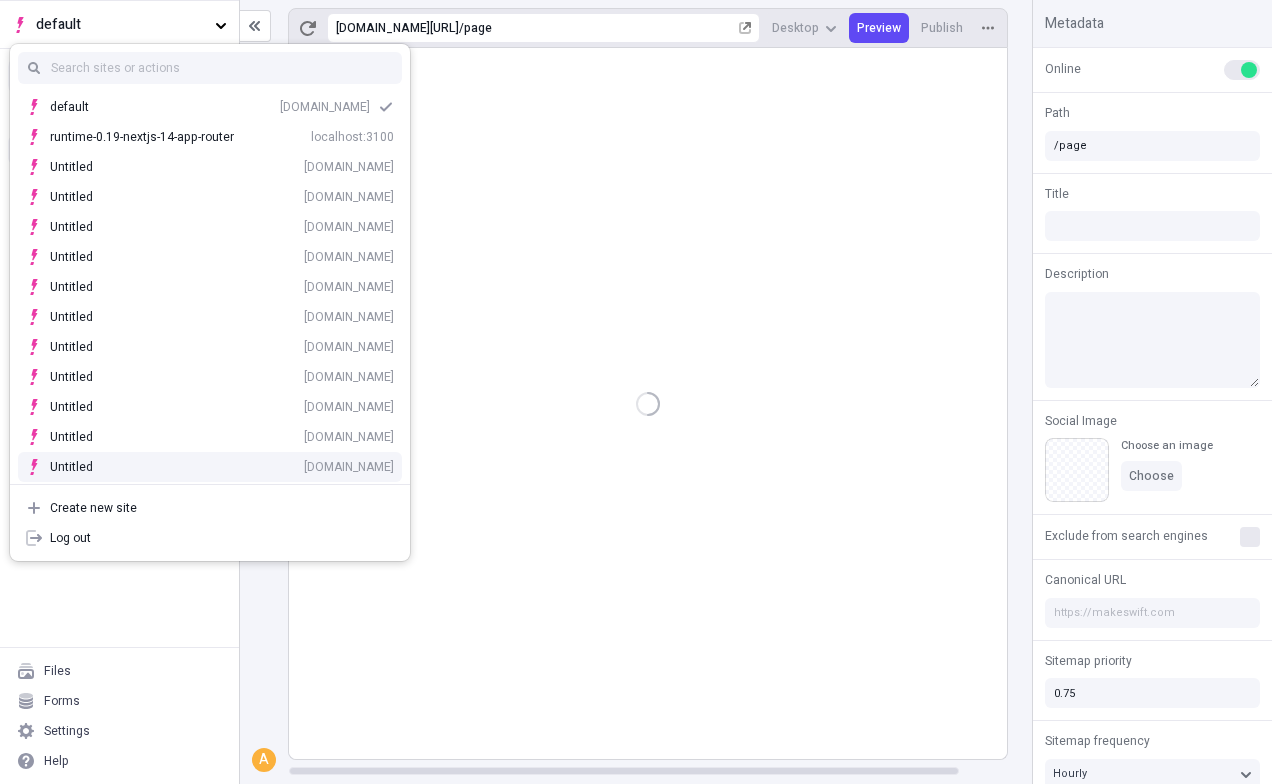 click on "Untitled m11tb1atncj.staging.makeswift.site" at bounding box center (222, 467) 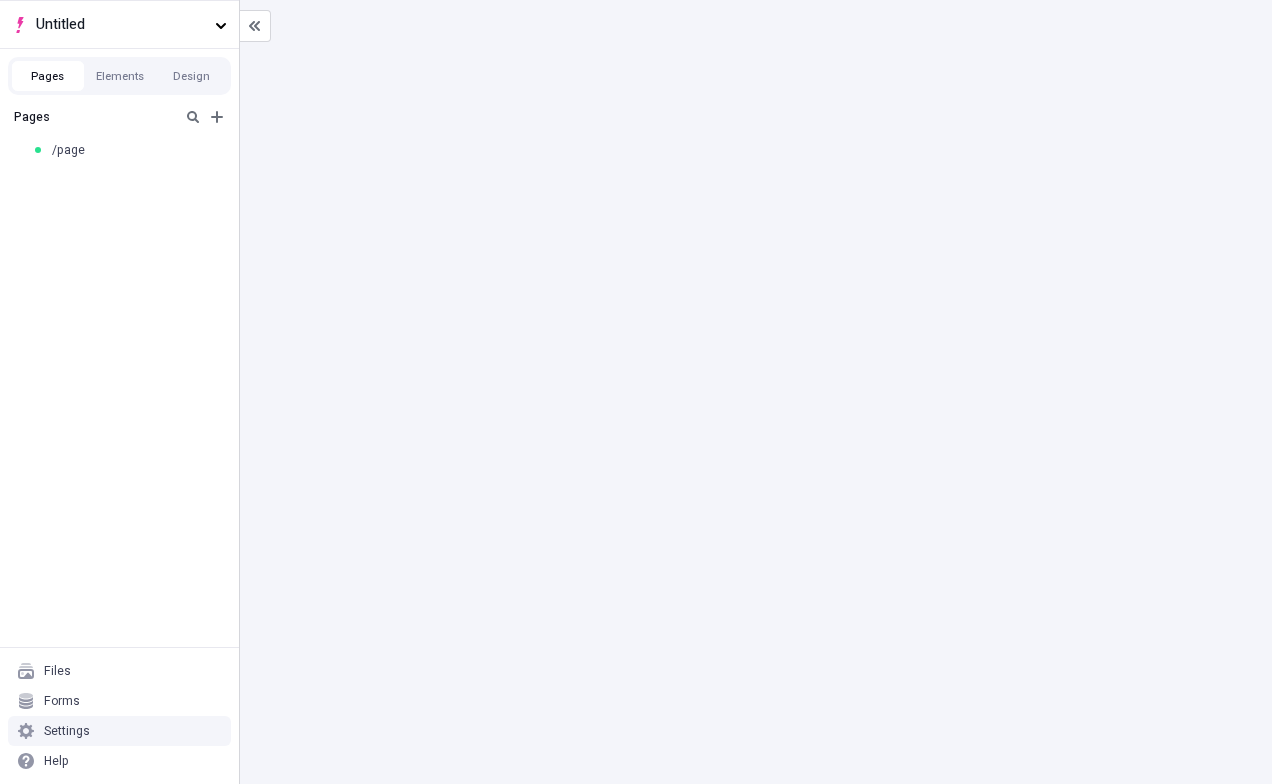 click on "Settings" at bounding box center [119, 731] 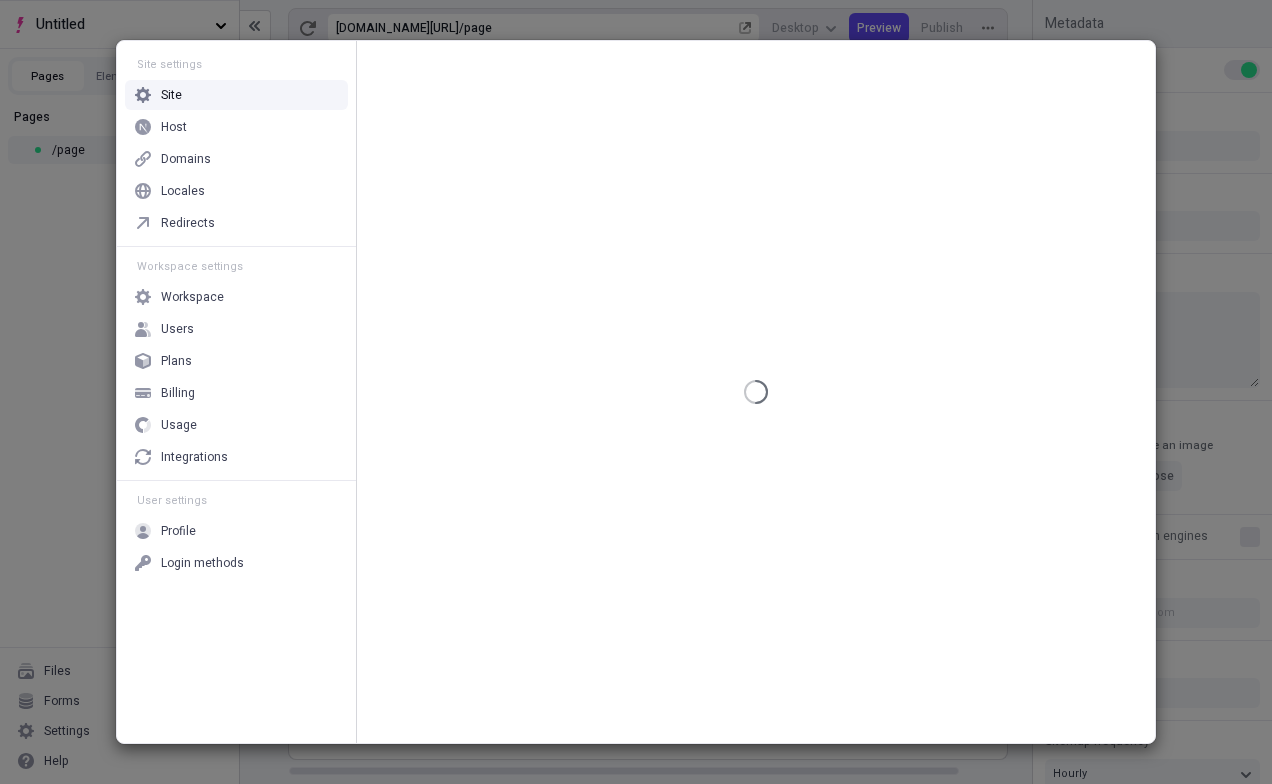 type on "/page" 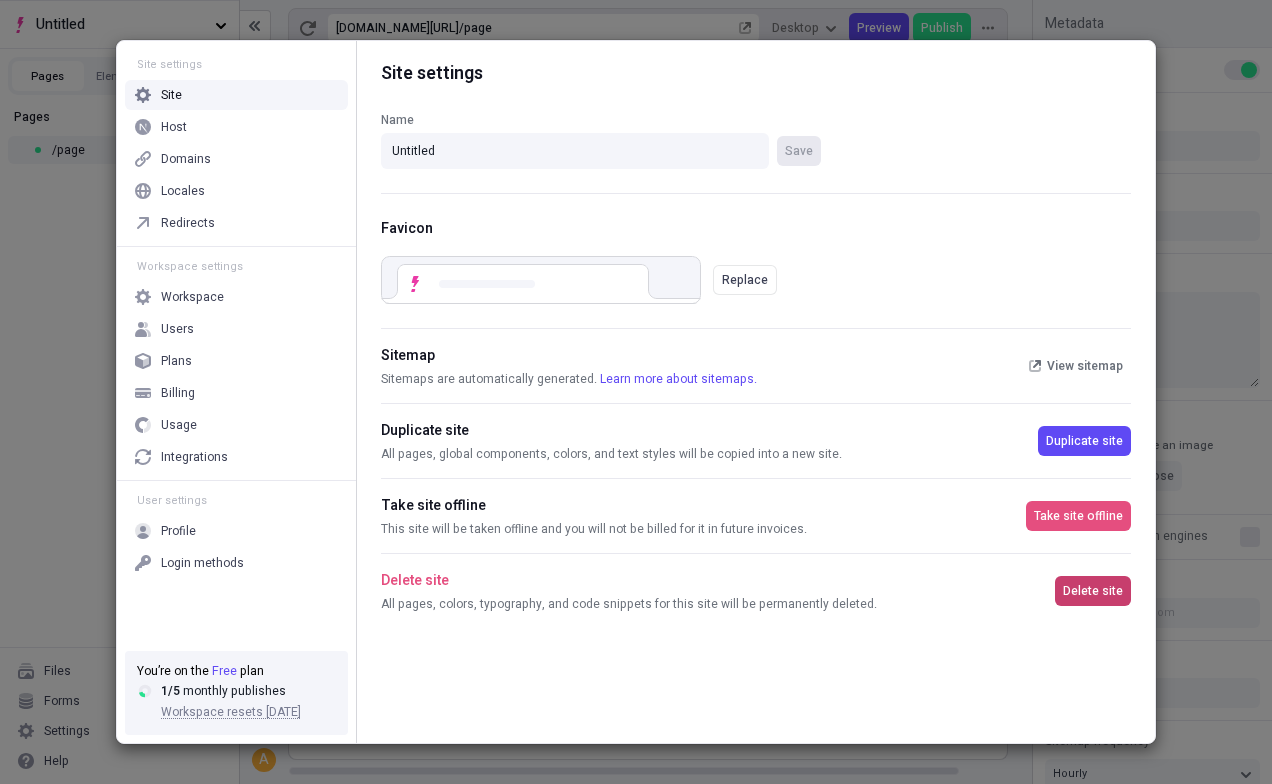 click on "Delete site" at bounding box center (1093, 591) 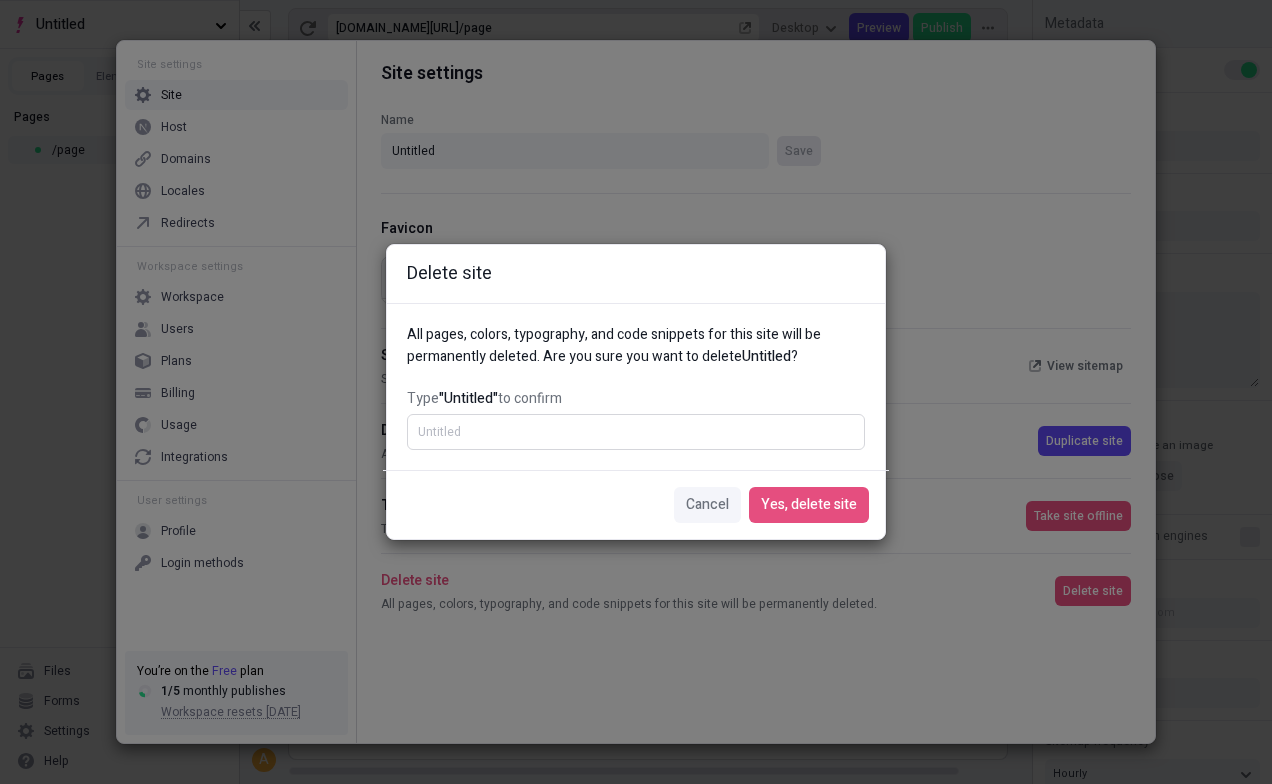 click on "Type  "Untitled"  to confirm" at bounding box center [636, 432] 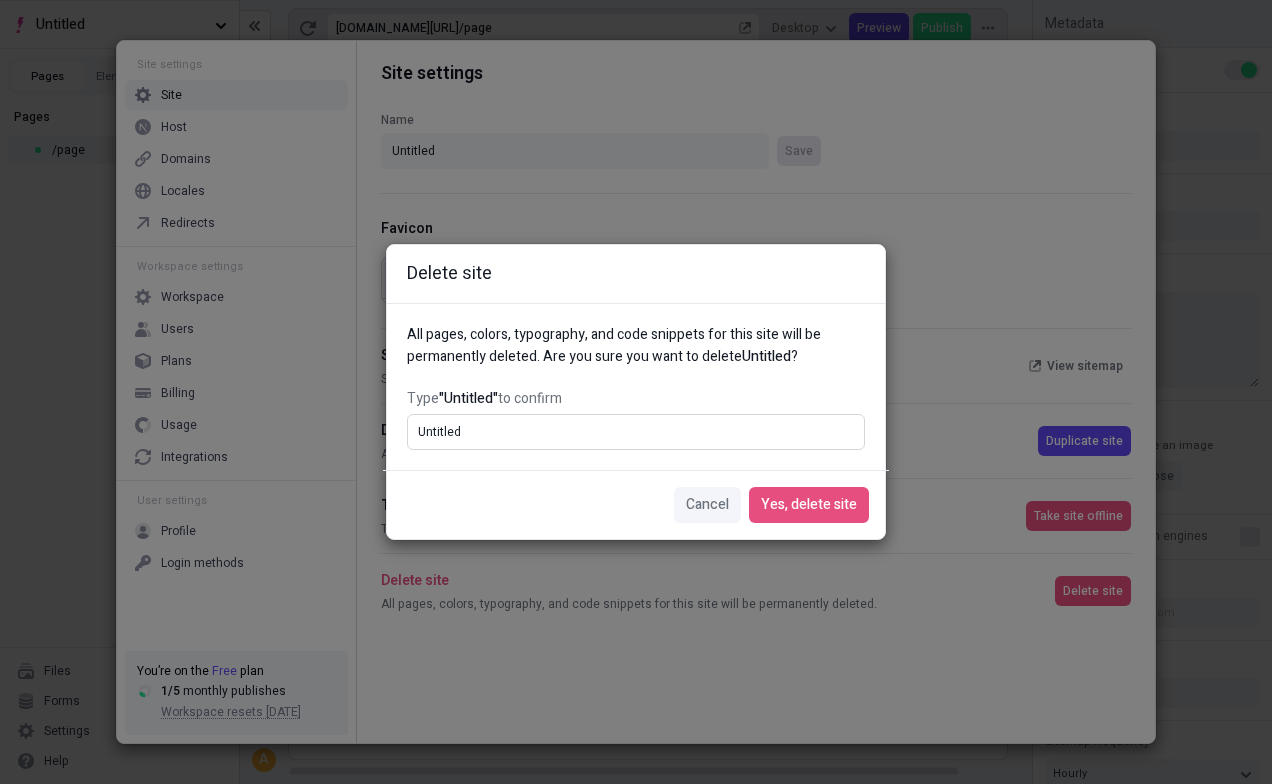 type on "Untitled" 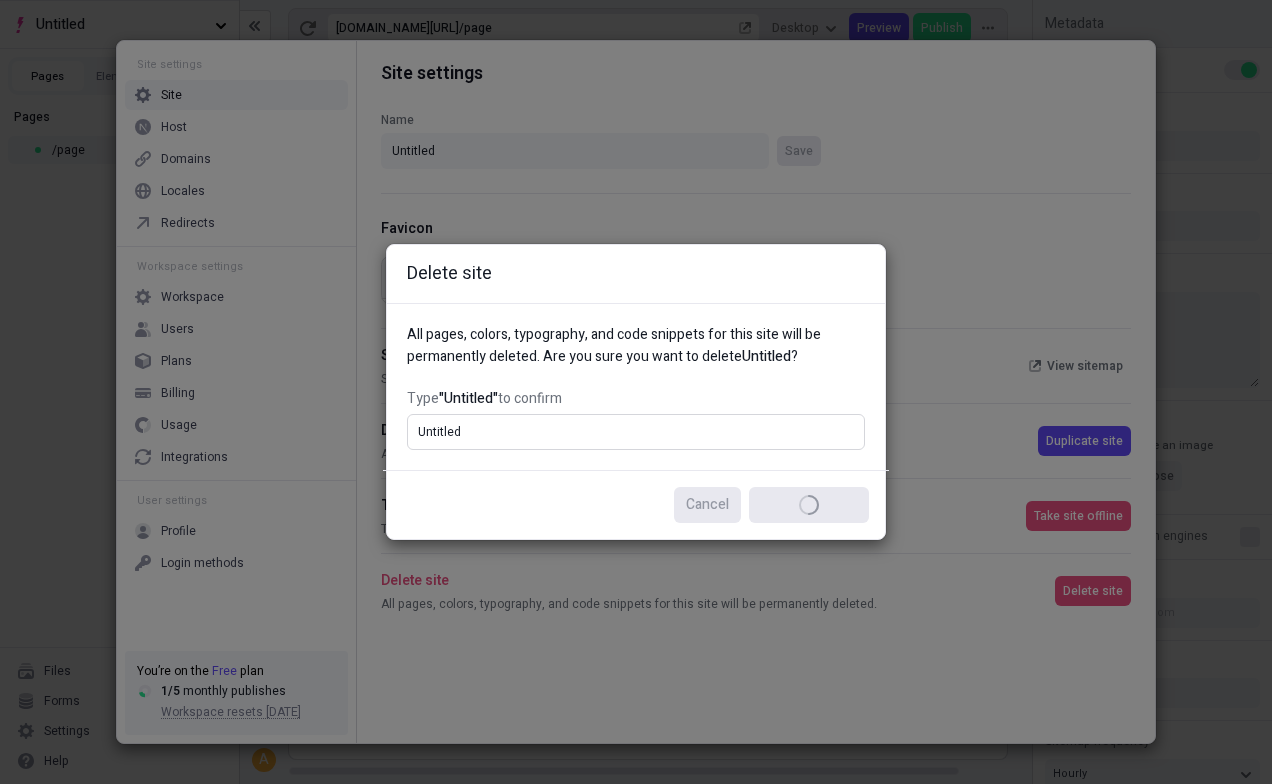 type 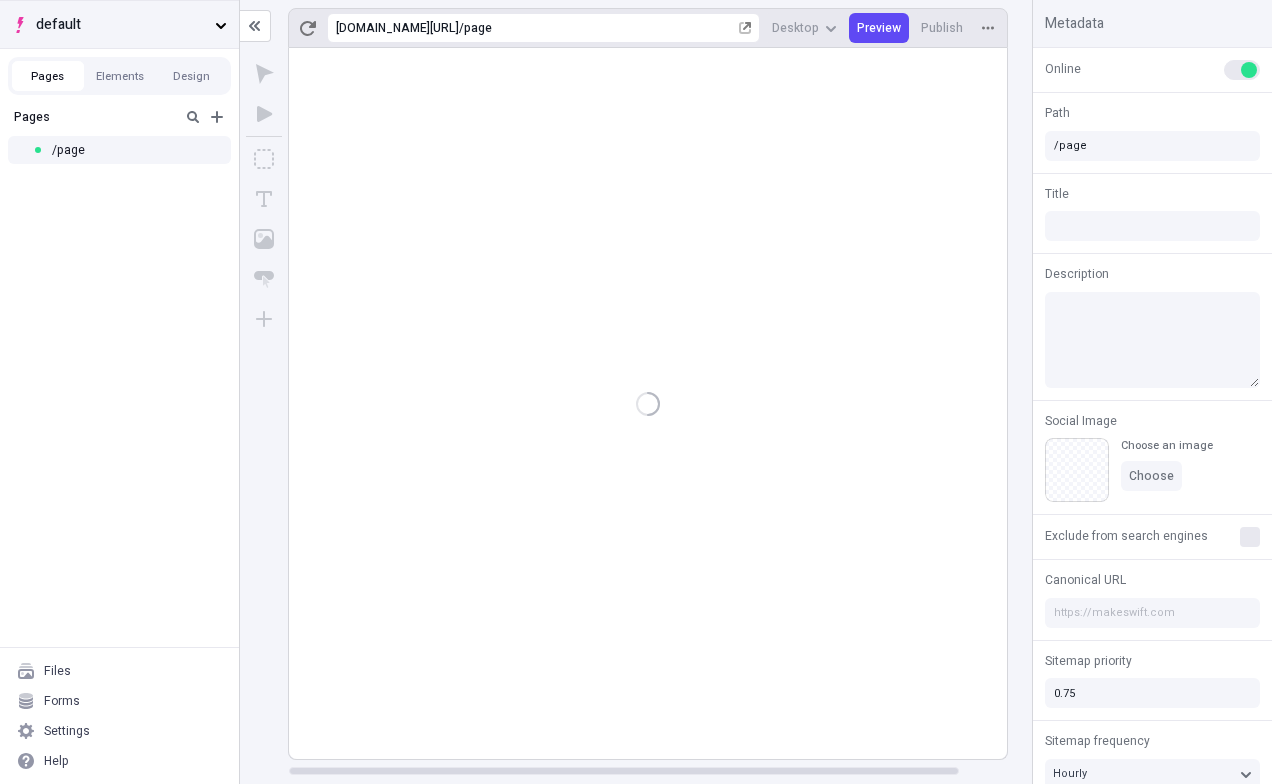 click on "default" at bounding box center [121, 25] 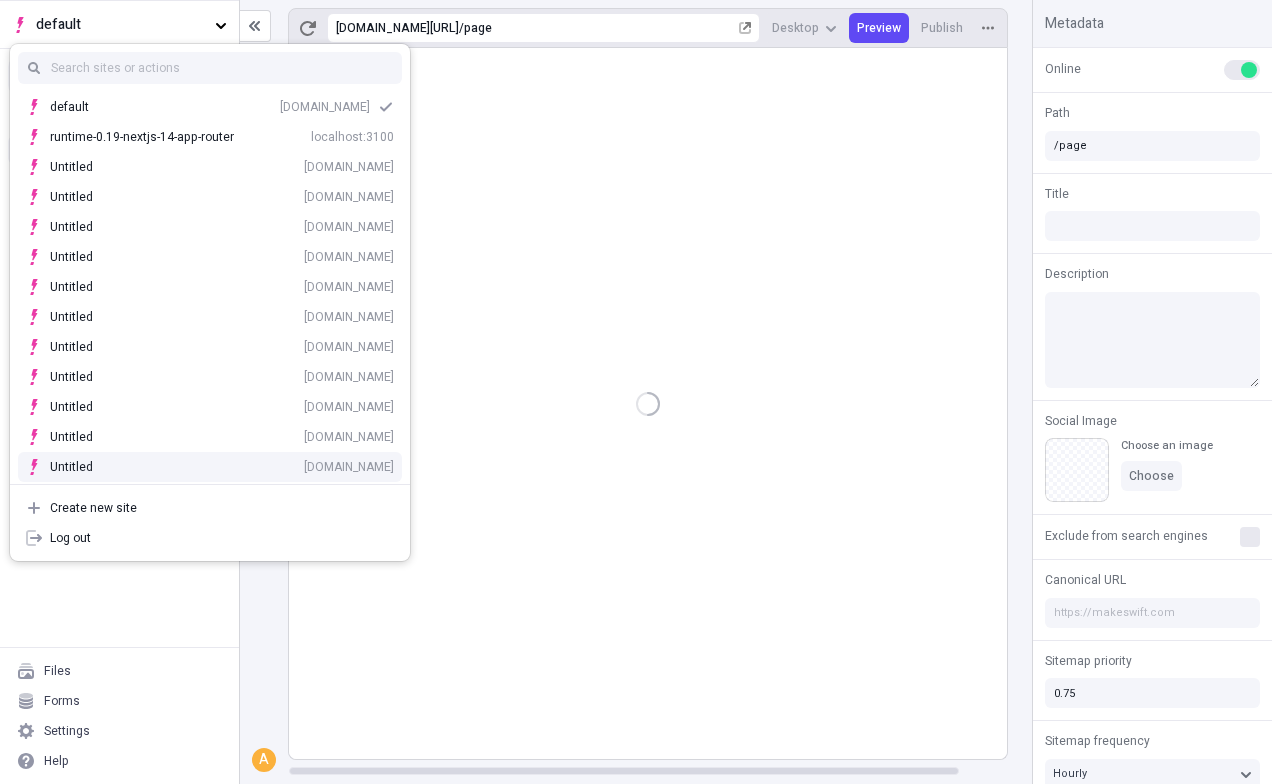 click on "Untitled rsrldlq0o8.staging.makeswift.site" at bounding box center (210, 467) 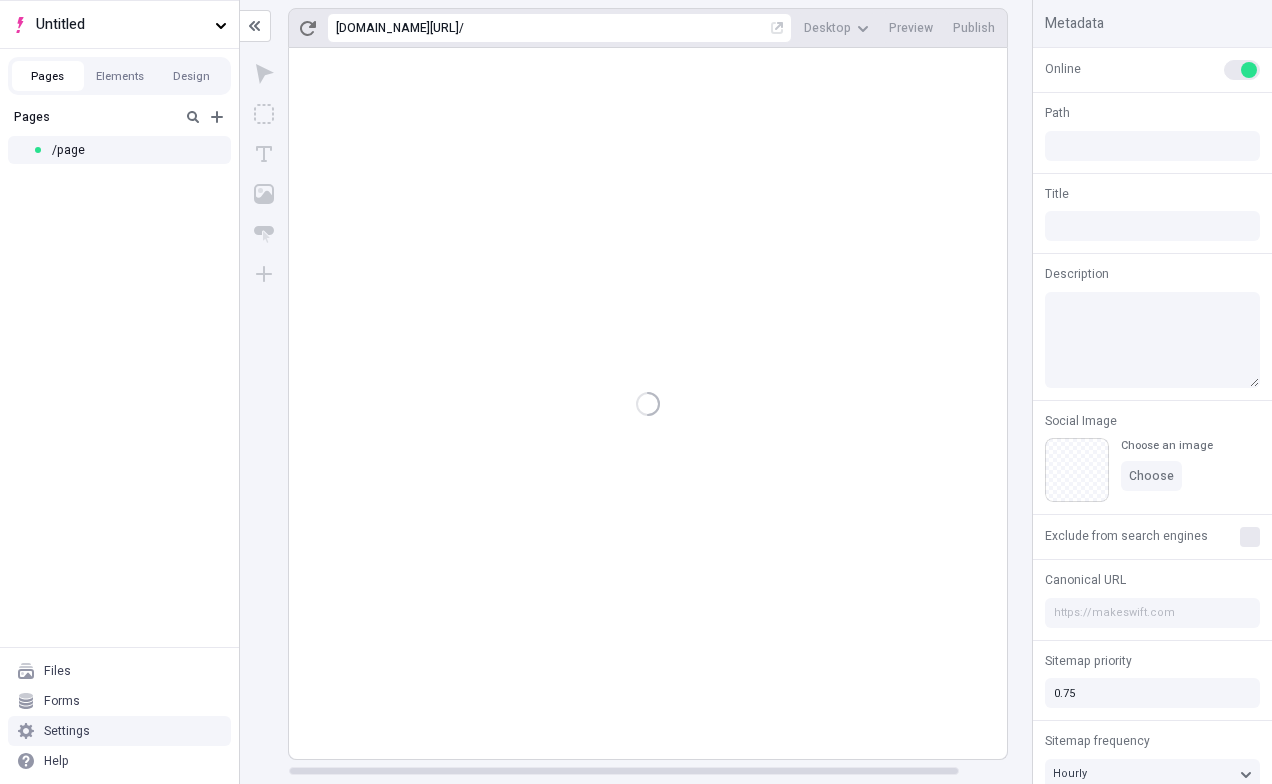 click on "Settings" at bounding box center (119, 731) 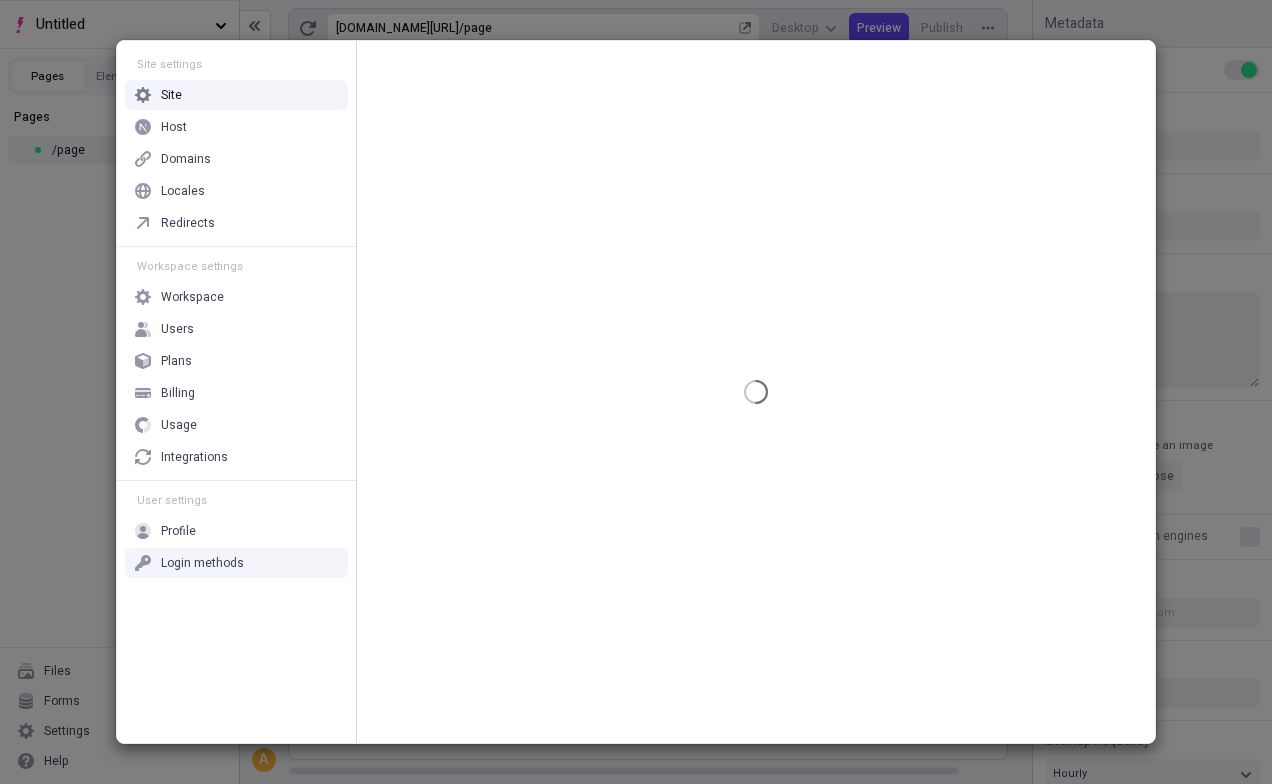 type on "/page" 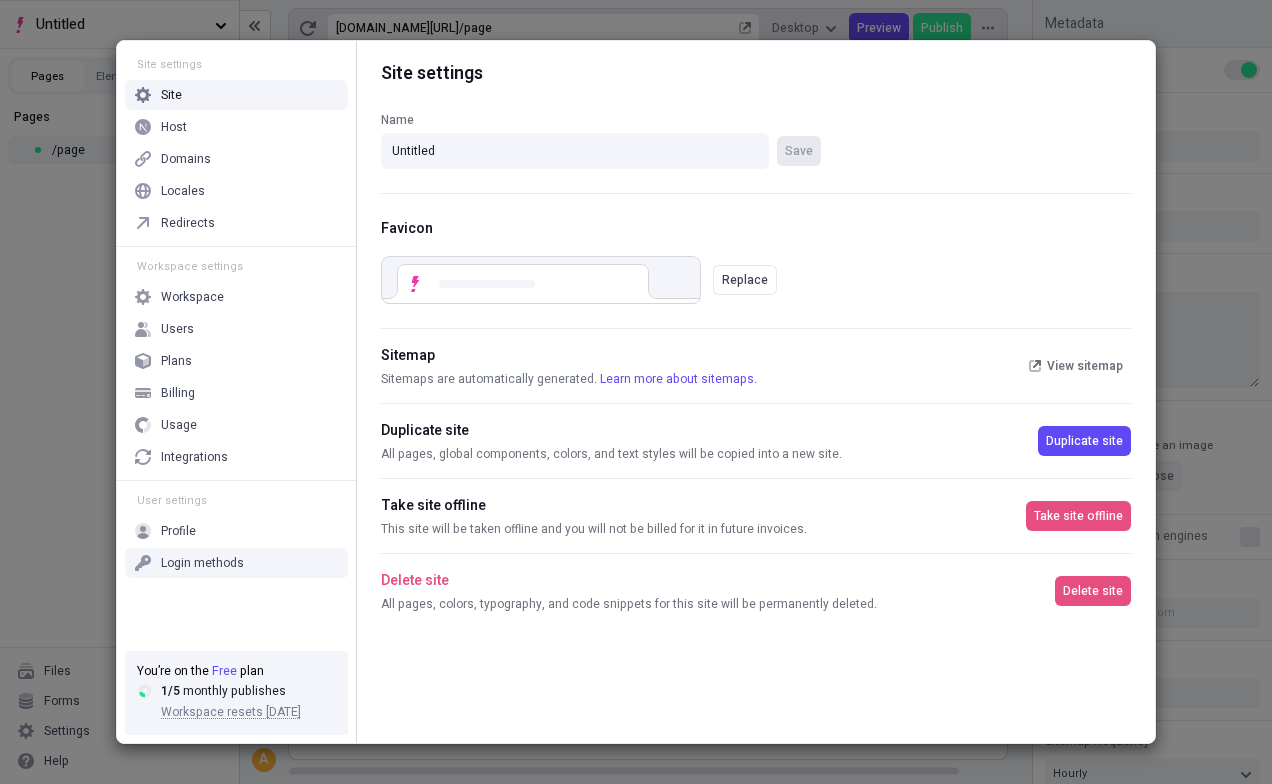 click on "Delete site All pages, colors, typography, and code snippets for this site will be permanently deleted. Delete site" at bounding box center (756, 590) 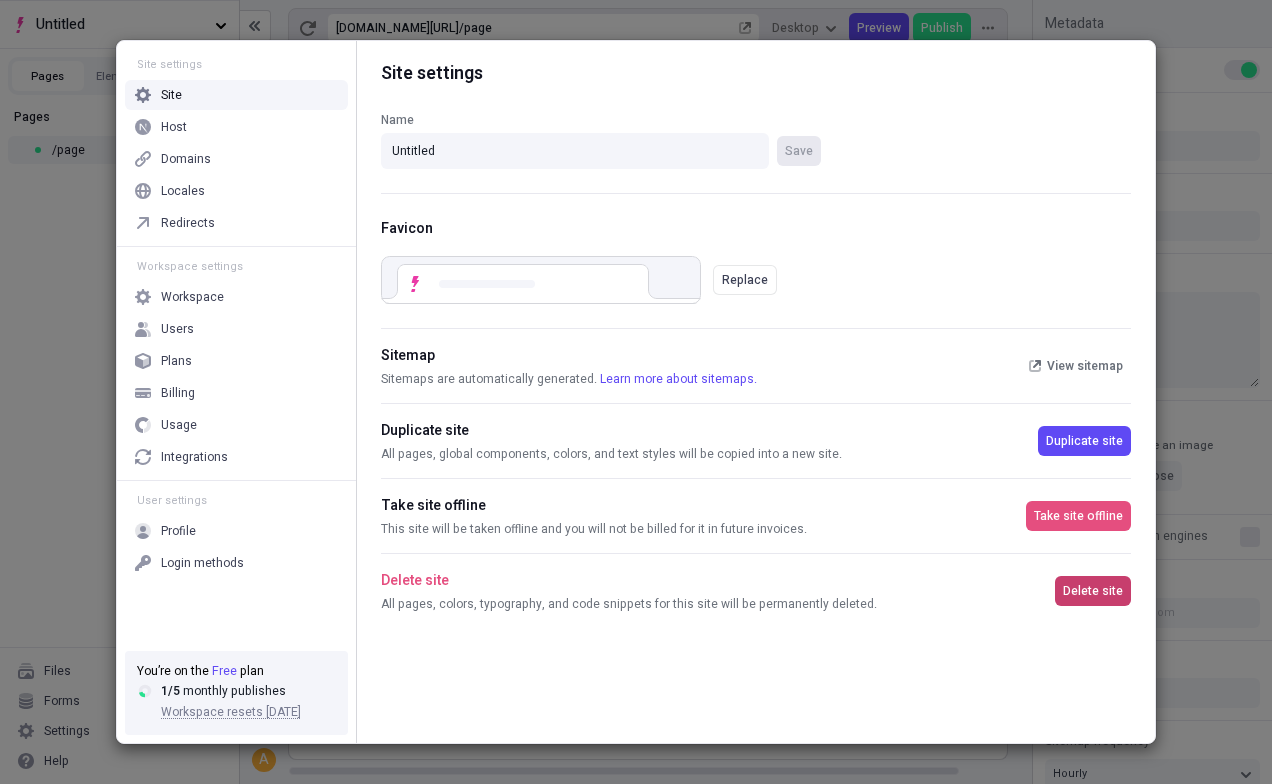 click on "Delete site" at bounding box center [1093, 591] 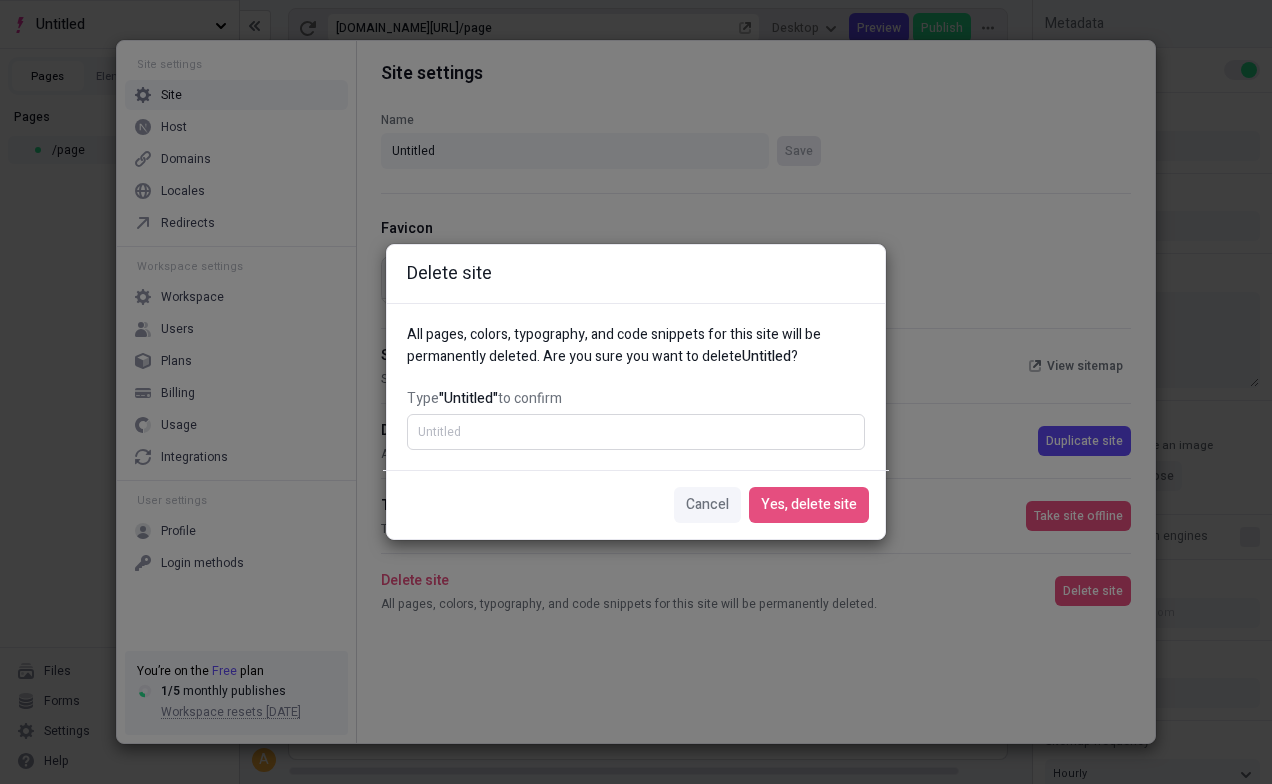 click on "Type  "Untitled"  to confirm" at bounding box center (636, 432) 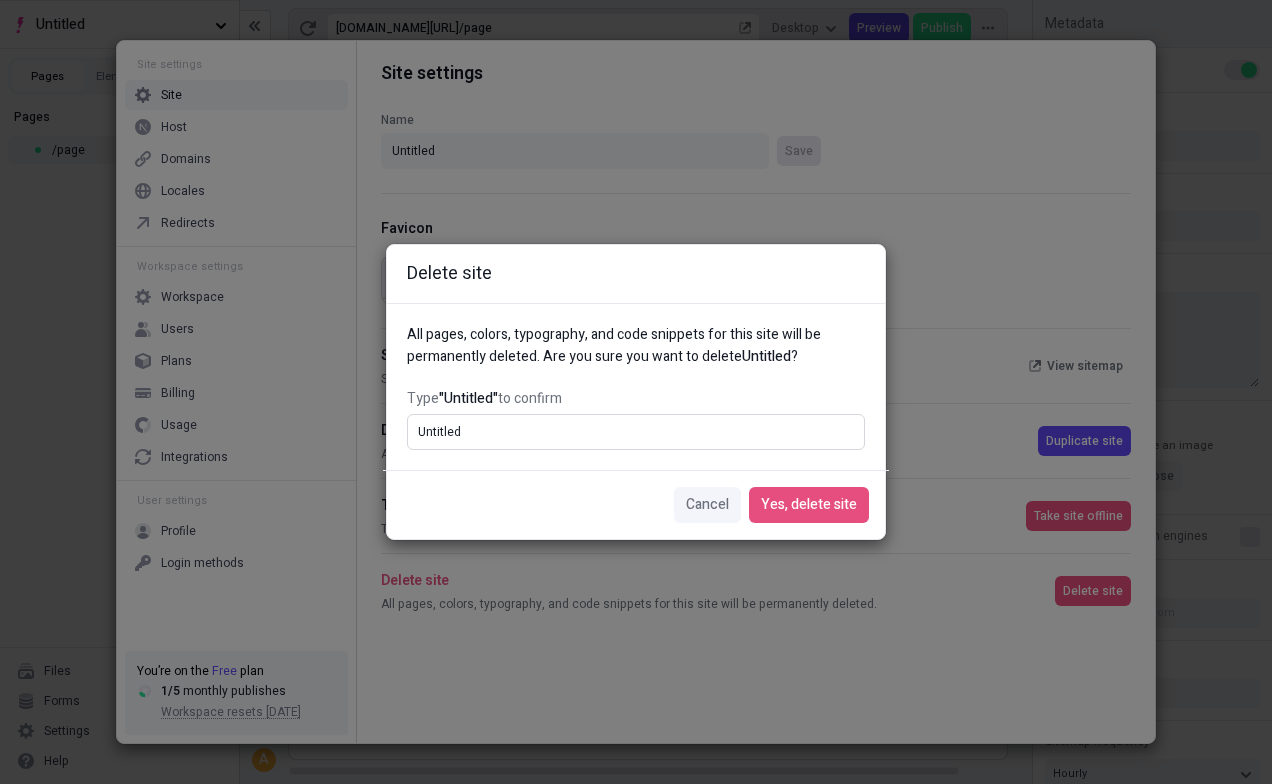 type on "Untitled" 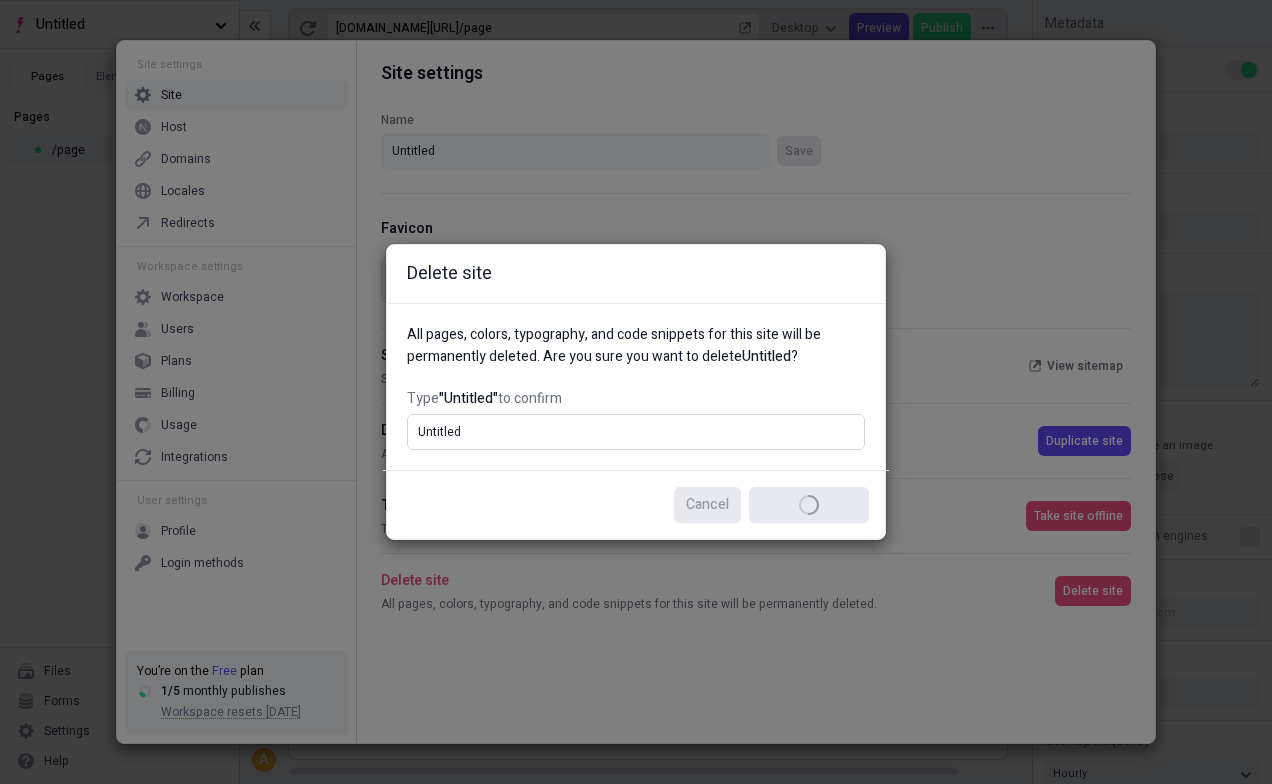 type 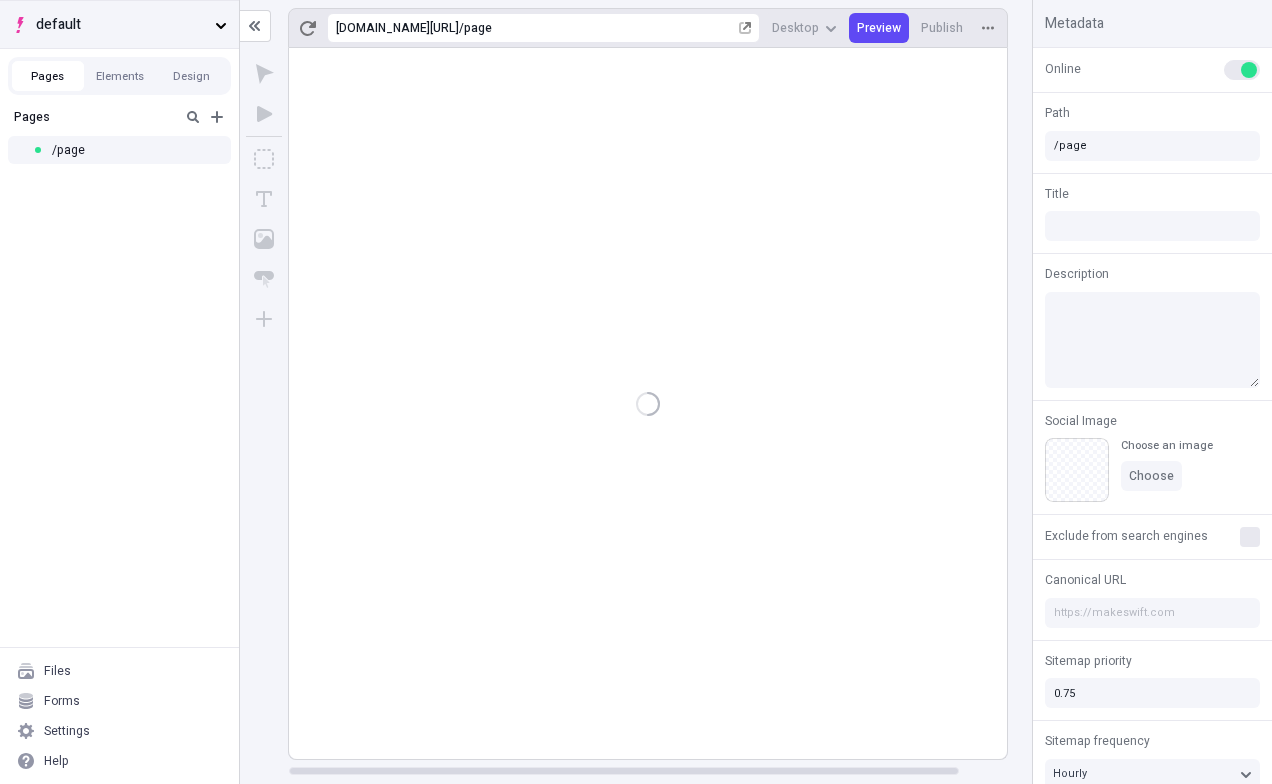 click on "default" at bounding box center (121, 25) 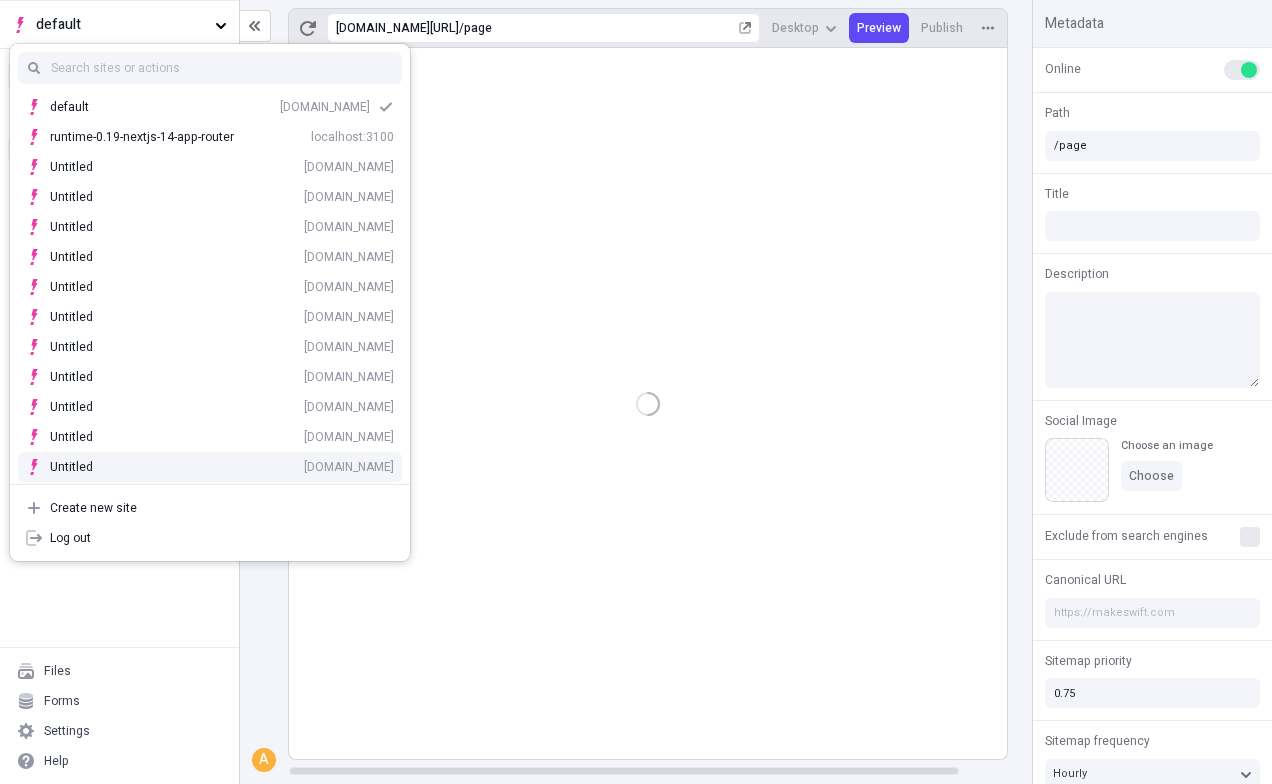click on "Untitled t8xpxaaxpq.staging.makeswift.site" at bounding box center (222, 467) 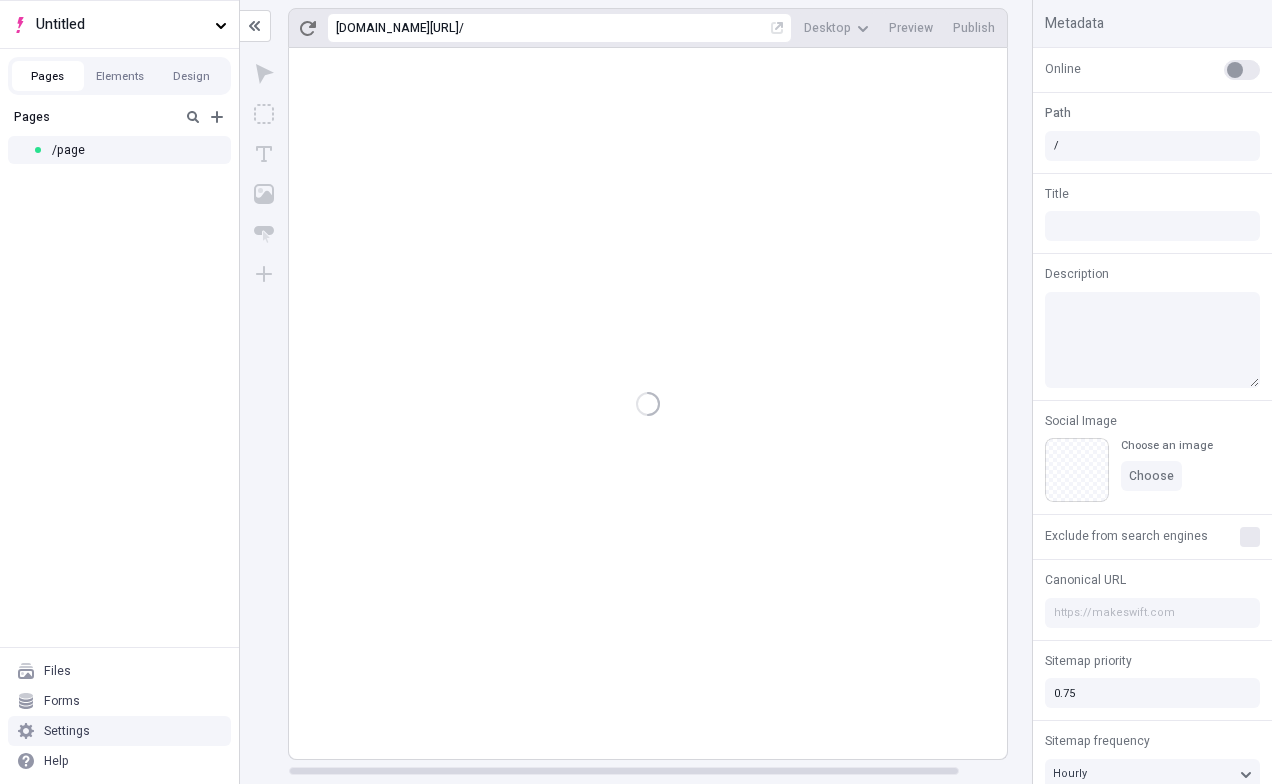 click on "Settings" at bounding box center (119, 731) 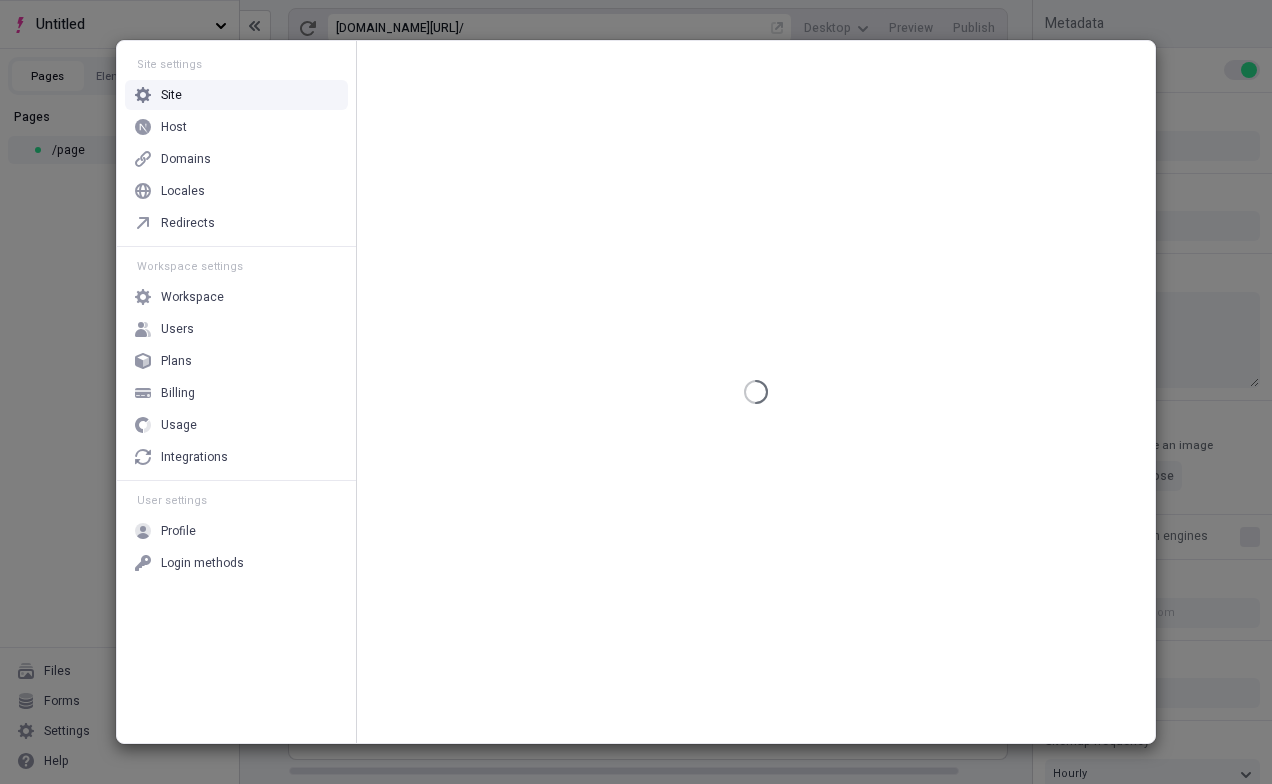 type on "/page" 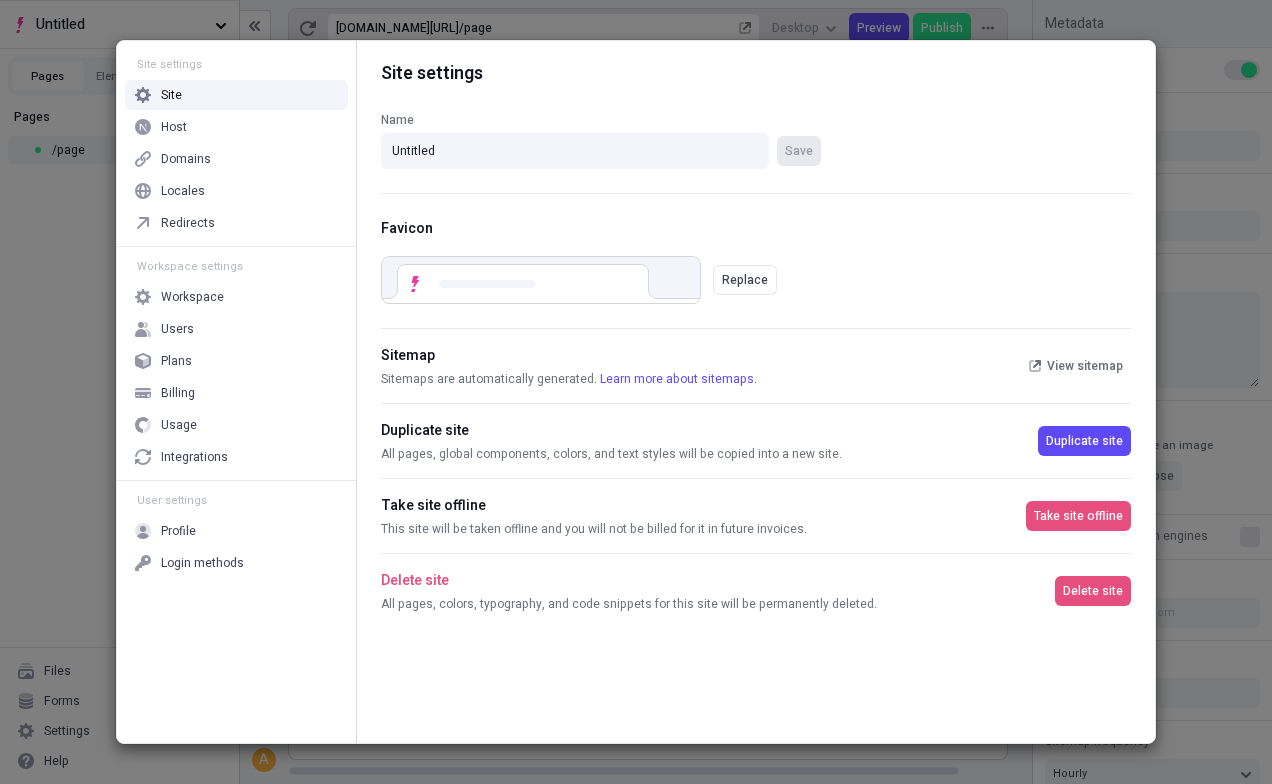 click on "Delete site All pages, colors, typography, and code snippets for this site will be permanently deleted. Delete site" at bounding box center [756, 590] 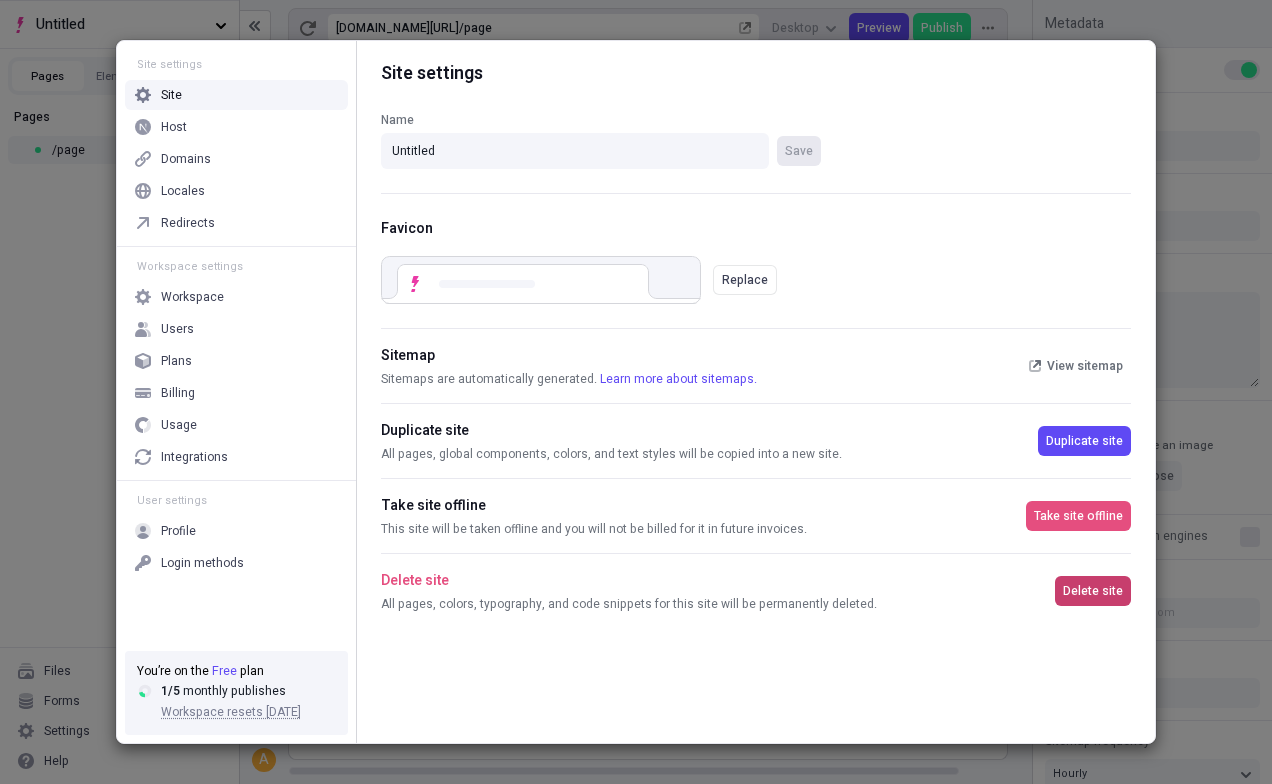 click on "Delete site" at bounding box center [1093, 591] 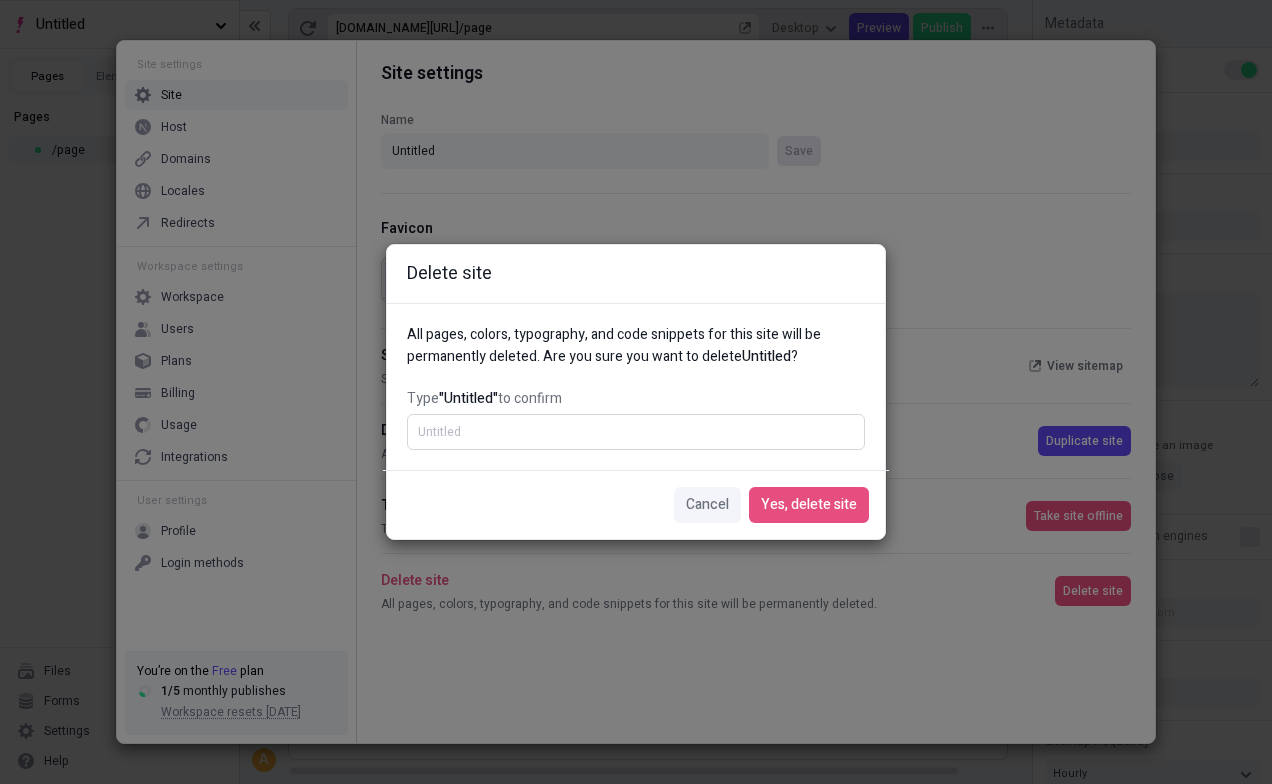 click on "Type  "Untitled"  to confirm" at bounding box center [636, 432] 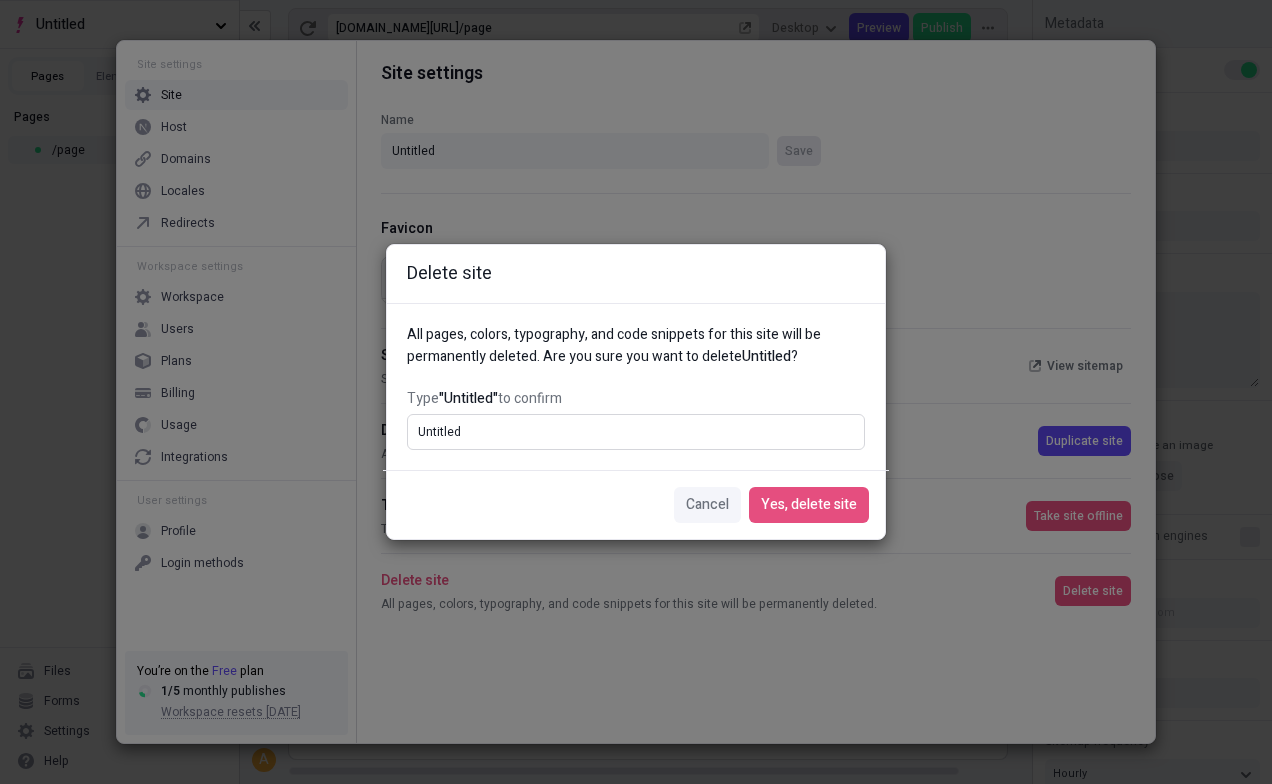 type on "Untitled" 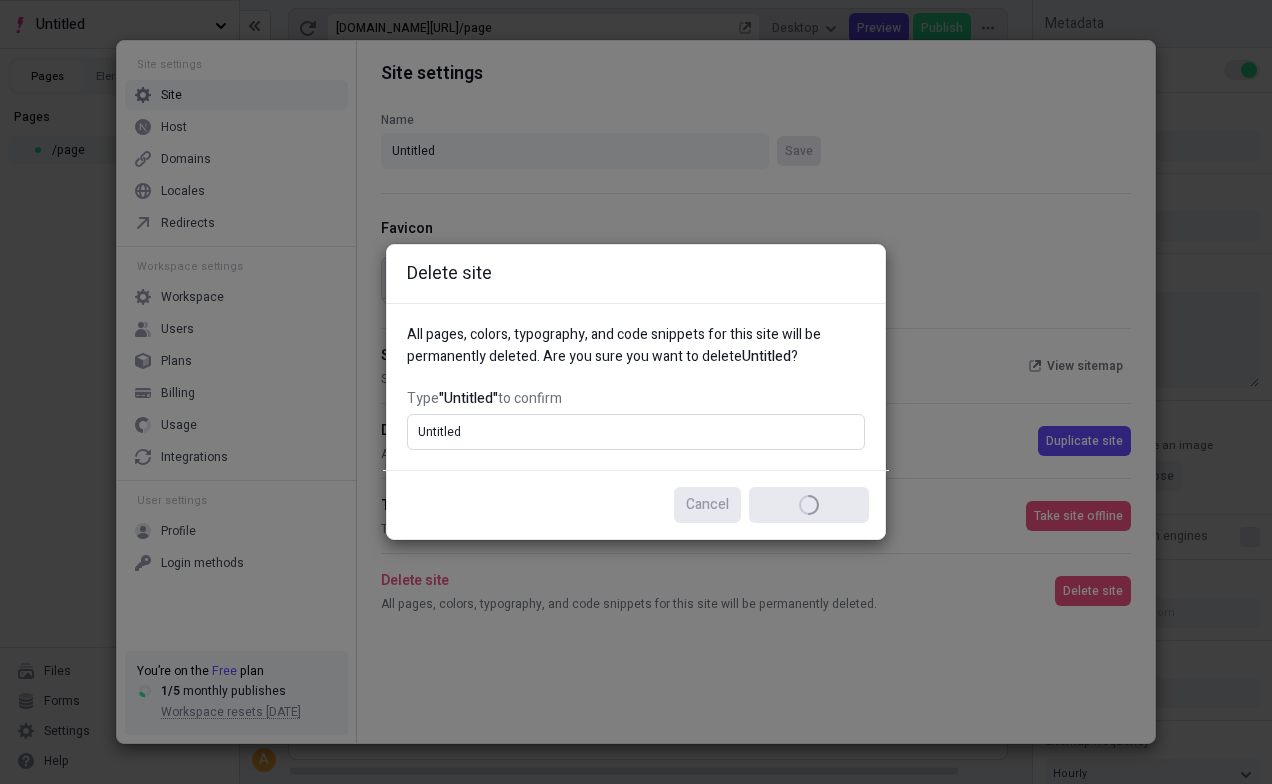 type 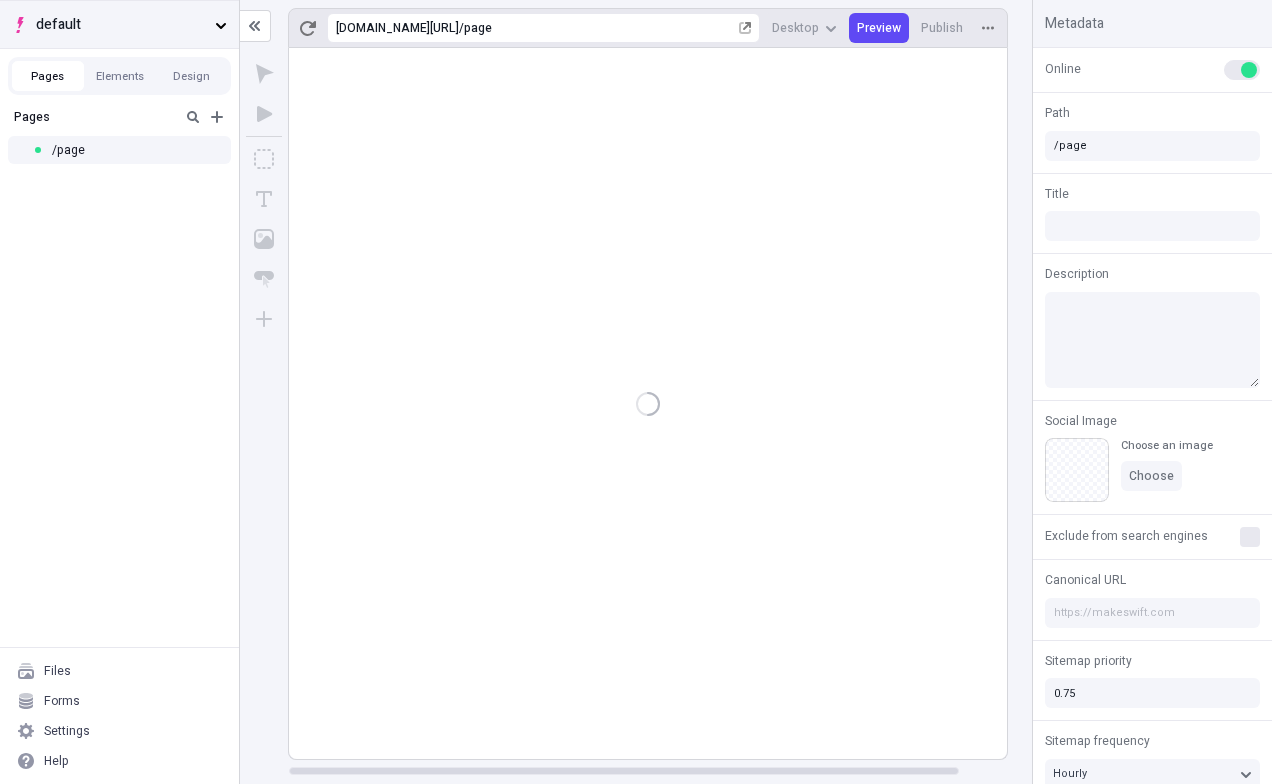 click on "default" at bounding box center (121, 25) 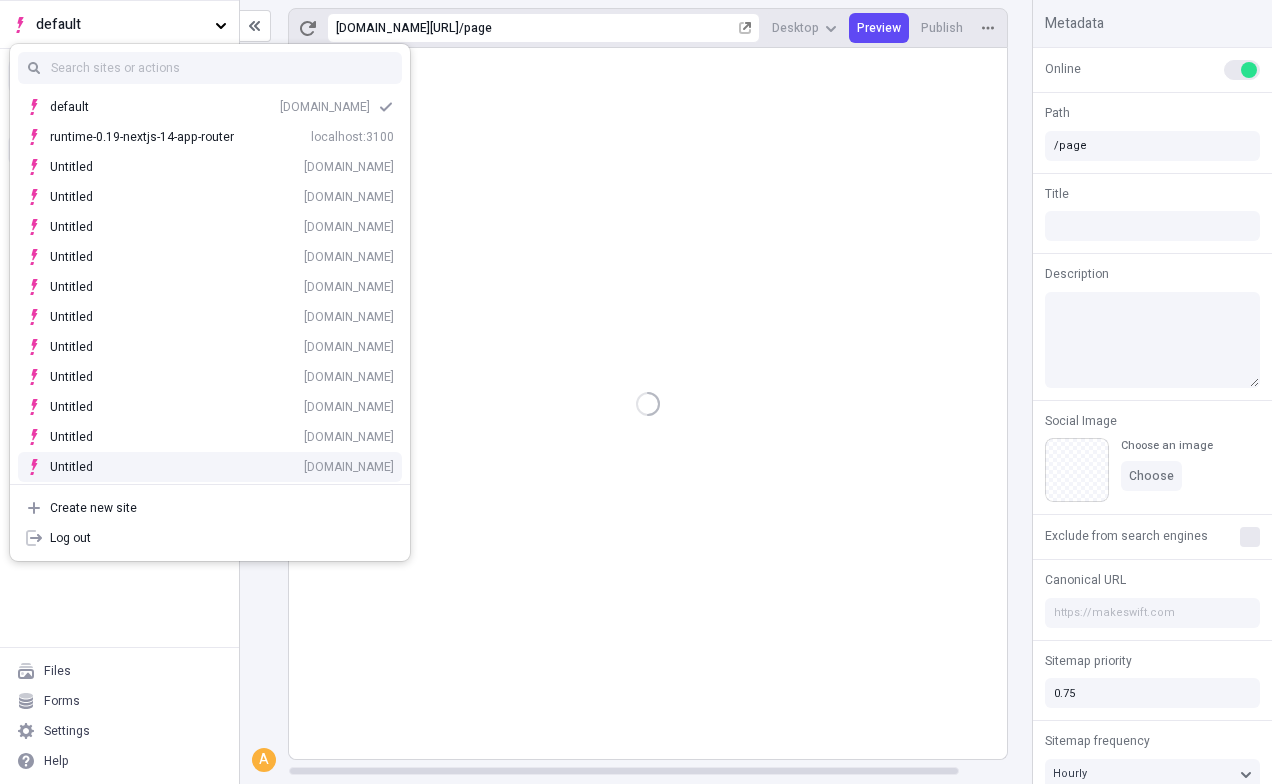 click on "Untitled oc5blx71ewc.staging.makeswift.site" at bounding box center [222, 467] 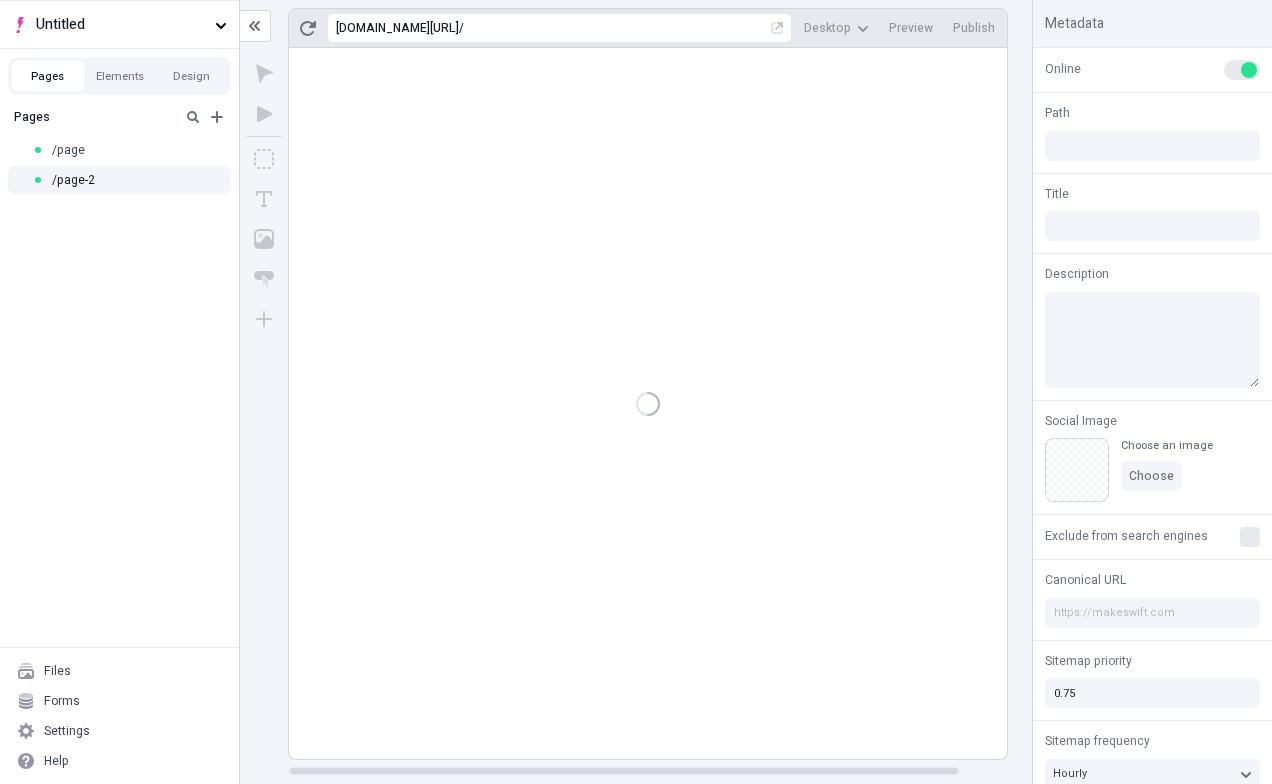 type on "/page-2" 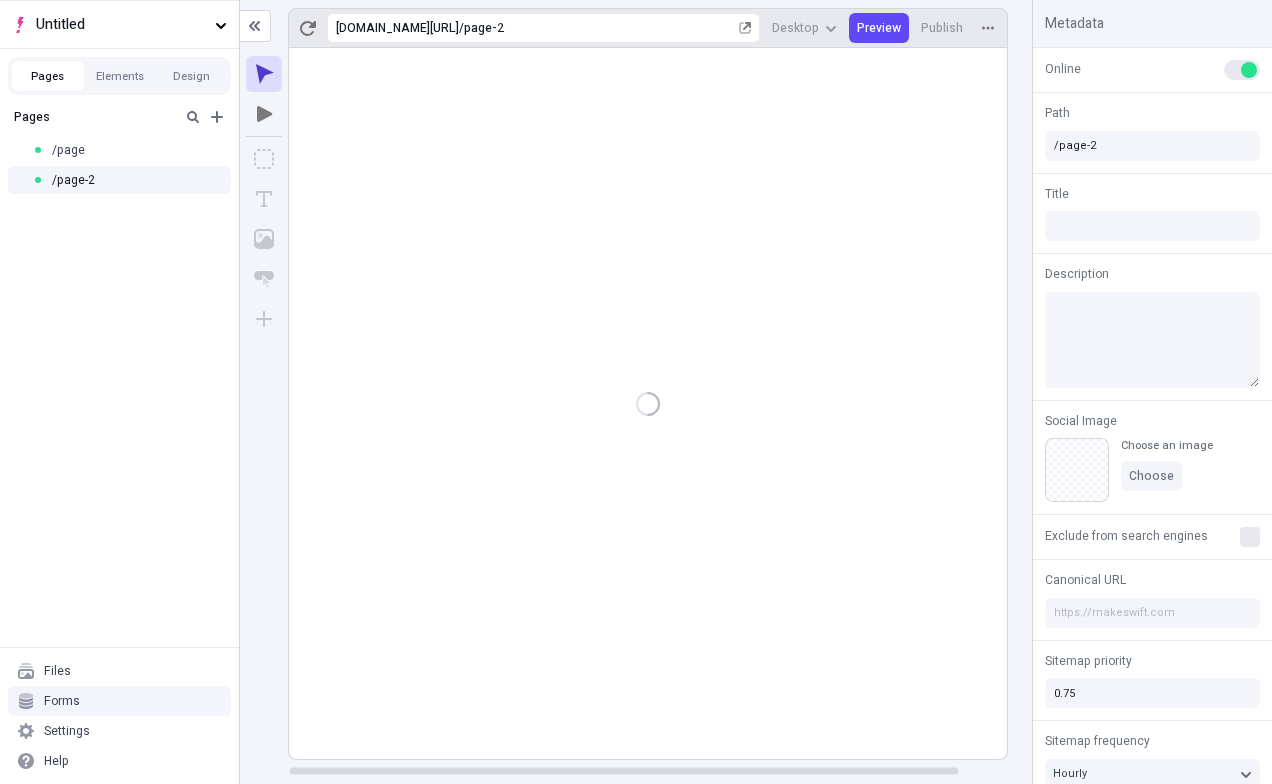 click on "Settings" at bounding box center [119, 731] 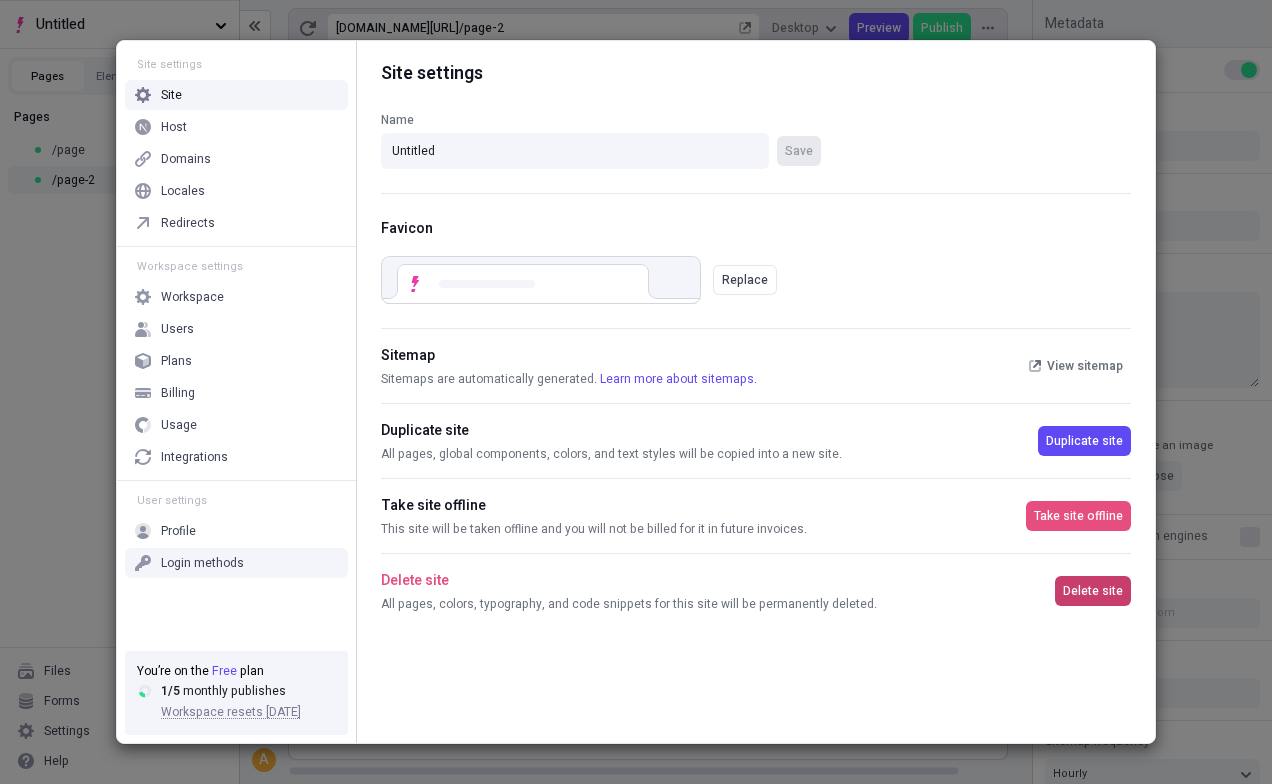 click on "Delete site" at bounding box center (1093, 591) 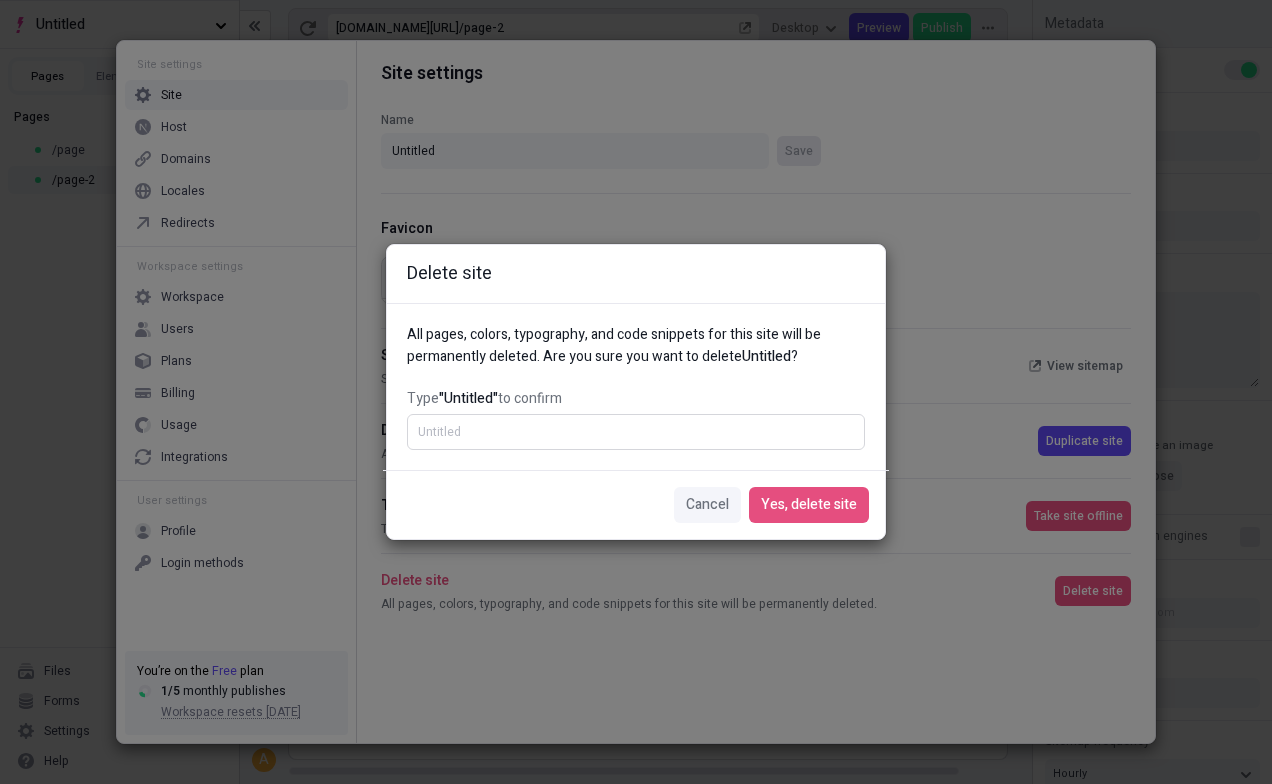 click on "Type  "Untitled"  to confirm" at bounding box center (636, 432) 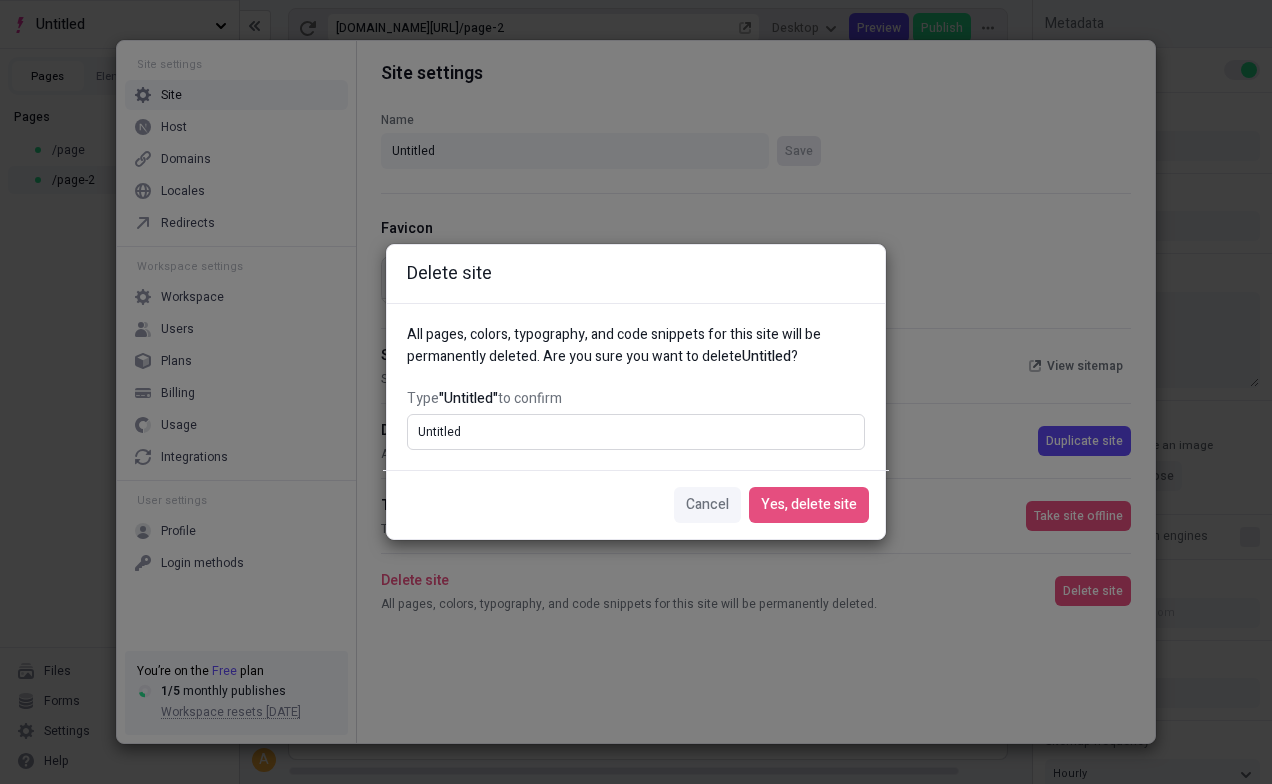 type on "Untitled" 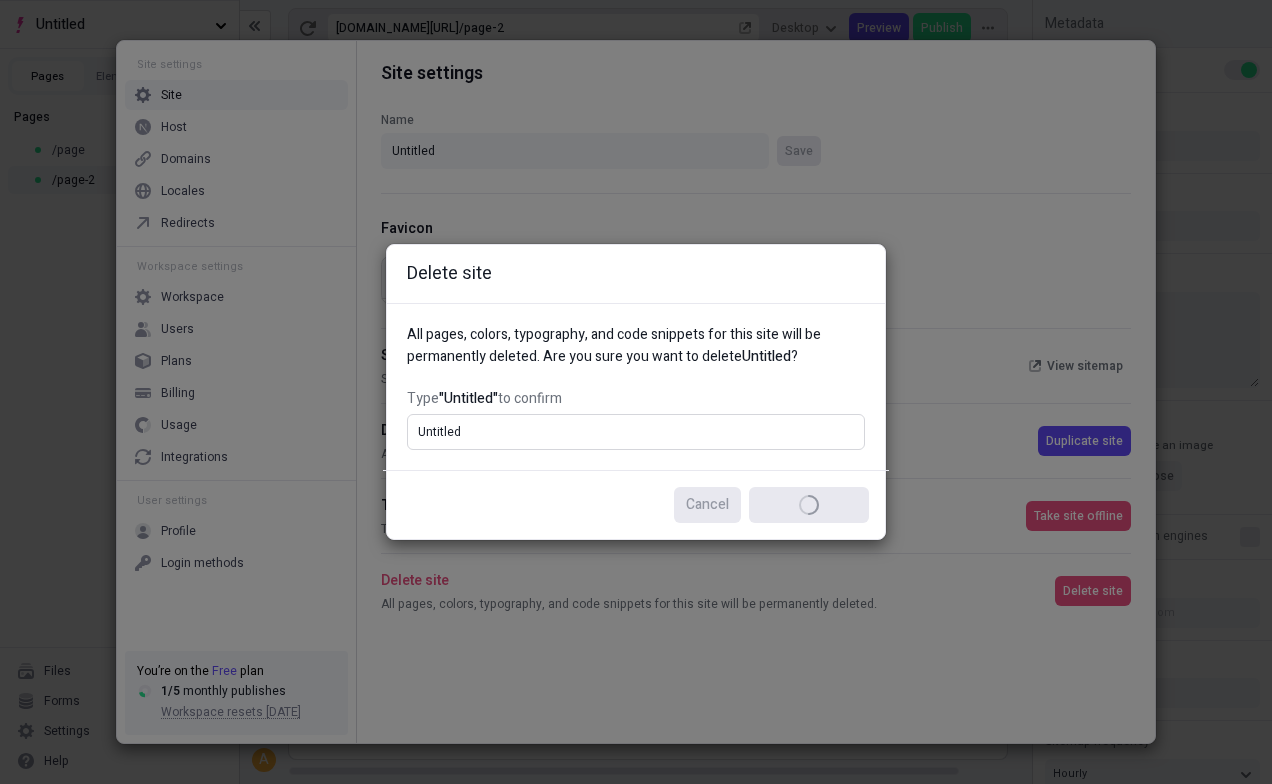 type 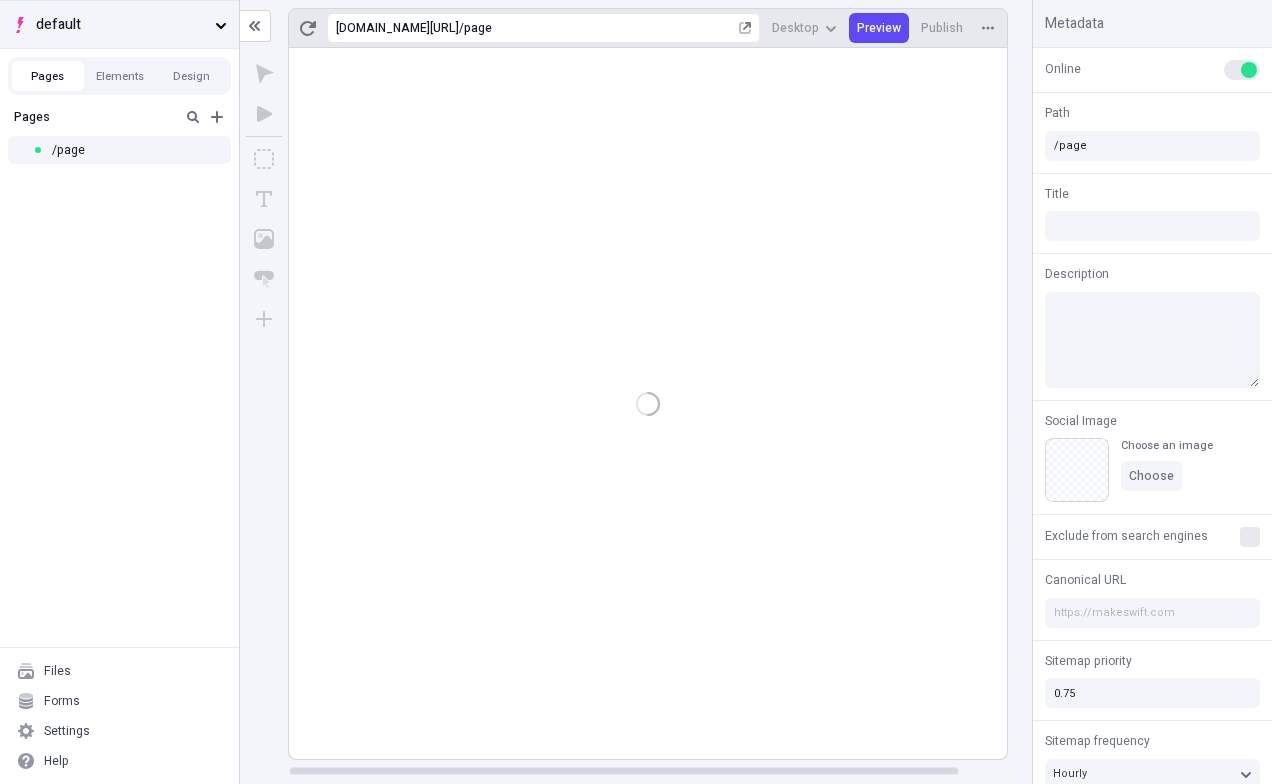 click on "default" at bounding box center (121, 25) 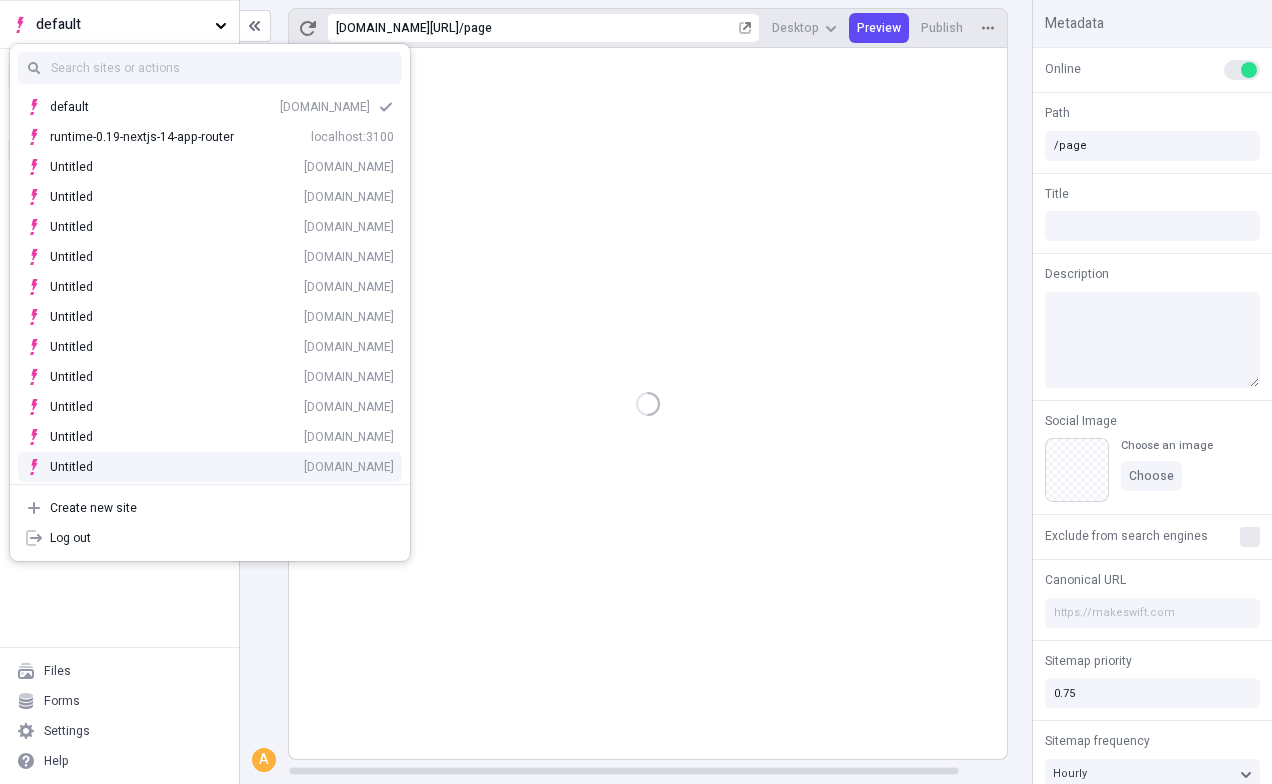 click on "Untitled jronswcanff.staging.makeswift.site" at bounding box center (222, 467) 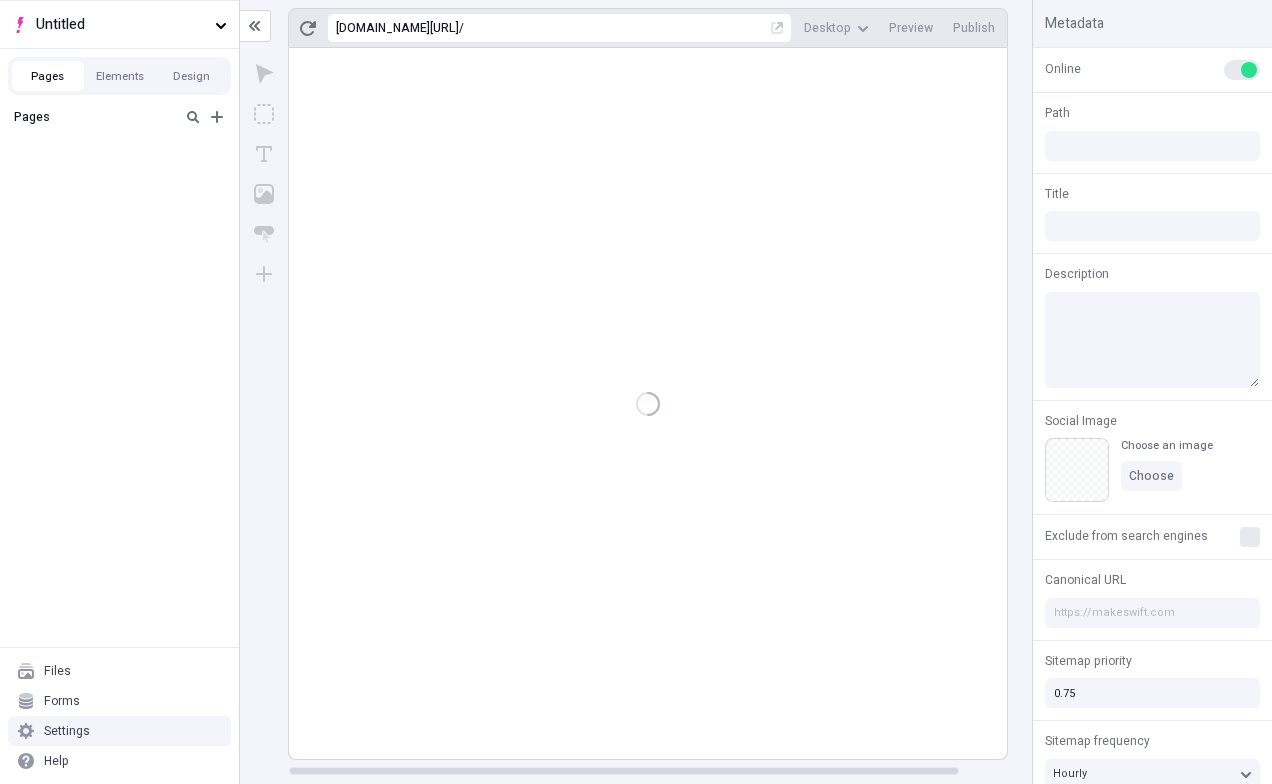 click on "Settings" at bounding box center (119, 731) 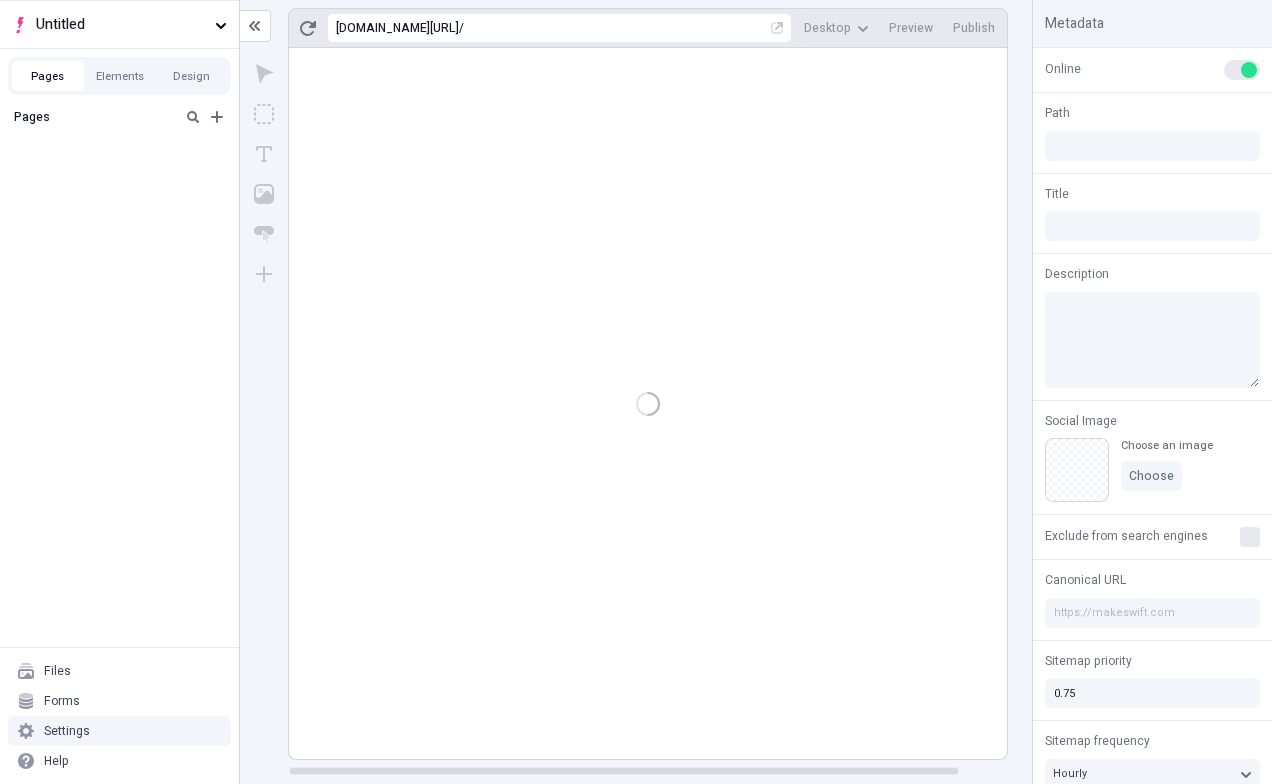 type on "/page" 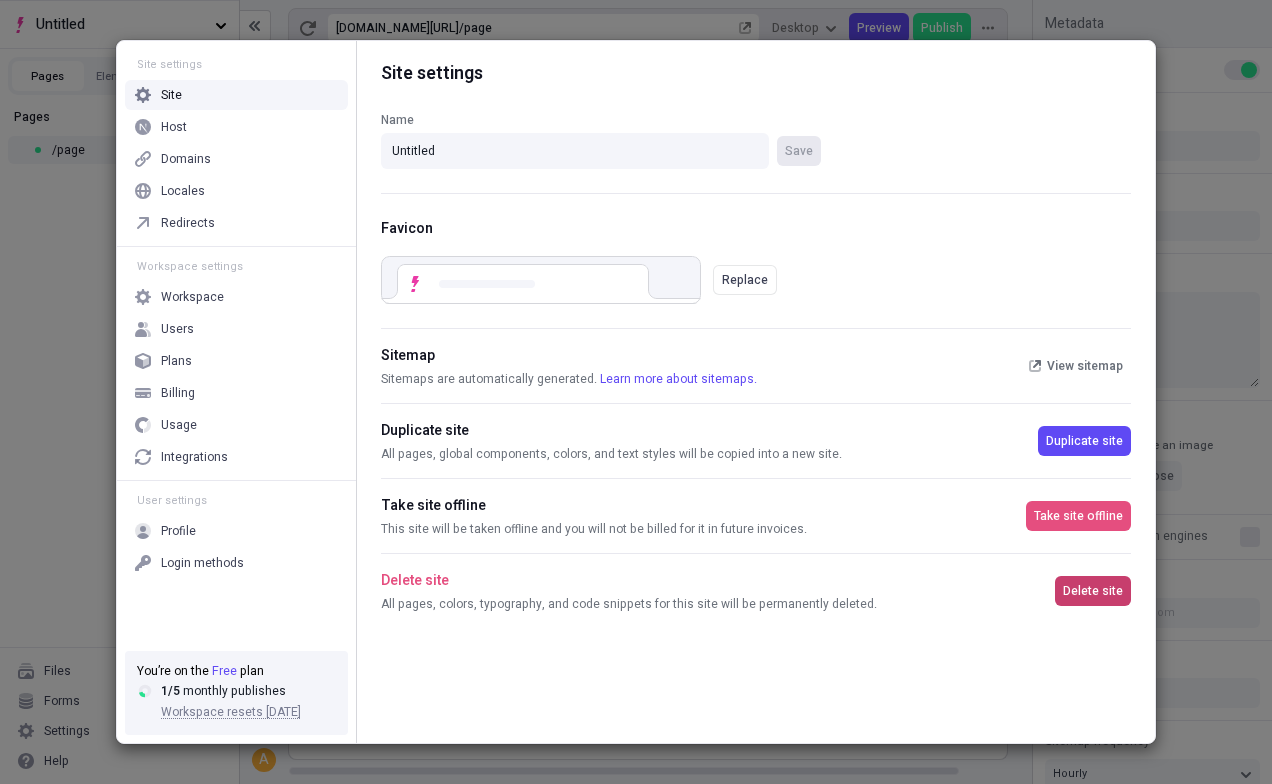click on "Delete site" at bounding box center (1093, 591) 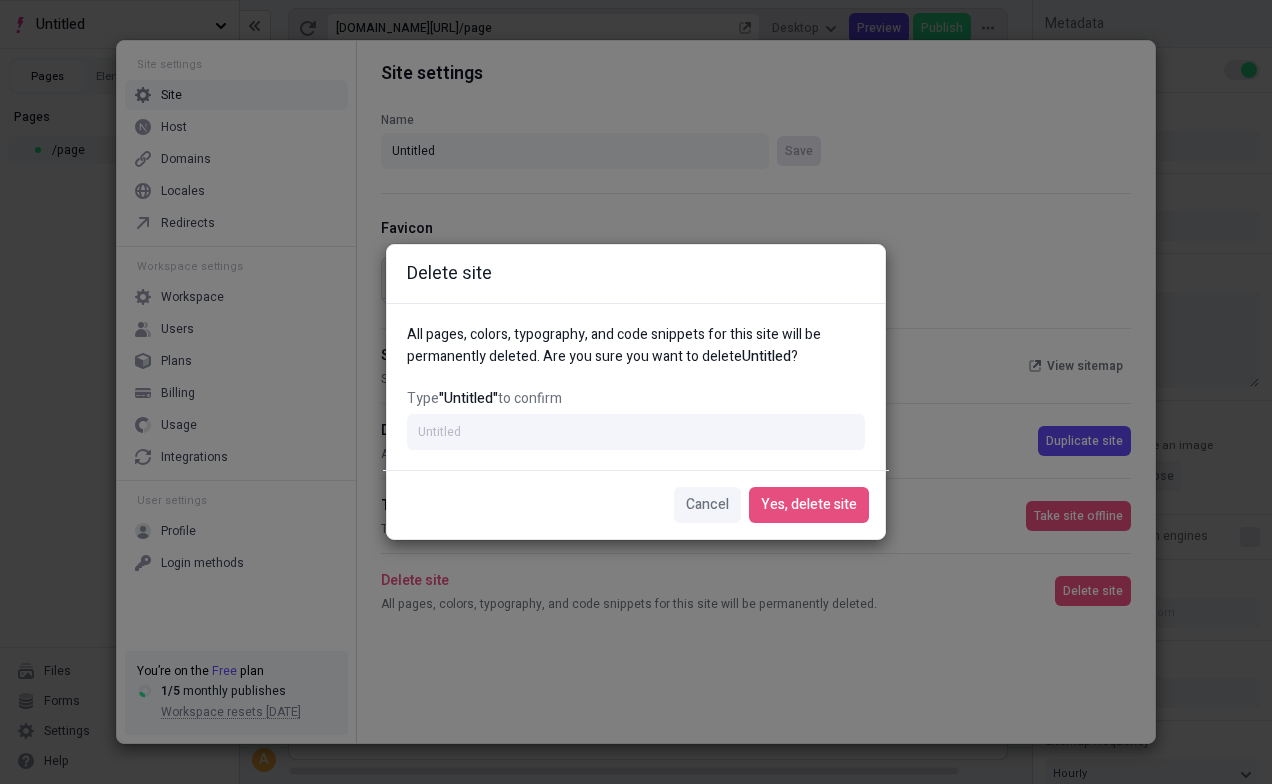click on "All pages, colors, typography, and code snippets for this site will be permanently deleted. Are you sure you want to delete  Untitled ? Type  "Untitled"  to confirm" at bounding box center [636, 386] 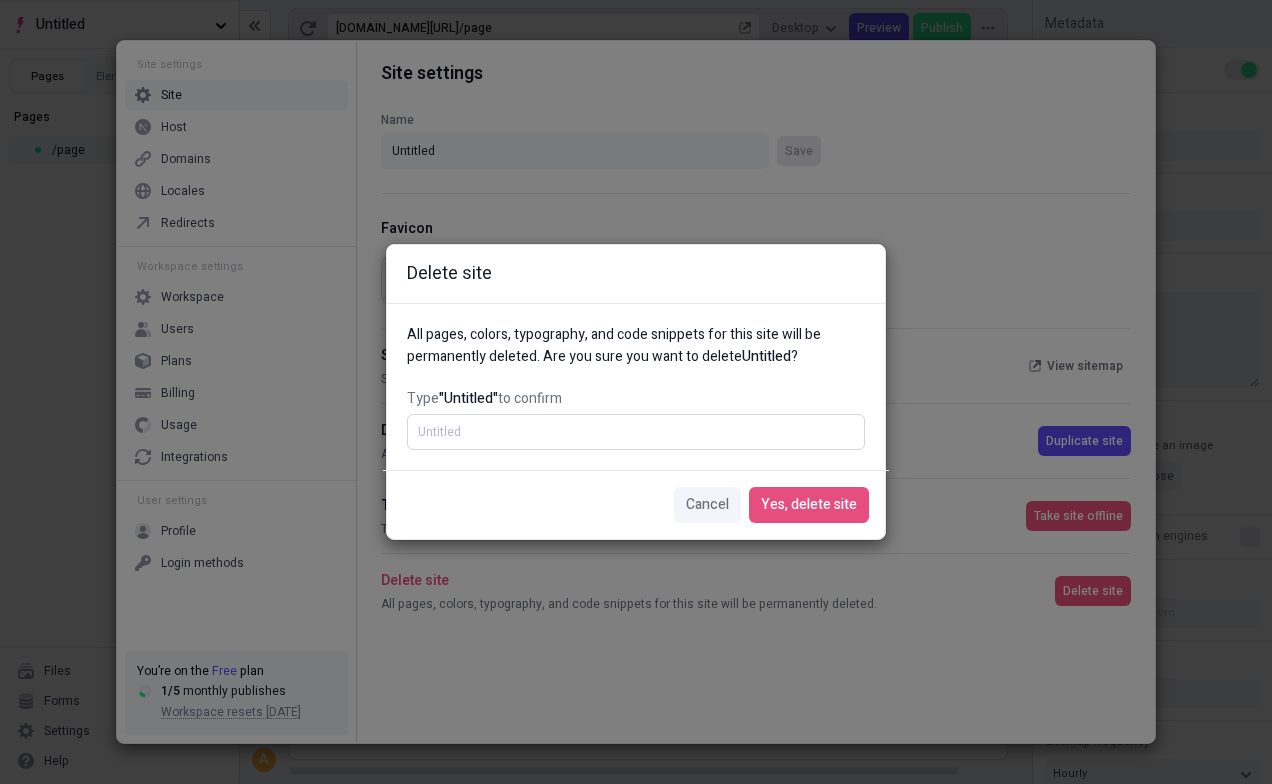 click on "Type  "Untitled"  to confirm" at bounding box center [636, 432] 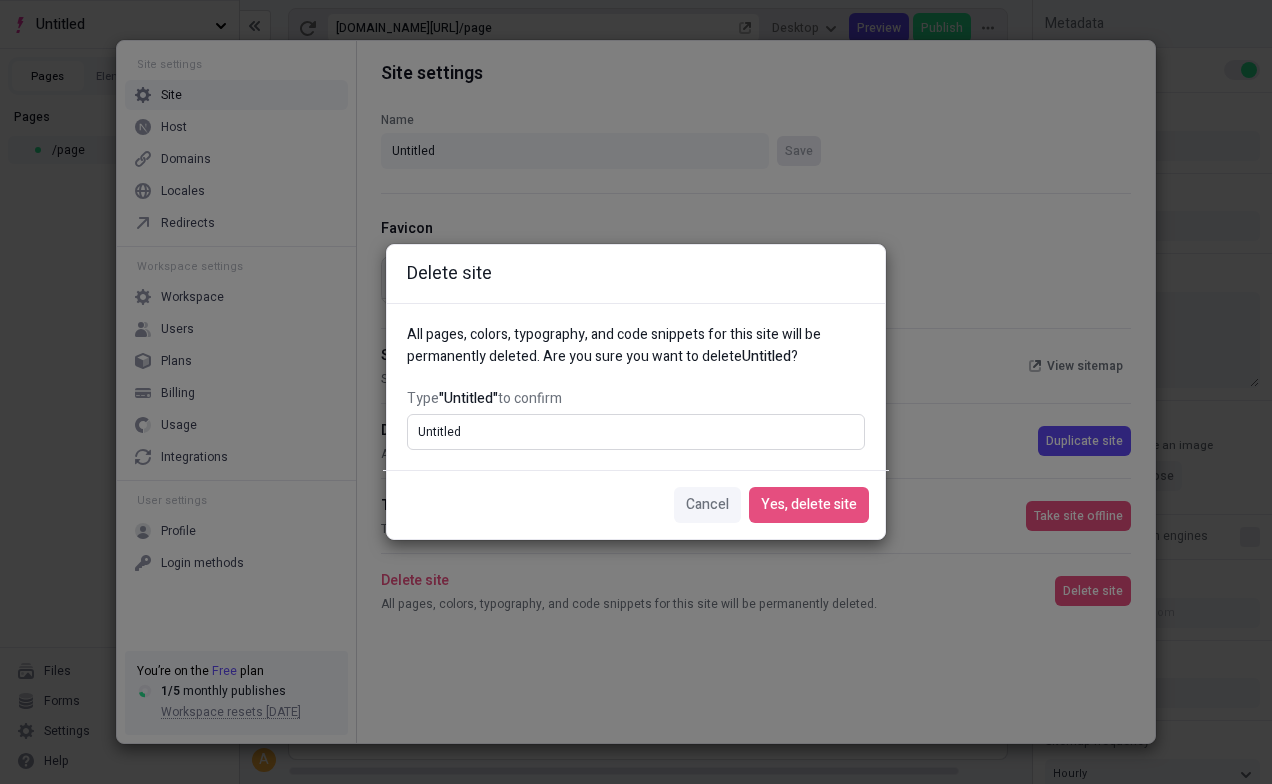 type on "Untitled" 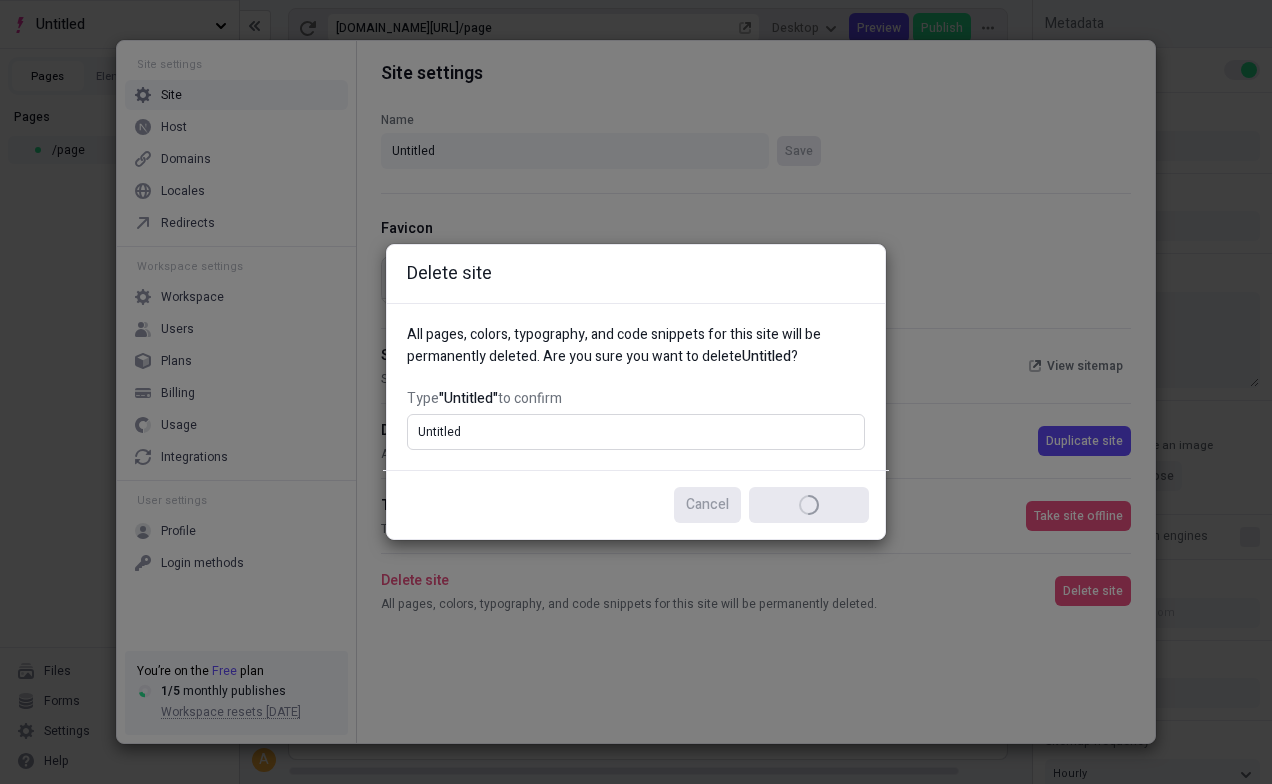 type 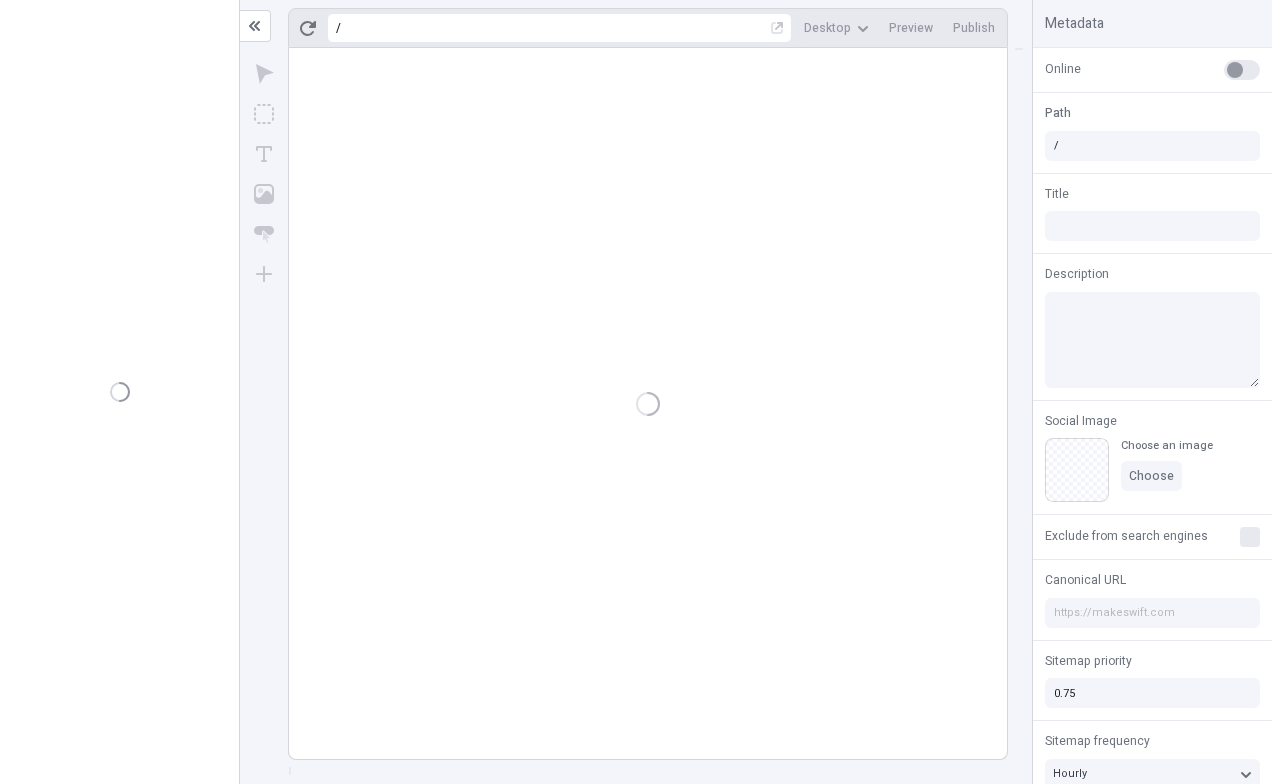 scroll, scrollTop: 0, scrollLeft: 0, axis: both 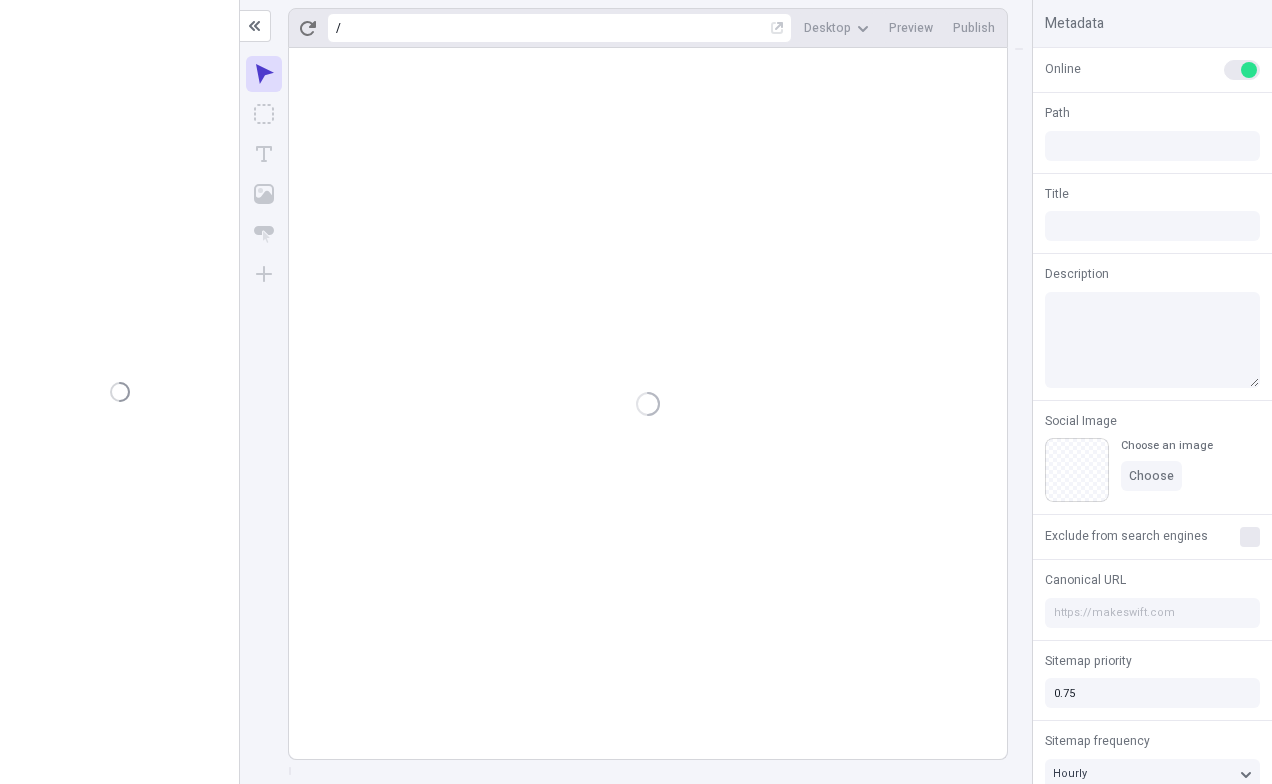 type on "/page" 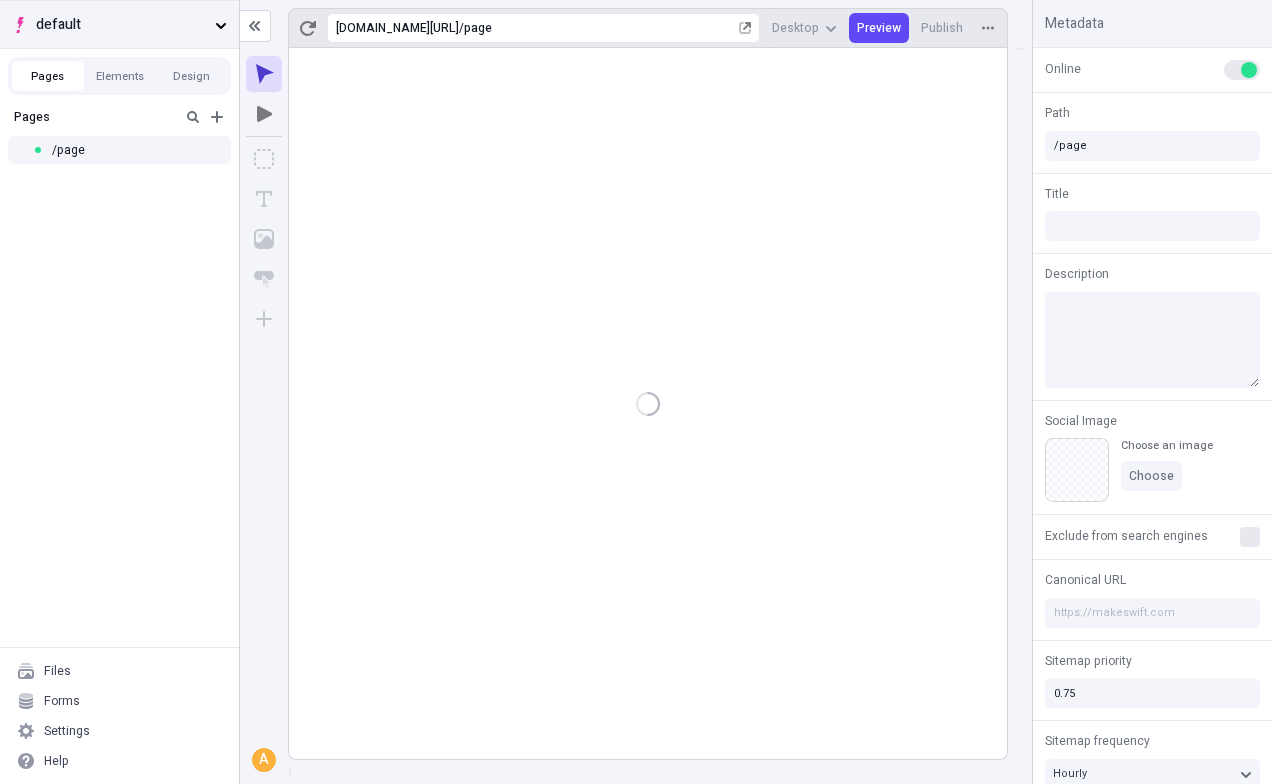 click on "default" at bounding box center [119, 24] 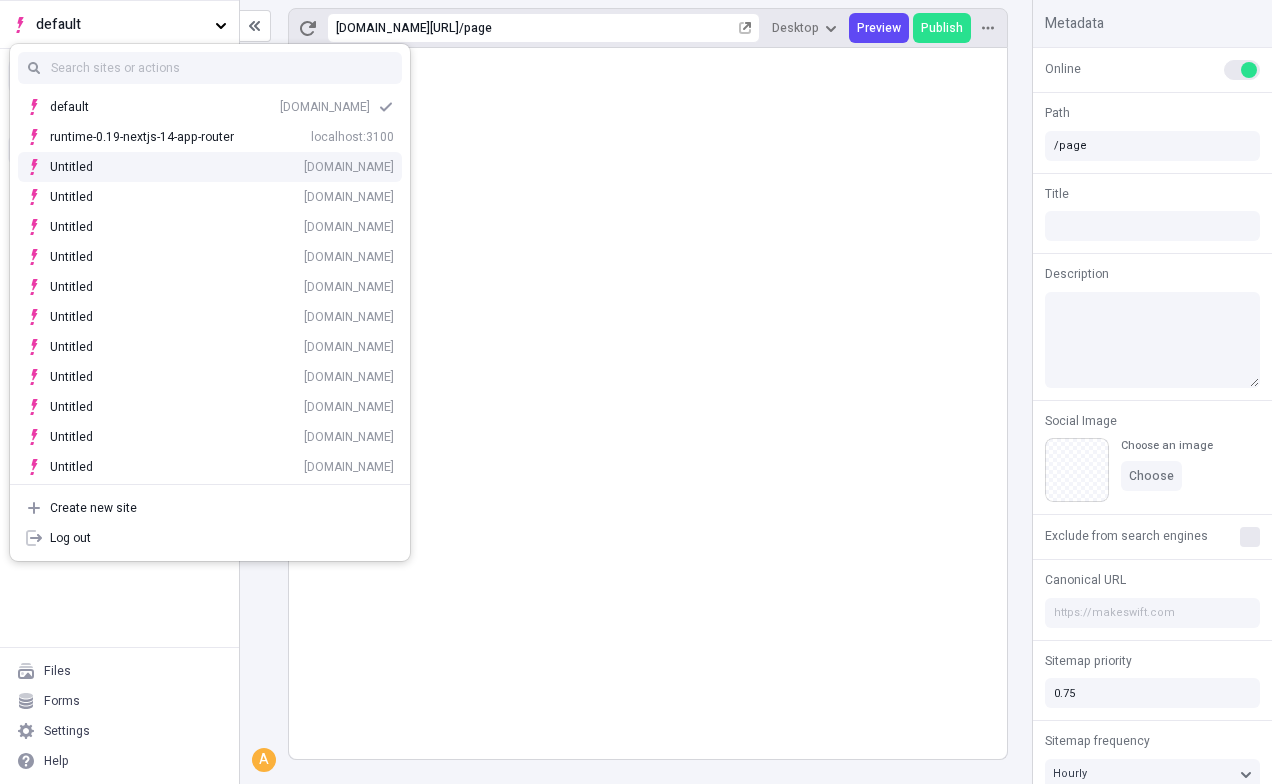 click on "Untitled [DOMAIN_NAME]" at bounding box center [222, 167] 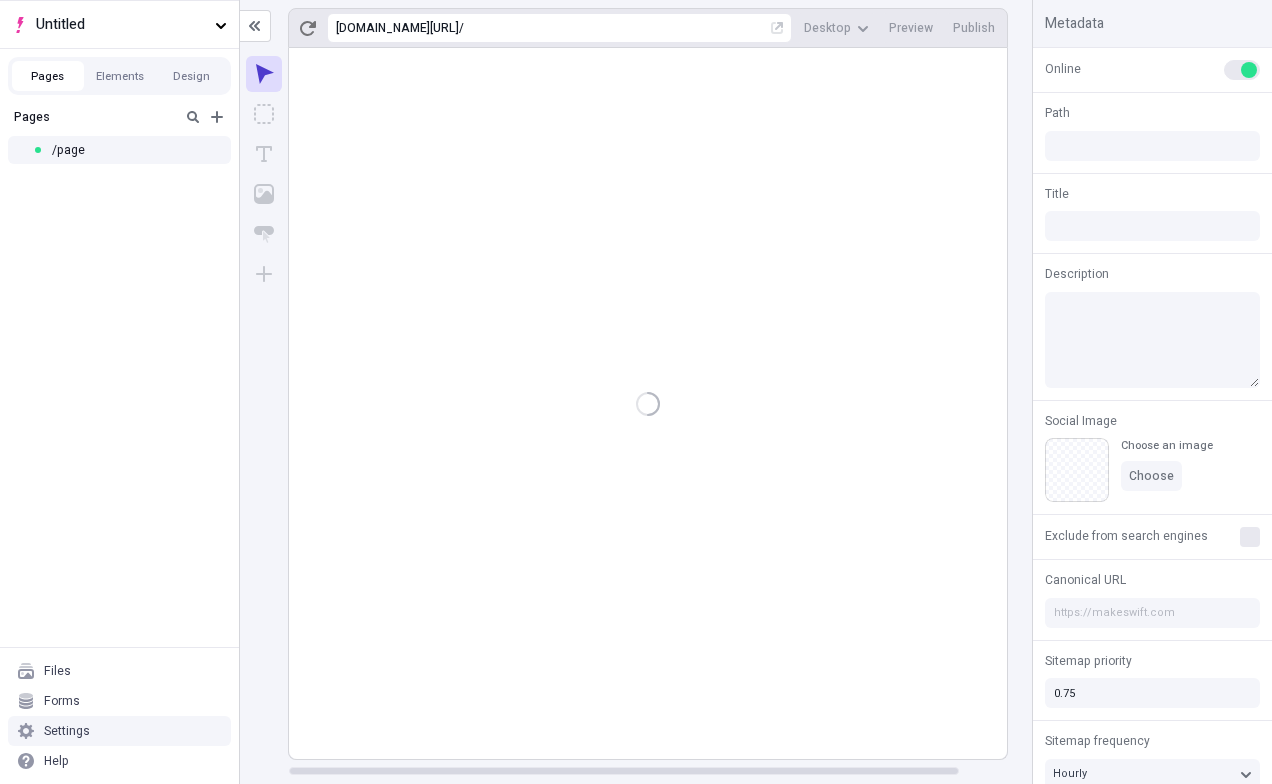 click on "Settings" at bounding box center [119, 731] 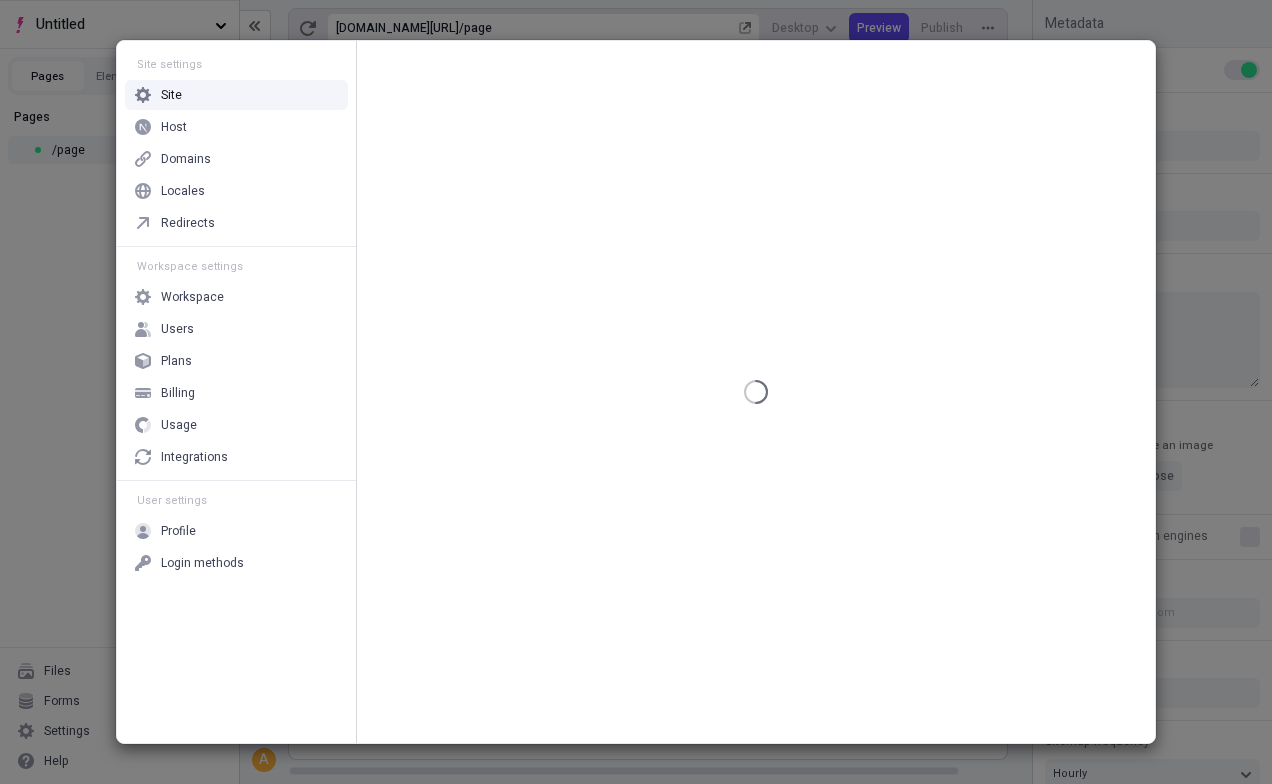 type on "/page" 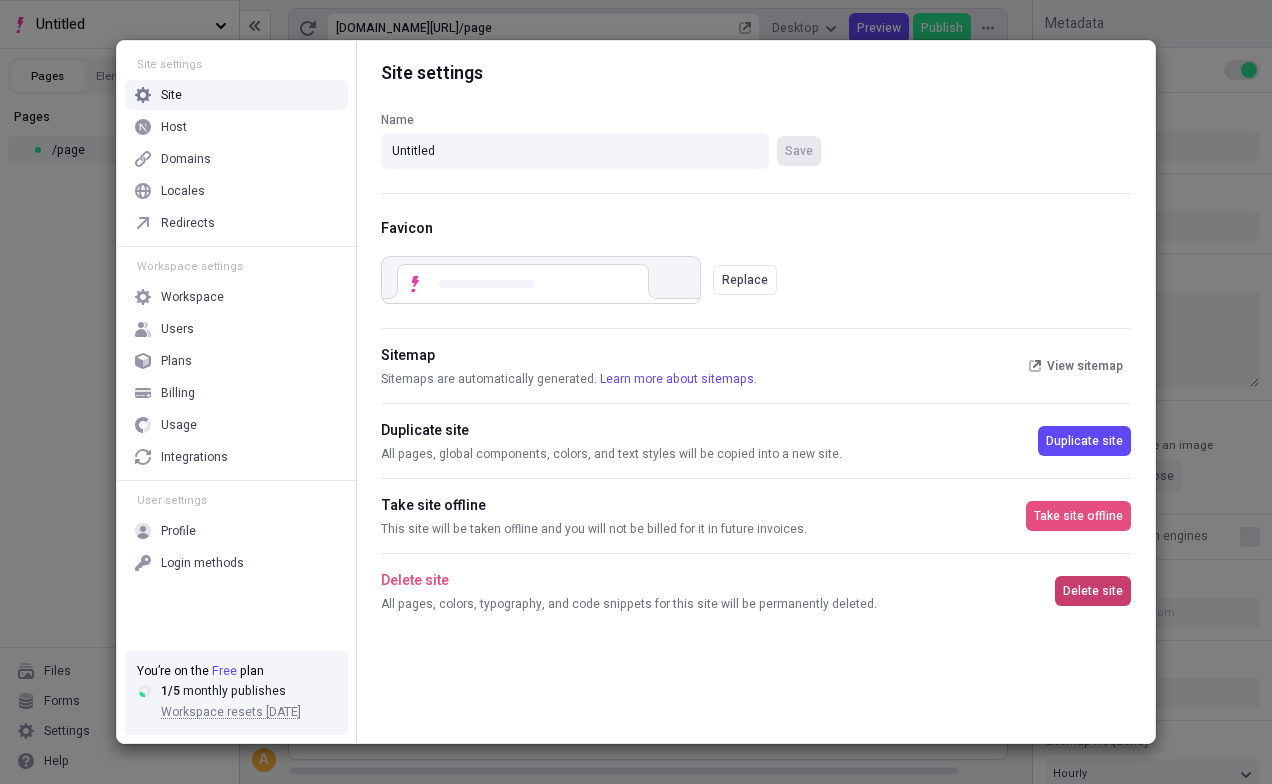 click on "Delete site" at bounding box center [1093, 591] 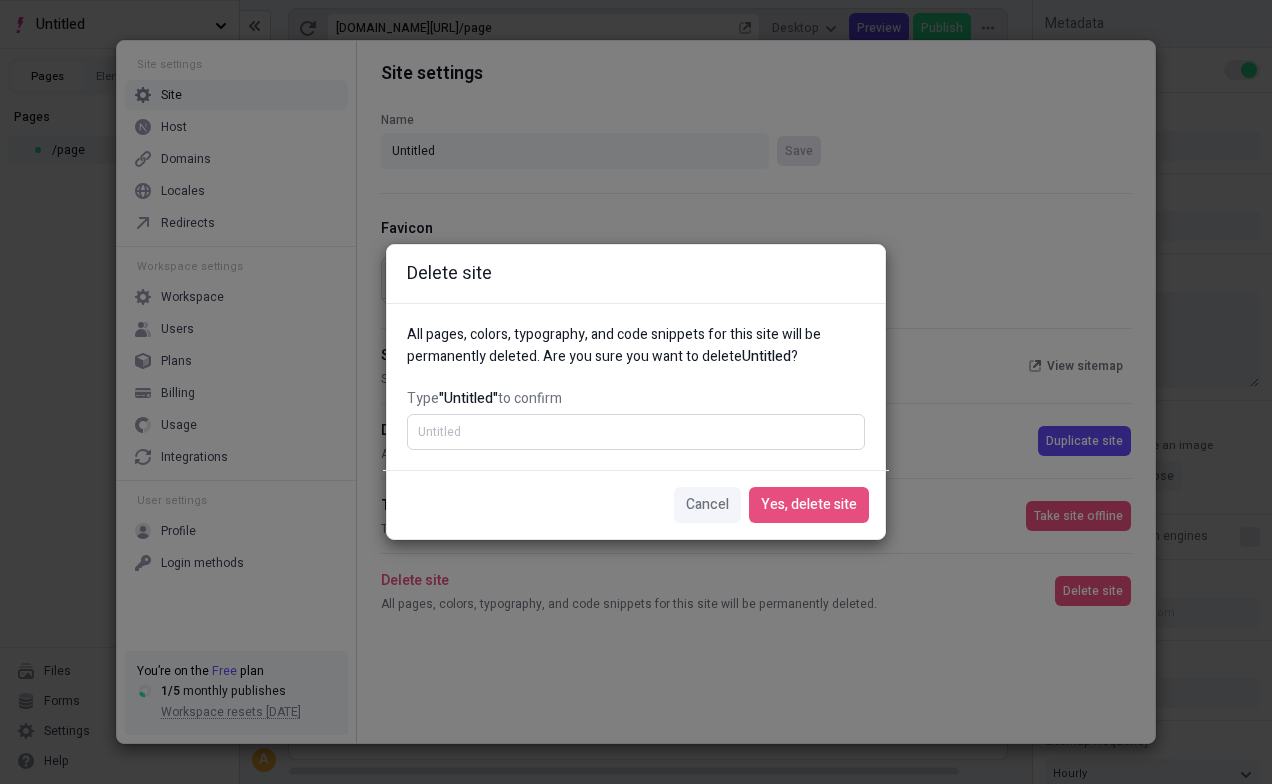 click on "Type  "Untitled"  to confirm" at bounding box center (636, 432) 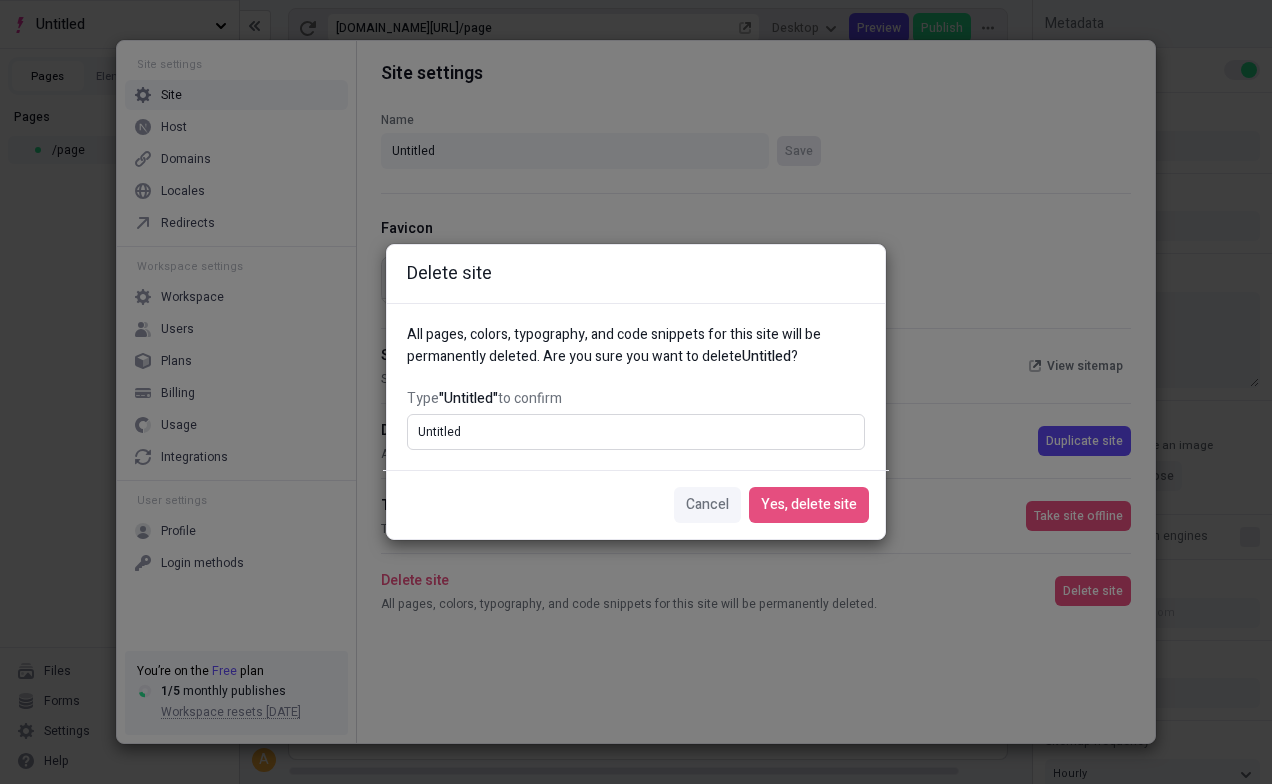 type on "Untitled" 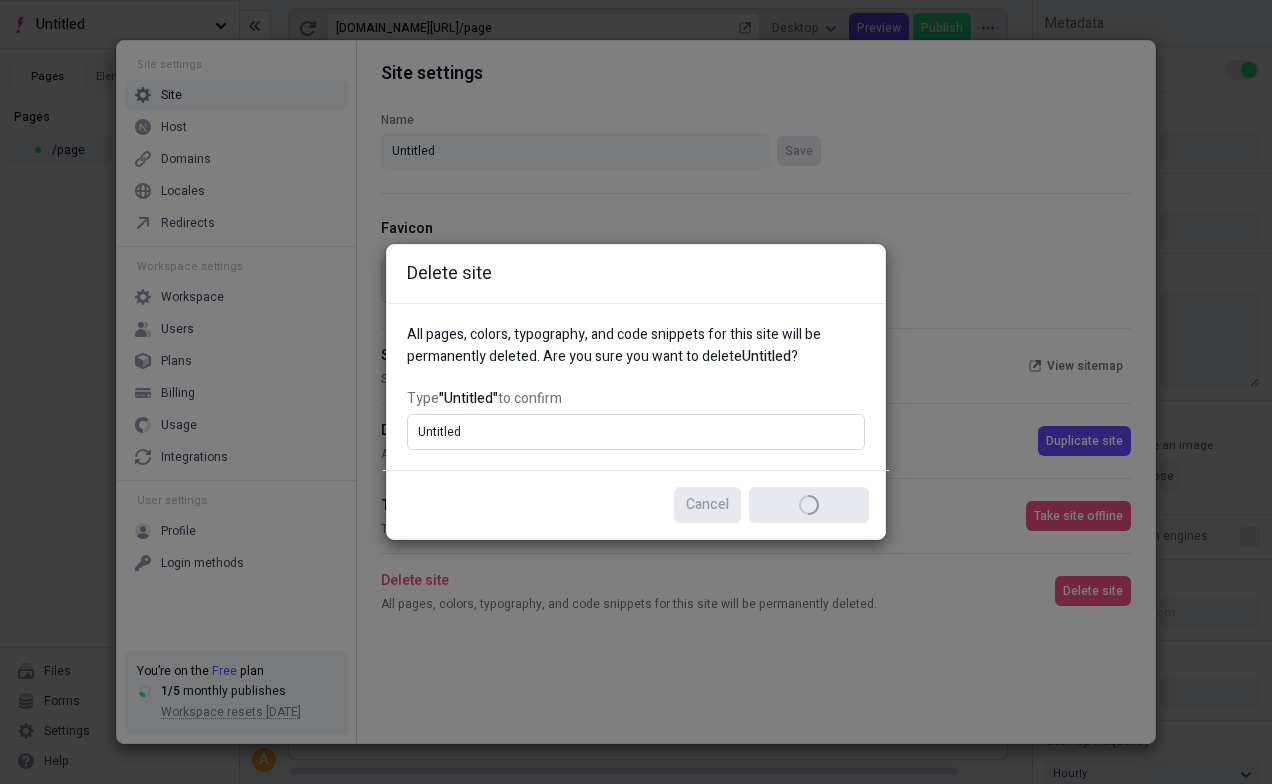 type 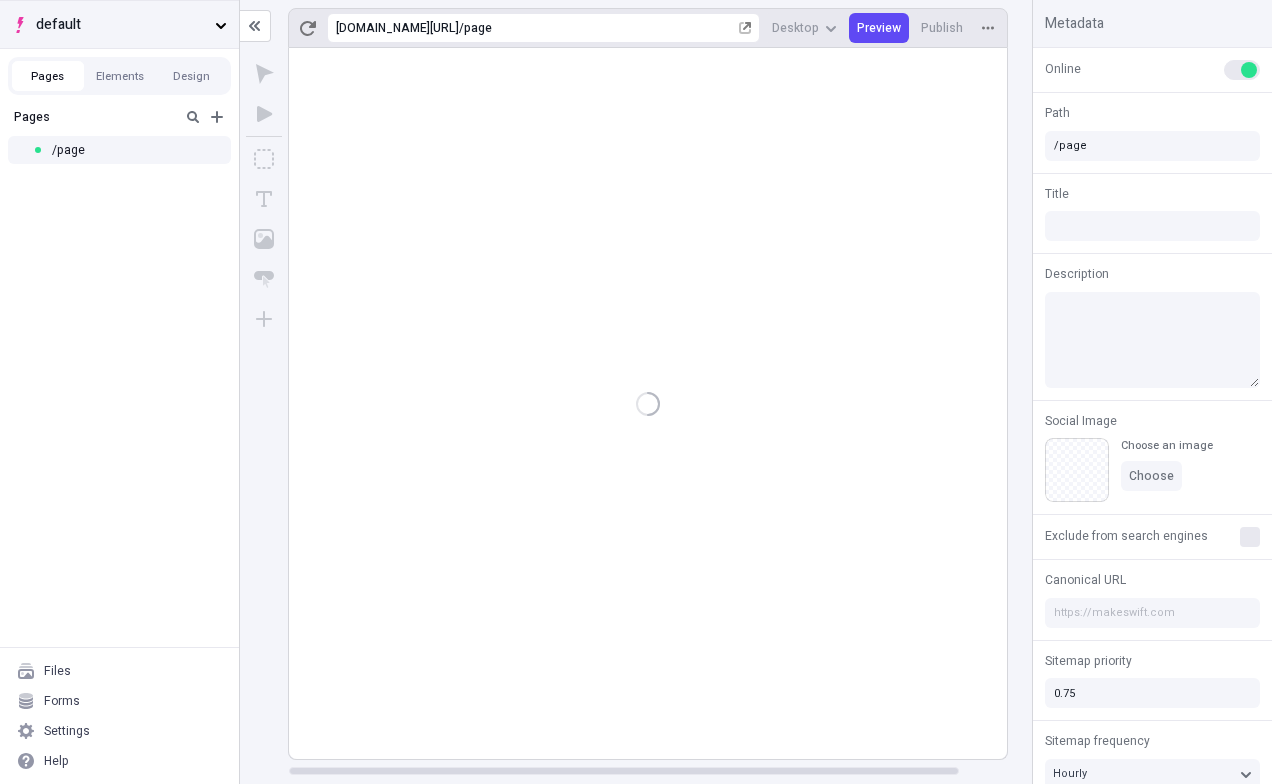 click on "default" at bounding box center [121, 25] 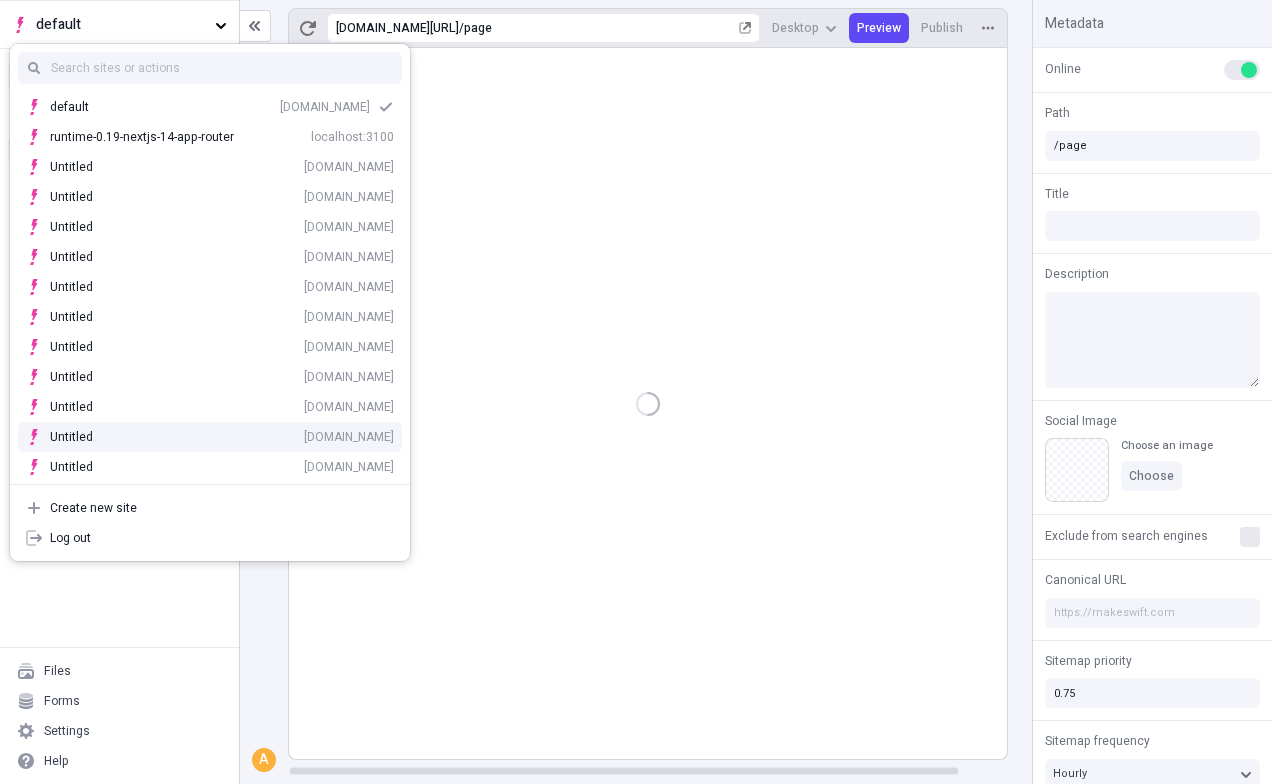 click on "Untitled [DOMAIN_NAME]" at bounding box center [210, 437] 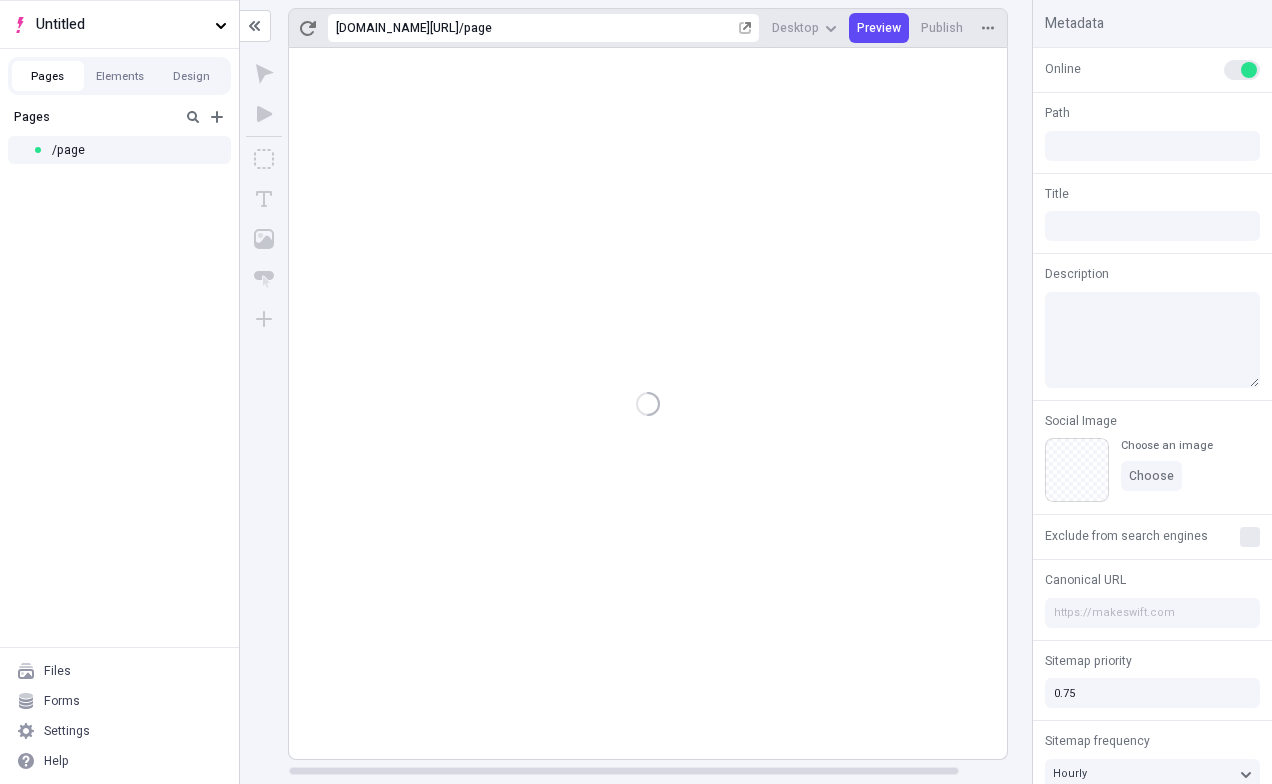 type on "/page" 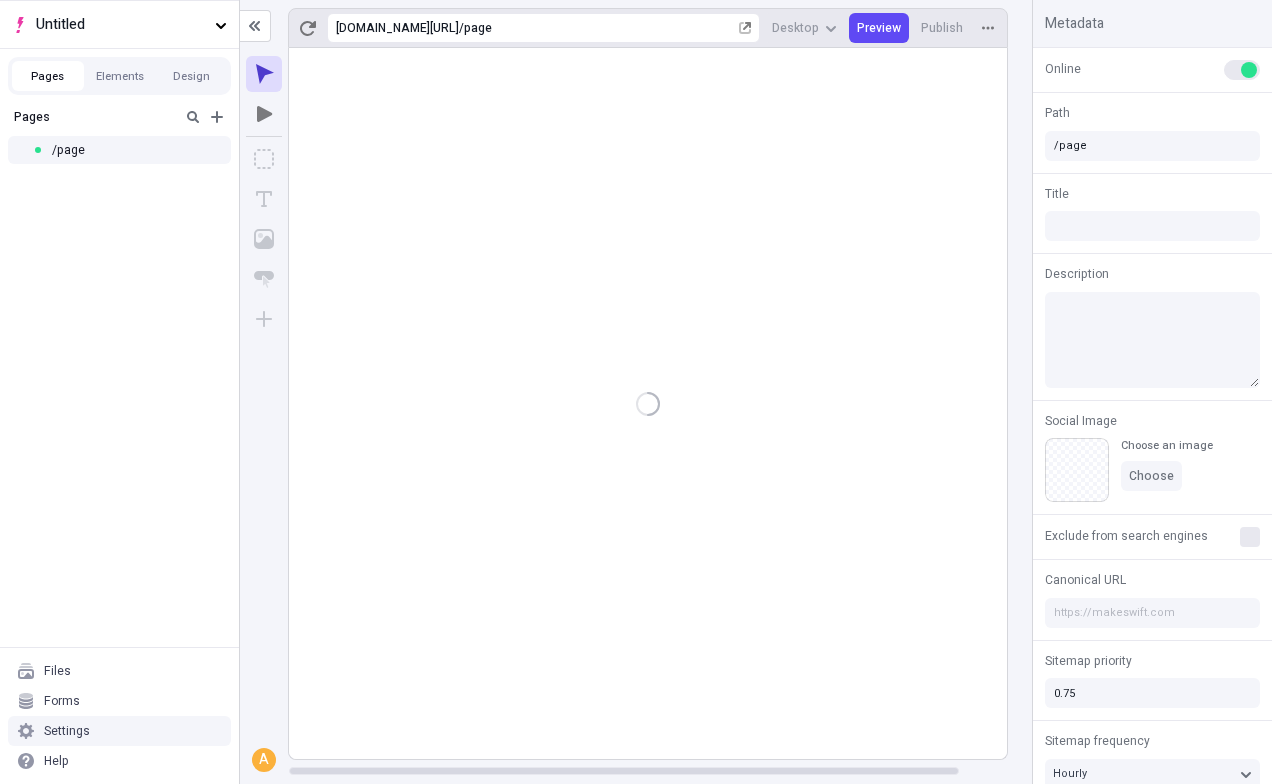 click on "Settings" at bounding box center (119, 731) 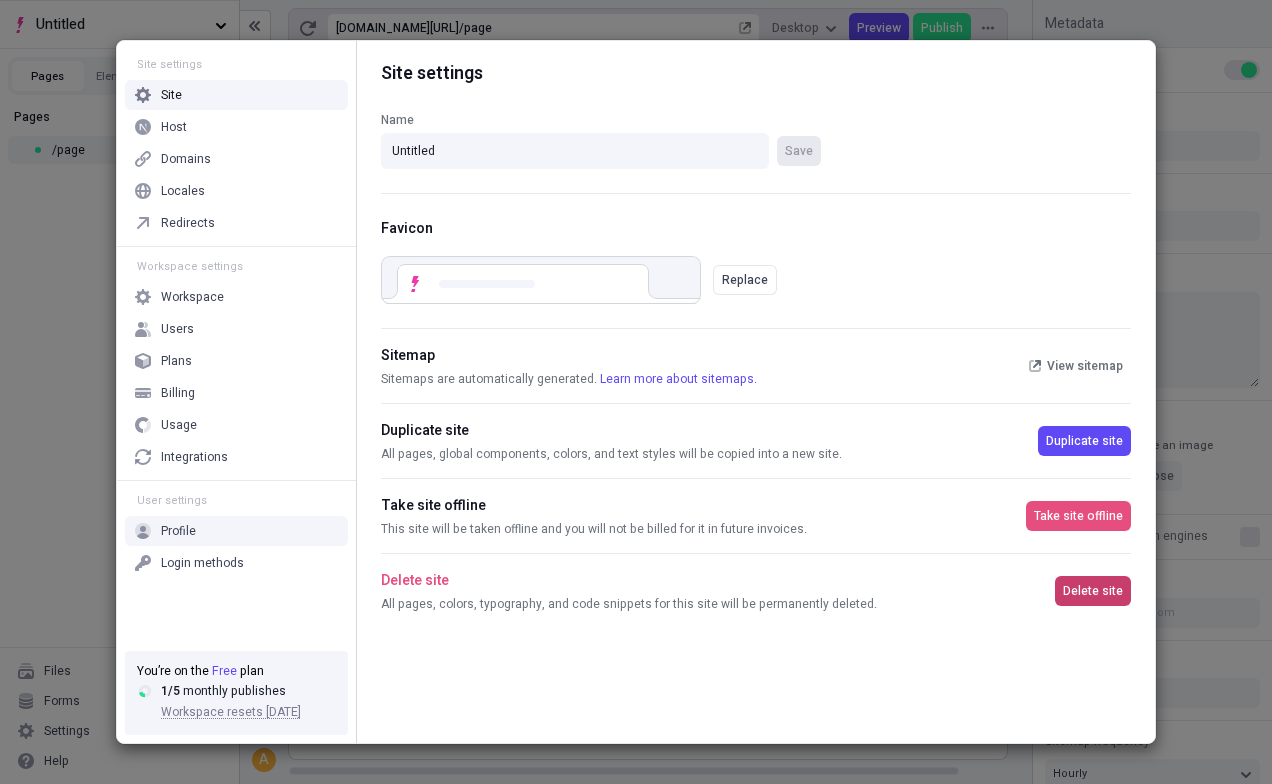 click on "Delete site" at bounding box center [1093, 591] 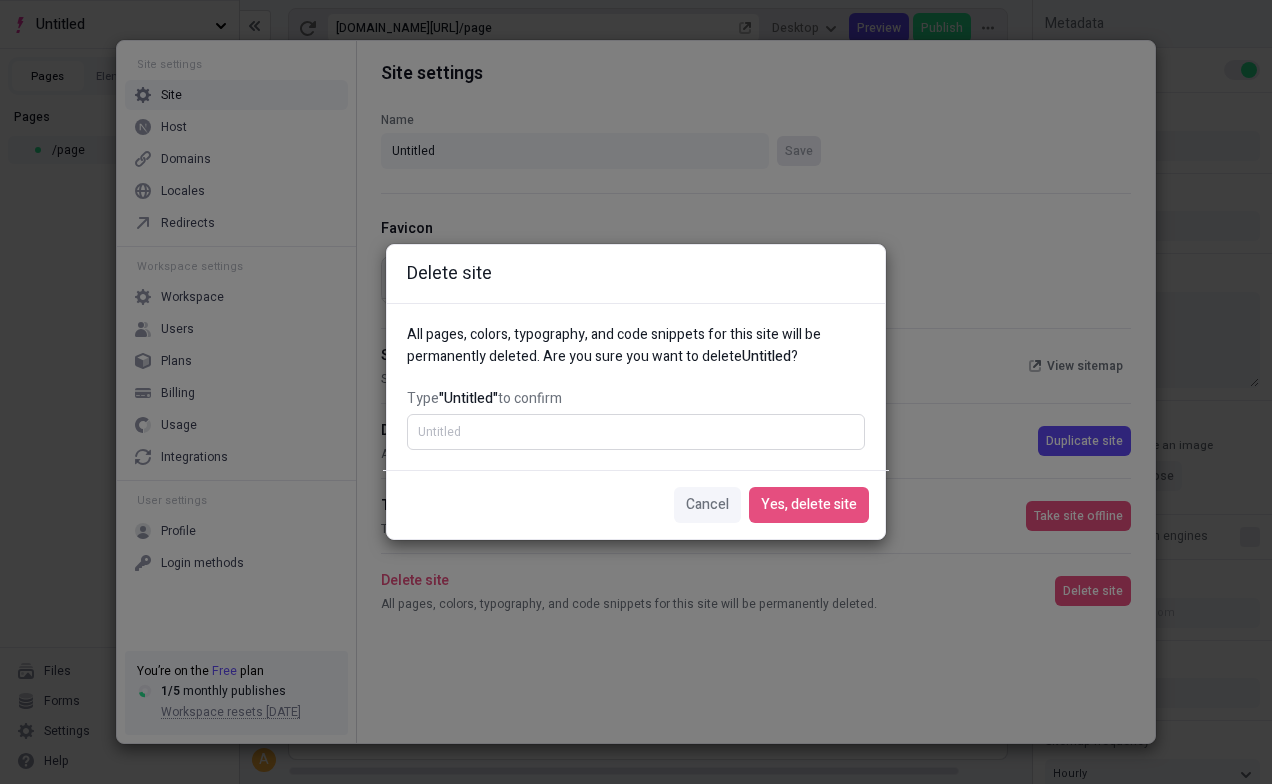 click on "Type  "Untitled"  to confirm" at bounding box center (636, 432) 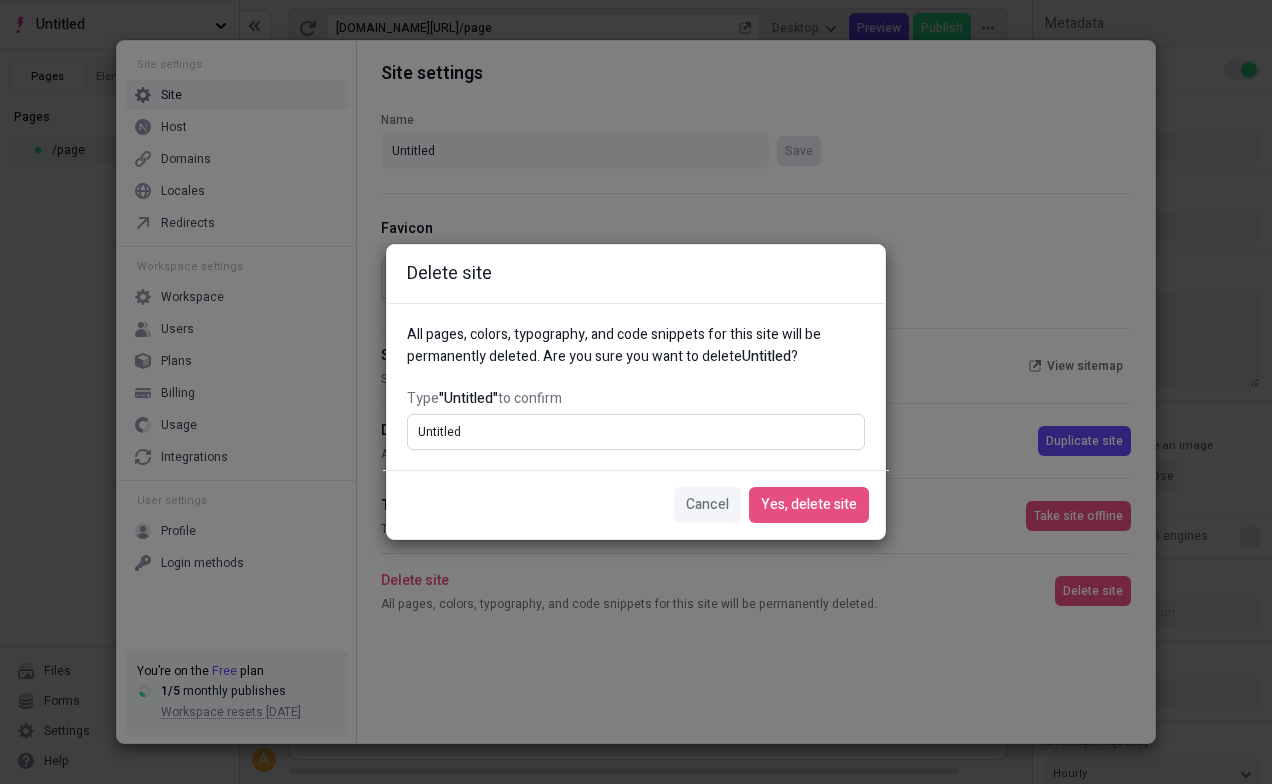 type on "Untitled" 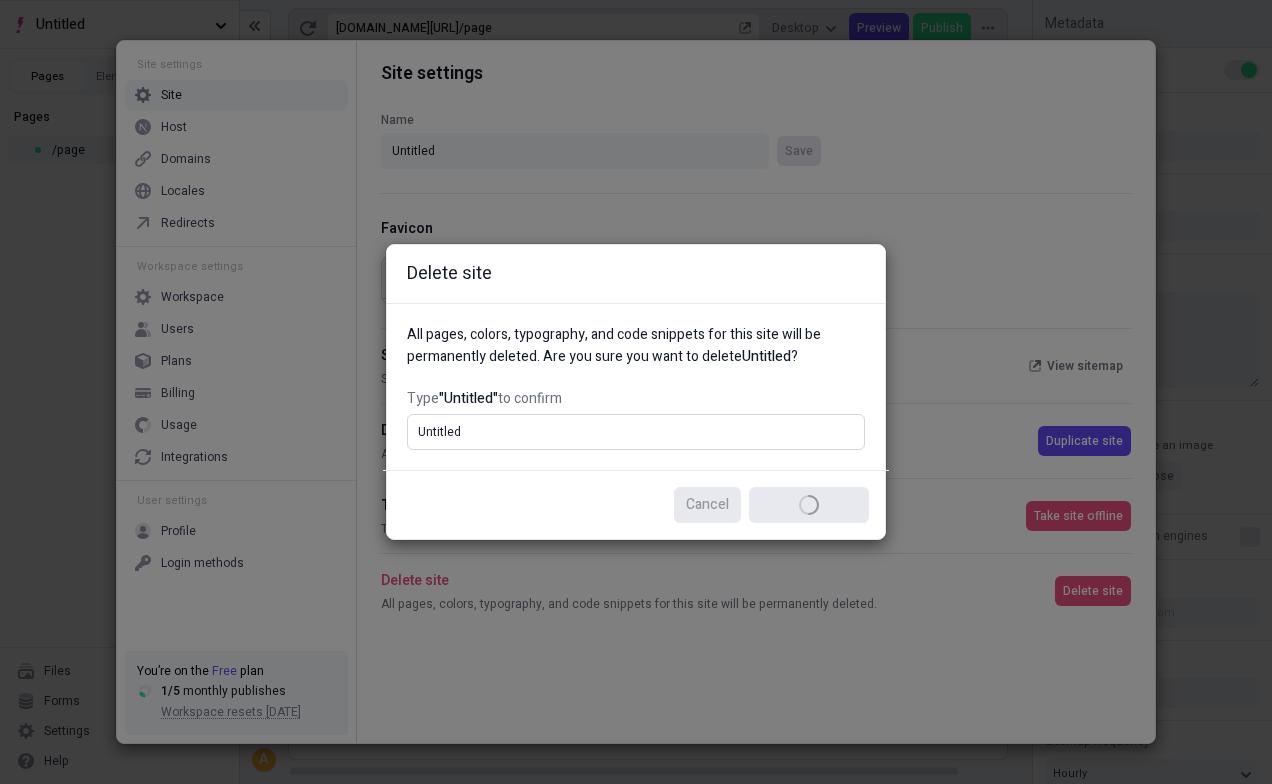 type 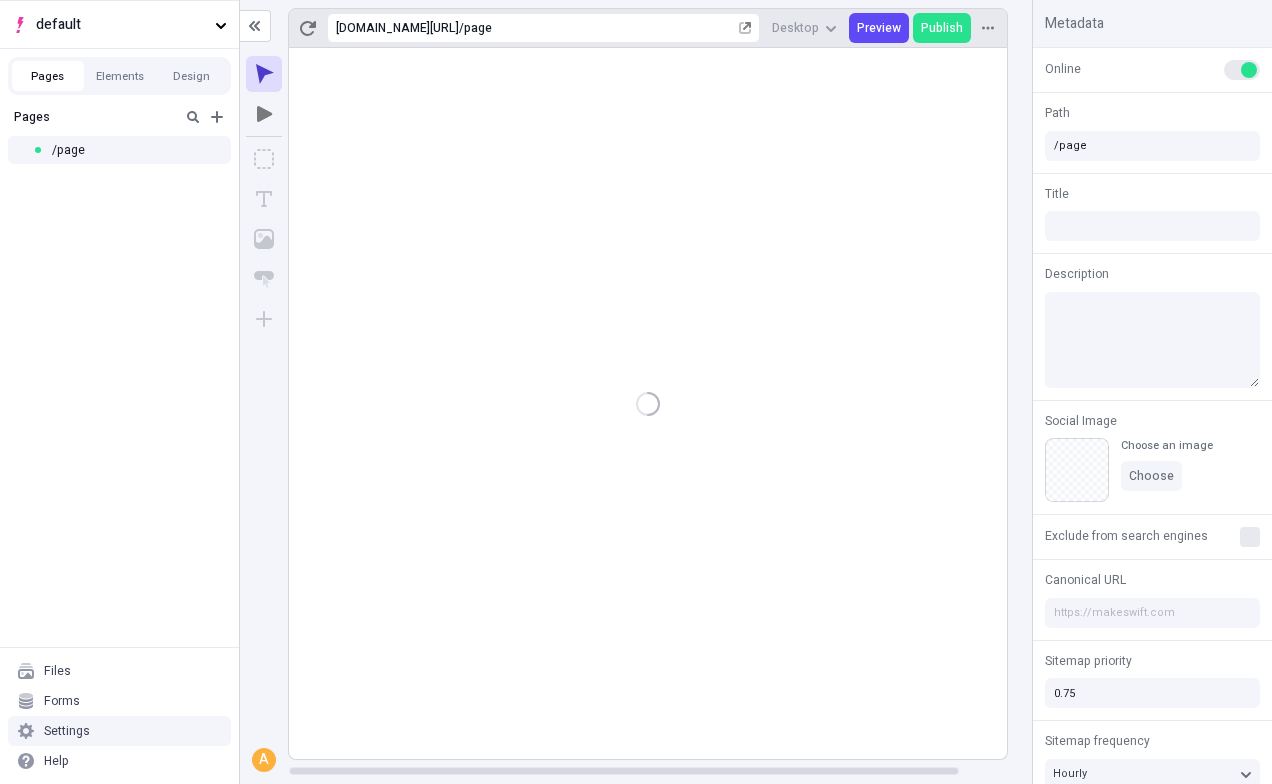 click on "Settings" at bounding box center [119, 731] 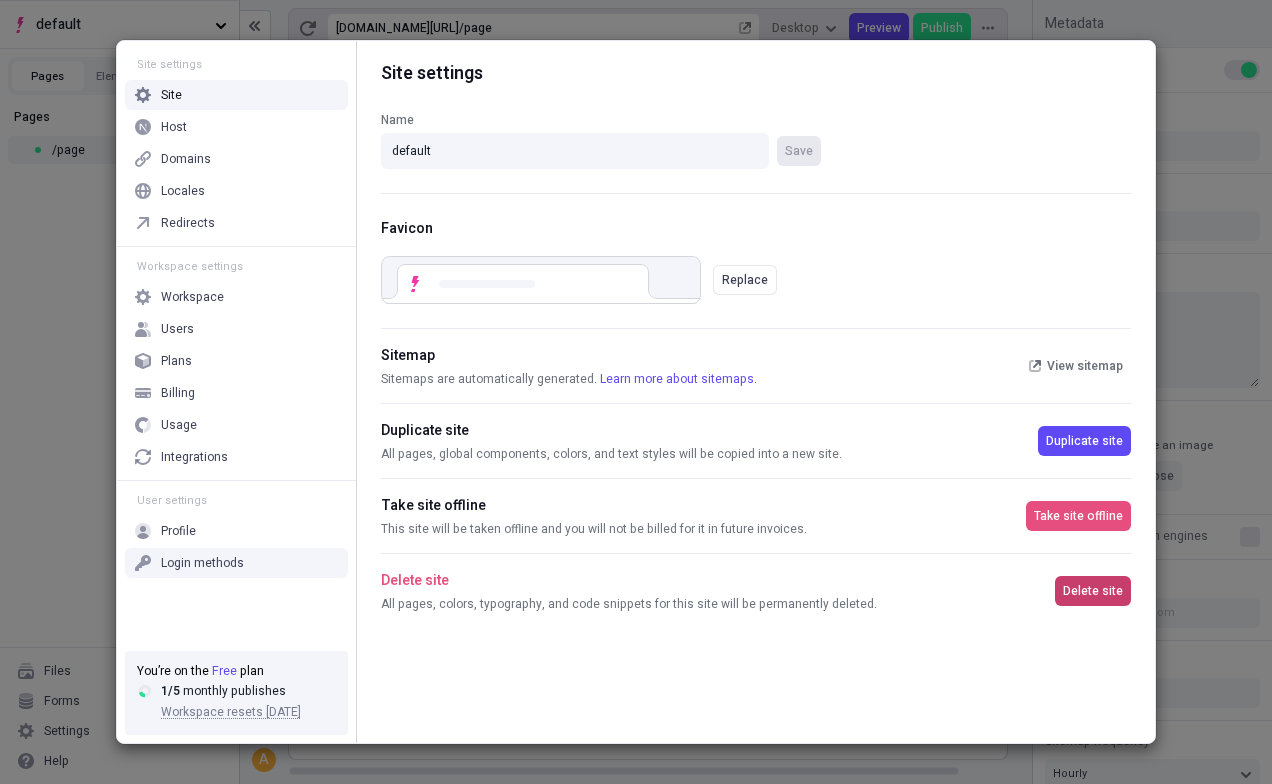 click on "Delete site" at bounding box center (1093, 591) 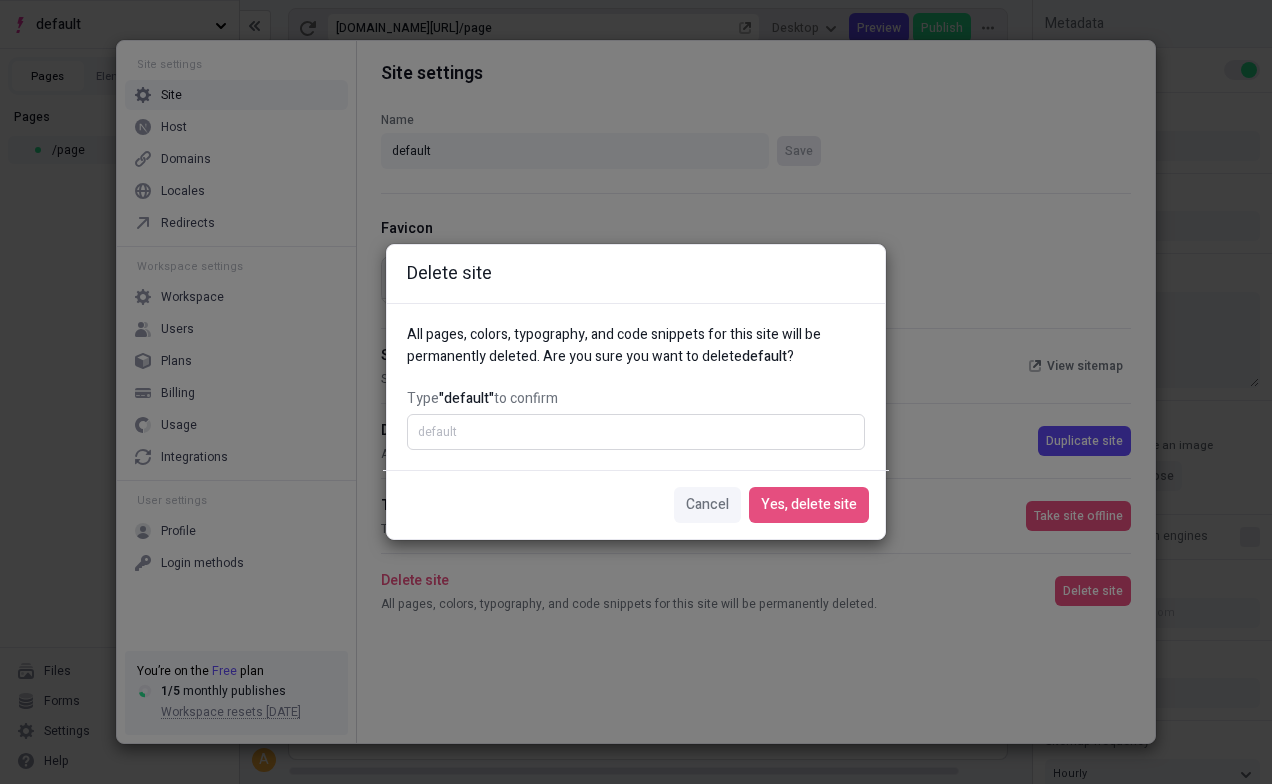click on "Type  "default"  to confirm" at bounding box center [636, 432] 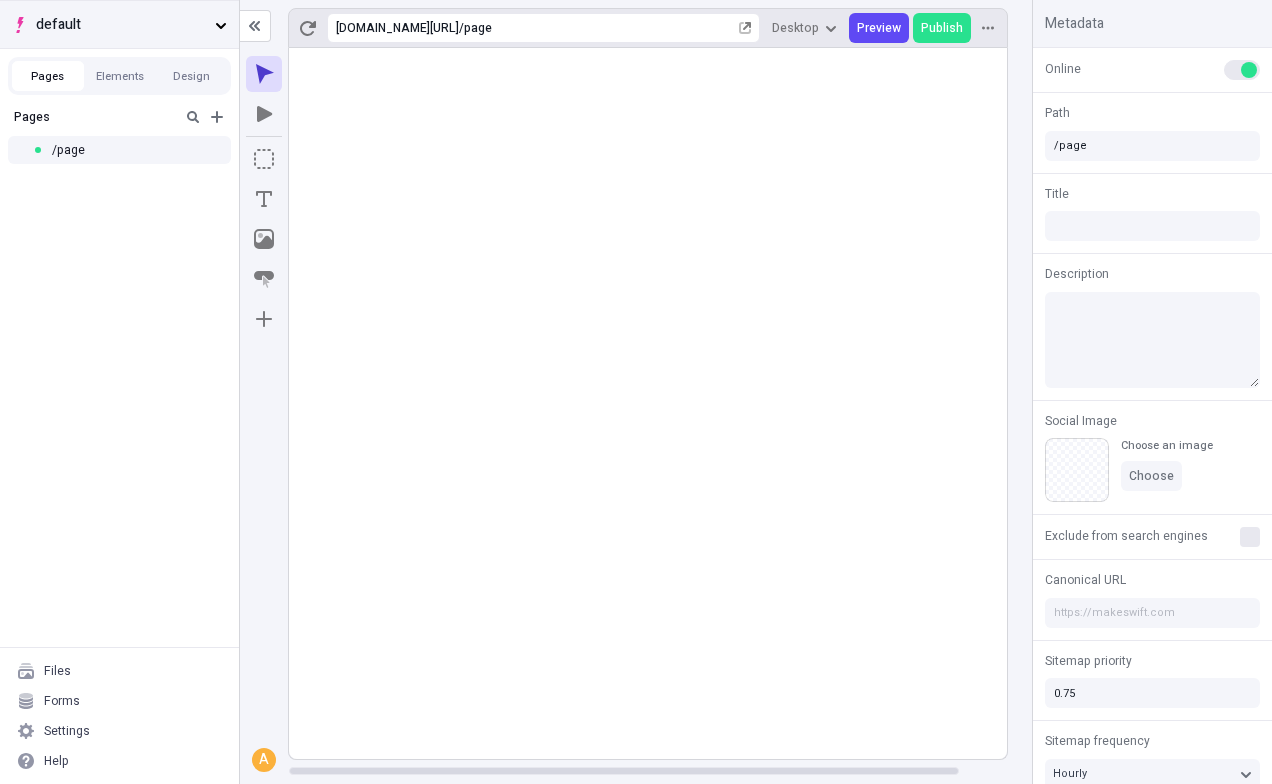 click 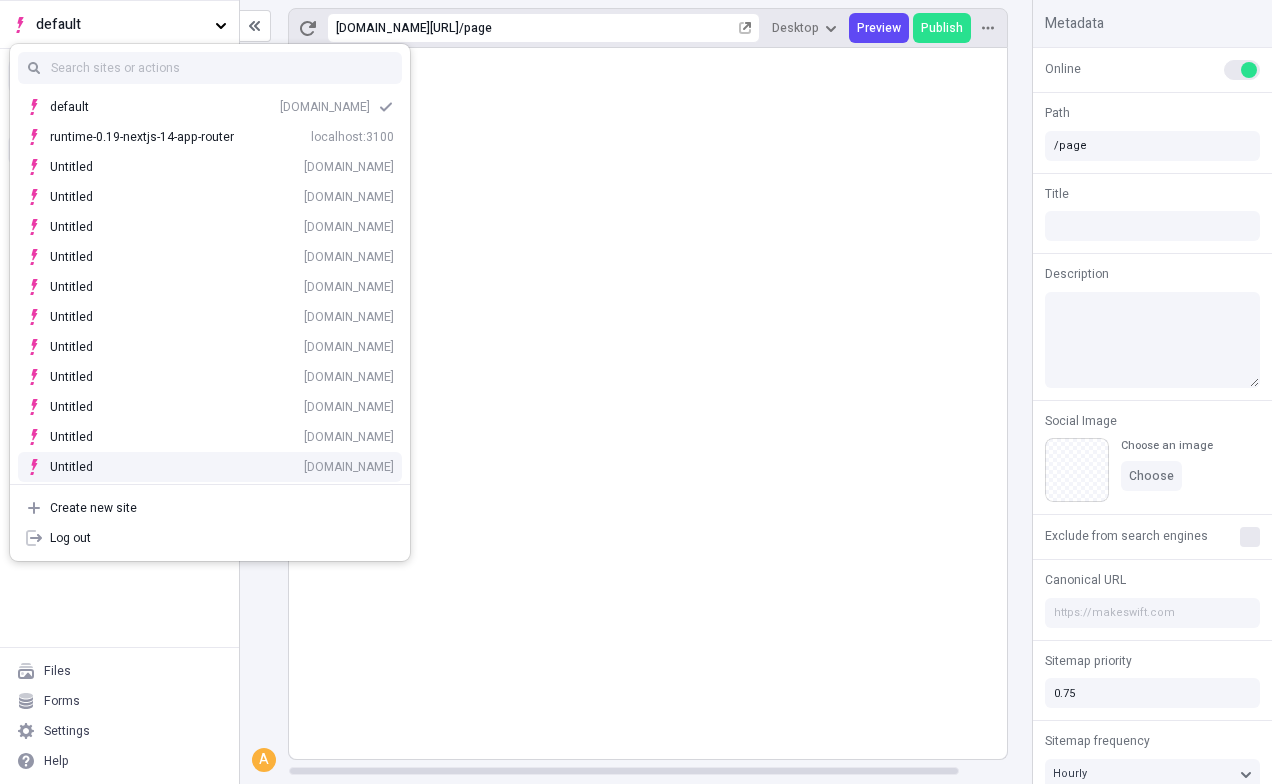 click on "Create new site Log out" at bounding box center (210, 522) 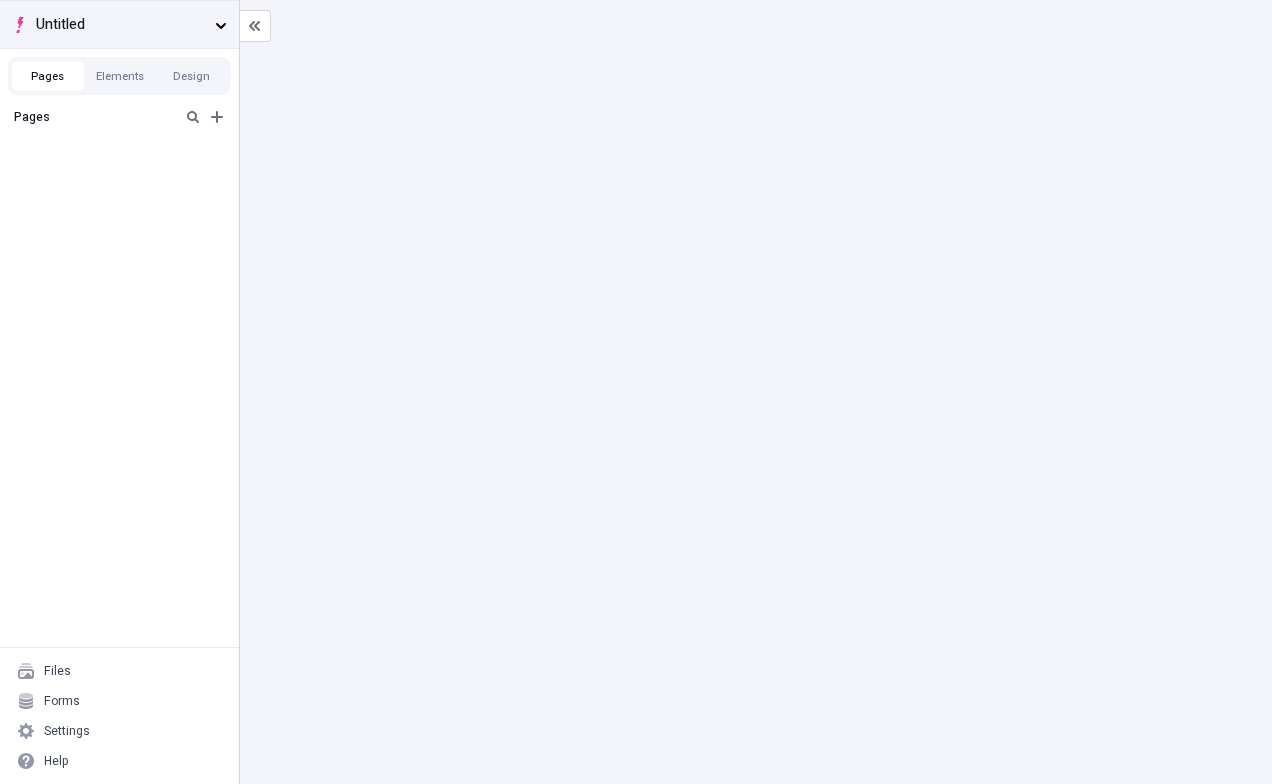 click on "Untitled" at bounding box center (121, 25) 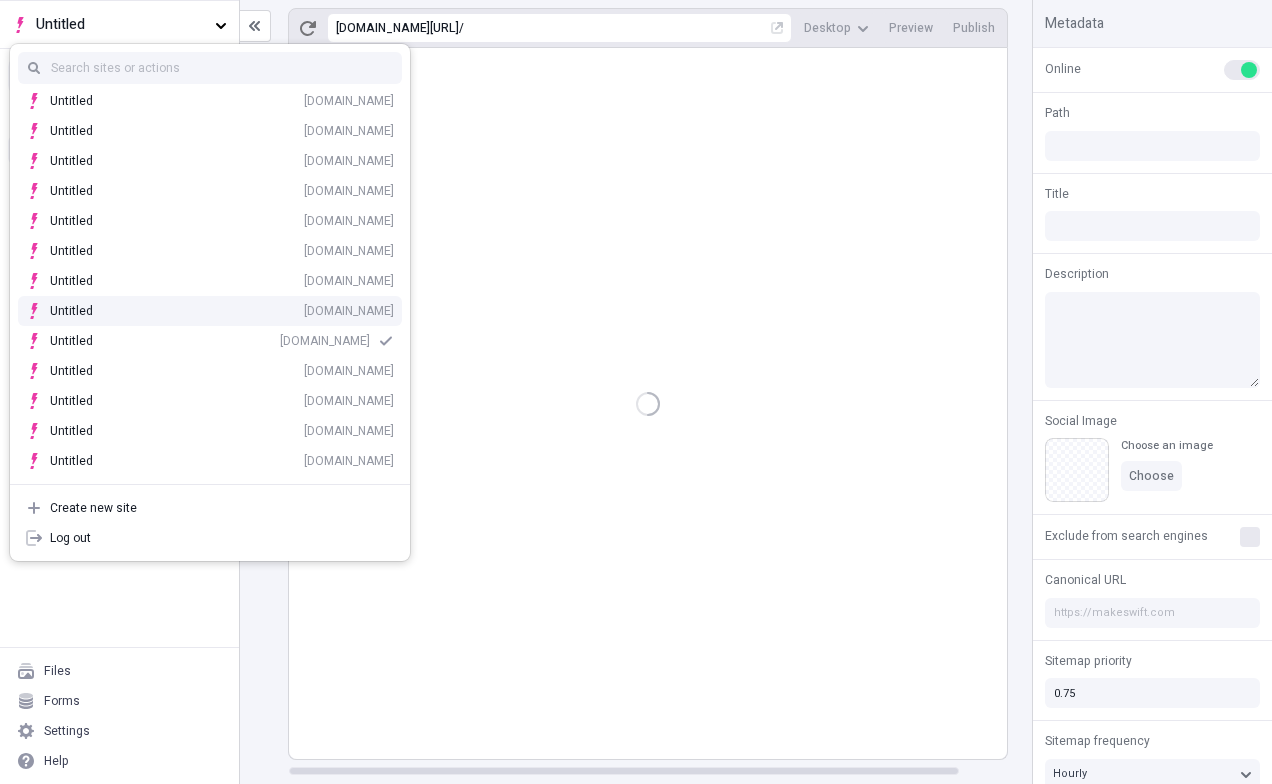 type on "/page" 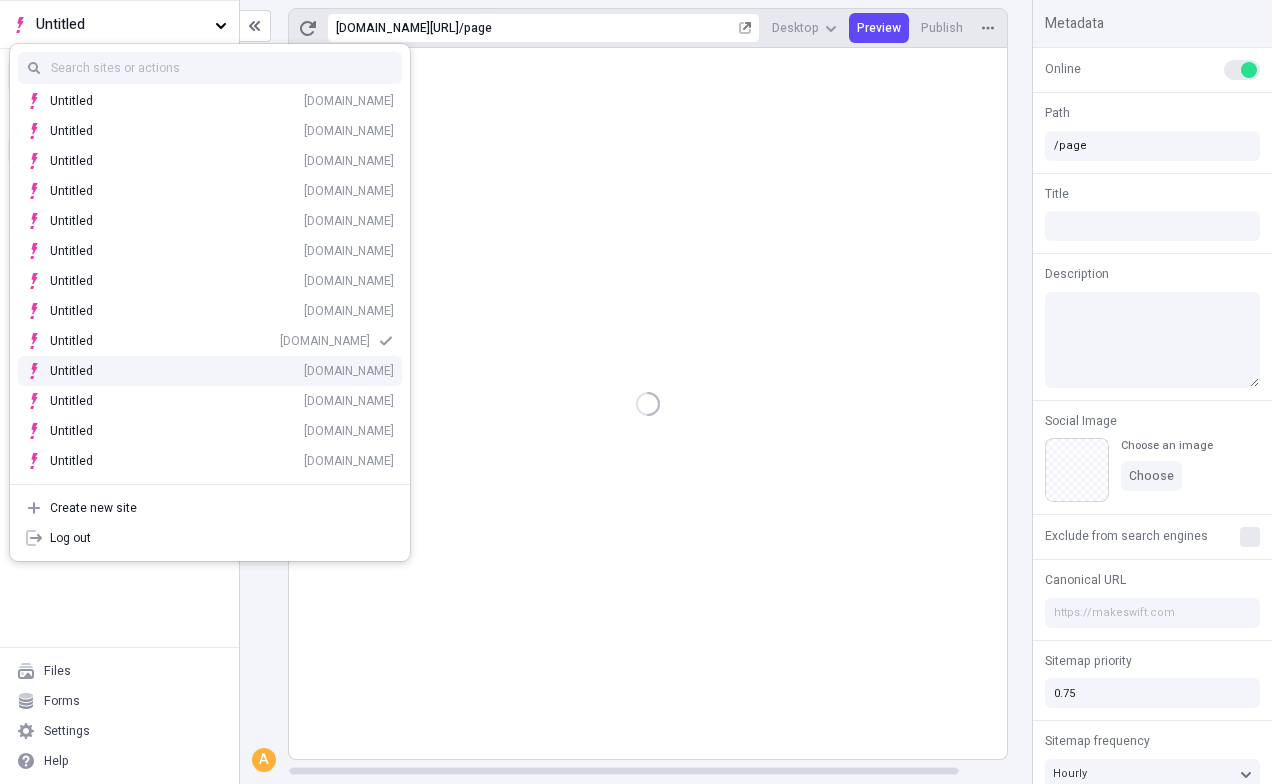scroll, scrollTop: 0, scrollLeft: 0, axis: both 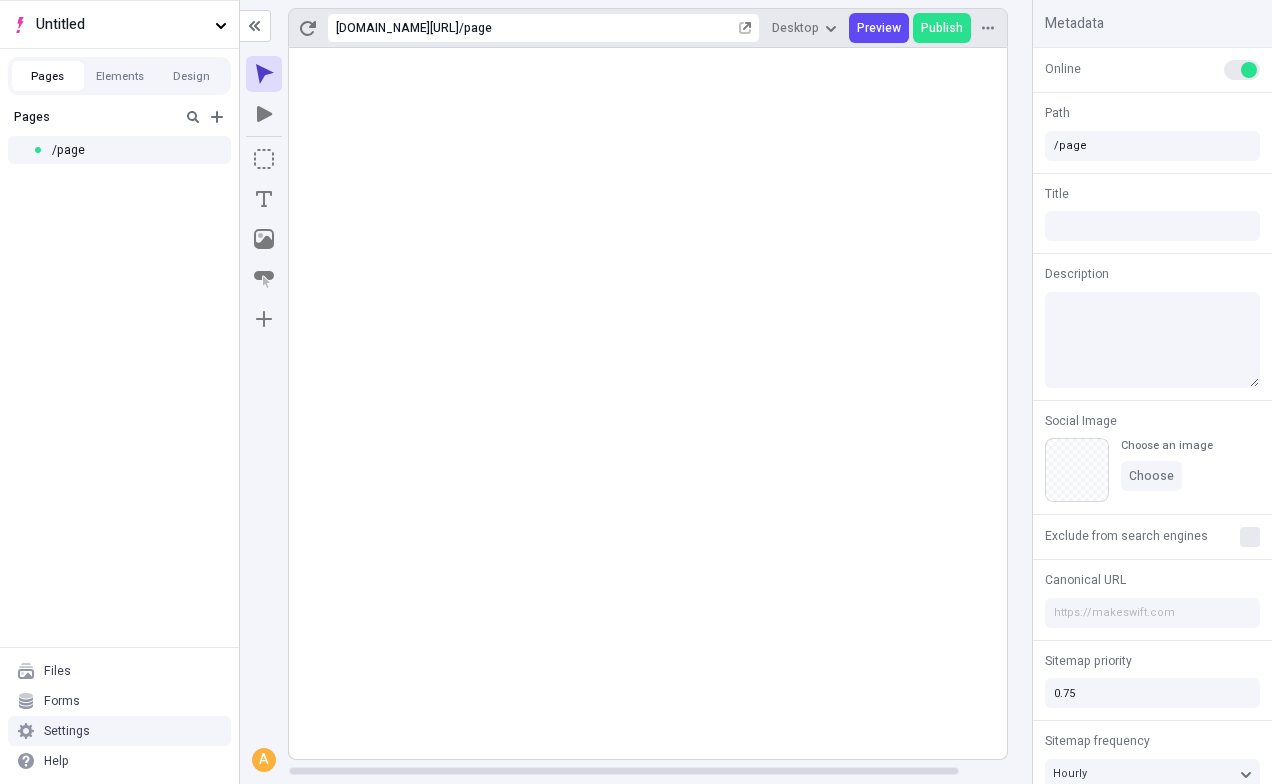 click on "Settings" at bounding box center [119, 731] 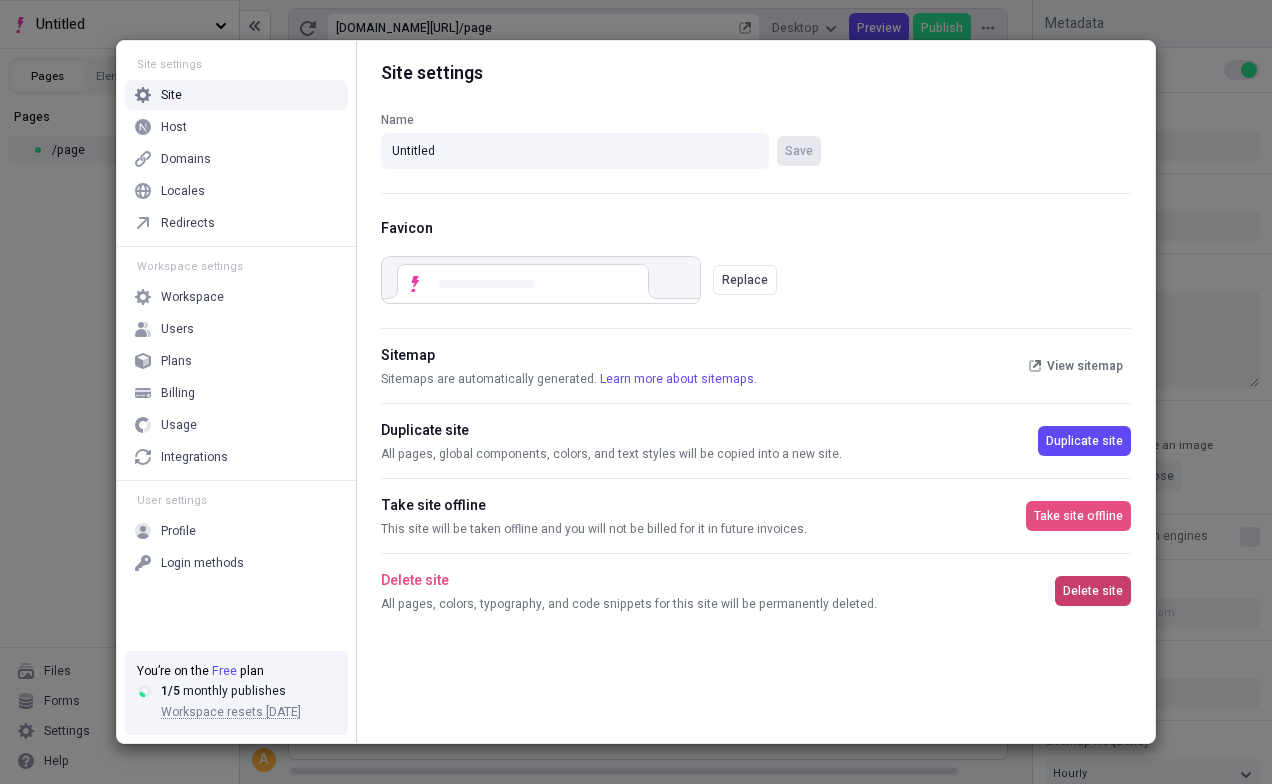 click on "Delete site" at bounding box center (1093, 591) 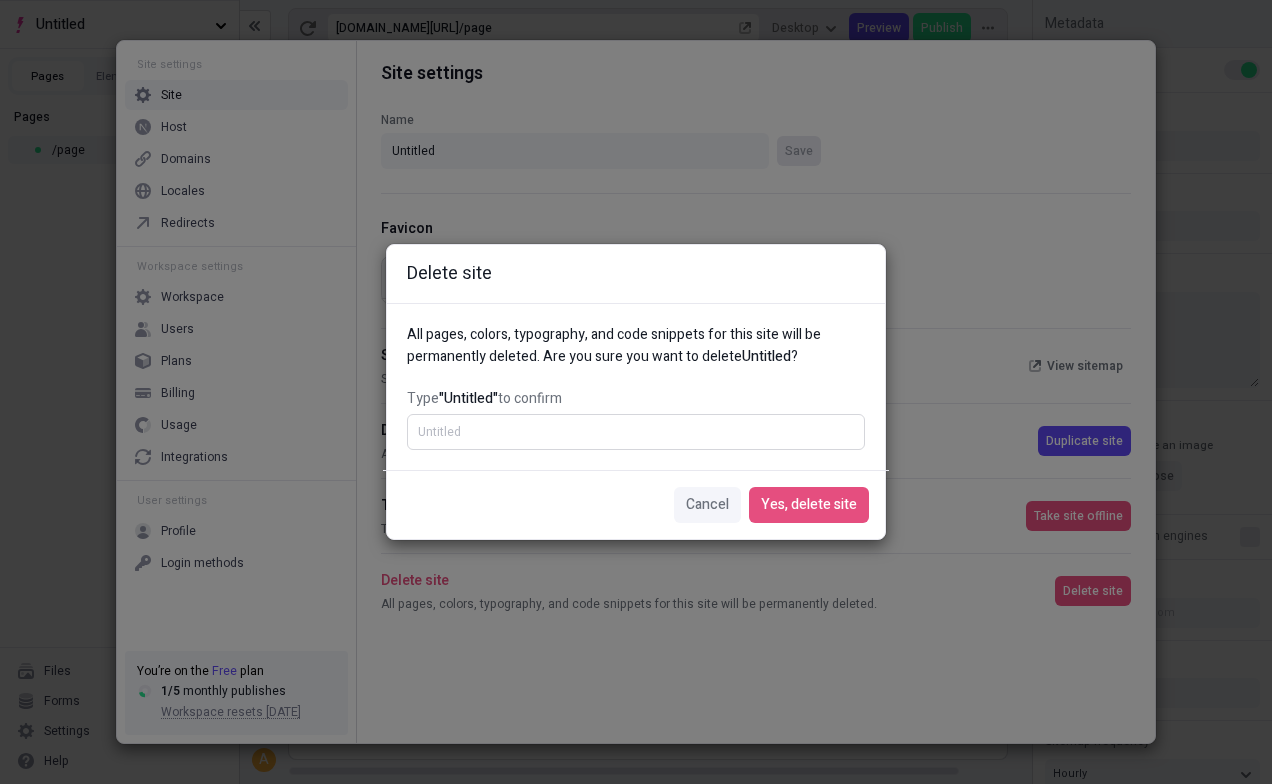 click on "Type  "Untitled"  to confirm" at bounding box center [636, 432] 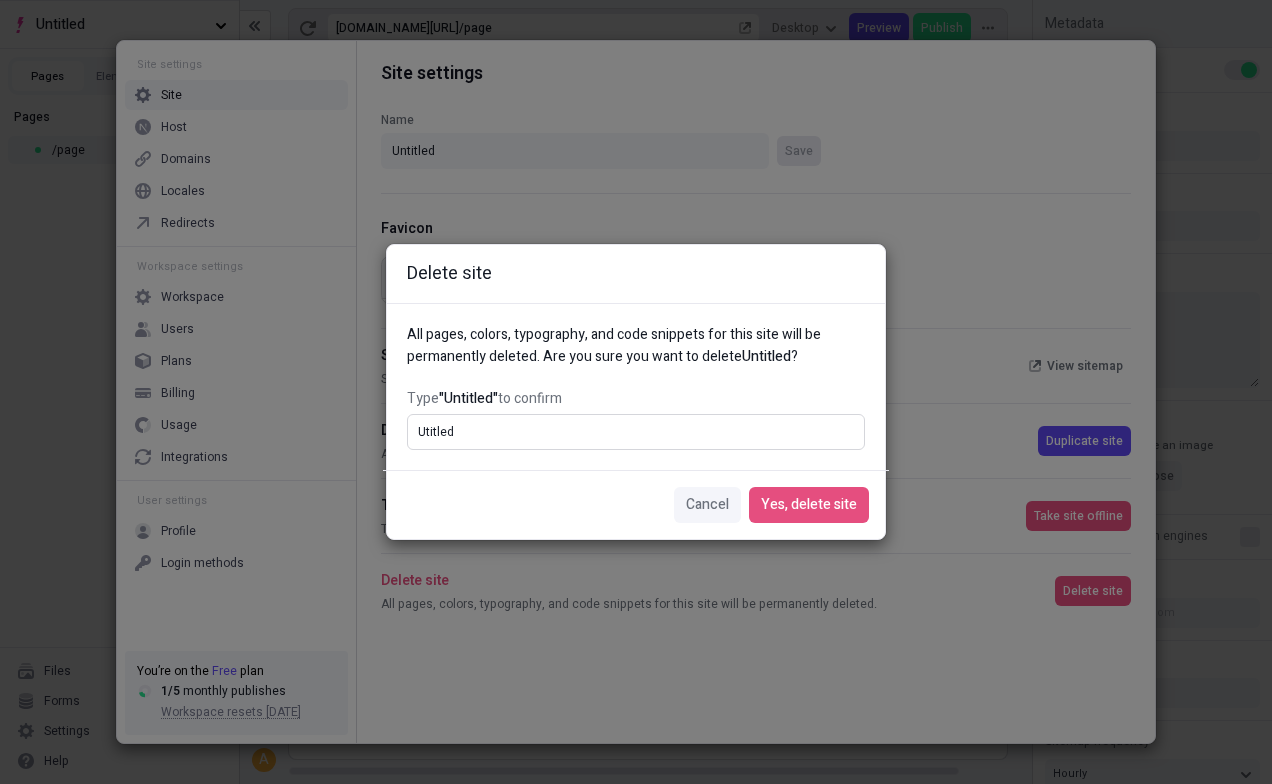 type on "Utitled" 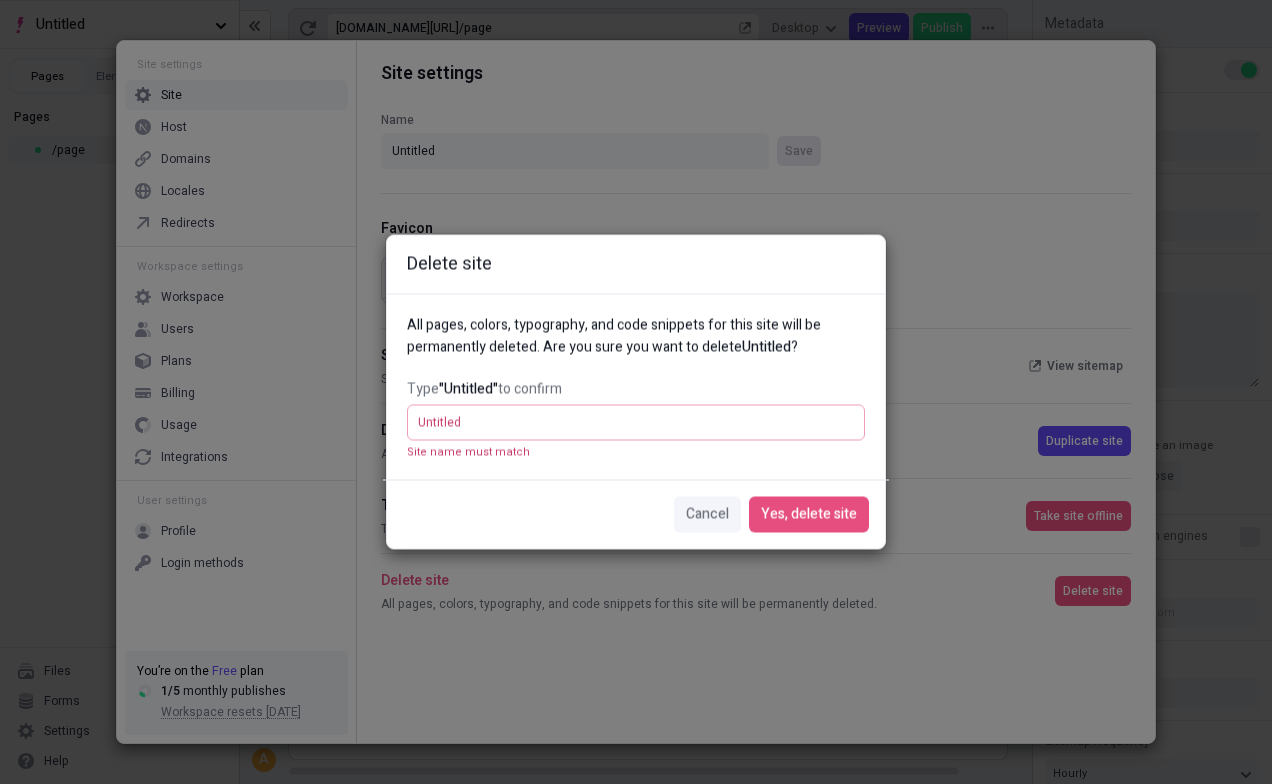 type on "Untitled" 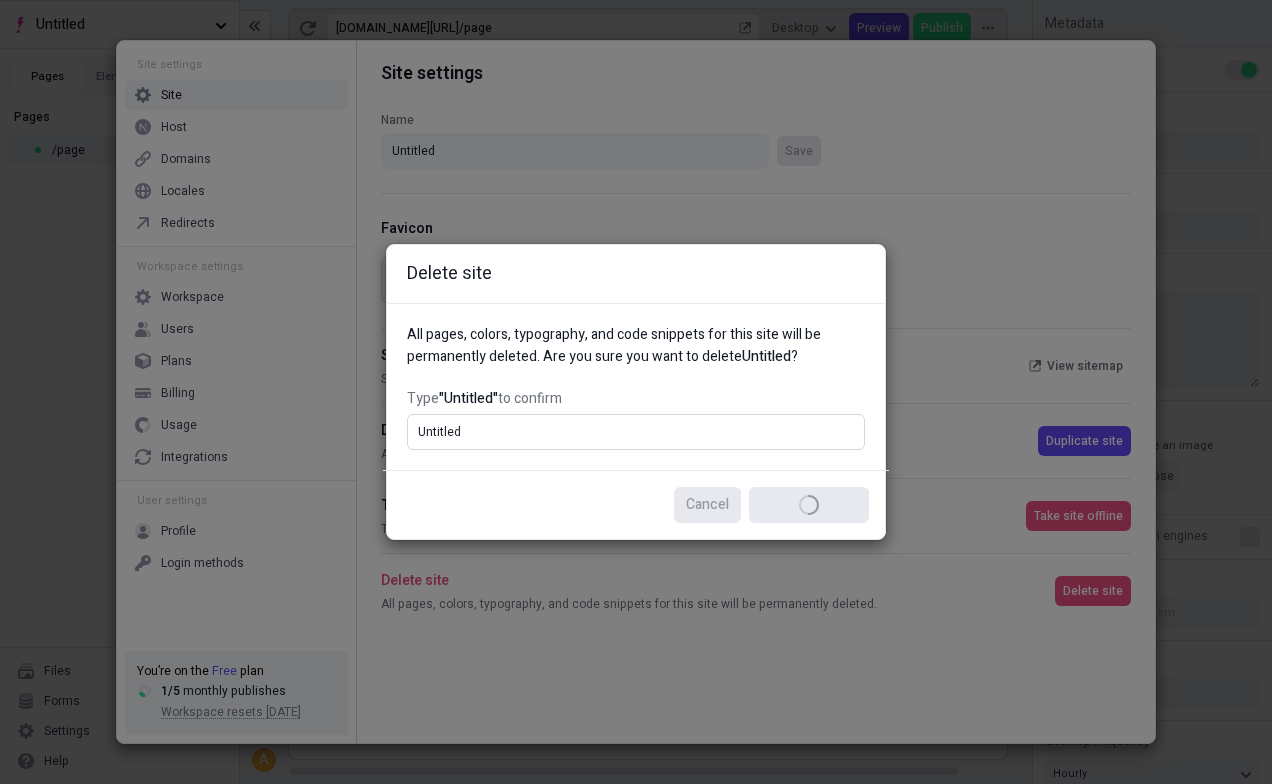 type 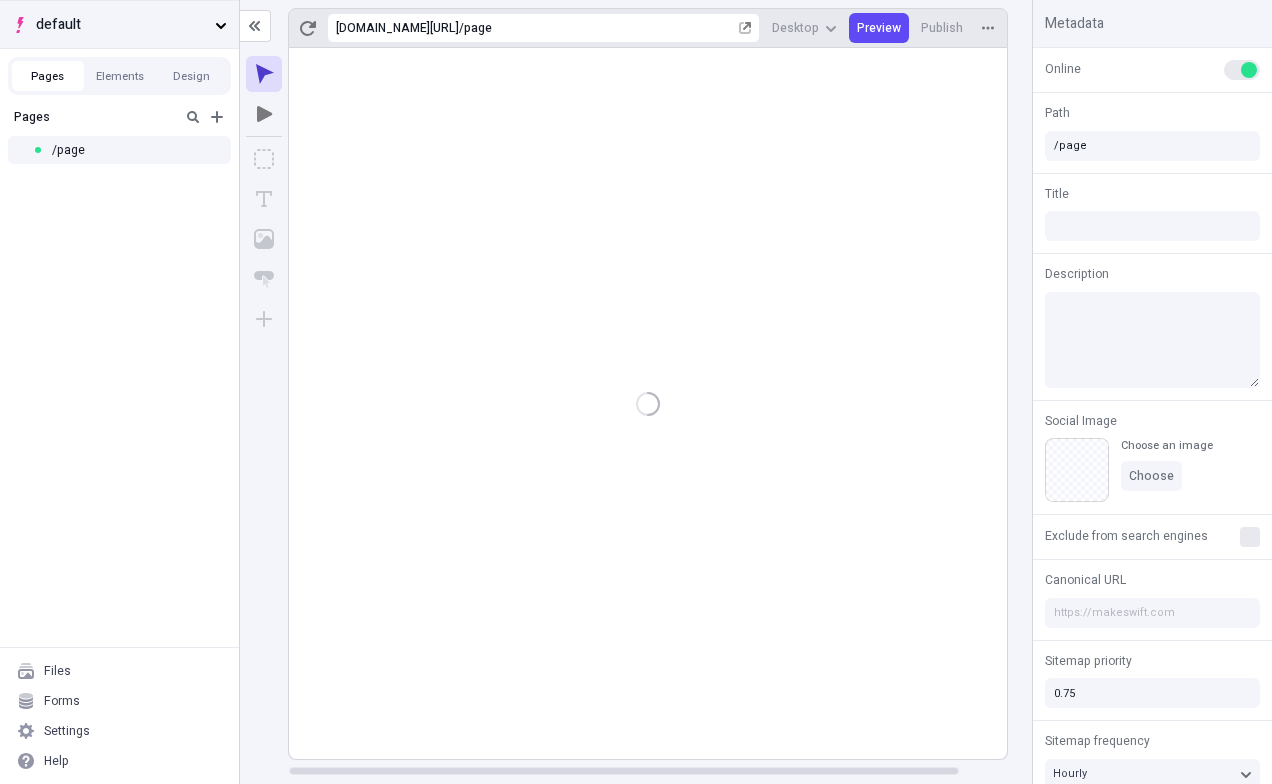 click on "default" at bounding box center (121, 25) 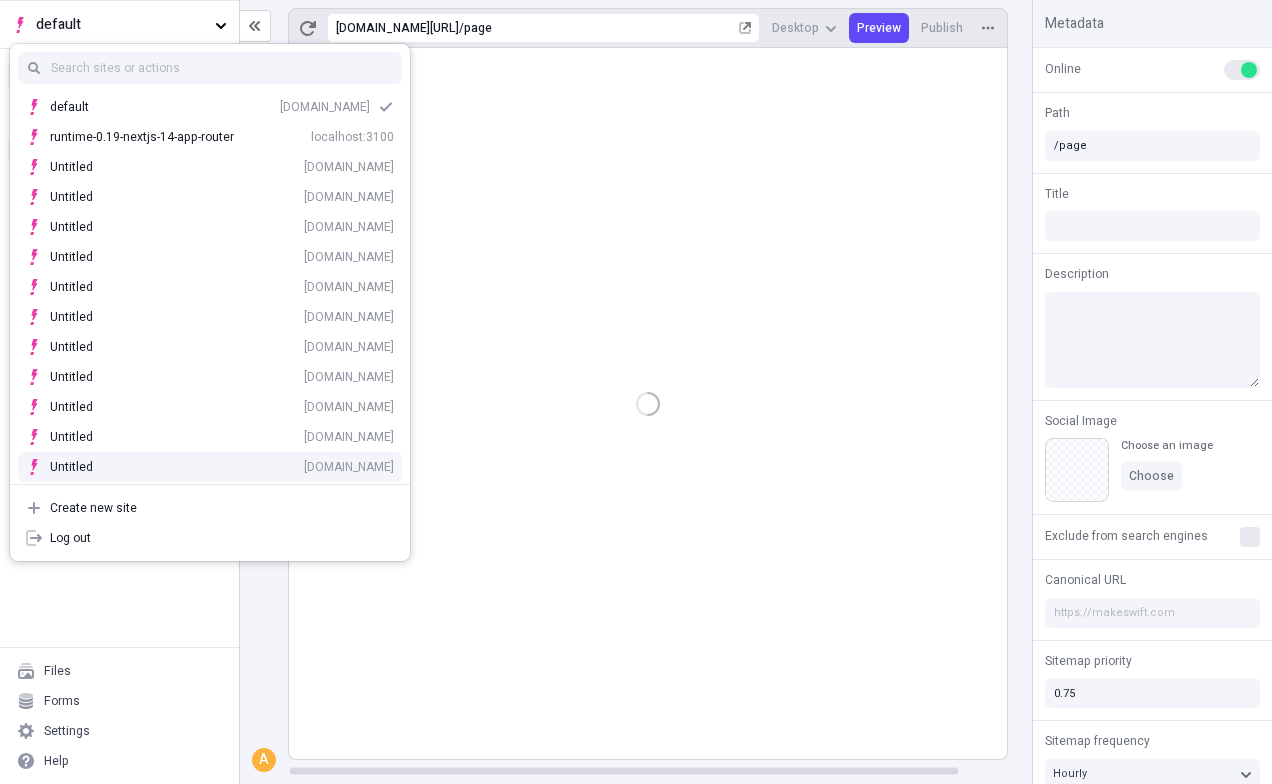 click on "Untitled [DOMAIN_NAME]" at bounding box center [222, 467] 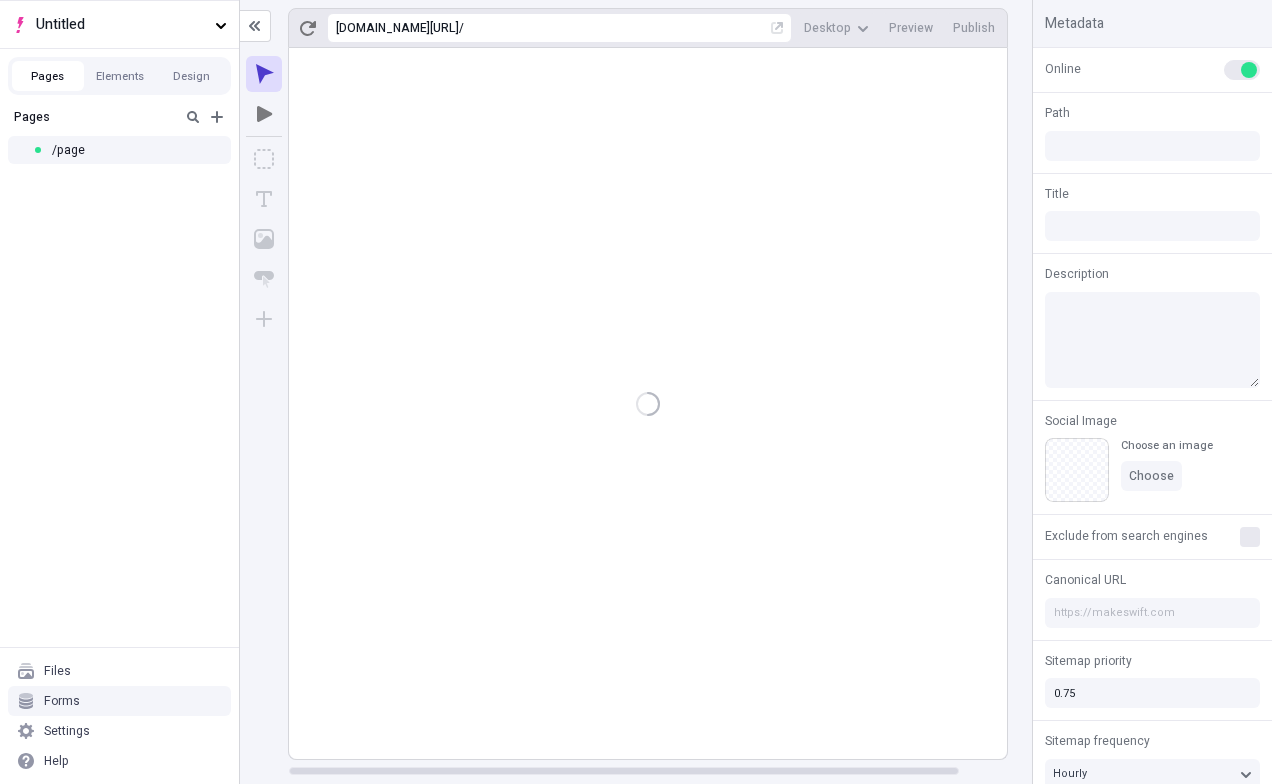 type on "/page" 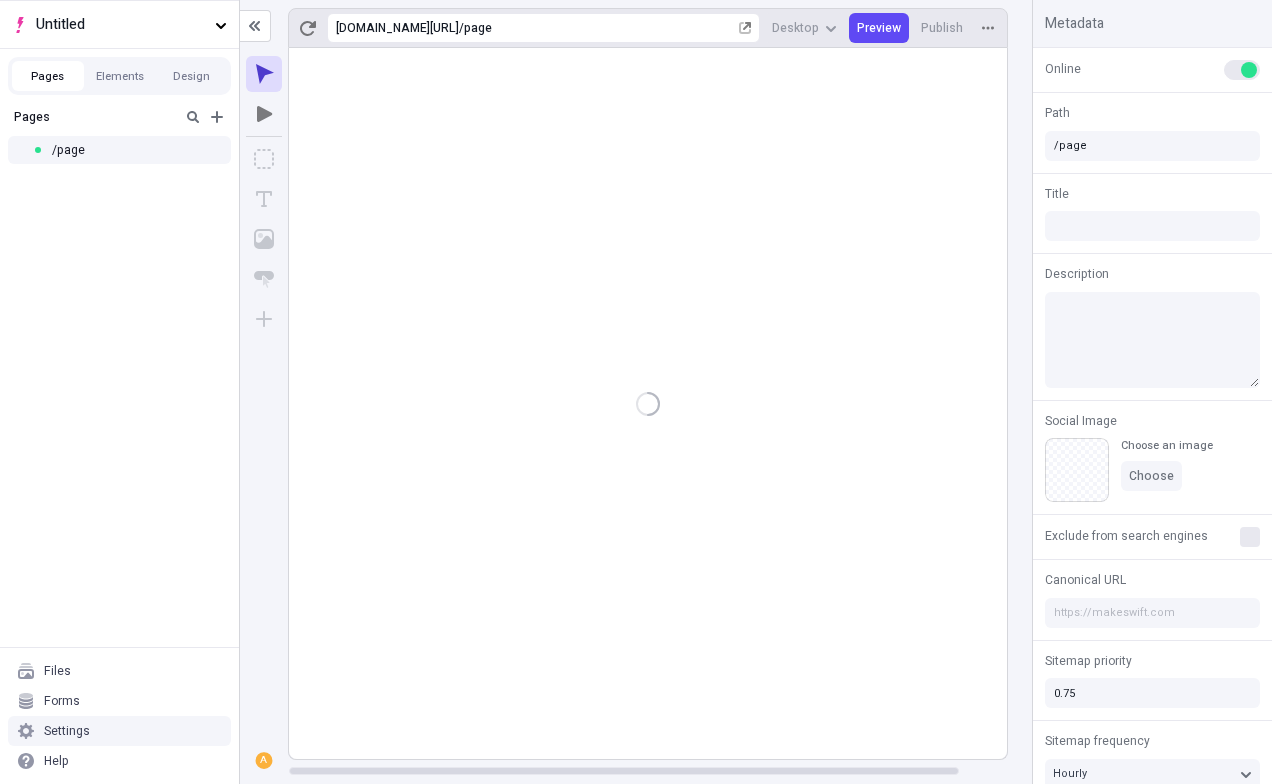 click on "Settings" at bounding box center (119, 731) 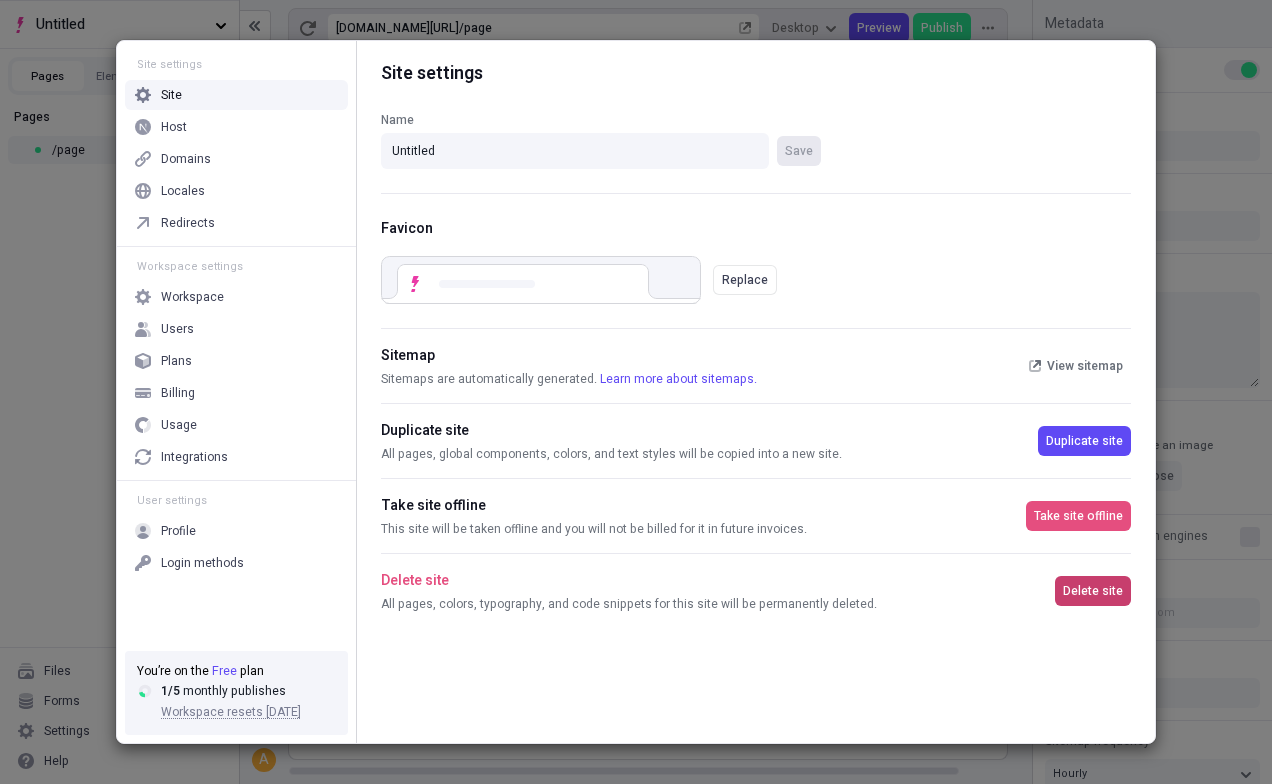 click on "Delete site" at bounding box center (1093, 591) 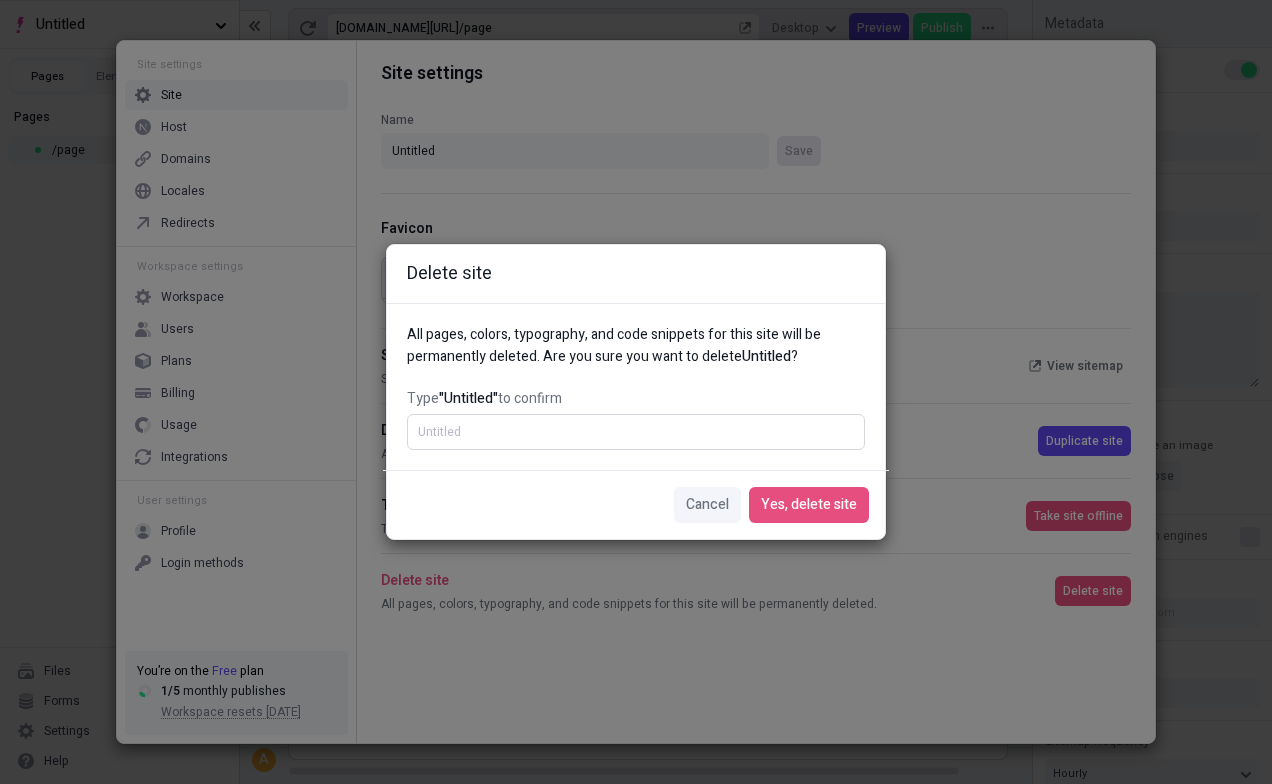 click on "Type  "Untitled"  to confirm" at bounding box center [636, 432] 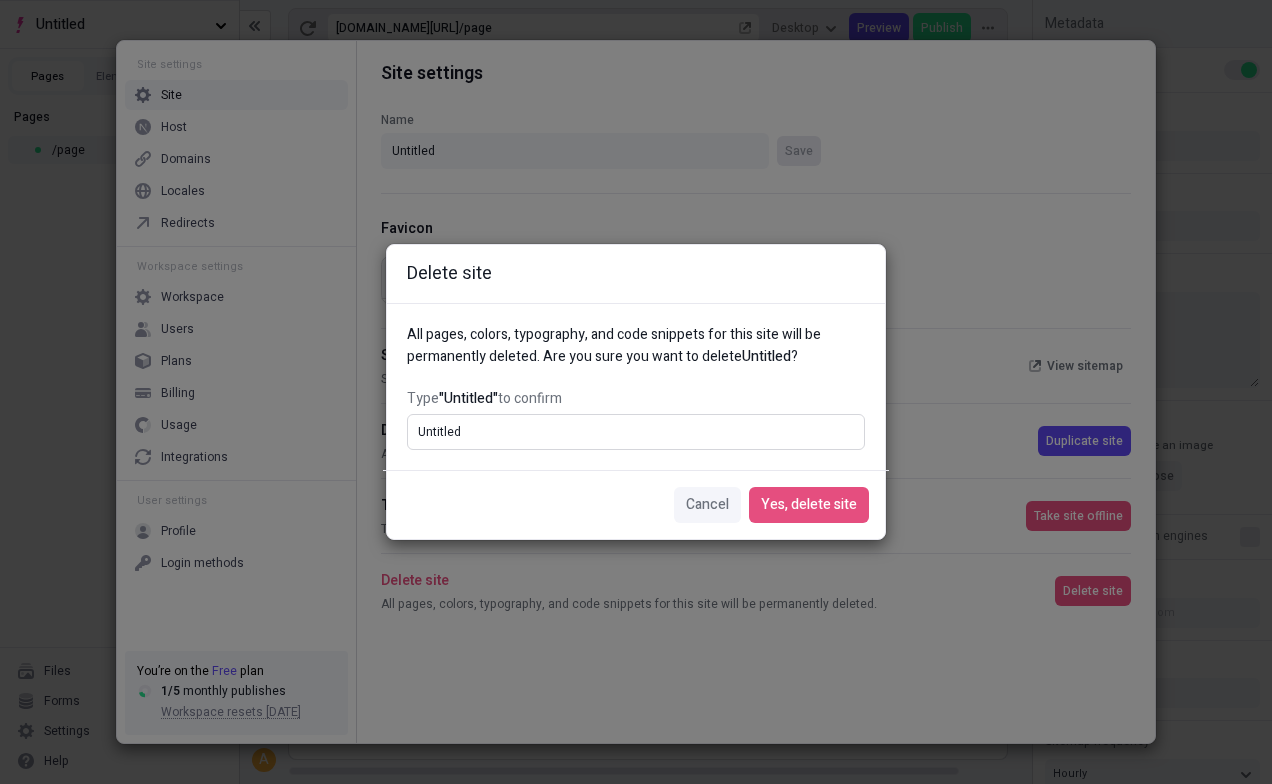 type on "Untitled" 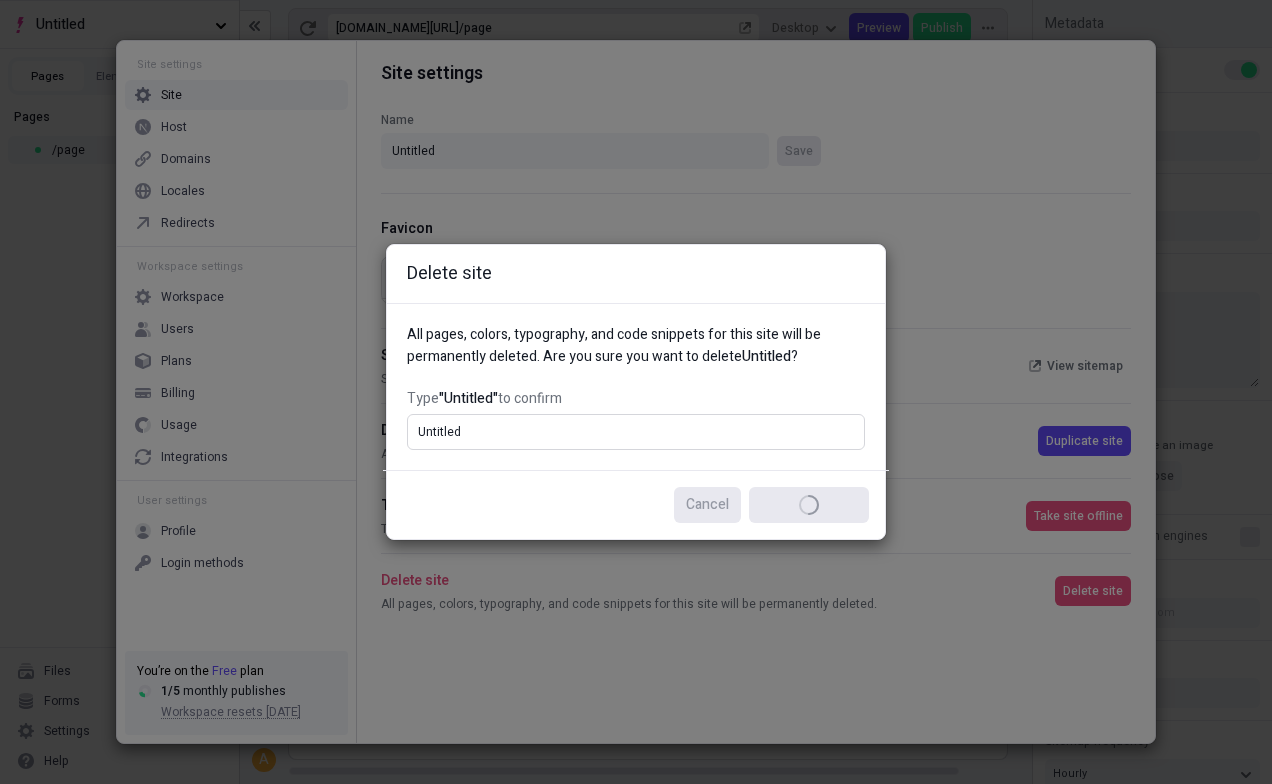 type 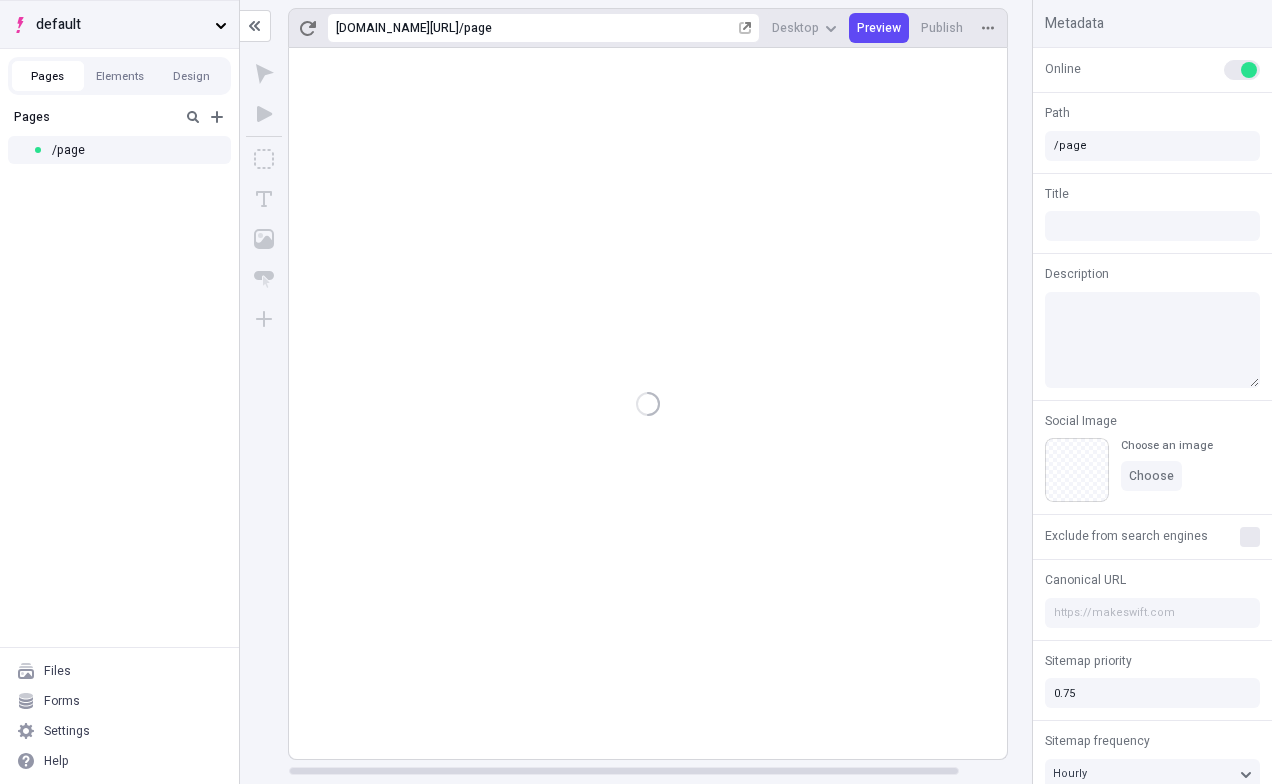 click on "default" at bounding box center (121, 25) 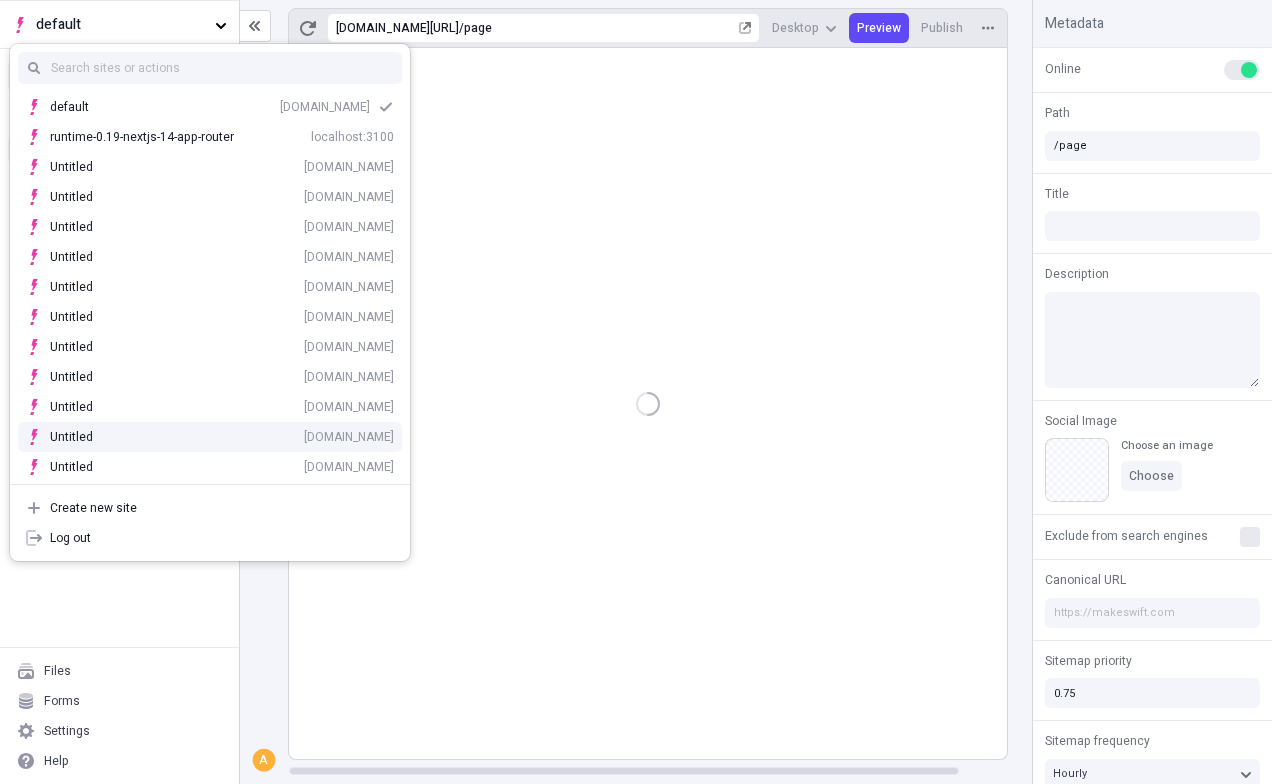 click on "Untitled" at bounding box center (85, 437) 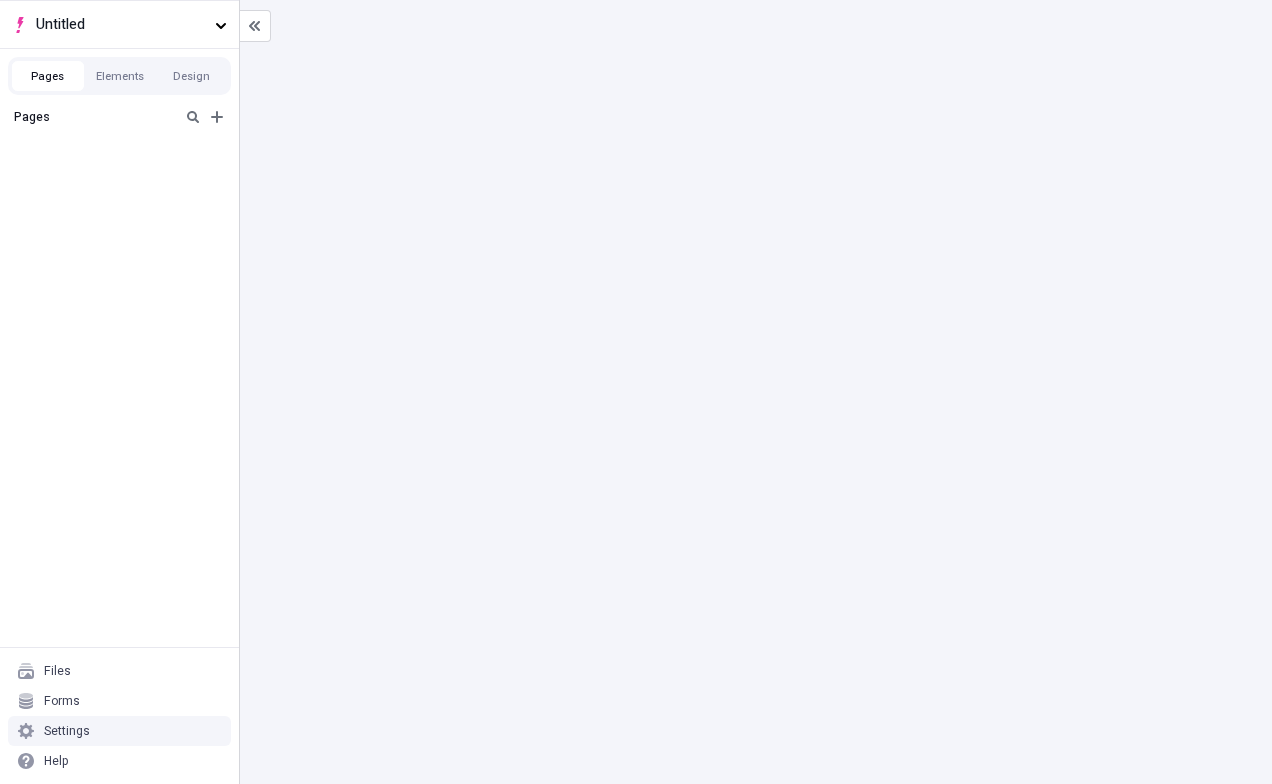 click on "Settings" at bounding box center (119, 731) 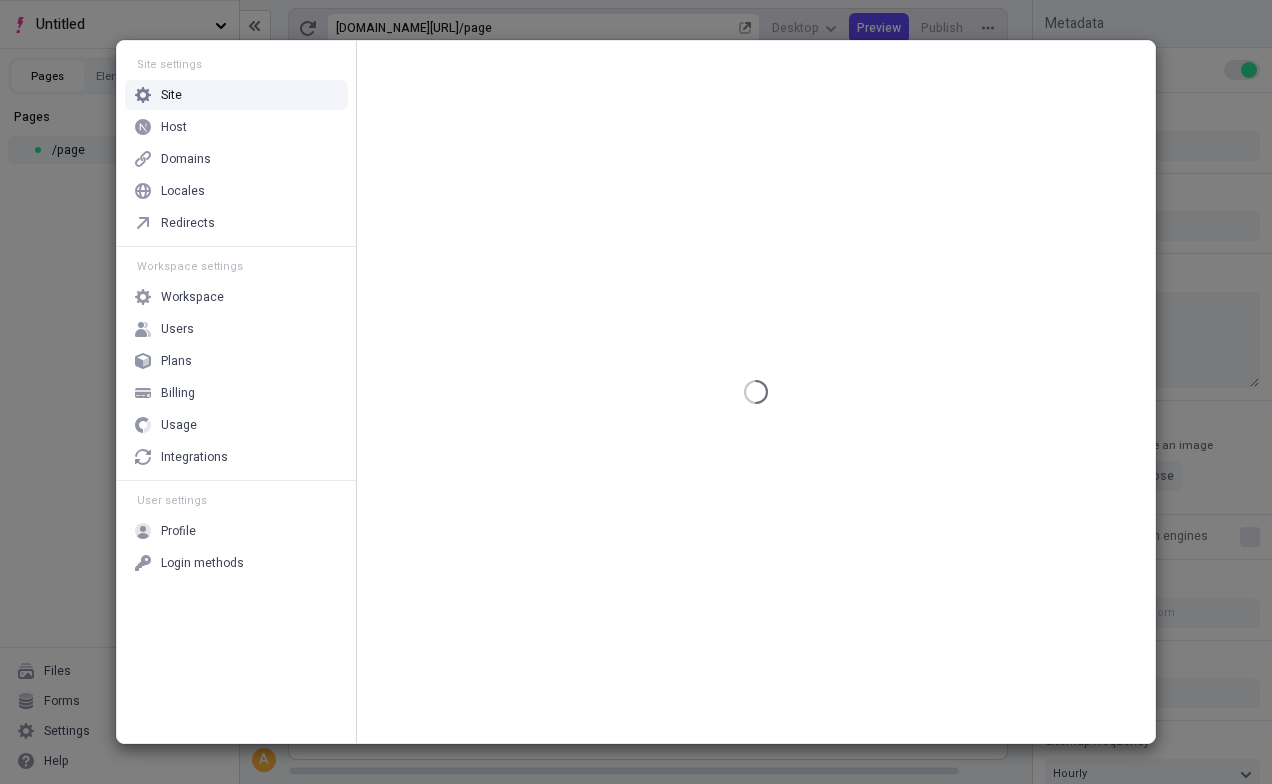 type on "/page" 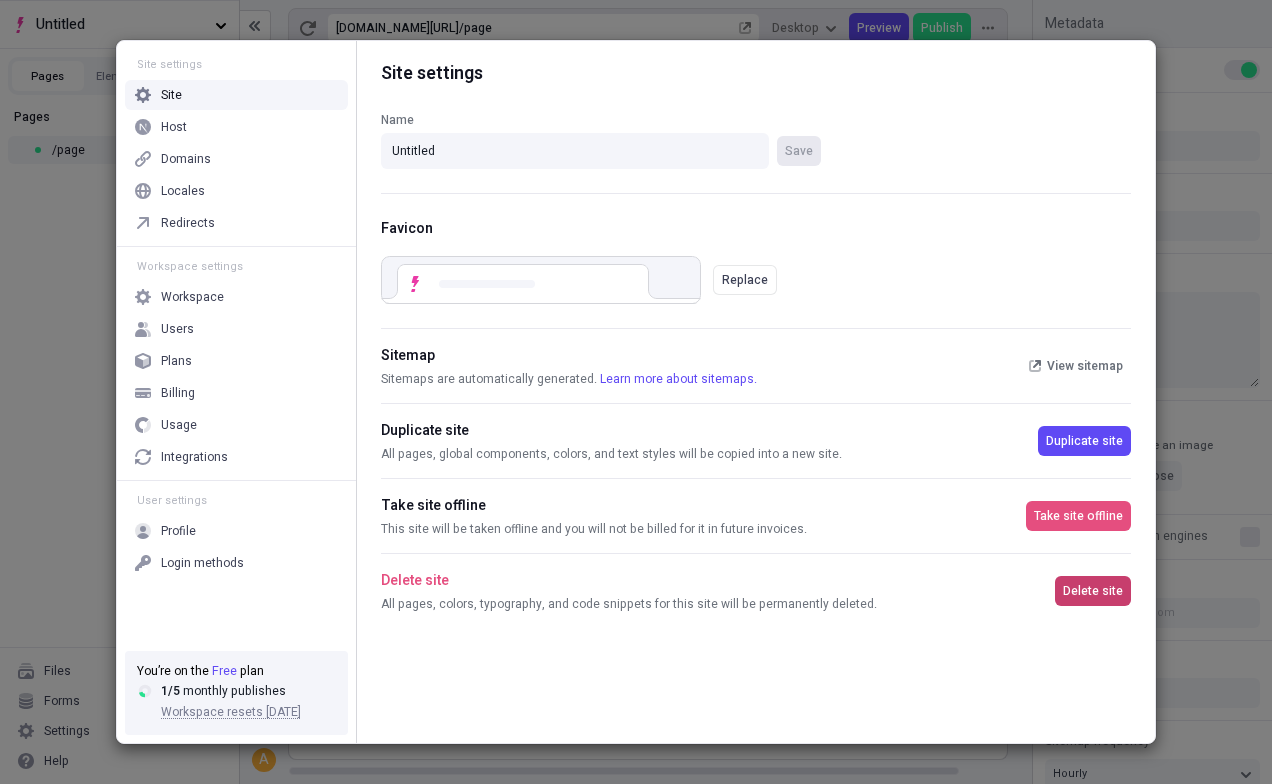 click on "Delete site" at bounding box center [1093, 591] 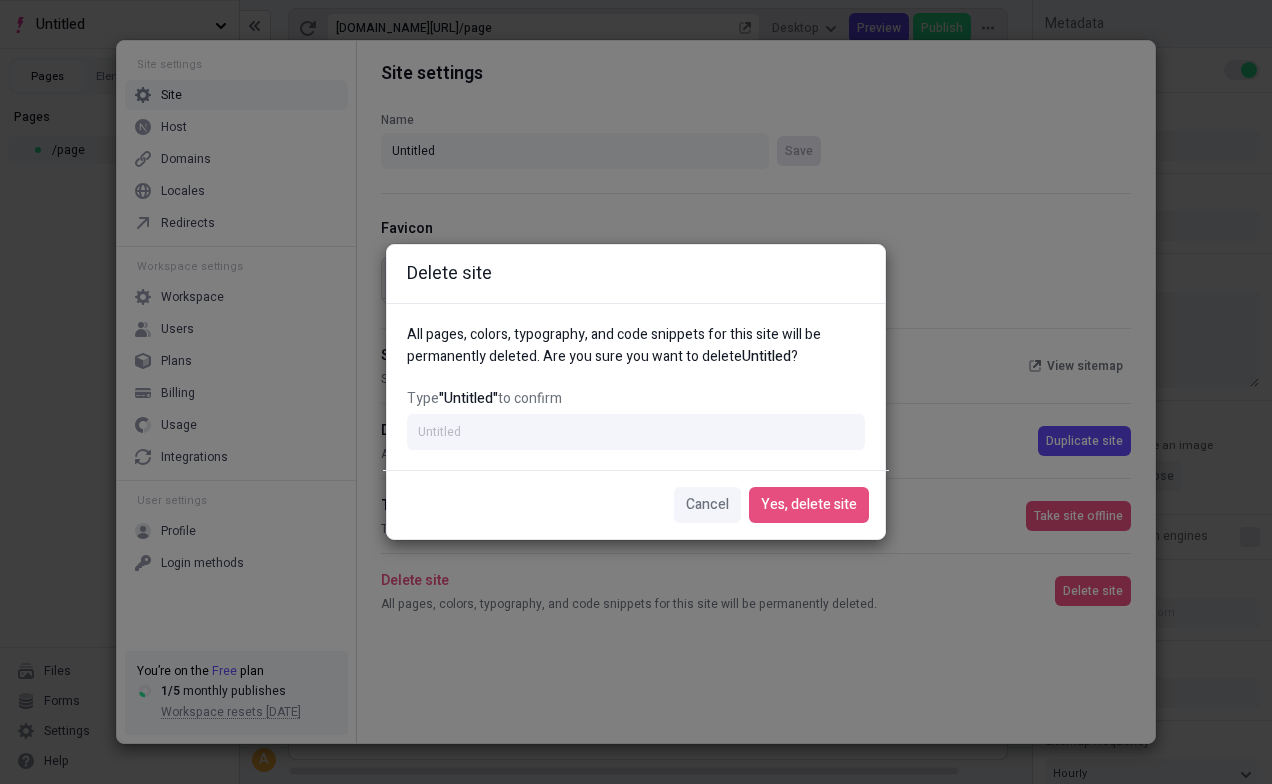 click on "Type  "Untitled"  to confirm" at bounding box center (636, 419) 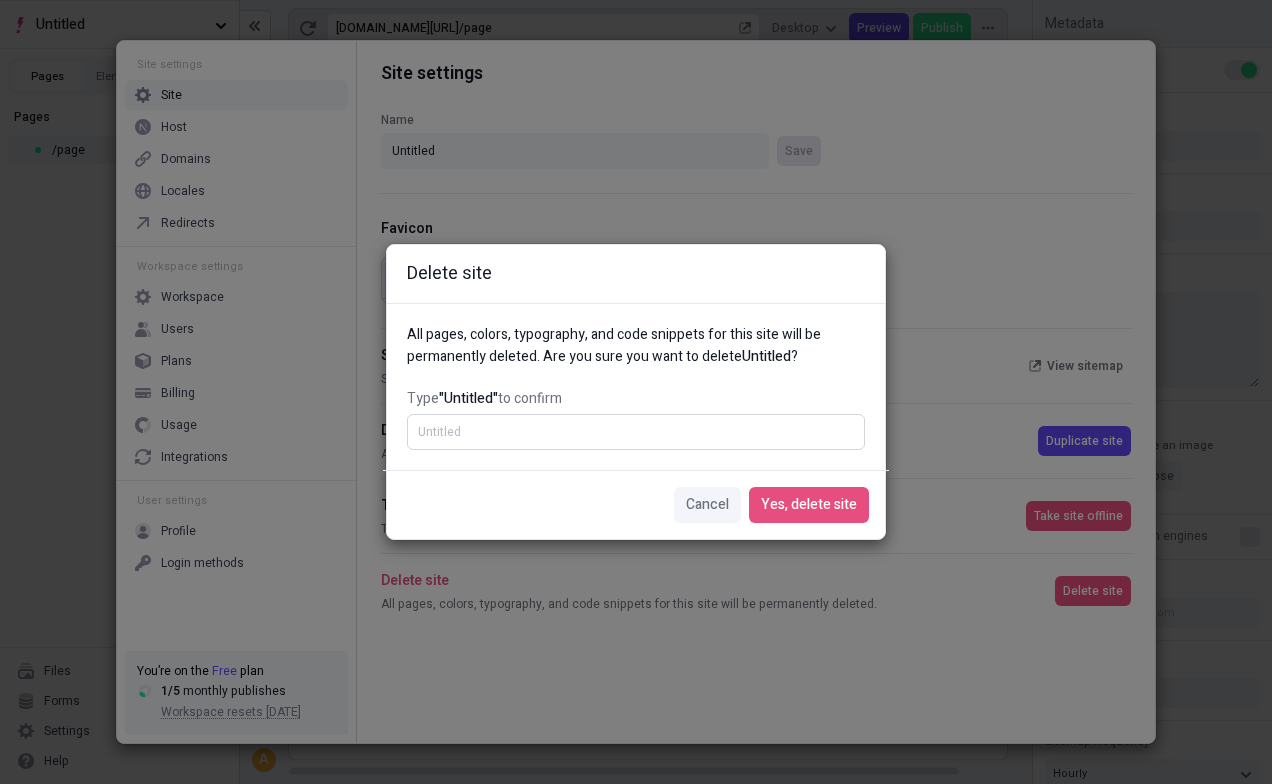 click on "Type  "Untitled"  to confirm" at bounding box center [636, 432] 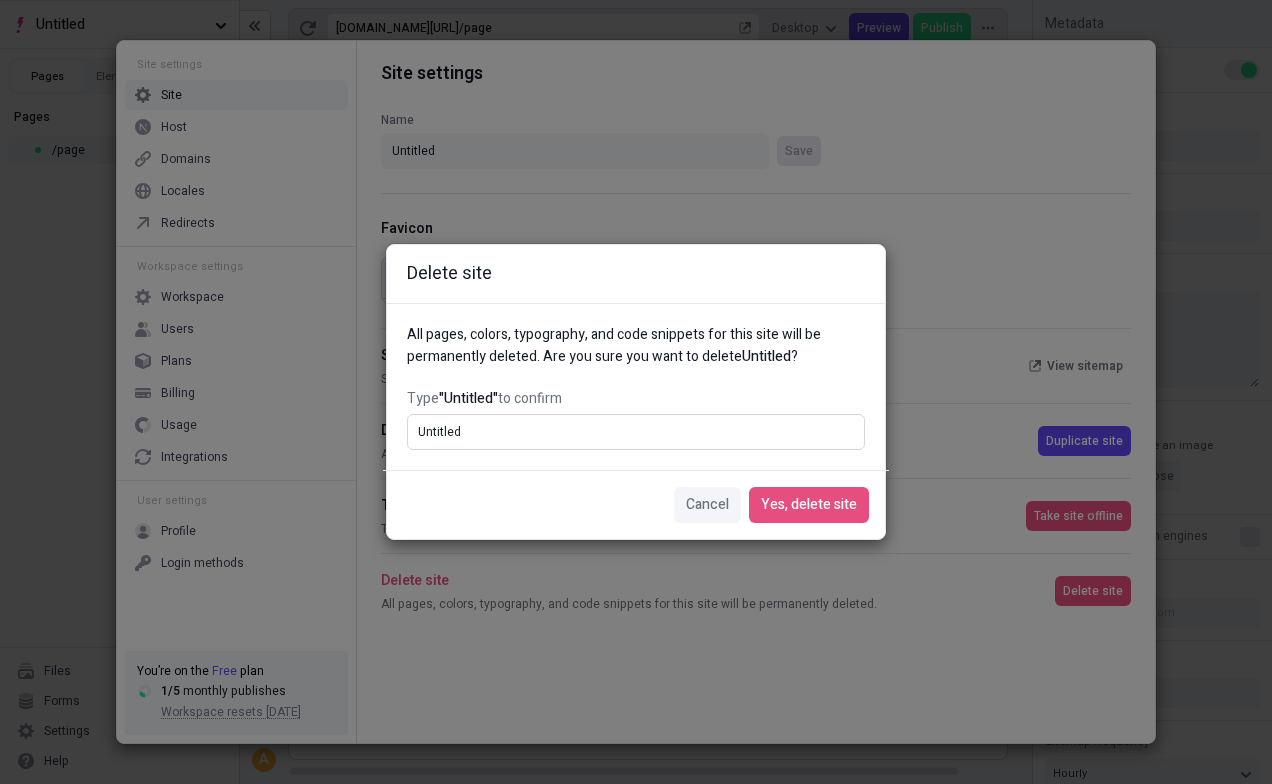 type on "Untitled" 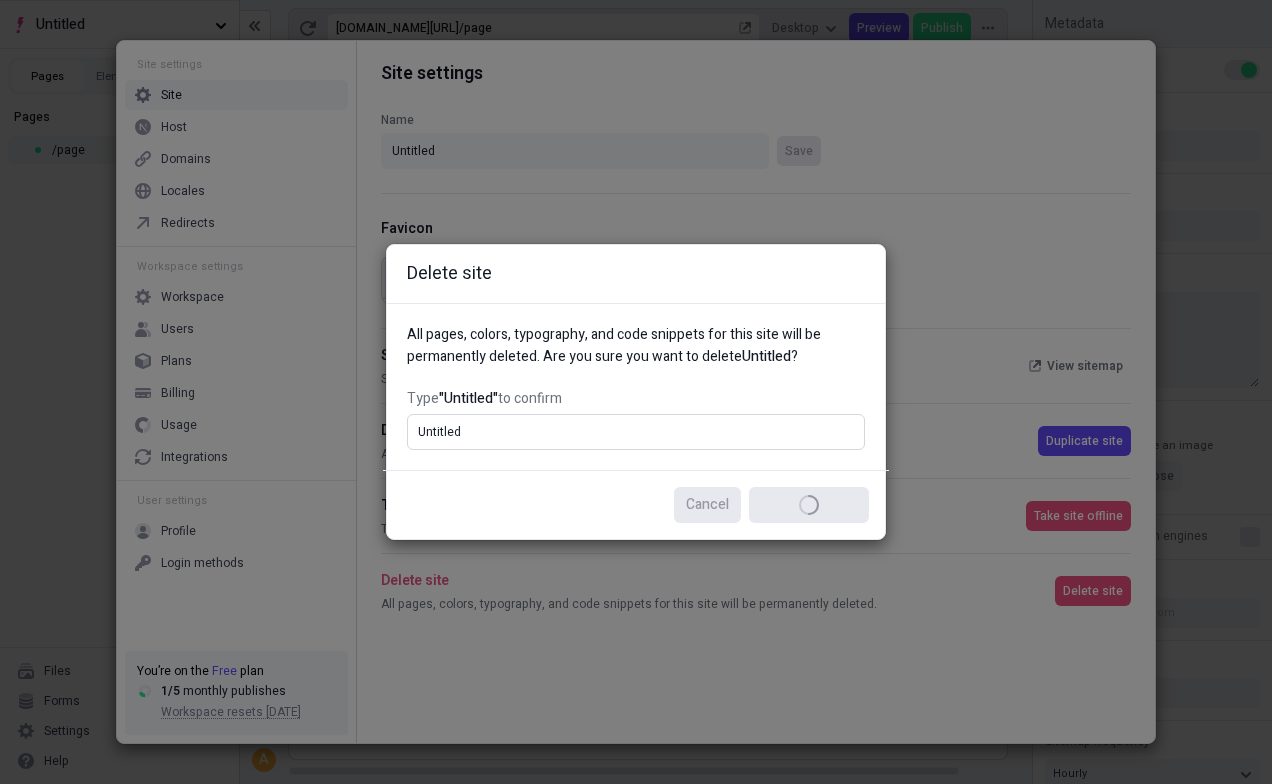 type 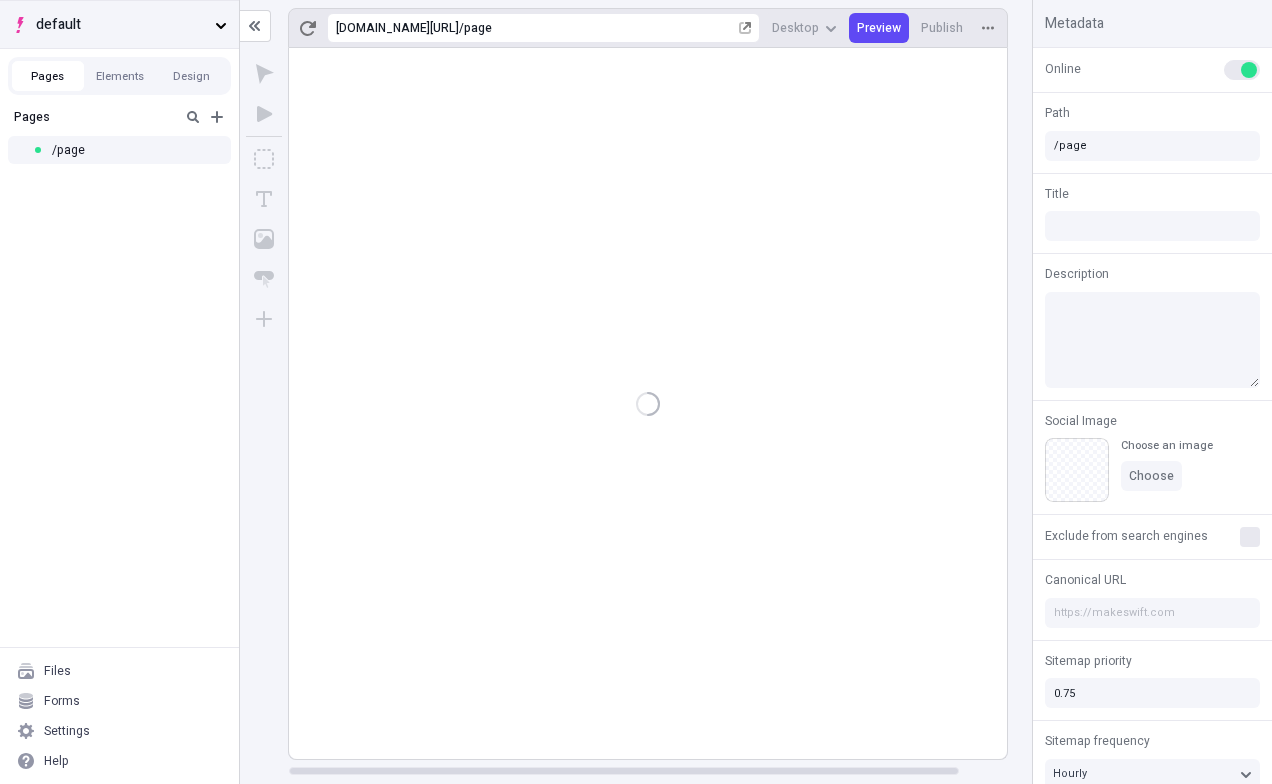 click on "default" at bounding box center (121, 25) 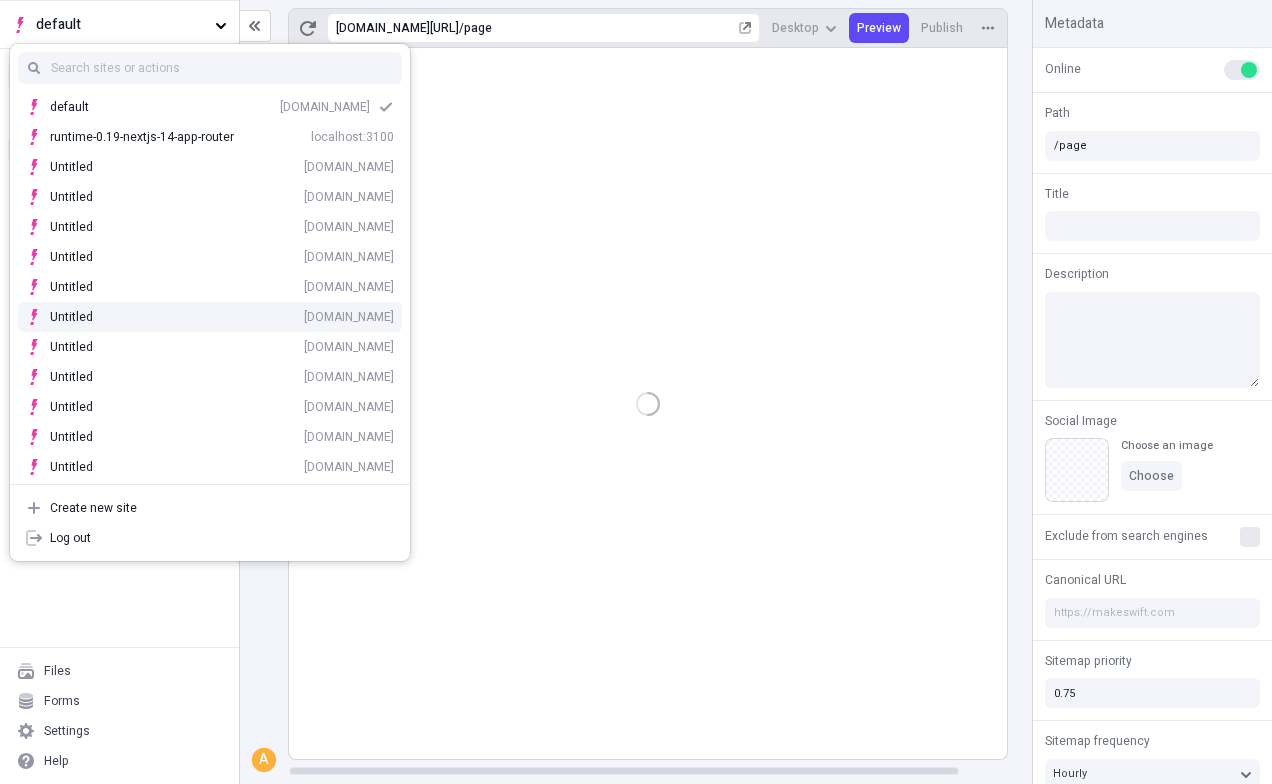 click on "Untitled" at bounding box center (85, 317) 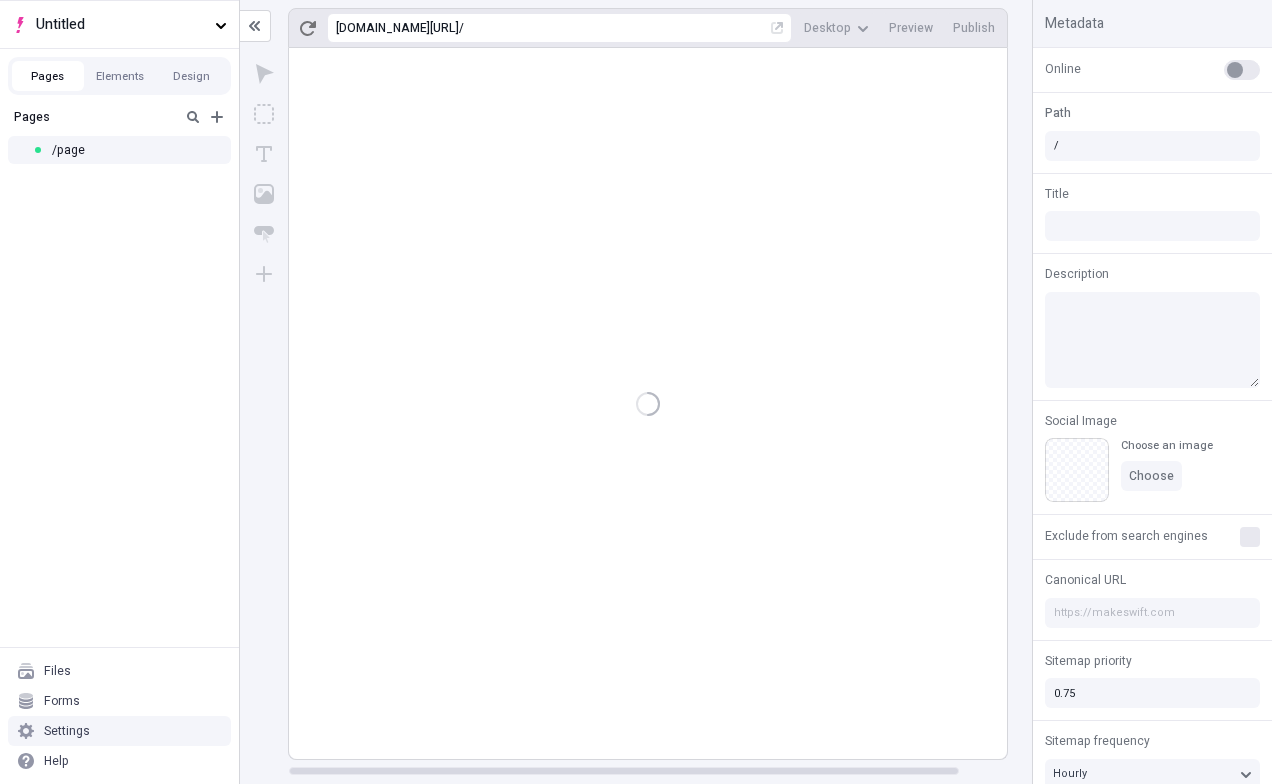 click on "Settings" at bounding box center [119, 731] 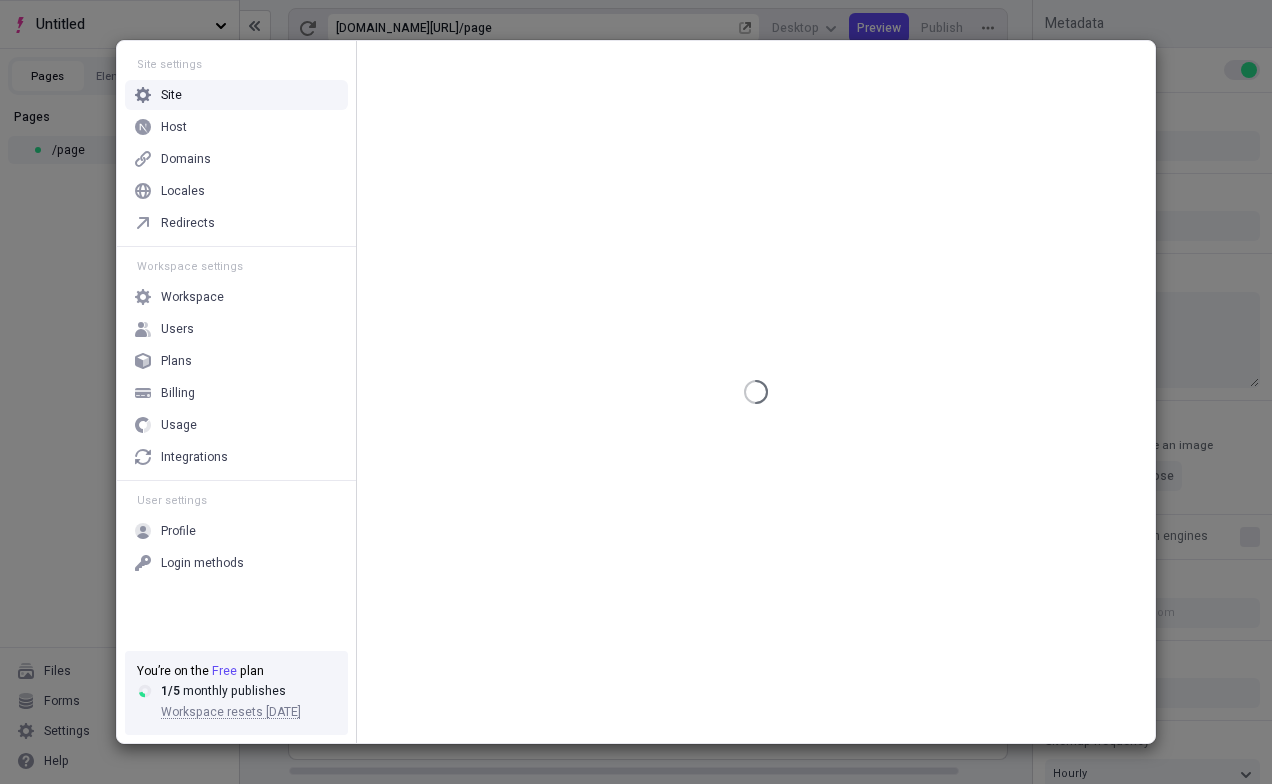 type on "/page" 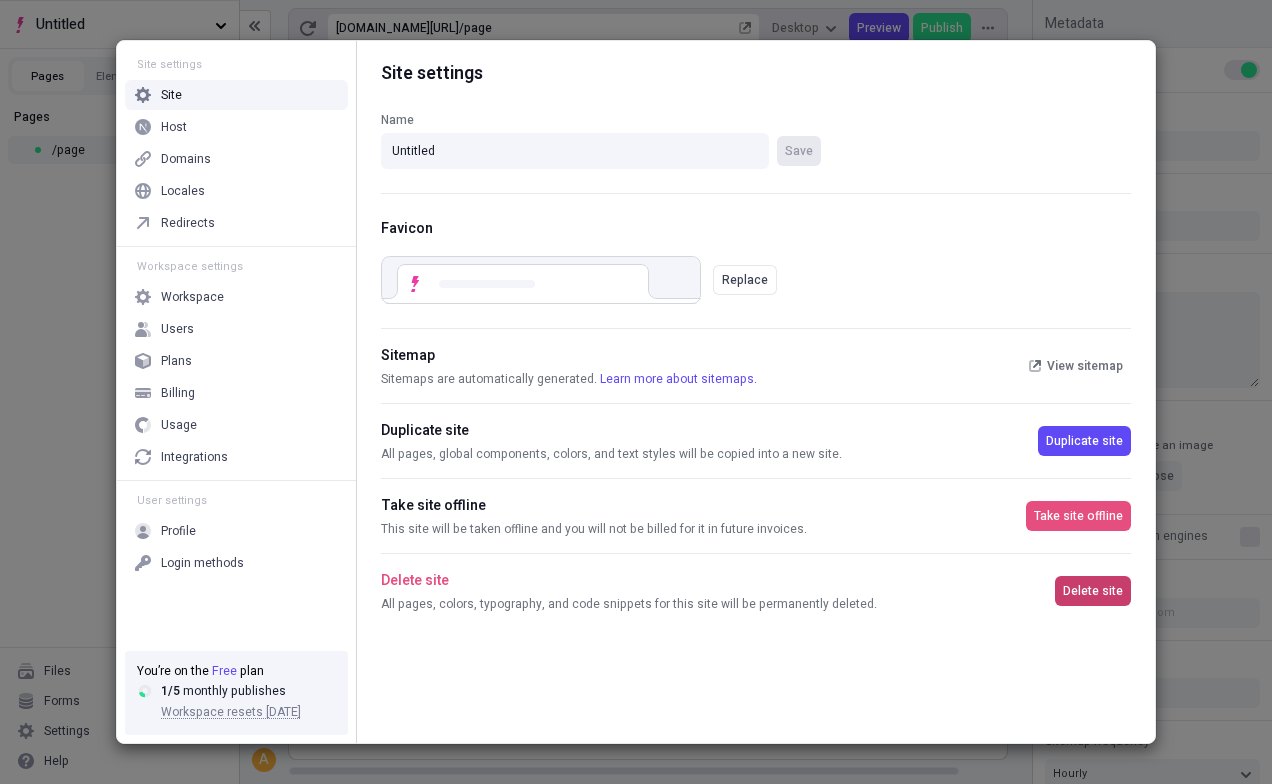 click on "Delete site" at bounding box center (1093, 591) 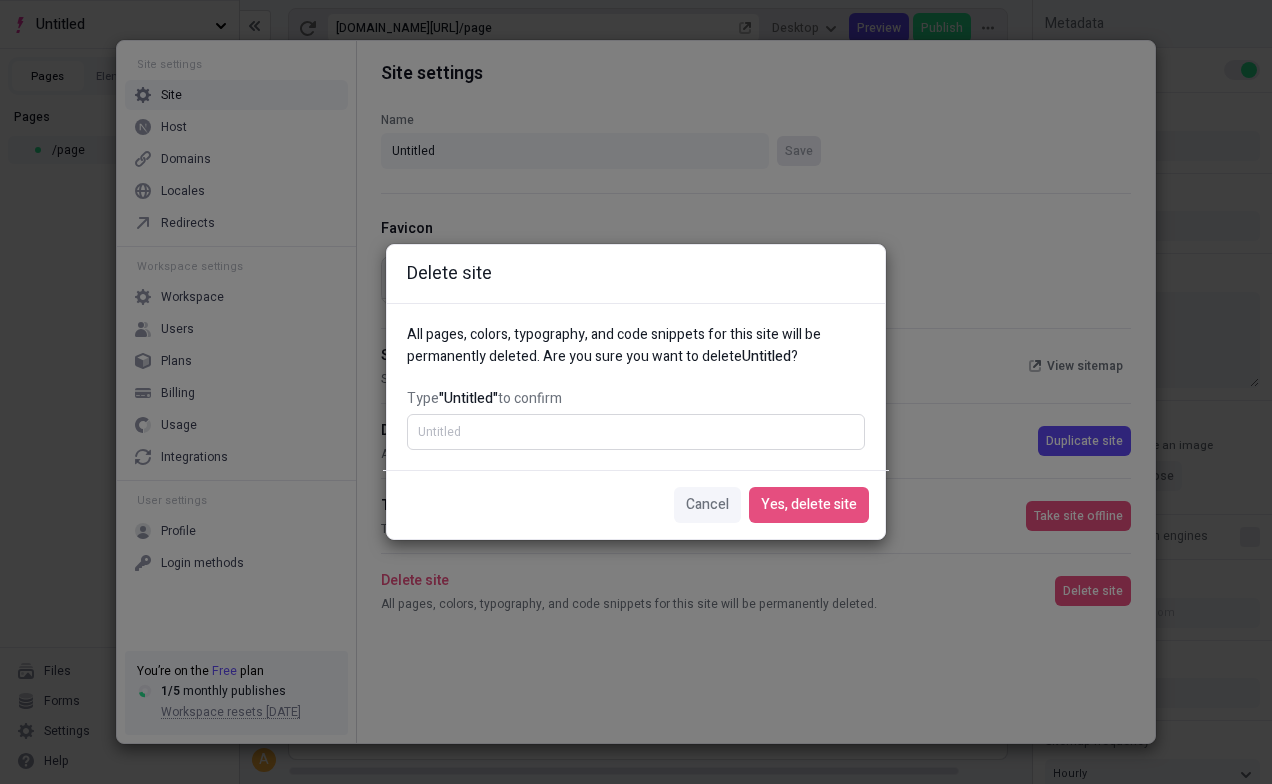 click on "Type  "Untitled"  to confirm" at bounding box center (636, 432) 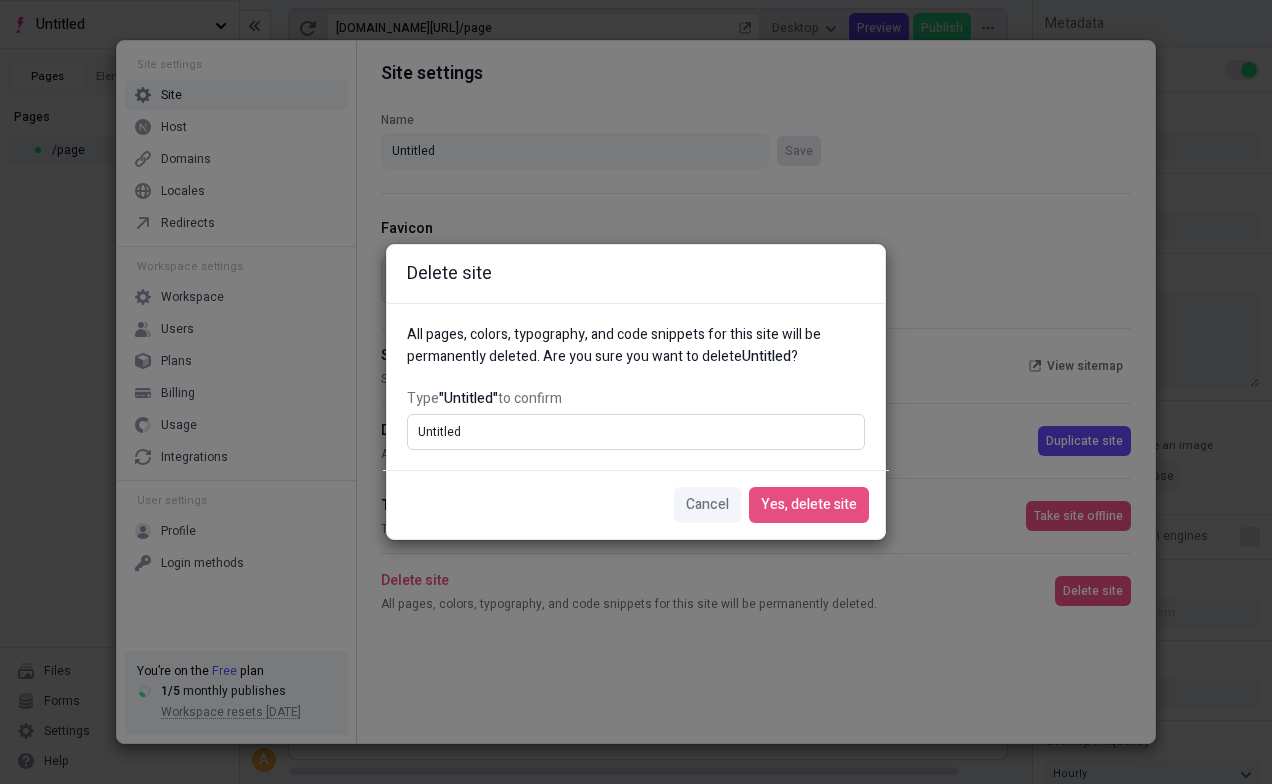 type on "Untitled" 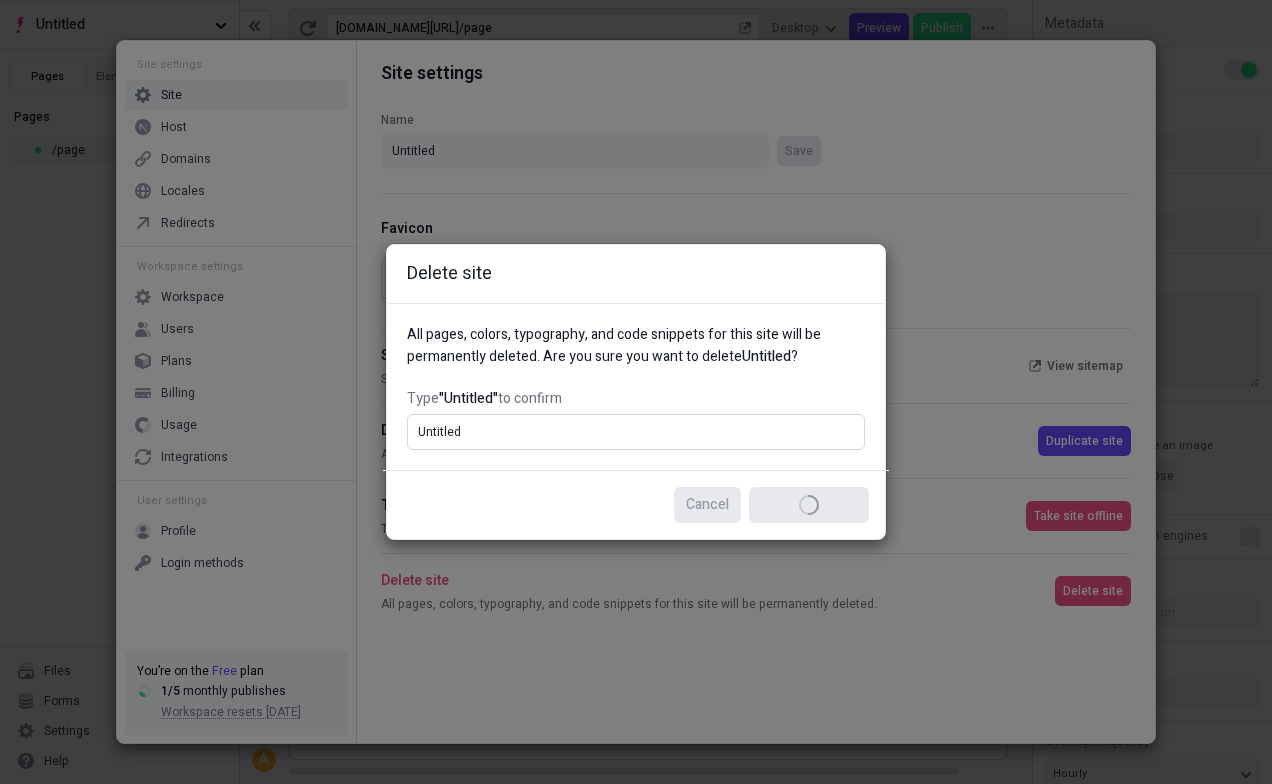 type 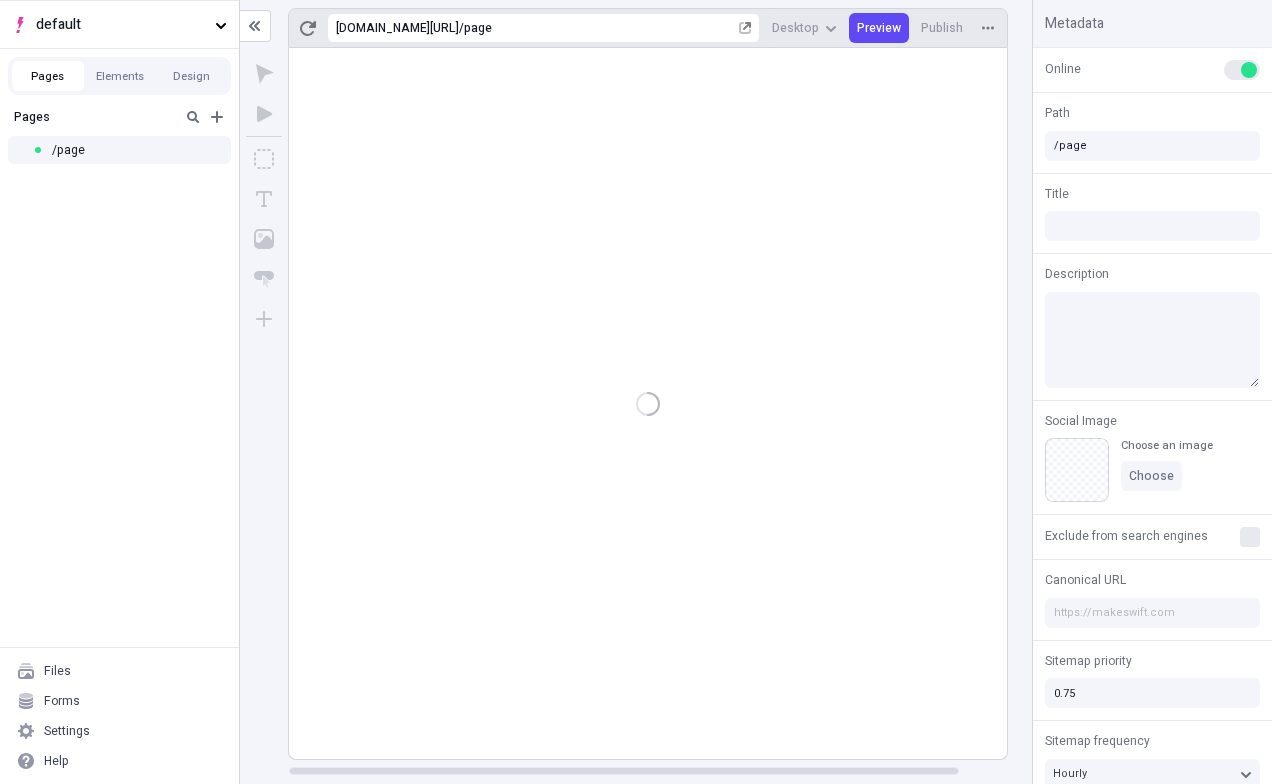 click on "default" at bounding box center (121, 25) 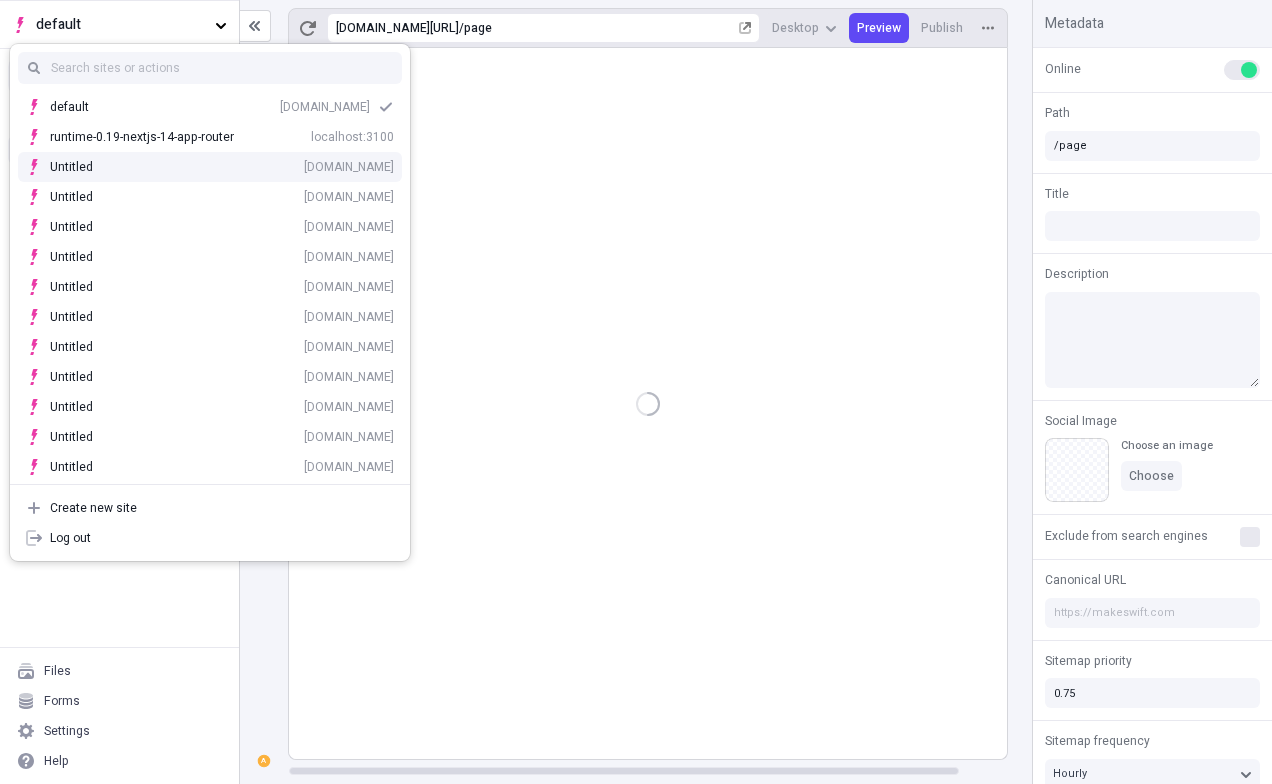 click on "Untitled" at bounding box center (85, 167) 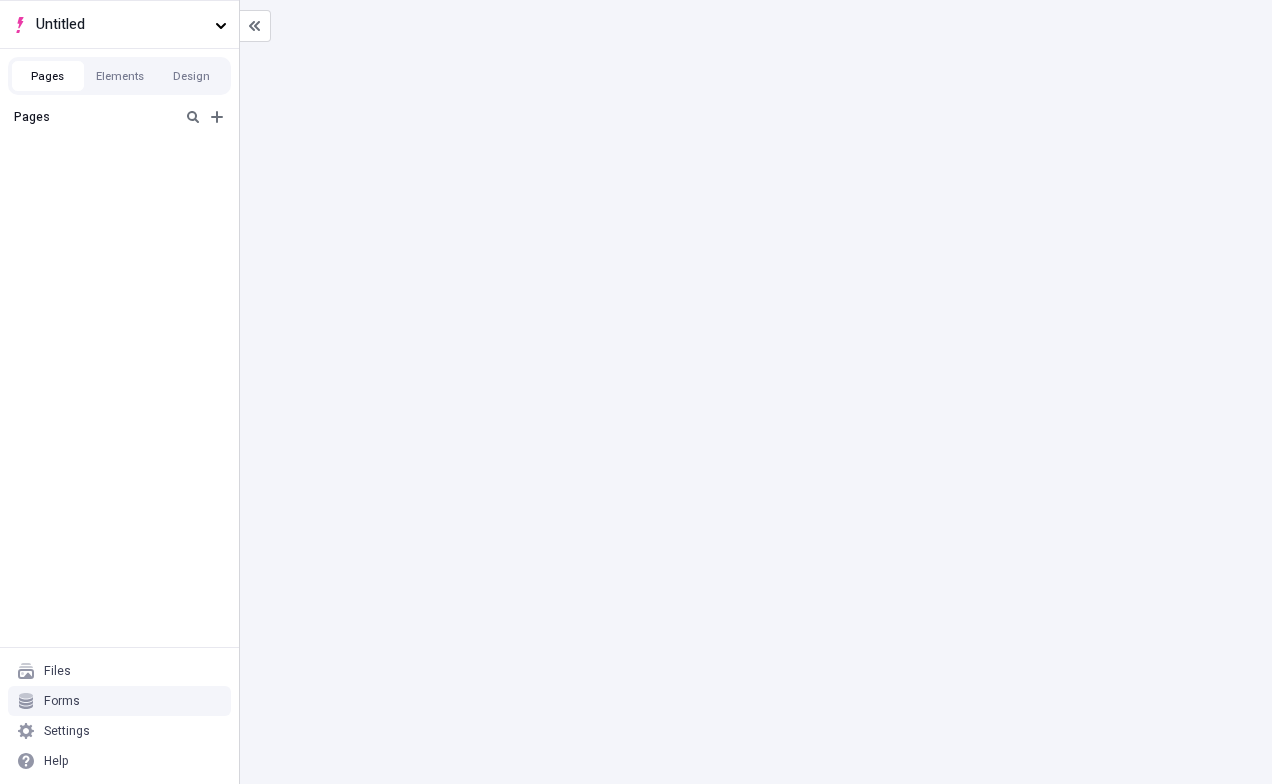 click on "Settings" at bounding box center (119, 731) 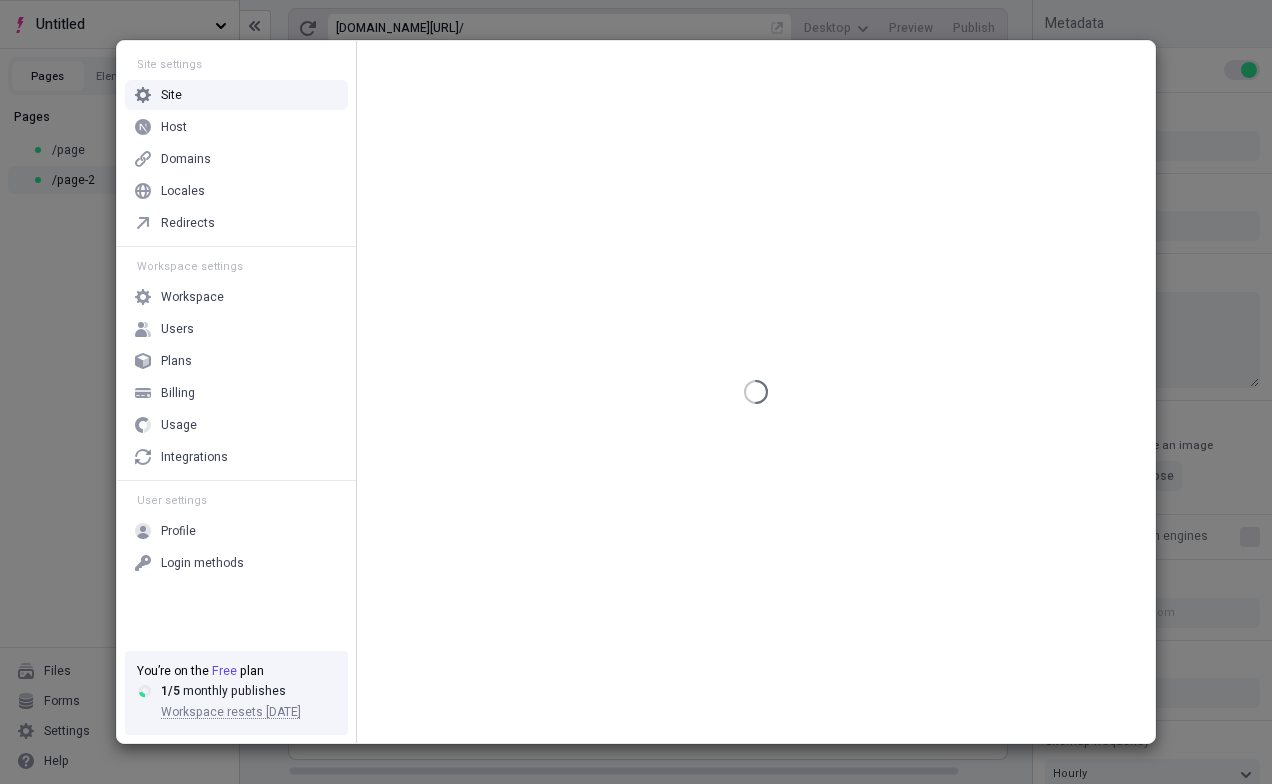 type on "/page-2" 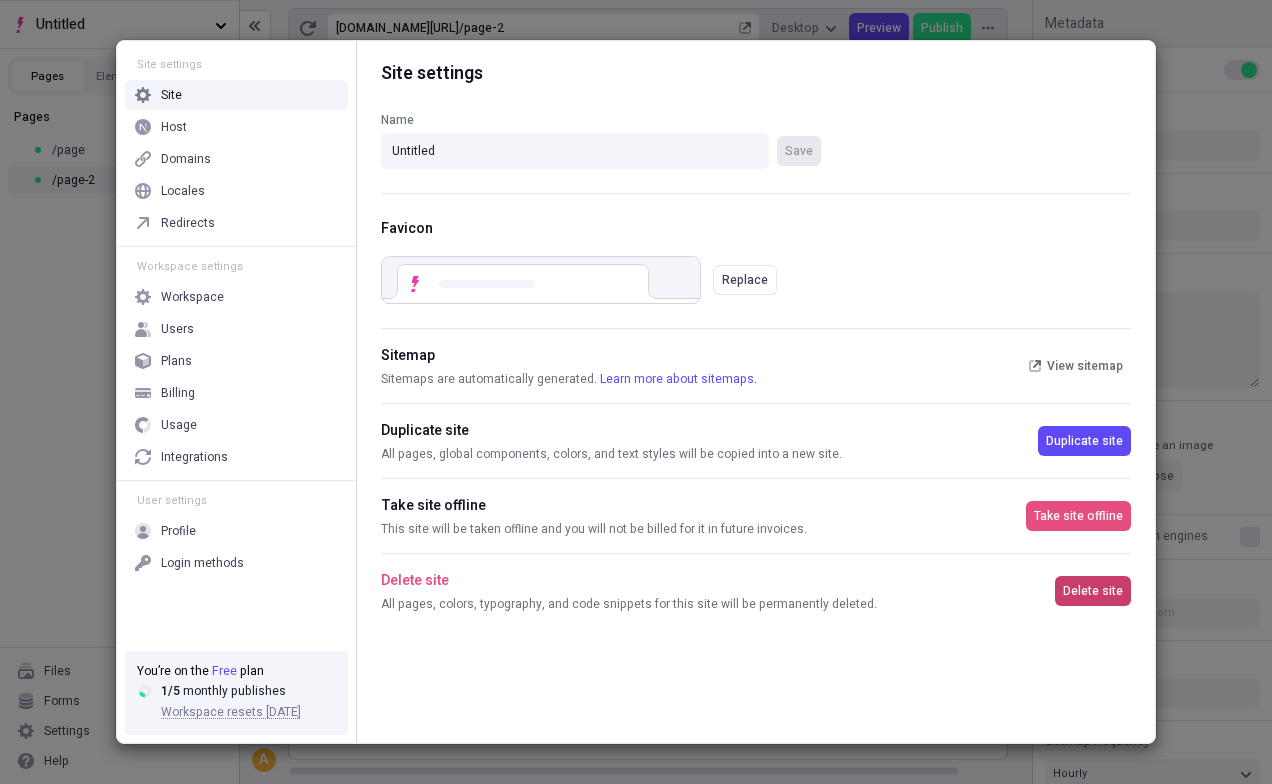 click on "Delete site" at bounding box center [1093, 591] 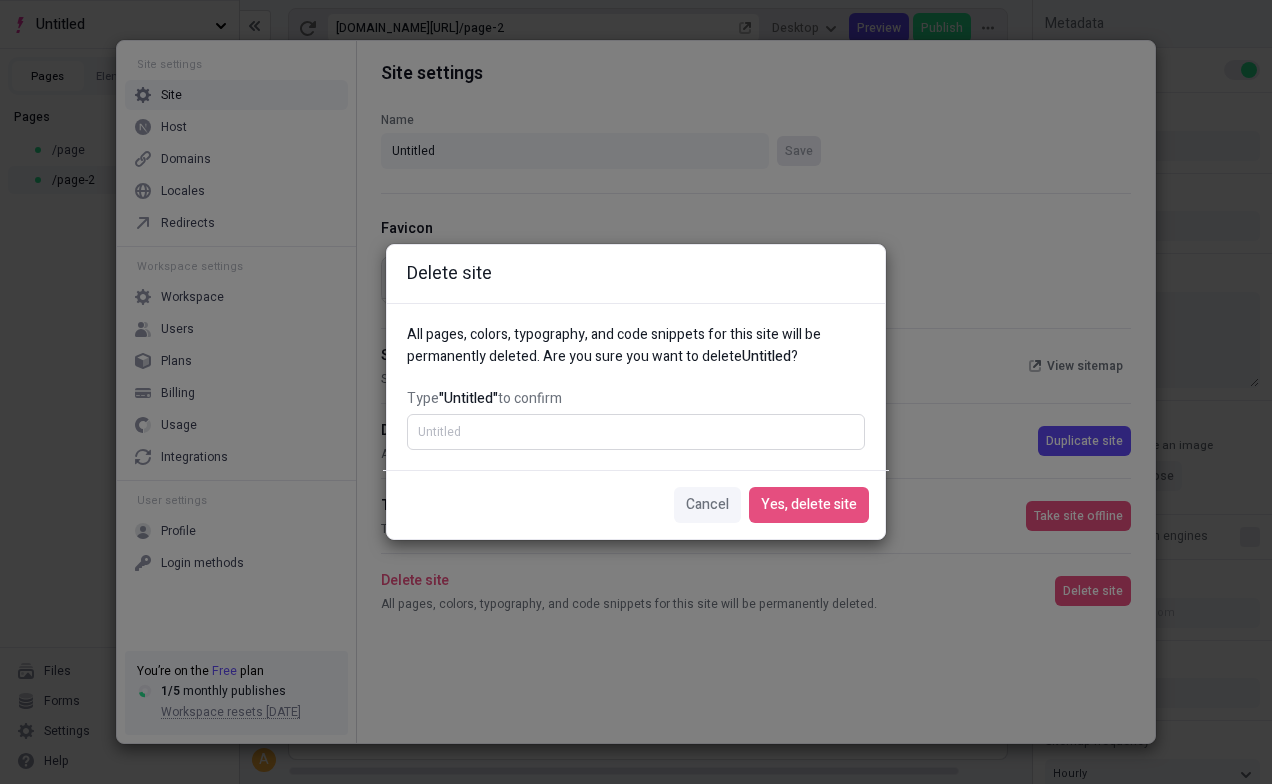 click on "Type  "Untitled"  to confirm" at bounding box center [636, 432] 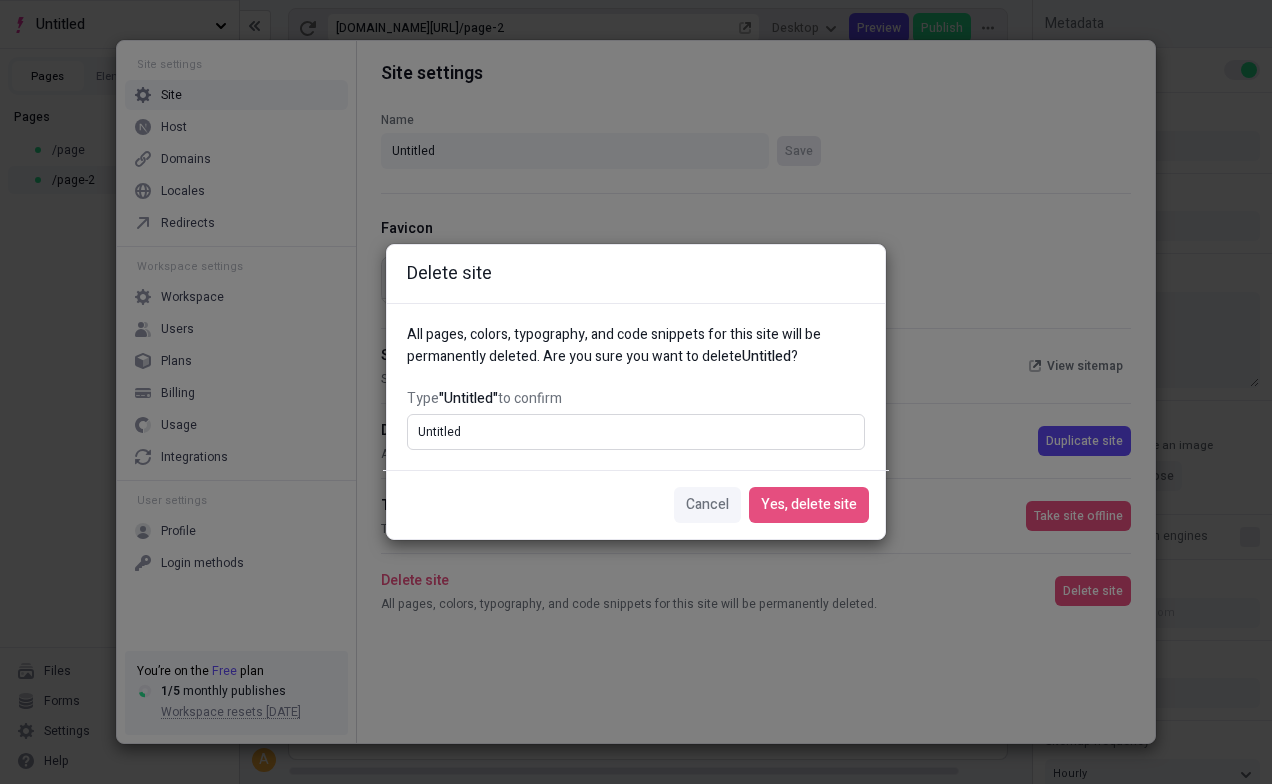 type on "Untitled" 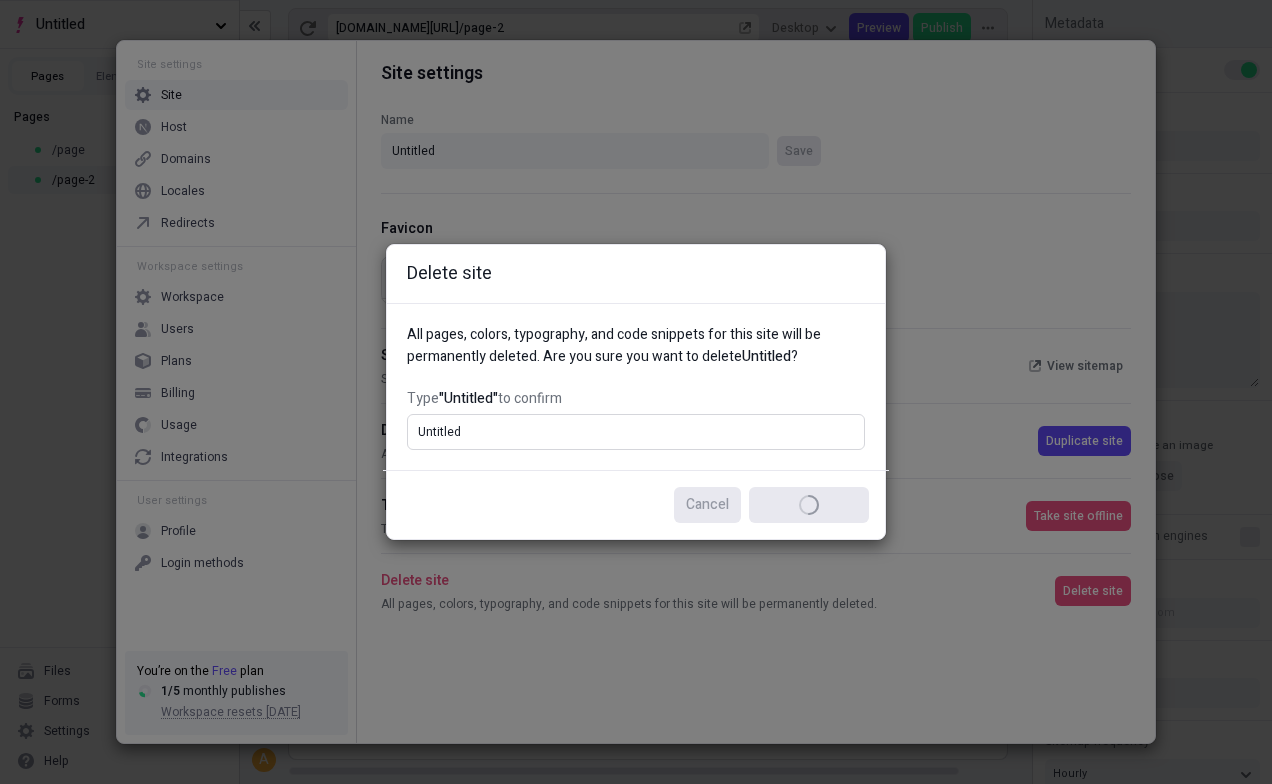 type 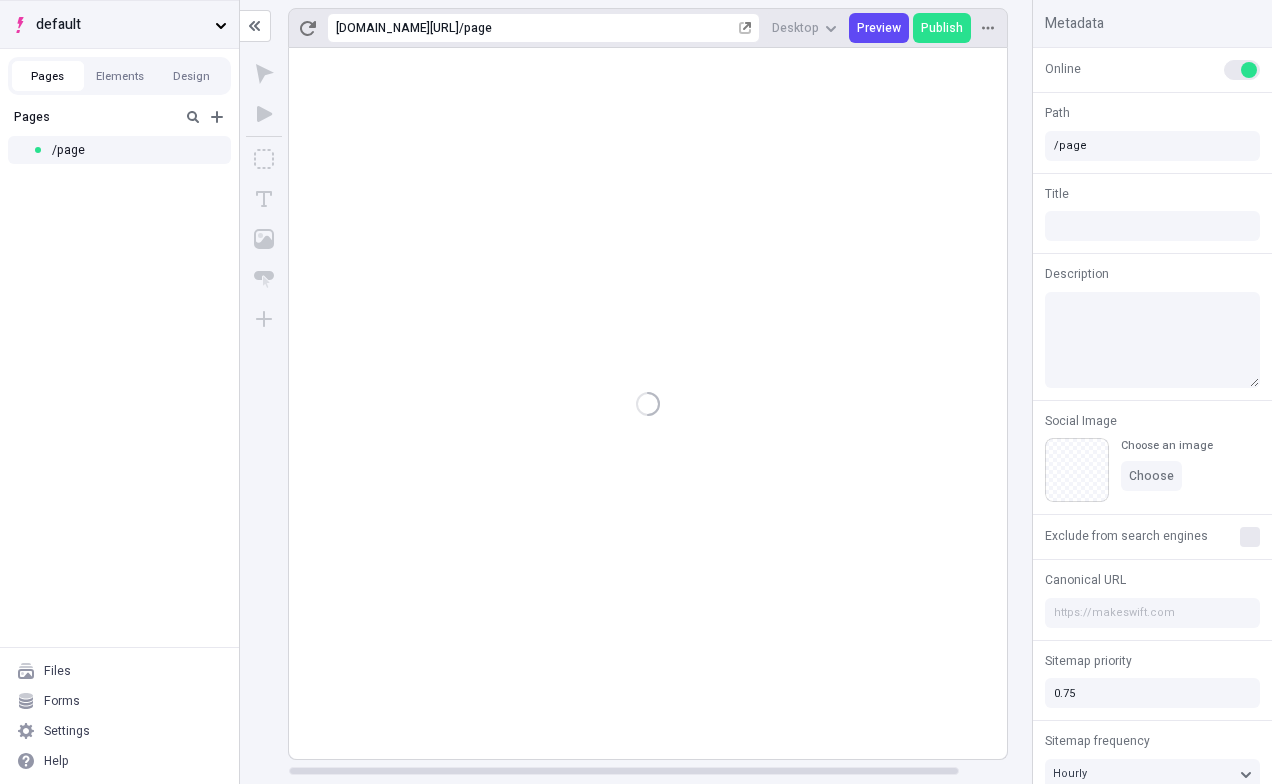 click on "default" at bounding box center (121, 25) 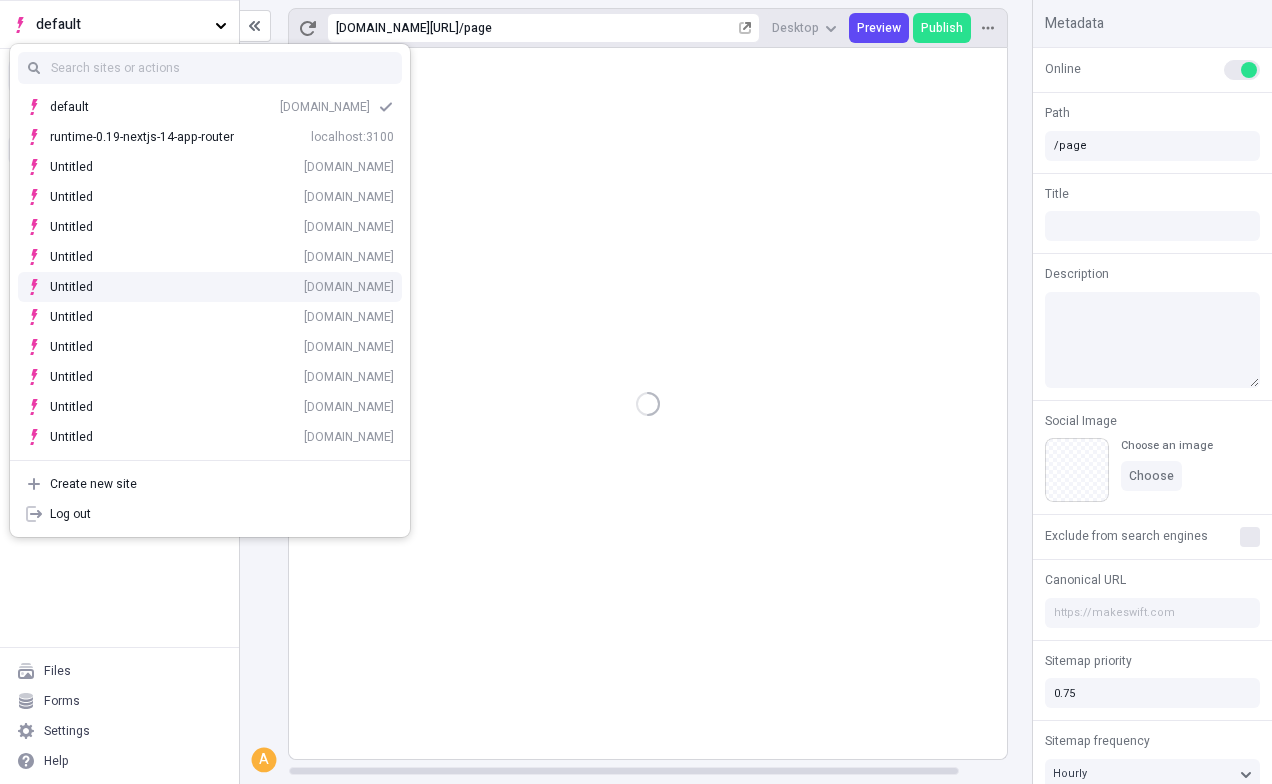 click on "Untitled [DOMAIN_NAME]" at bounding box center [210, 287] 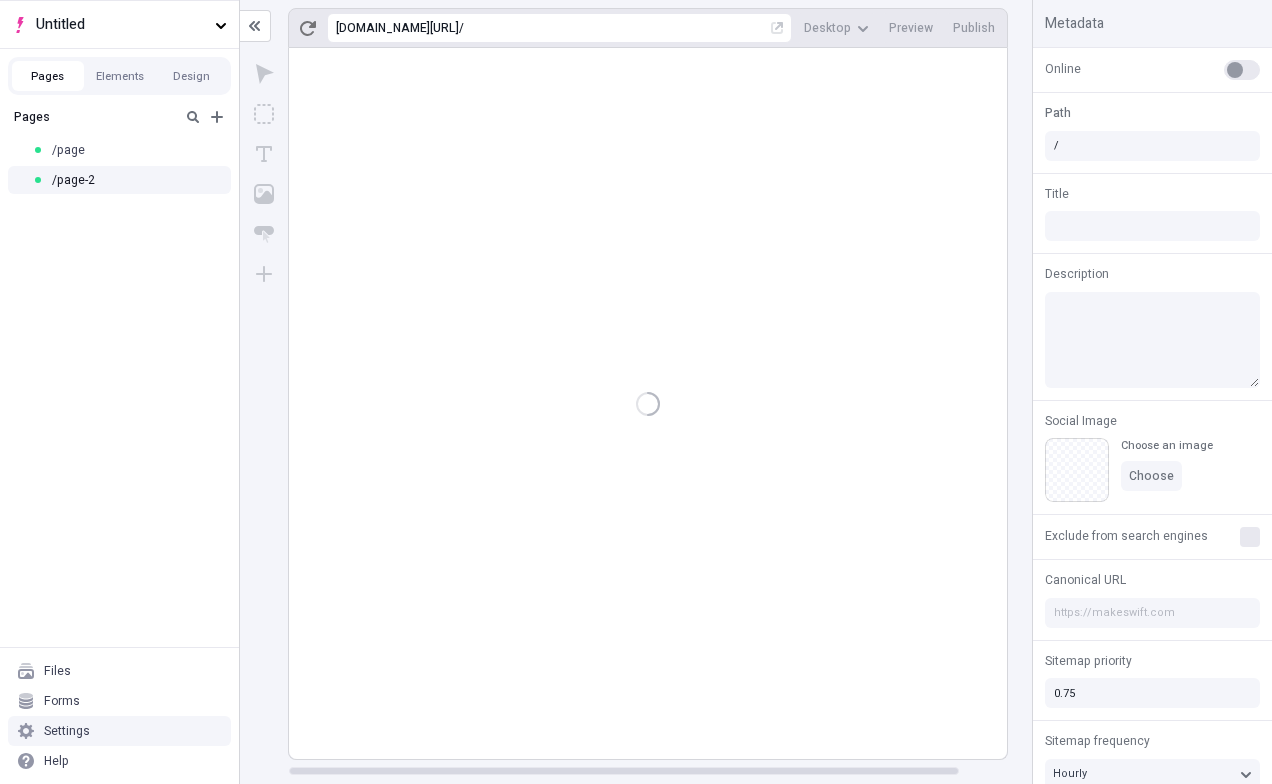 click on "Settings" at bounding box center [119, 731] 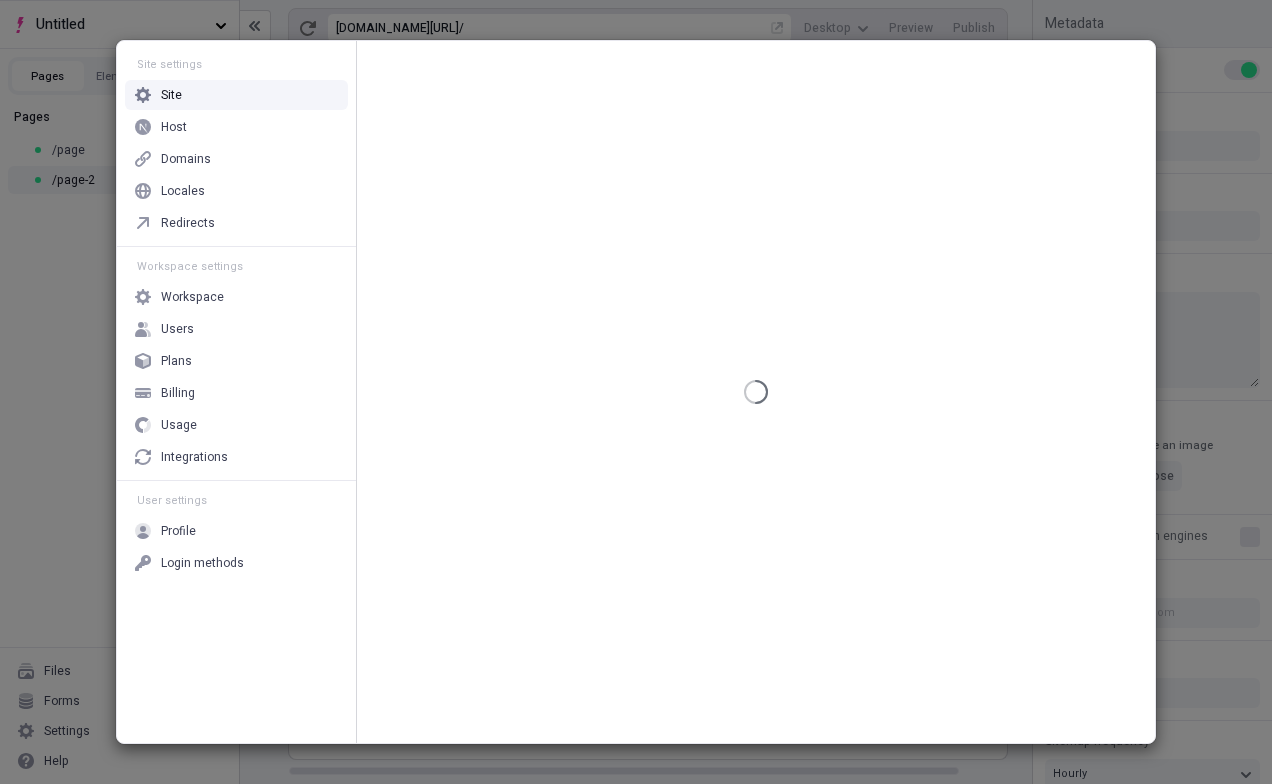 type on "/page-2" 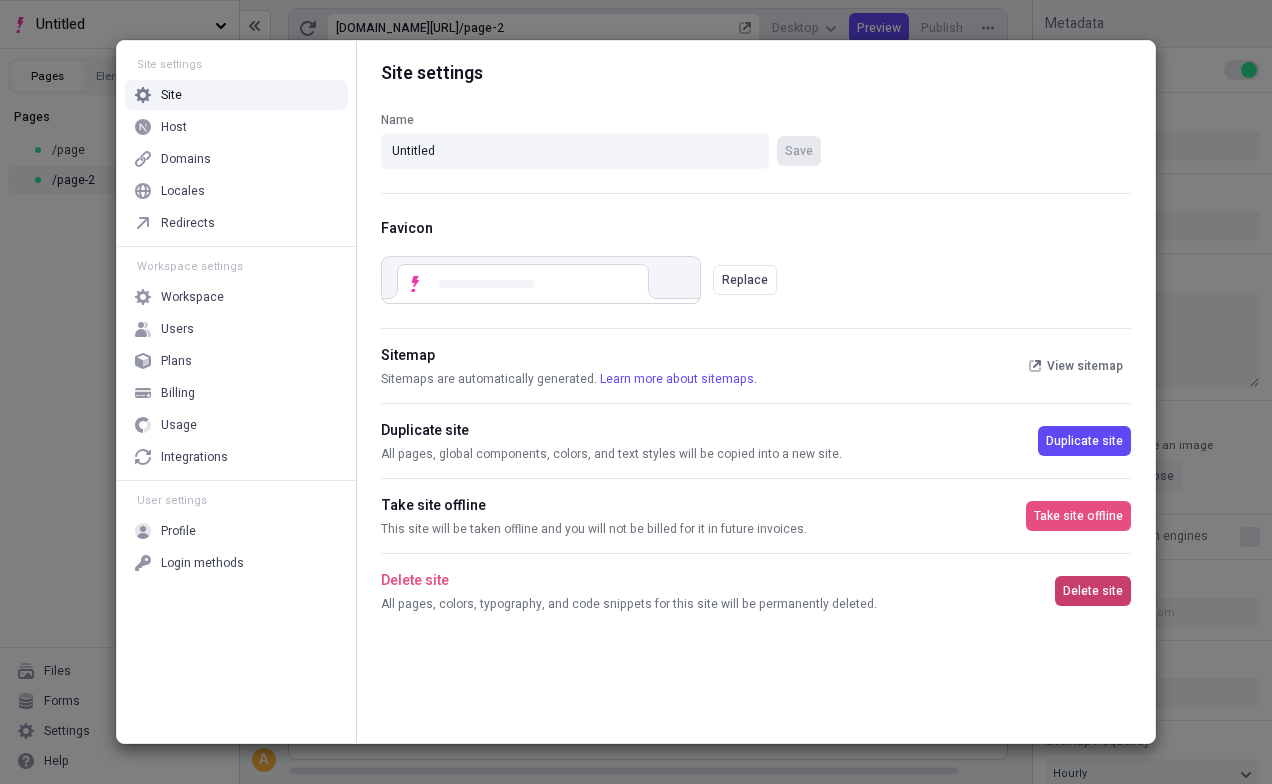 click on "Delete site" at bounding box center (1093, 591) 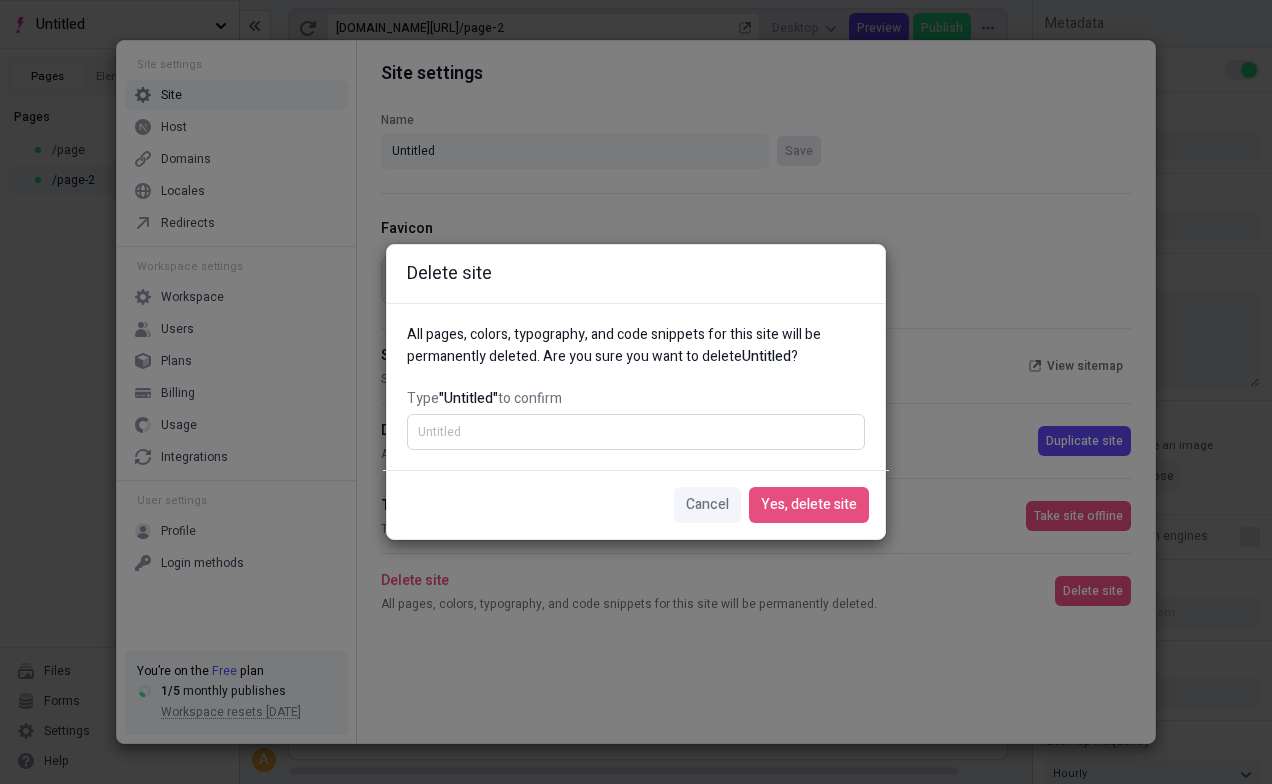 click on "Type  "Untitled"  to confirm" at bounding box center (636, 432) 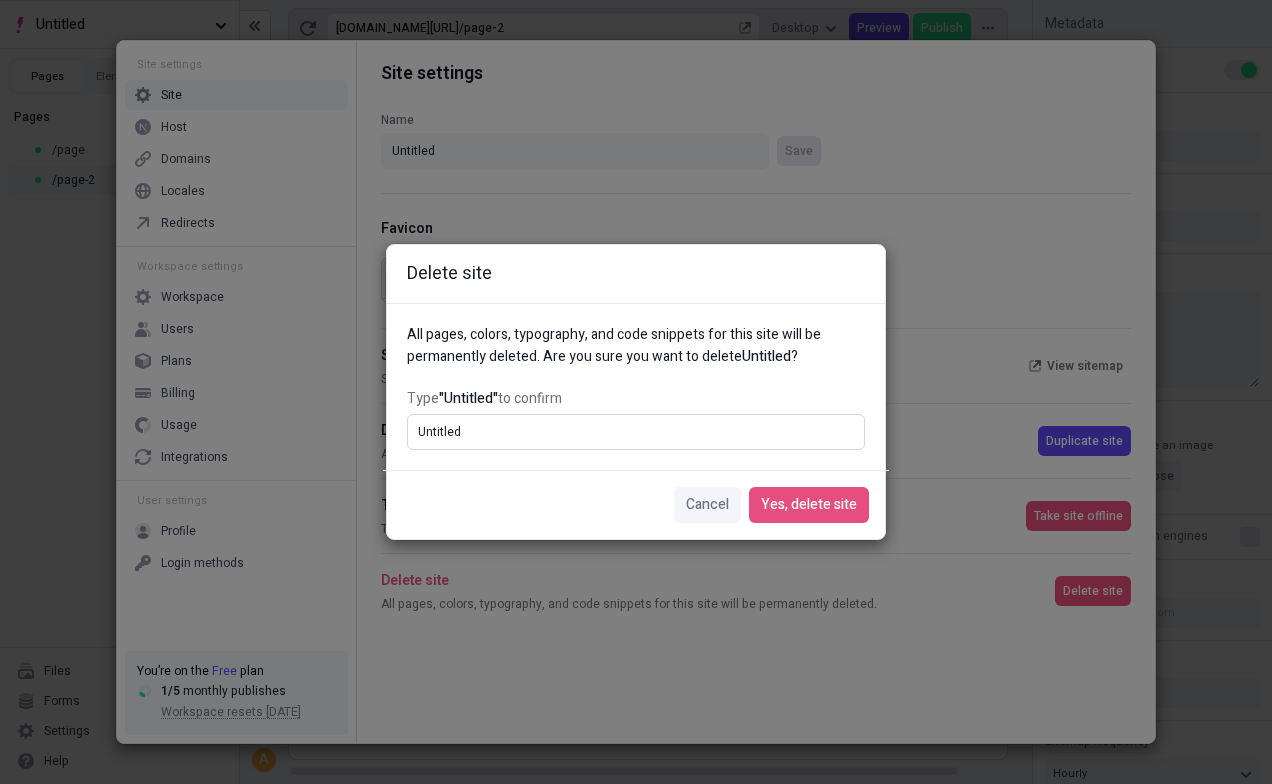 type on "Untitled" 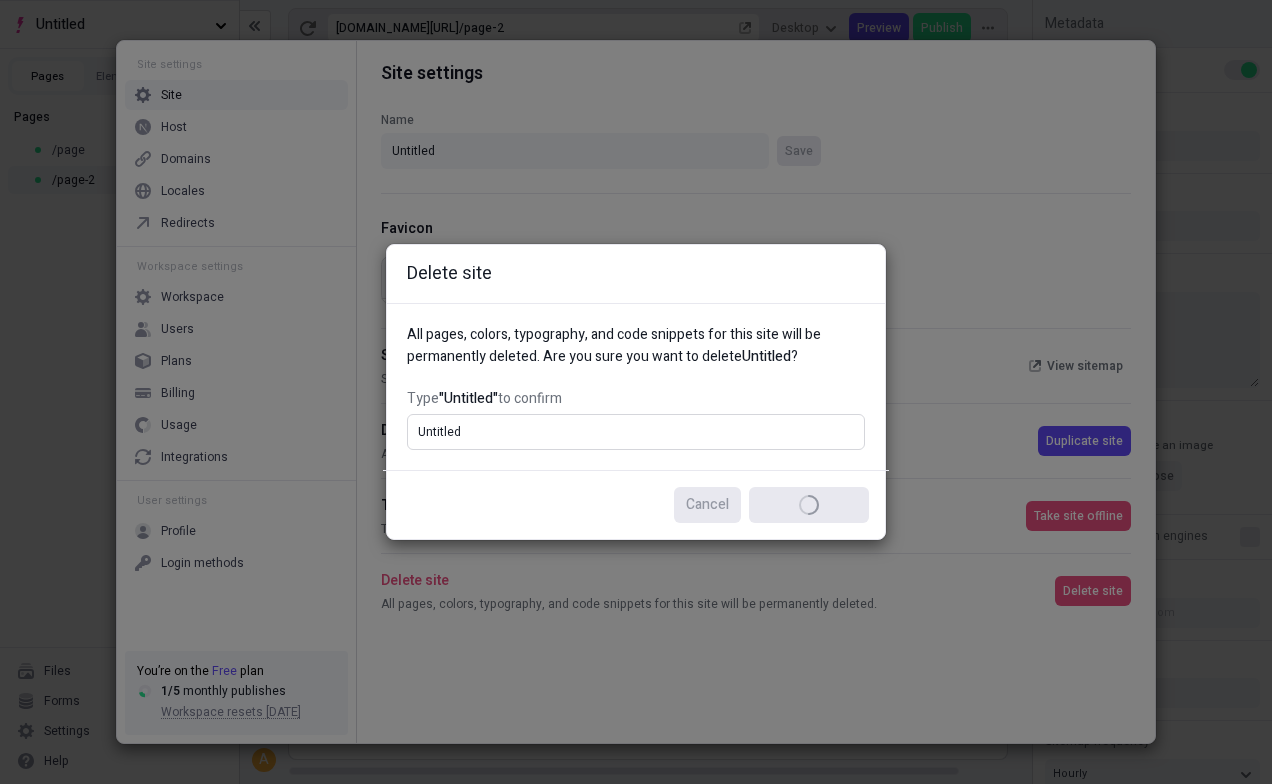 type 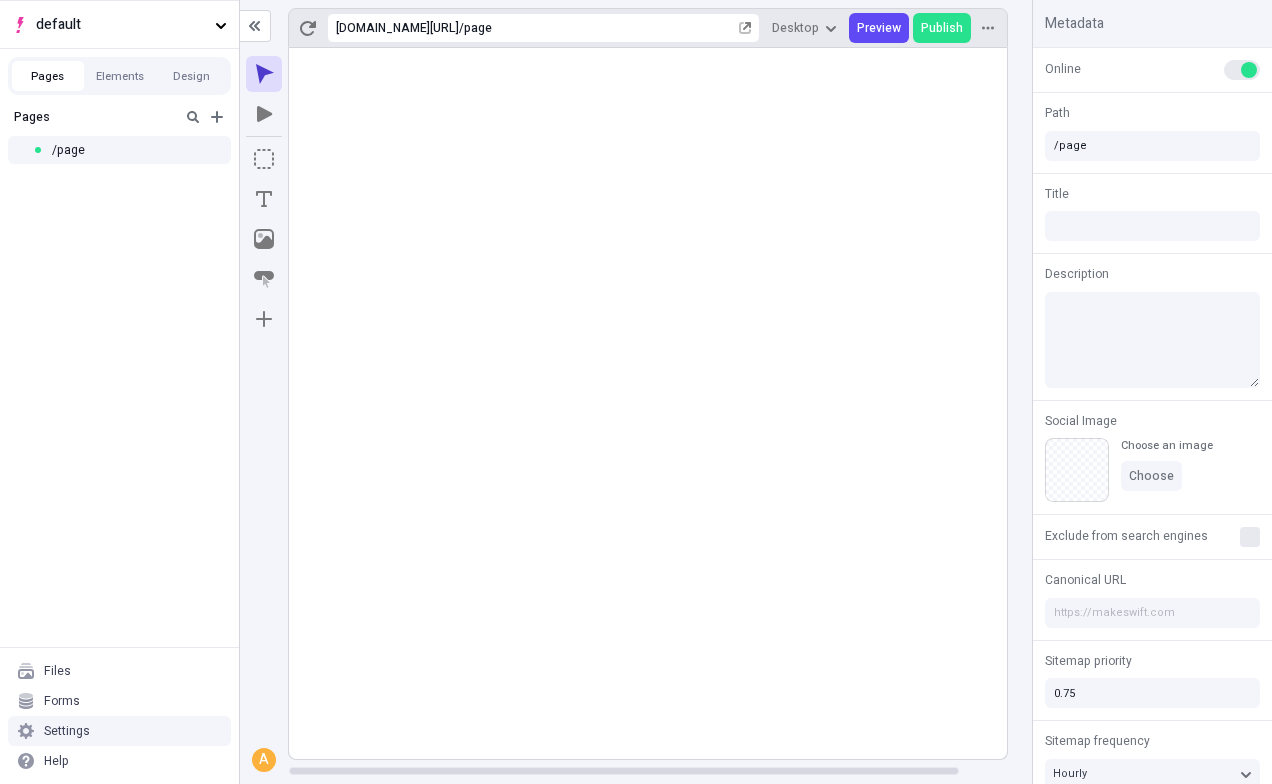 click on "Settings" at bounding box center (119, 731) 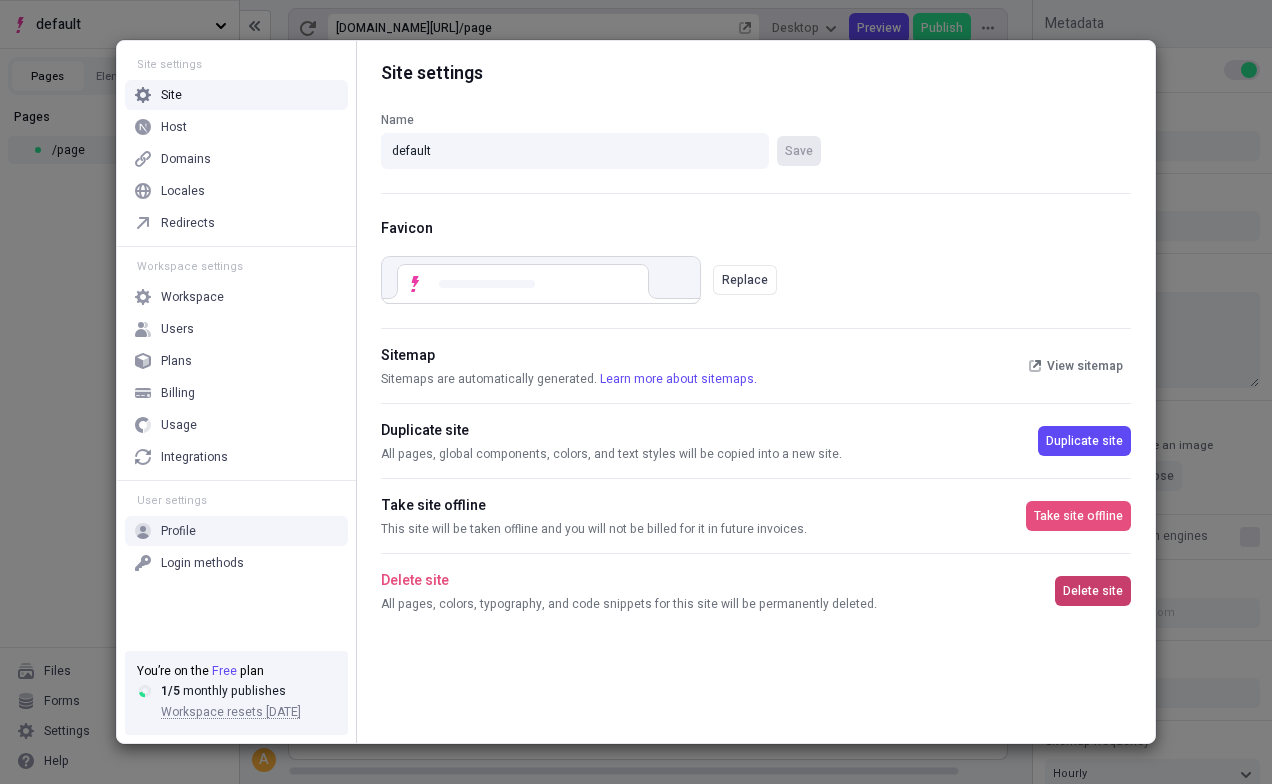 click on "Delete site" at bounding box center (1093, 591) 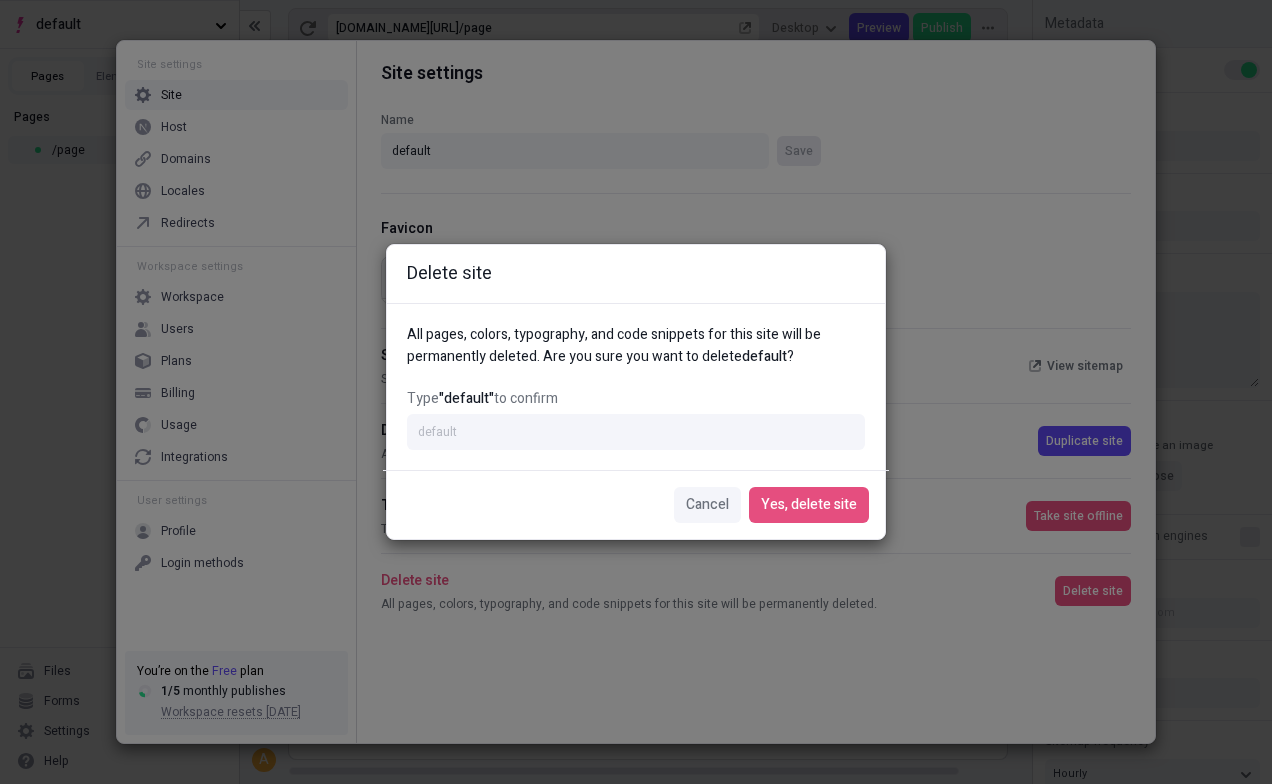 click on "All pages, colors, typography, and code snippets for this site will be permanently deleted. Are you sure you want to delete  default ? Type  "default"  to confirm" at bounding box center [636, 386] 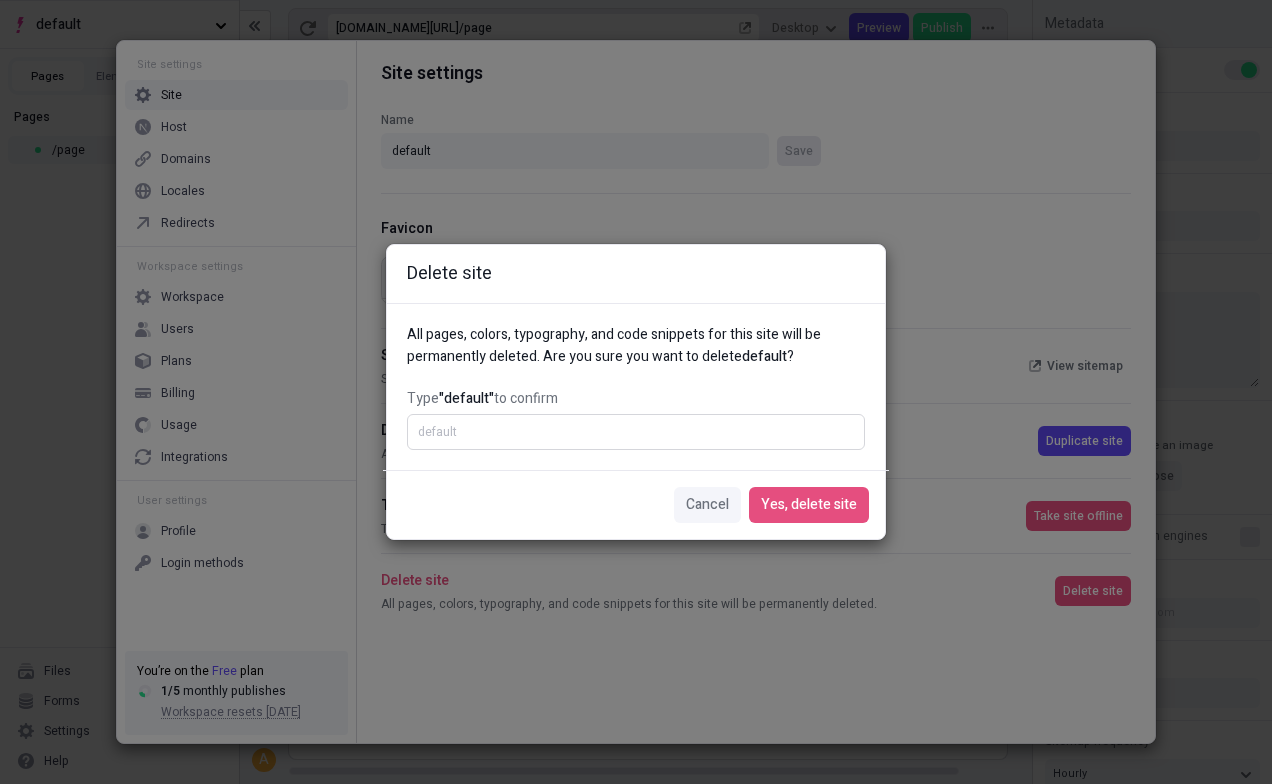 click on "Type  "default"  to confirm" at bounding box center [636, 432] 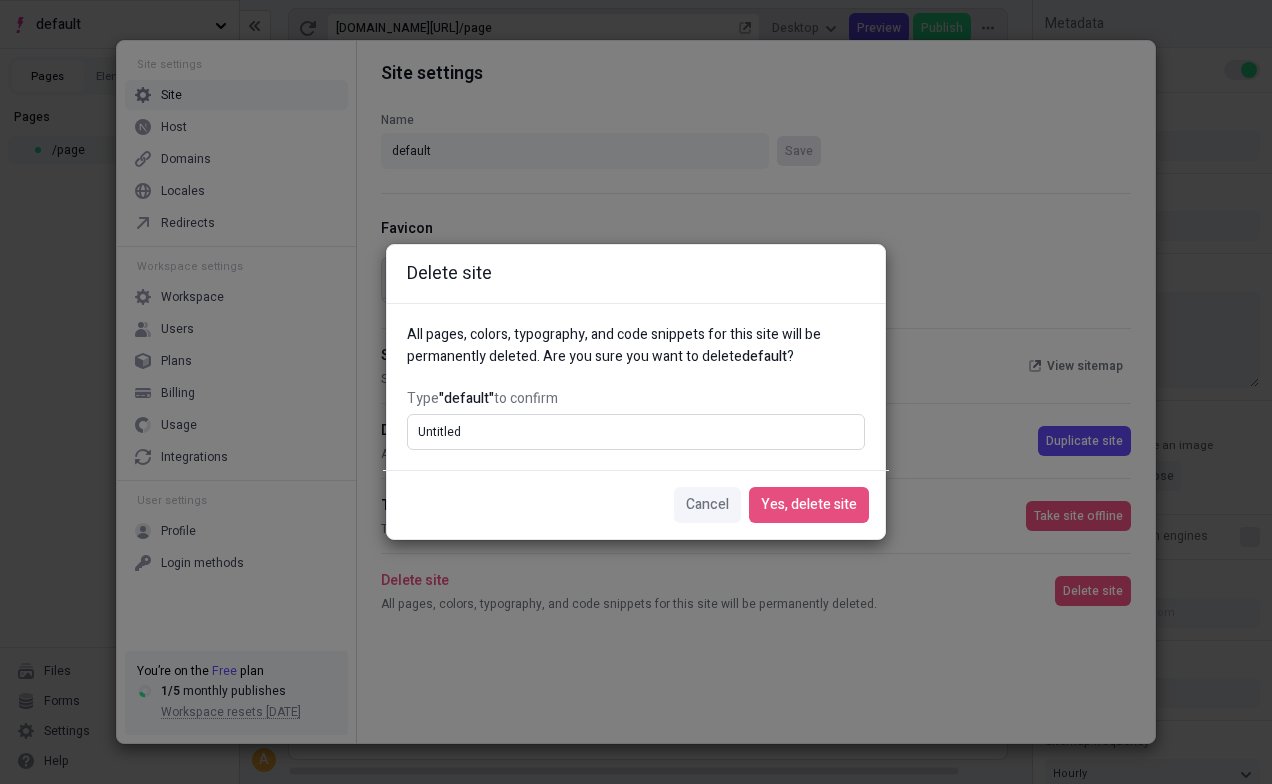 type on "Untitled" 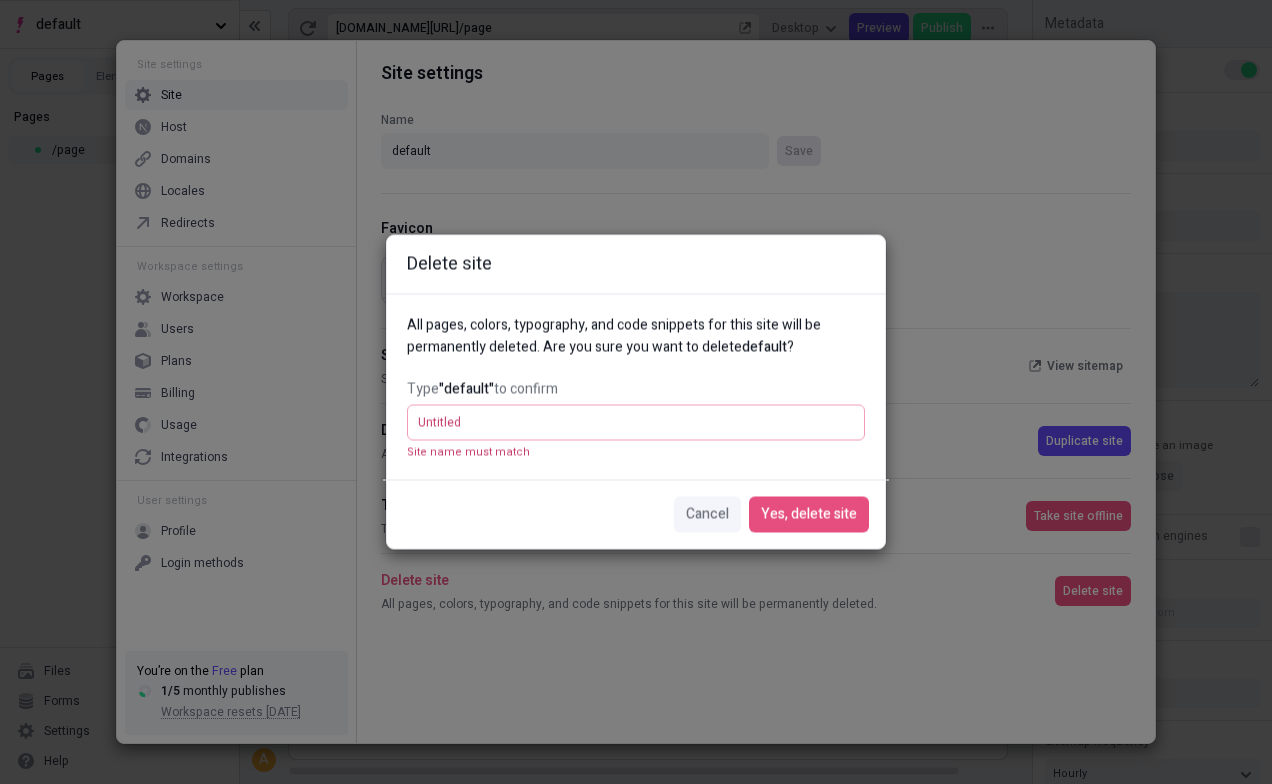 type 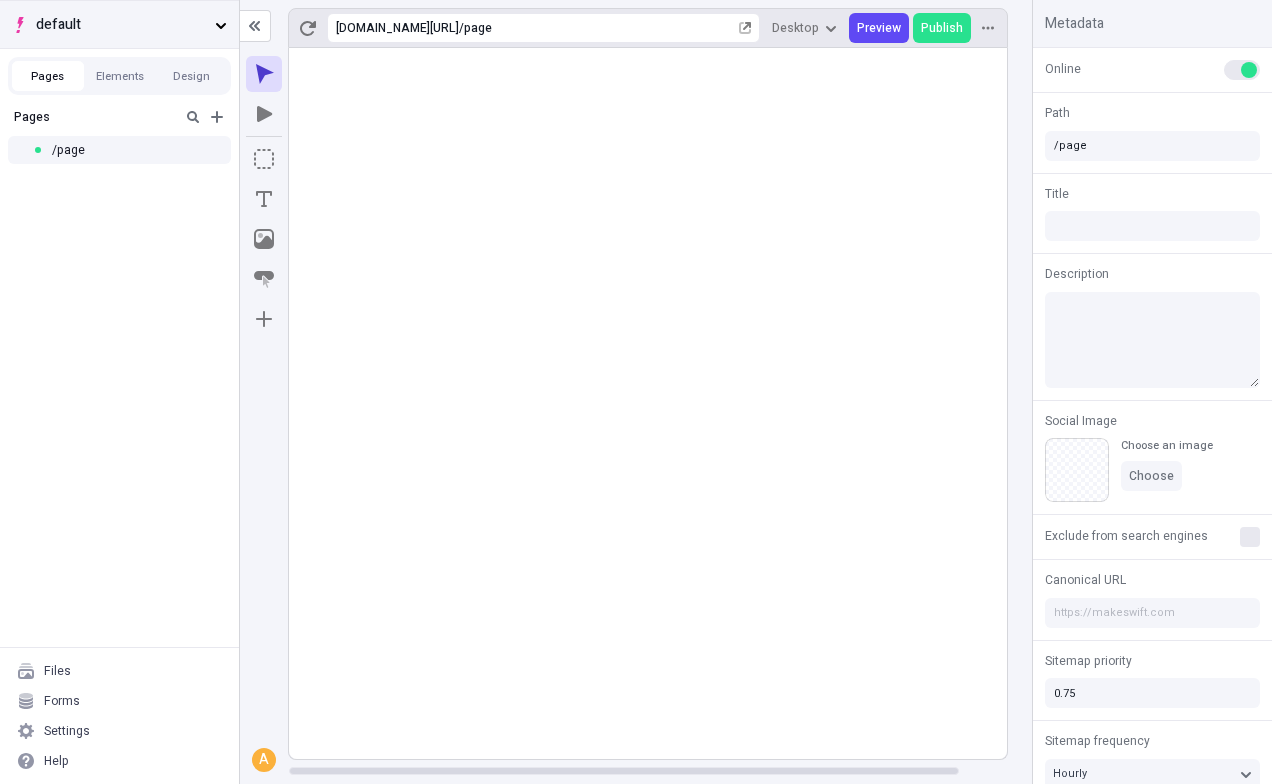 click on "default" at bounding box center [119, 24] 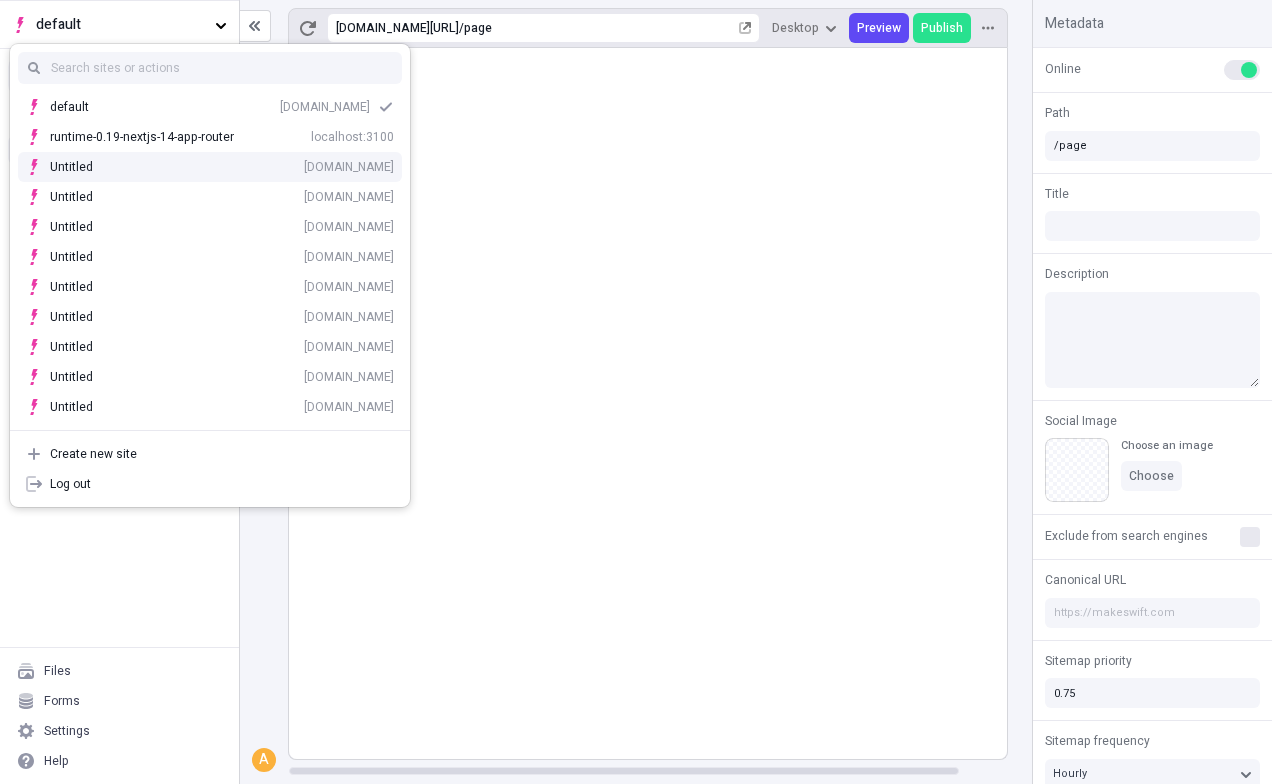 click on "Untitled" at bounding box center (85, 167) 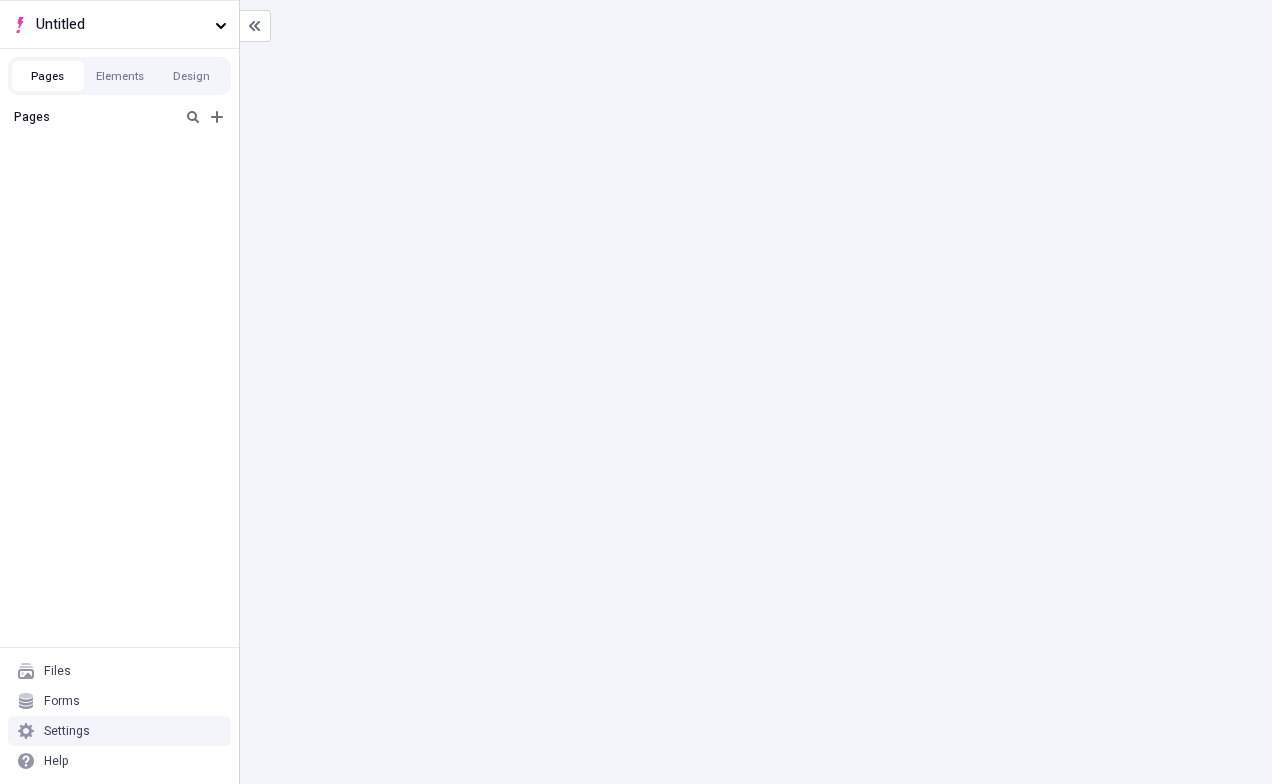 click on "Settings" at bounding box center [119, 731] 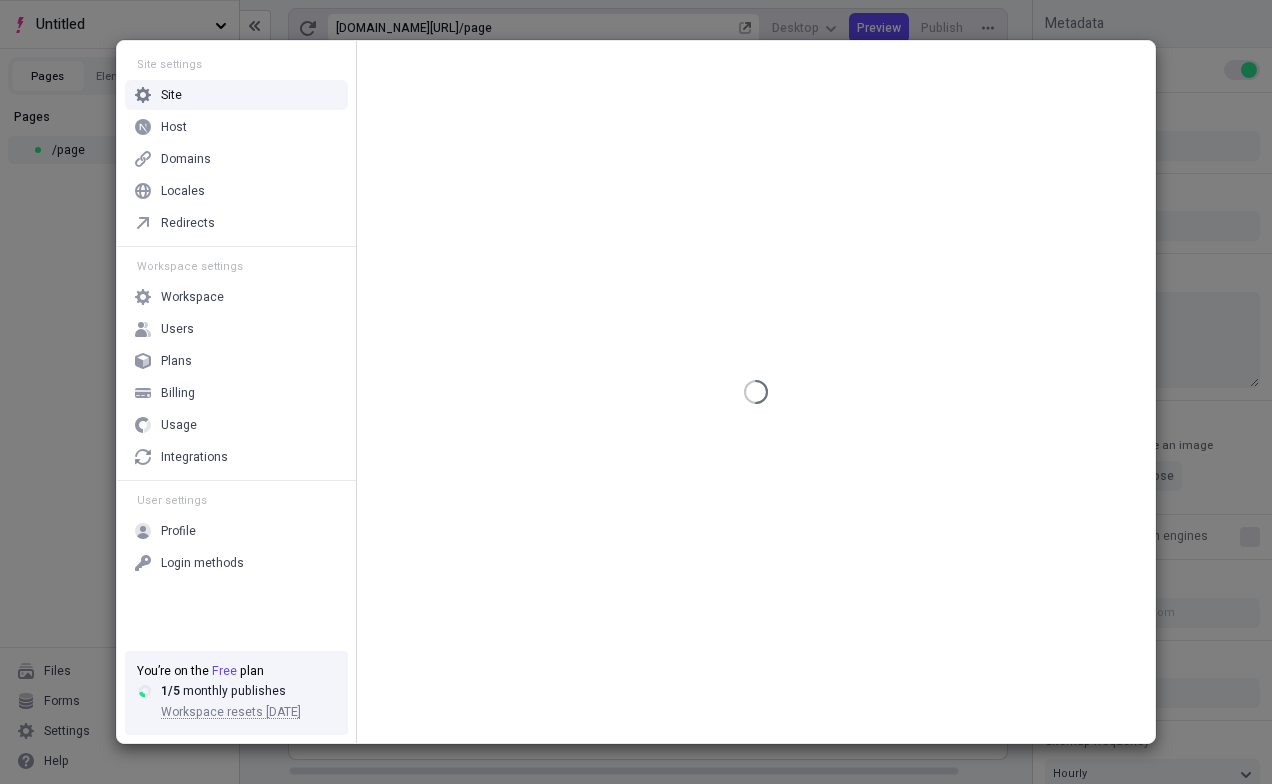 type on "/page" 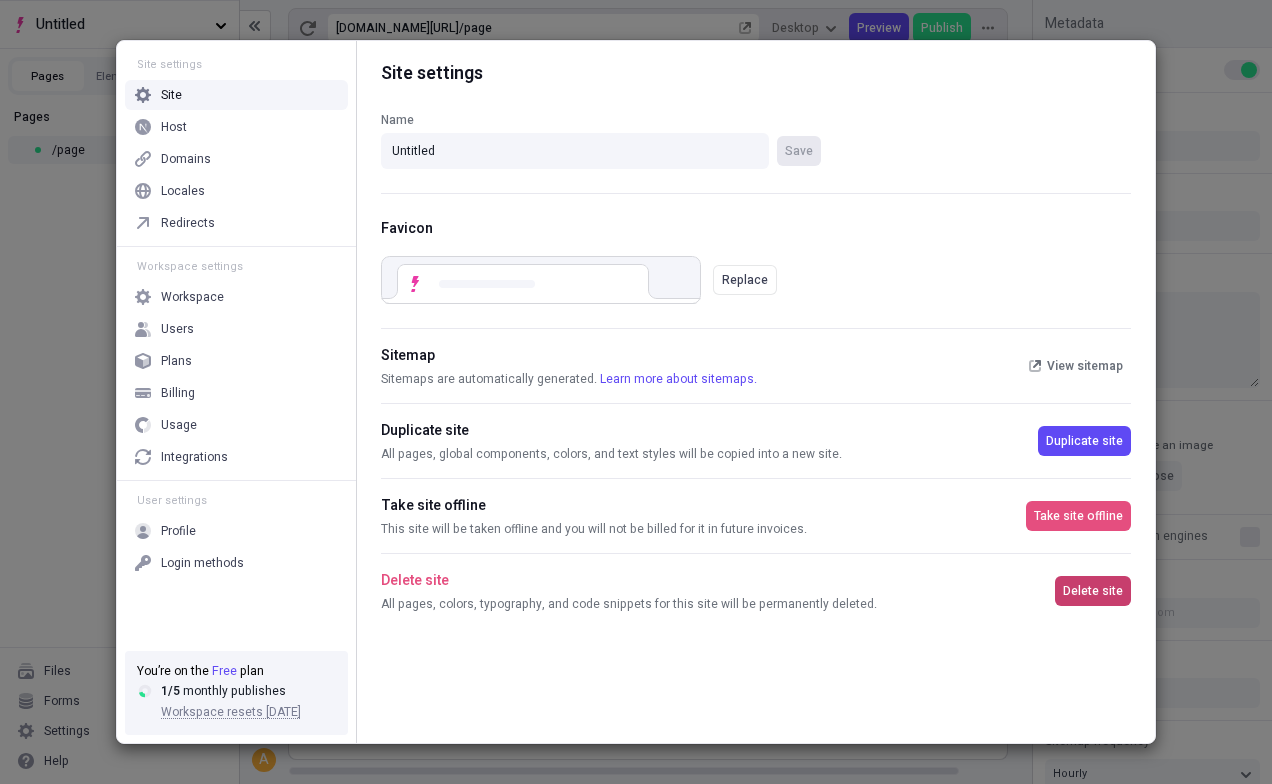 click on "Delete site" at bounding box center [1093, 591] 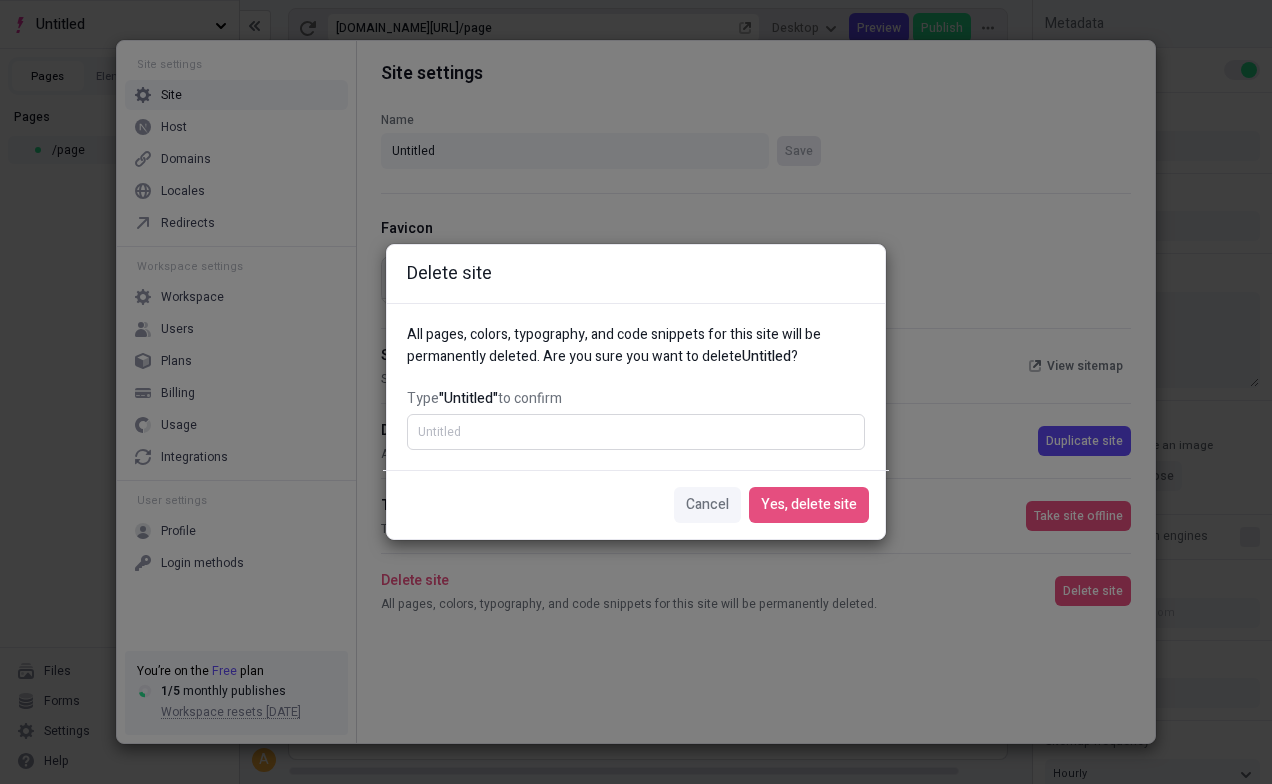 click on "Type  "Untitled"  to confirm" at bounding box center [636, 432] 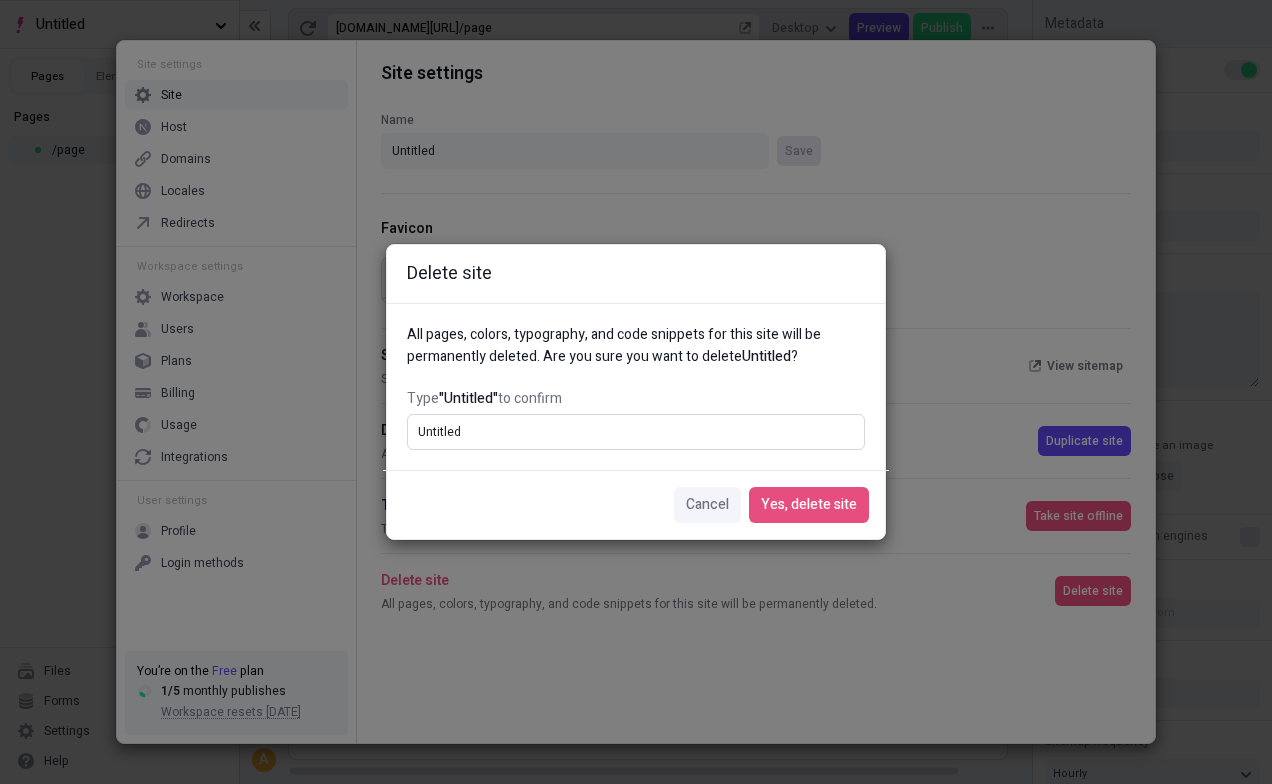 type on "Untitled" 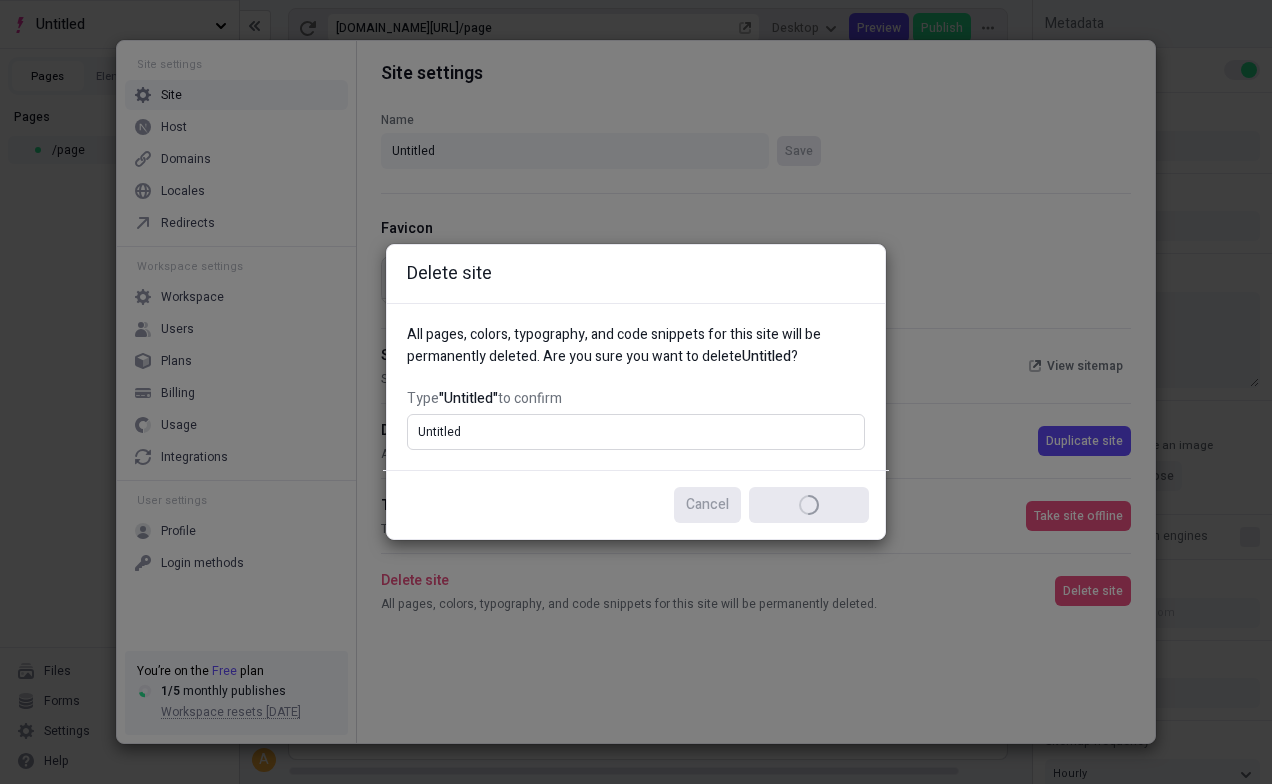 type 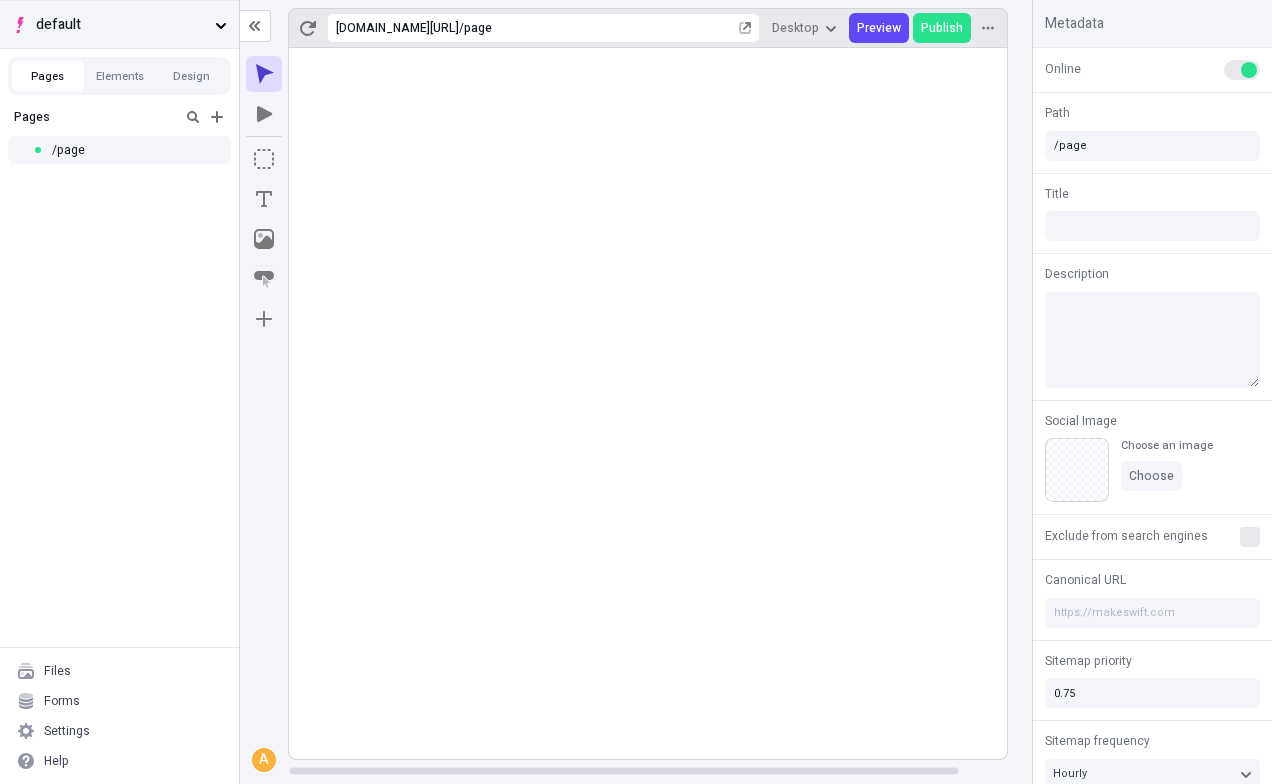 click on "default" at bounding box center [121, 25] 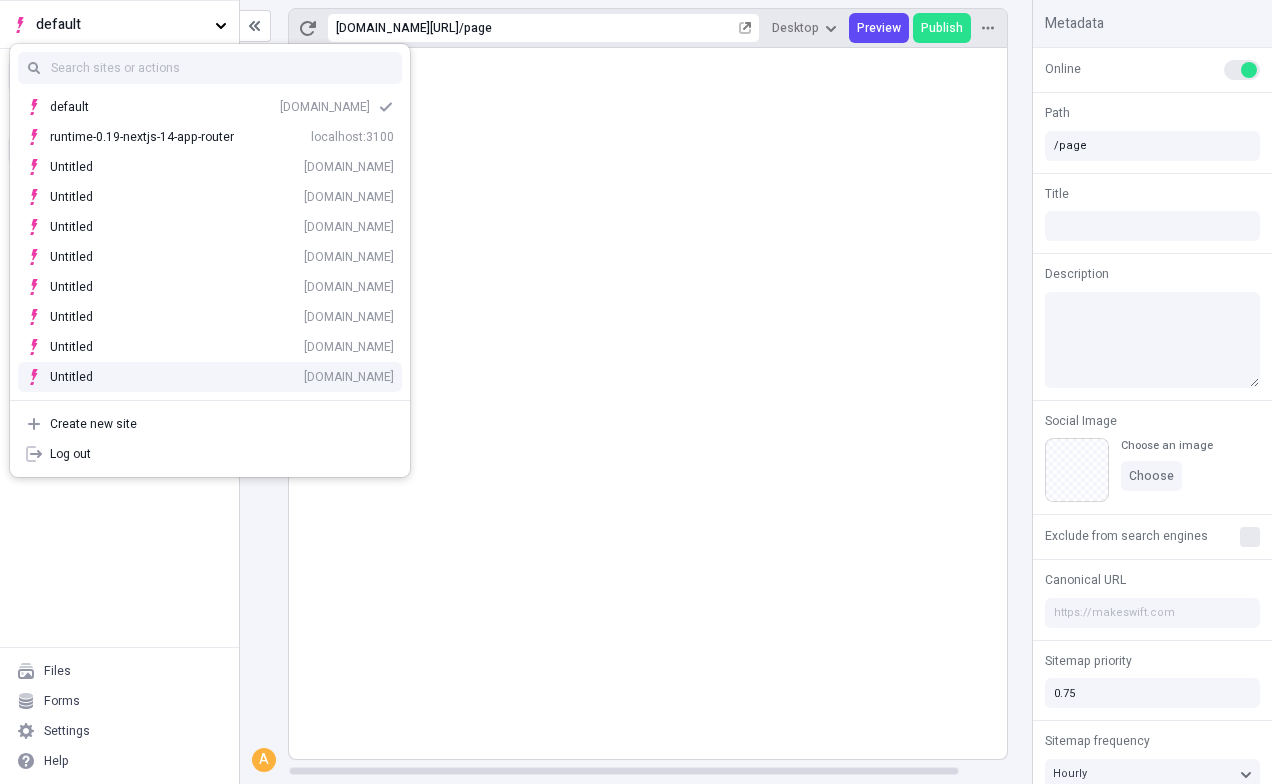 click on "[DOMAIN_NAME]" at bounding box center (349, 377) 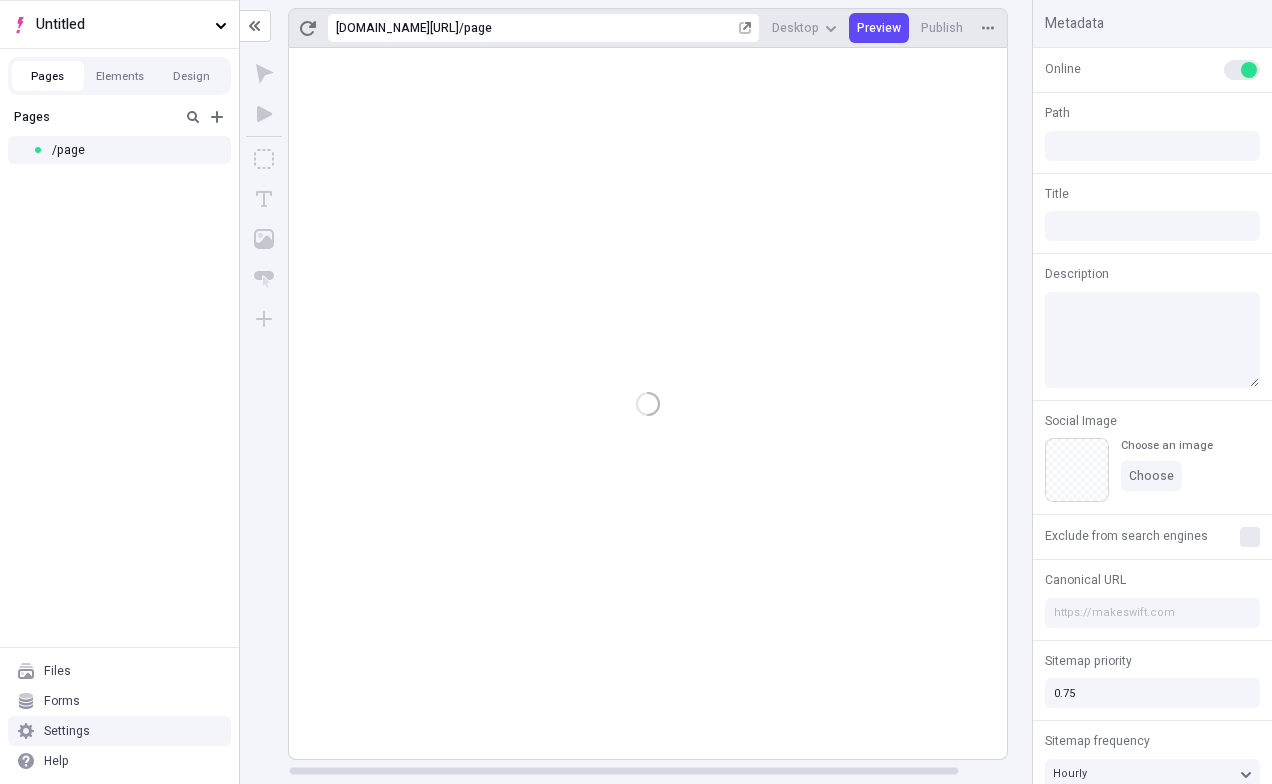 click on "Settings" at bounding box center [119, 731] 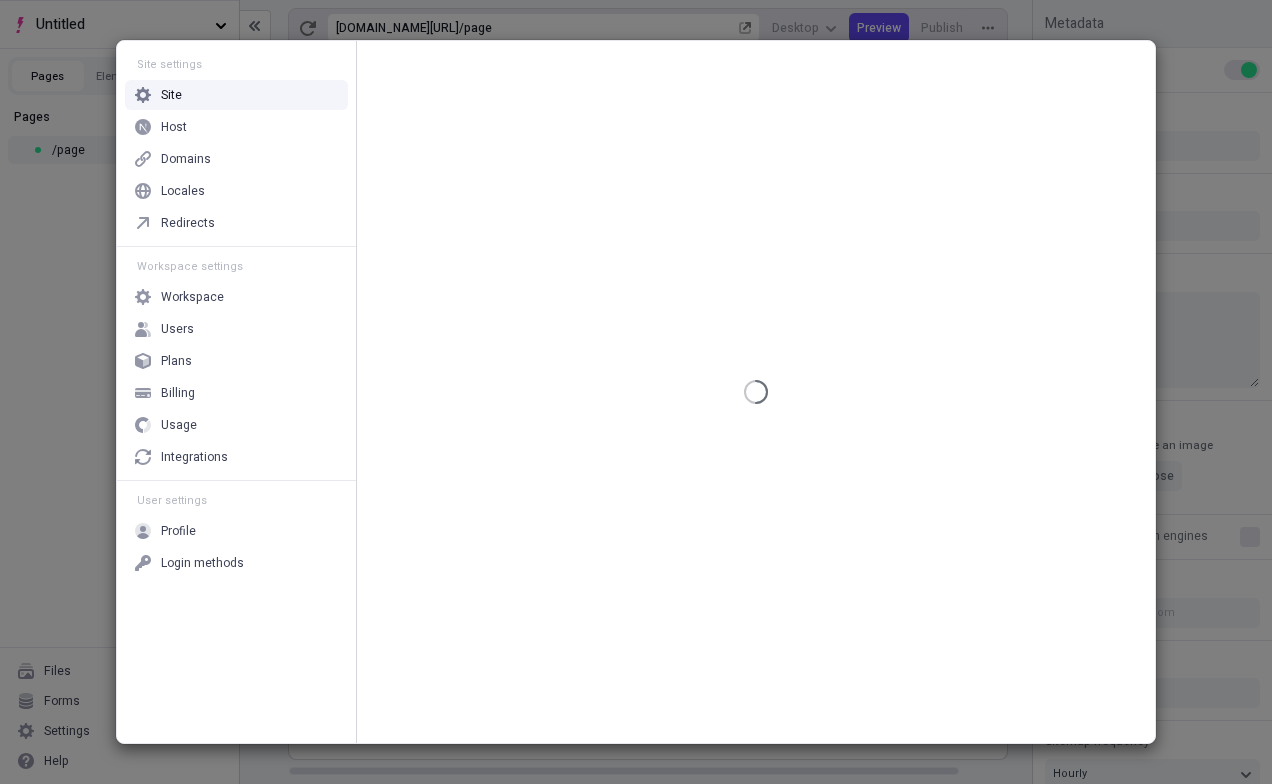 type on "/page" 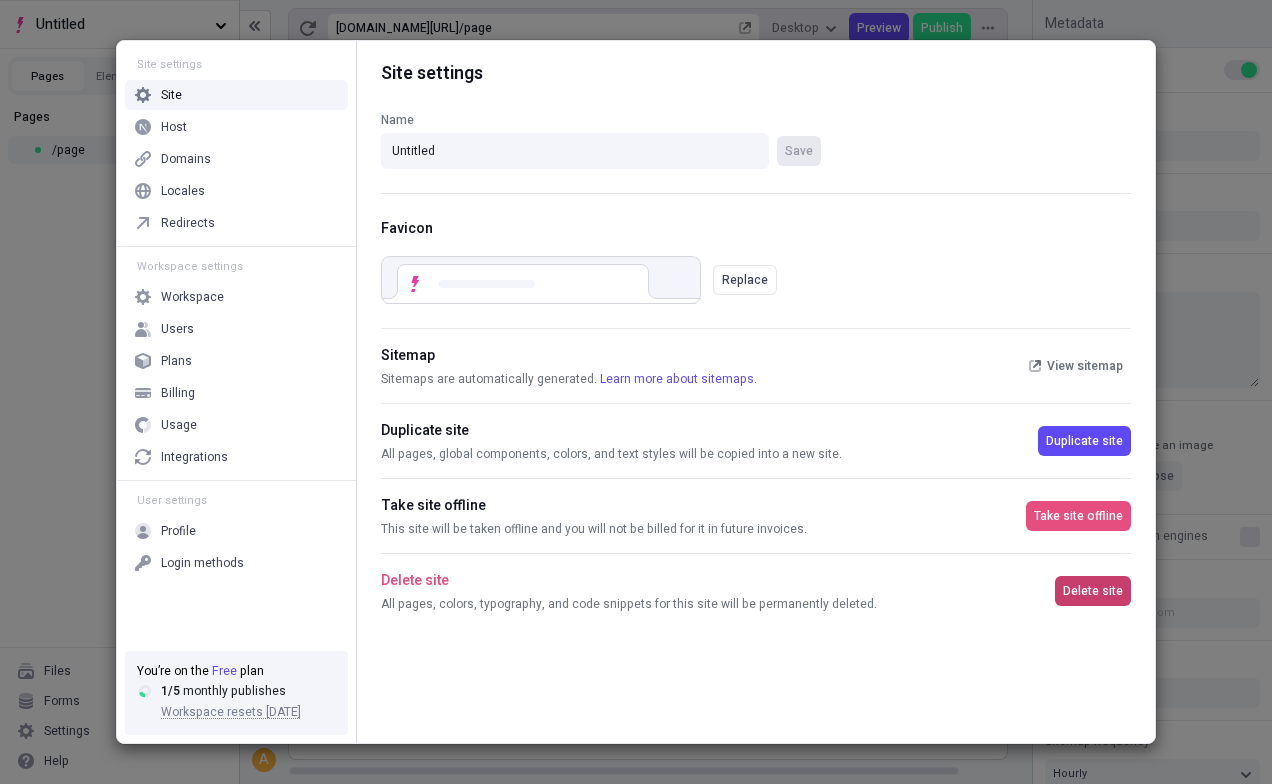 click on "Delete site" at bounding box center [1093, 591] 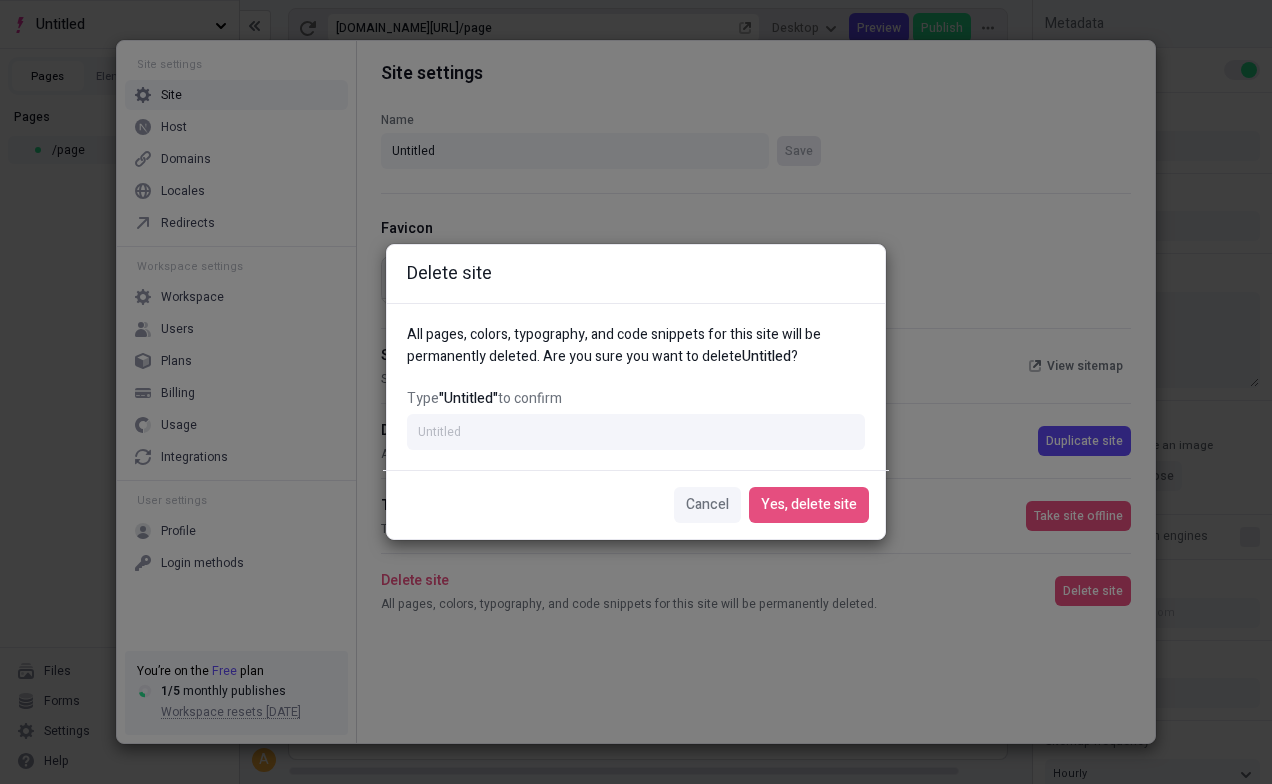 click on "All pages, colors, typography, and code snippets for this site will be permanently deleted. Are you sure you want to delete  Untitled ? Type  "Untitled"  to confirm" at bounding box center (636, 386) 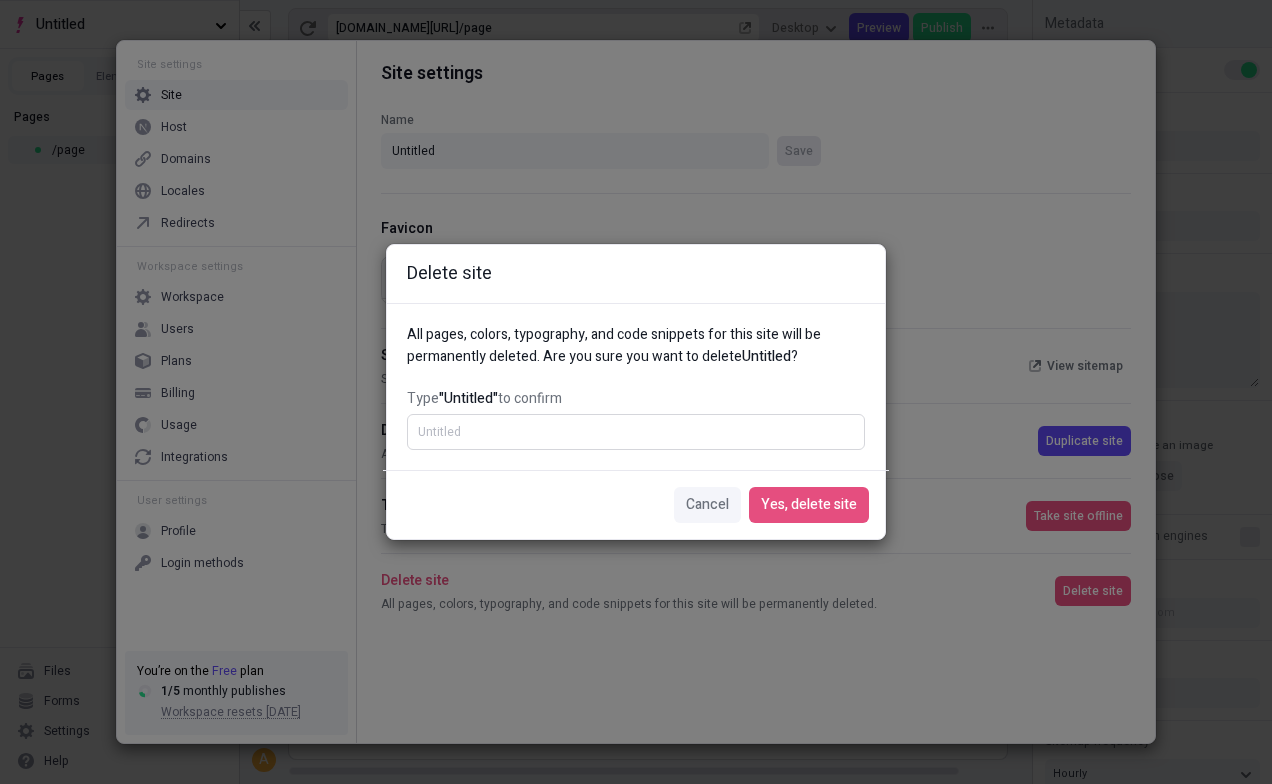 click on "Type  "Untitled"  to confirm" at bounding box center (636, 432) 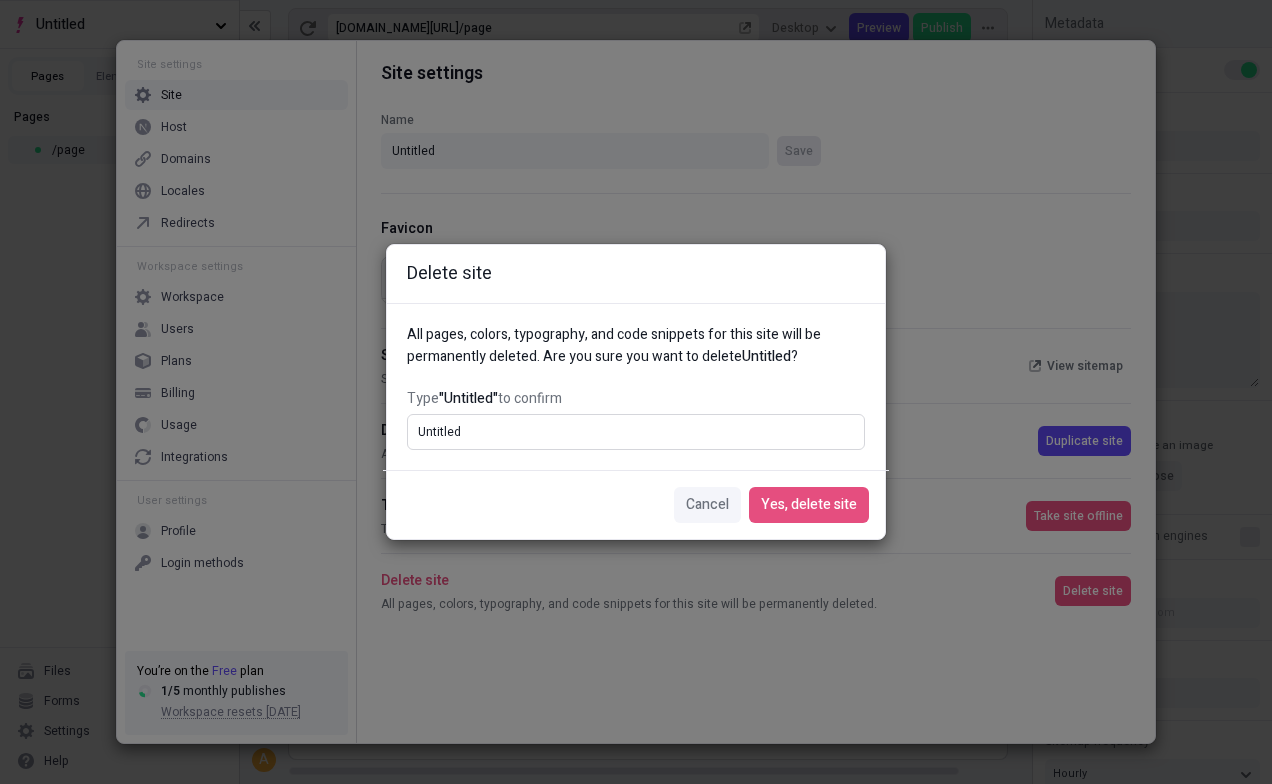 type on "Untitled" 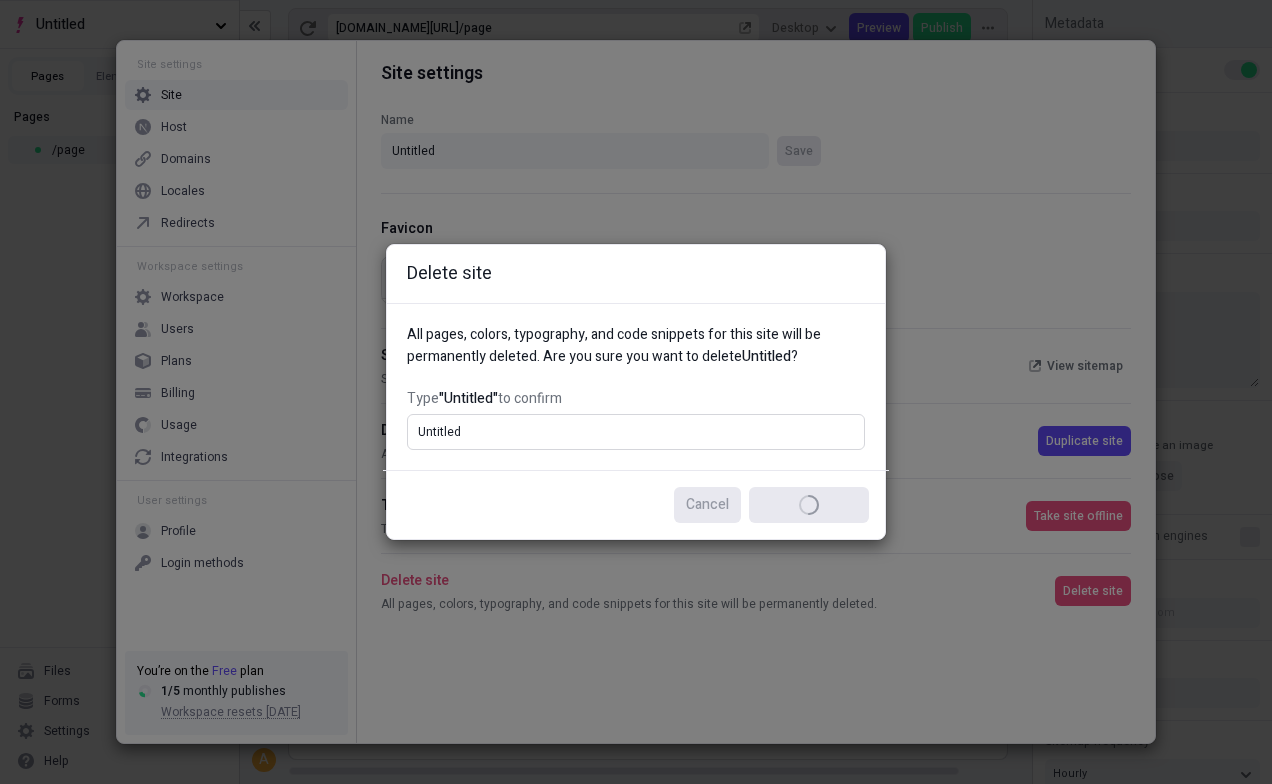 type 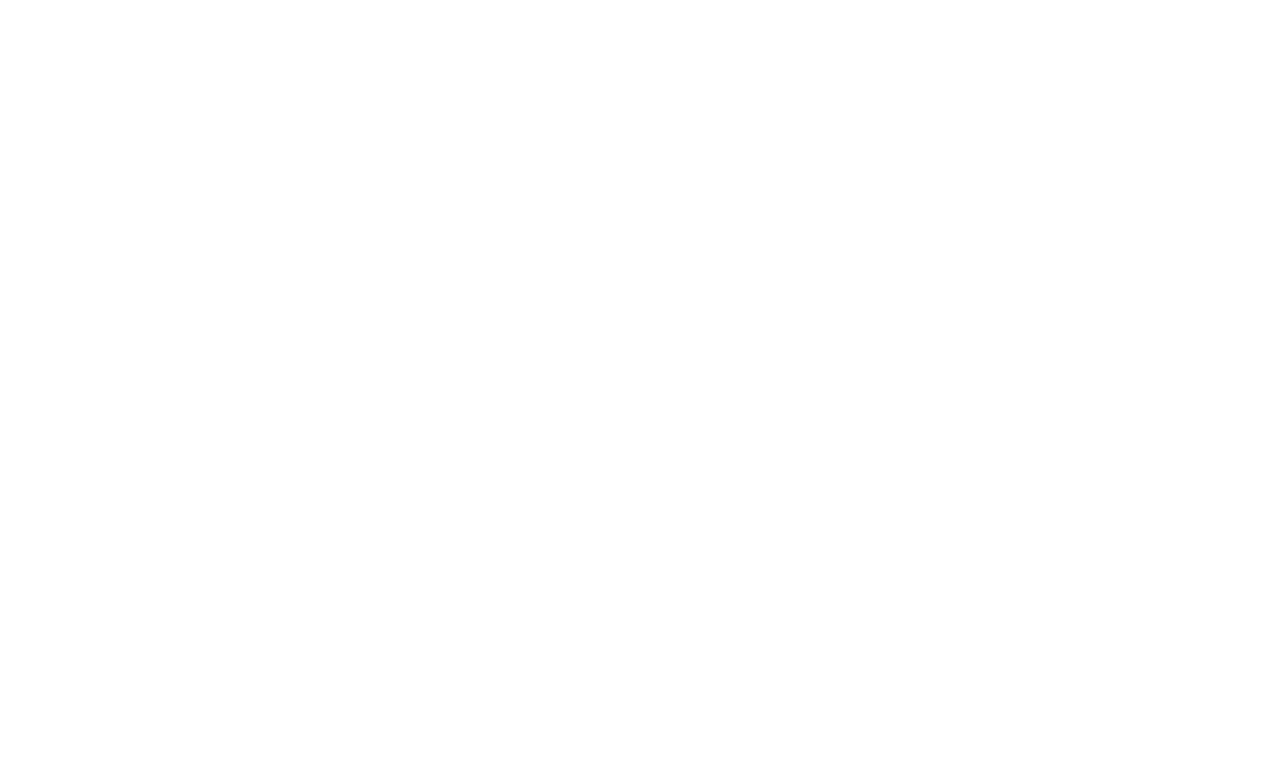 click at bounding box center (636, 0) 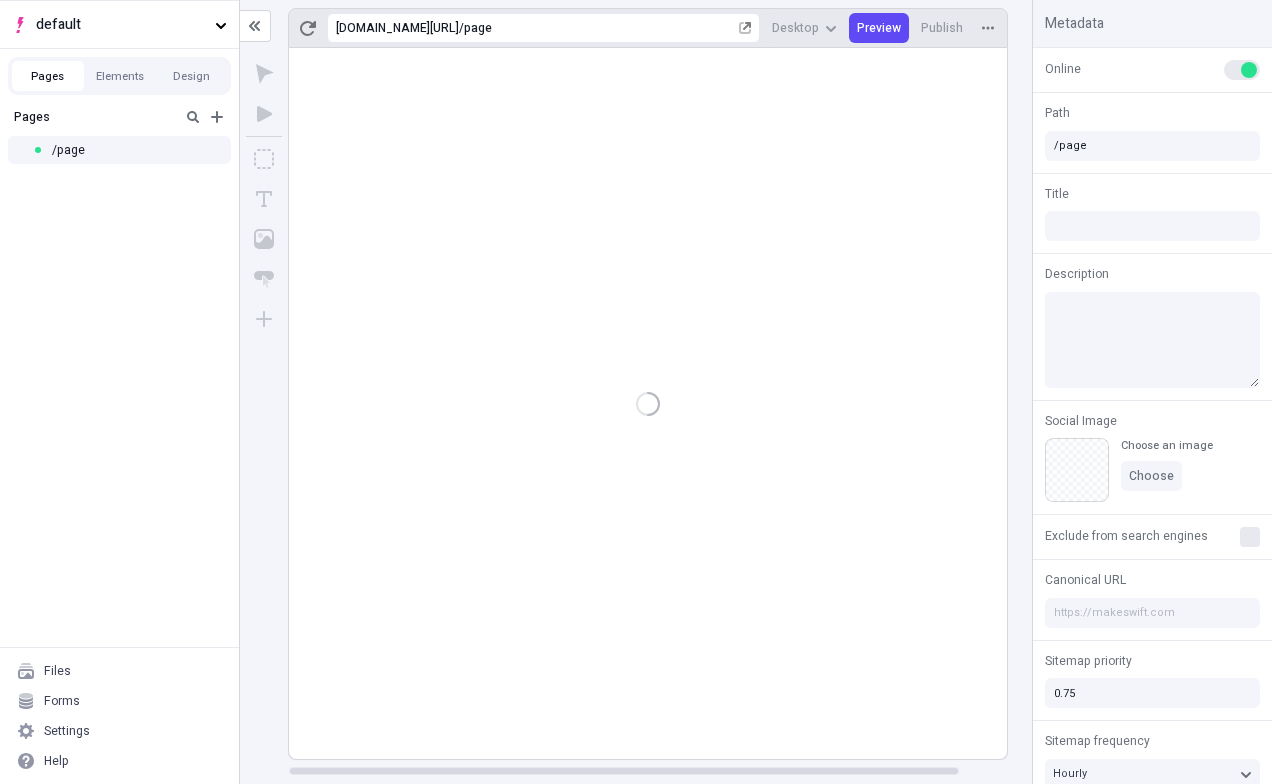 click on "default" at bounding box center (121, 25) 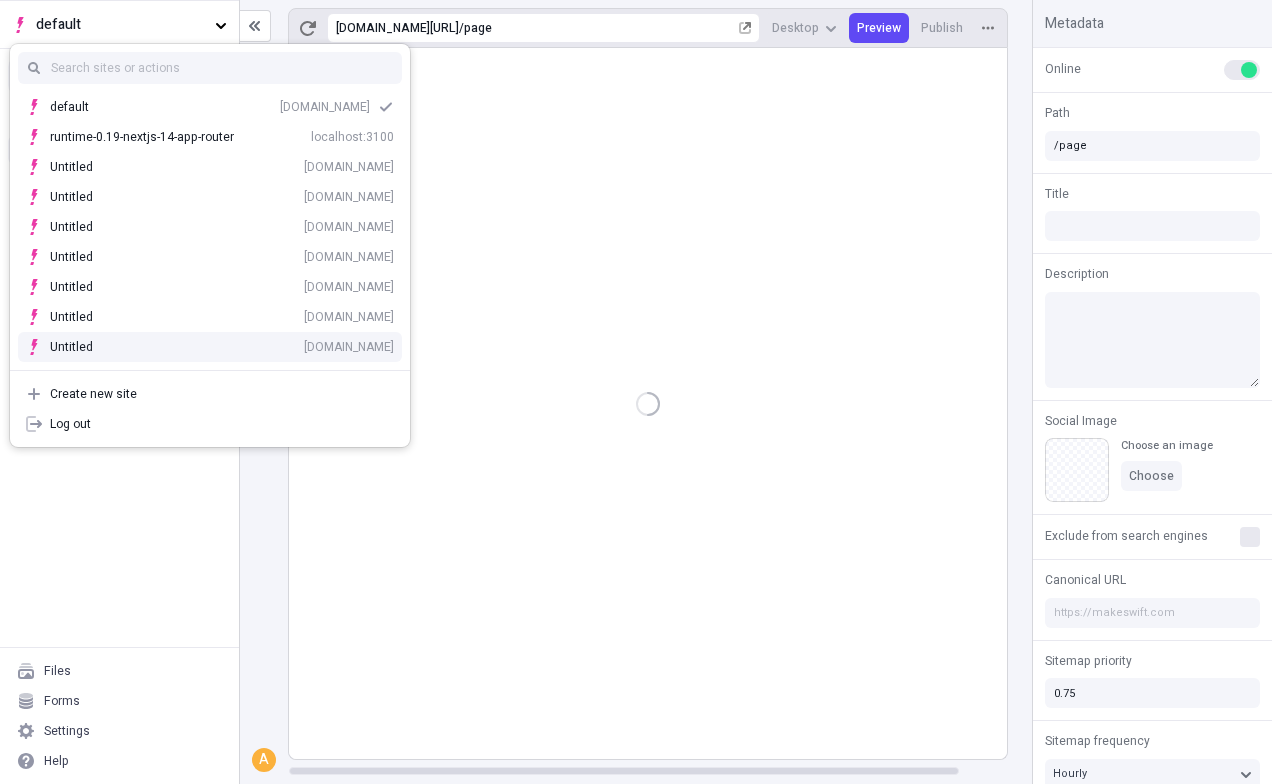 click on "Untitled" at bounding box center [85, 347] 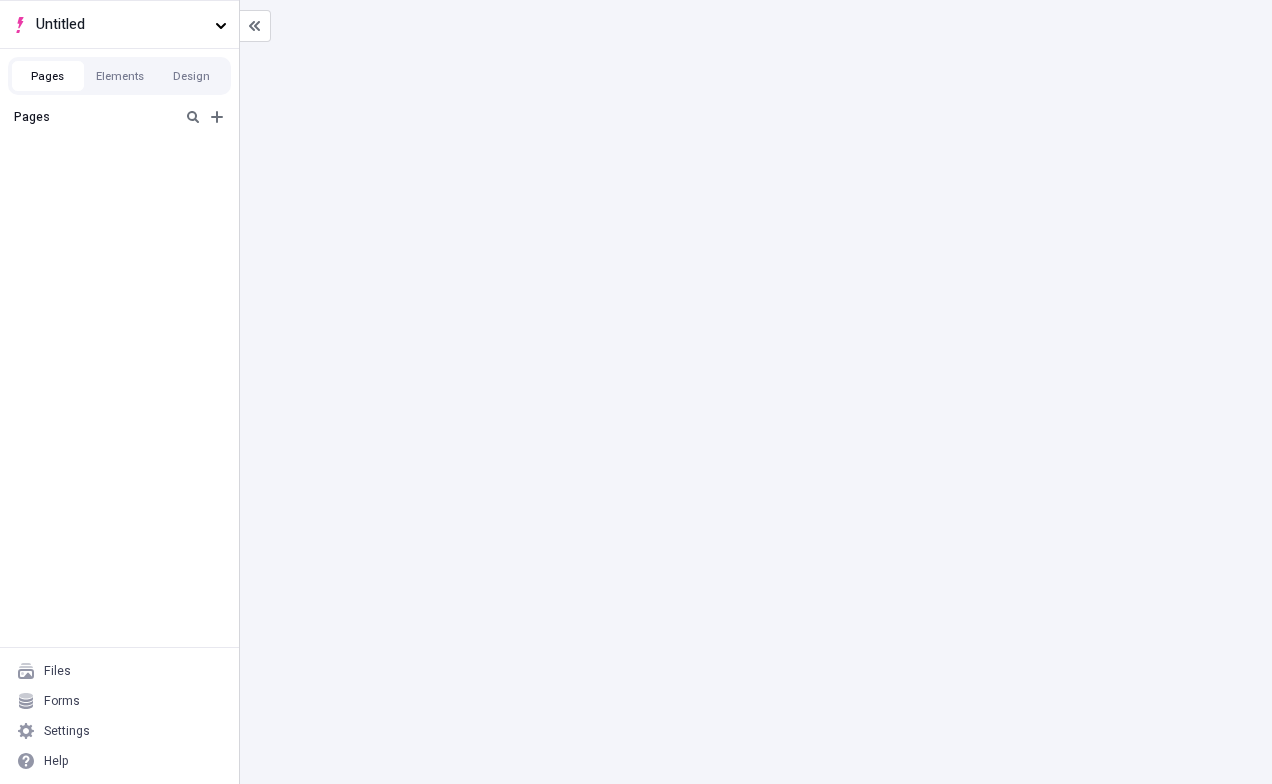 click on "Untitled Pages Elements Design Pages Files Forms Settings Help" at bounding box center (120, 392) 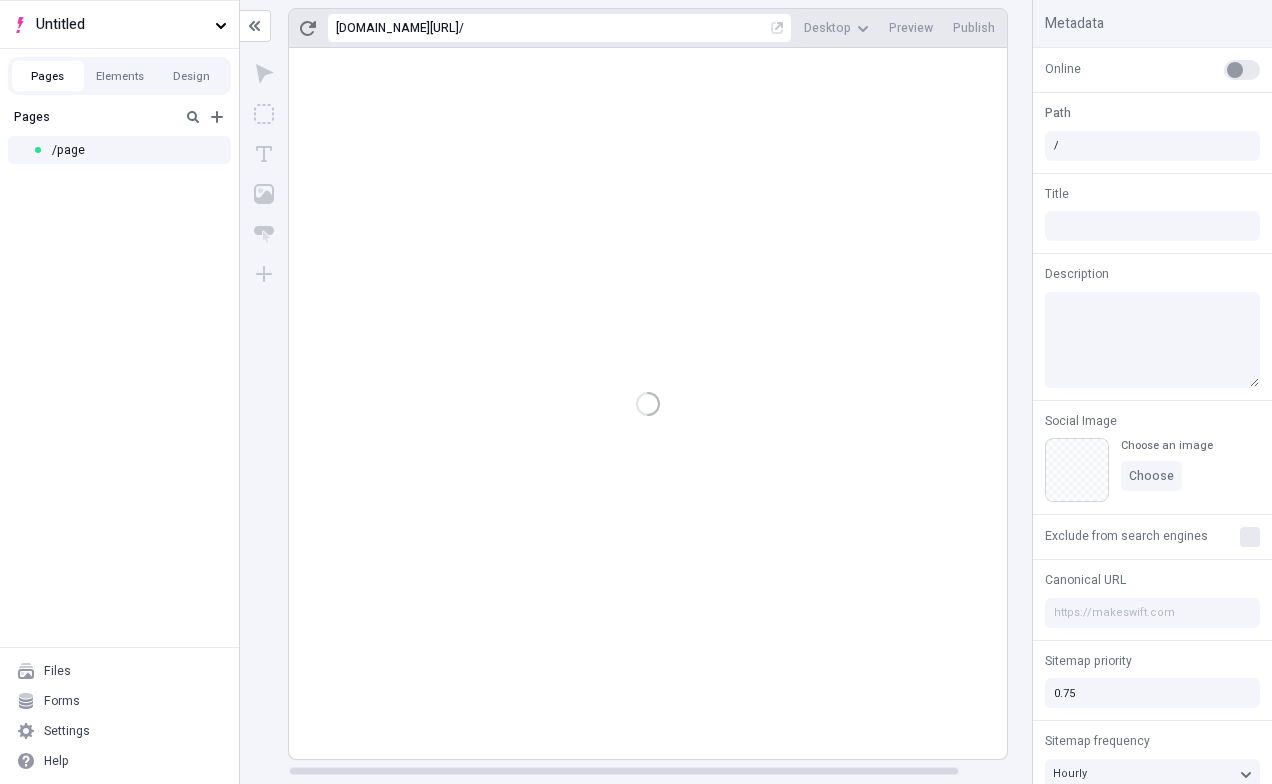 click on "Settings" at bounding box center (67, 731) 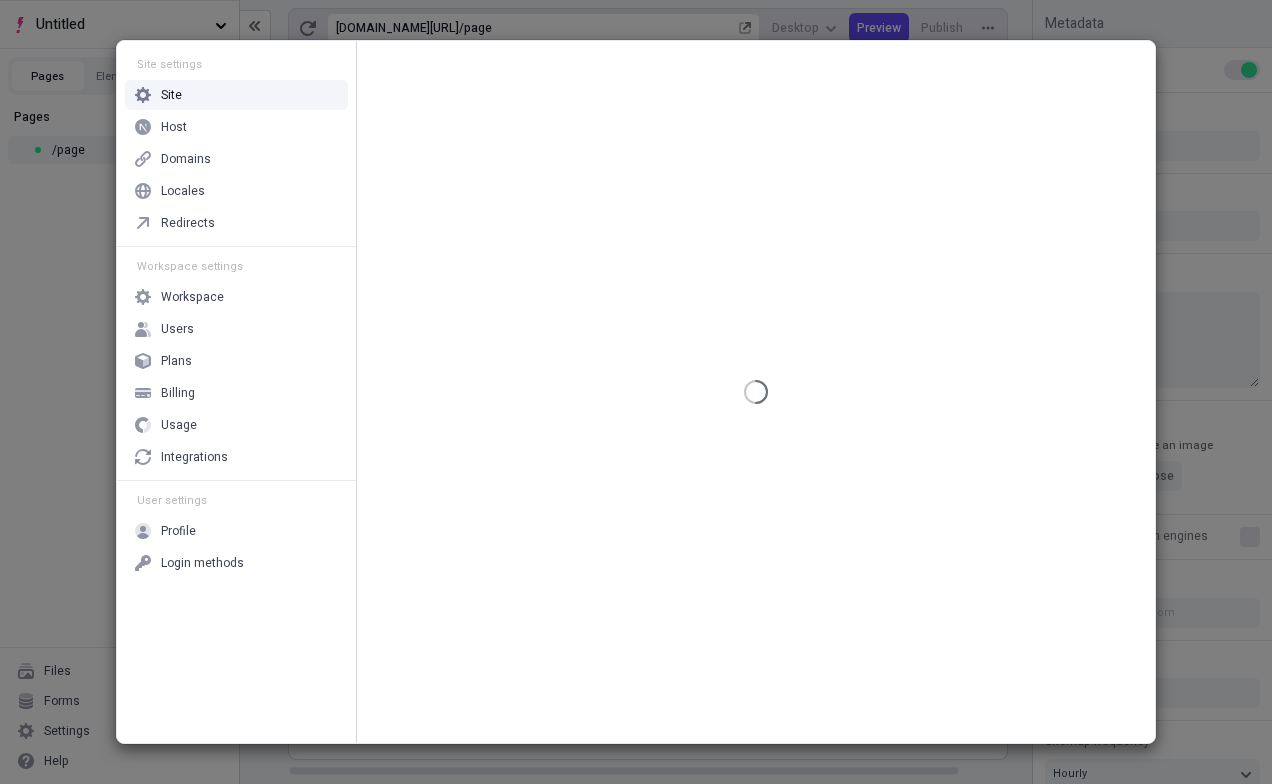 type on "/page" 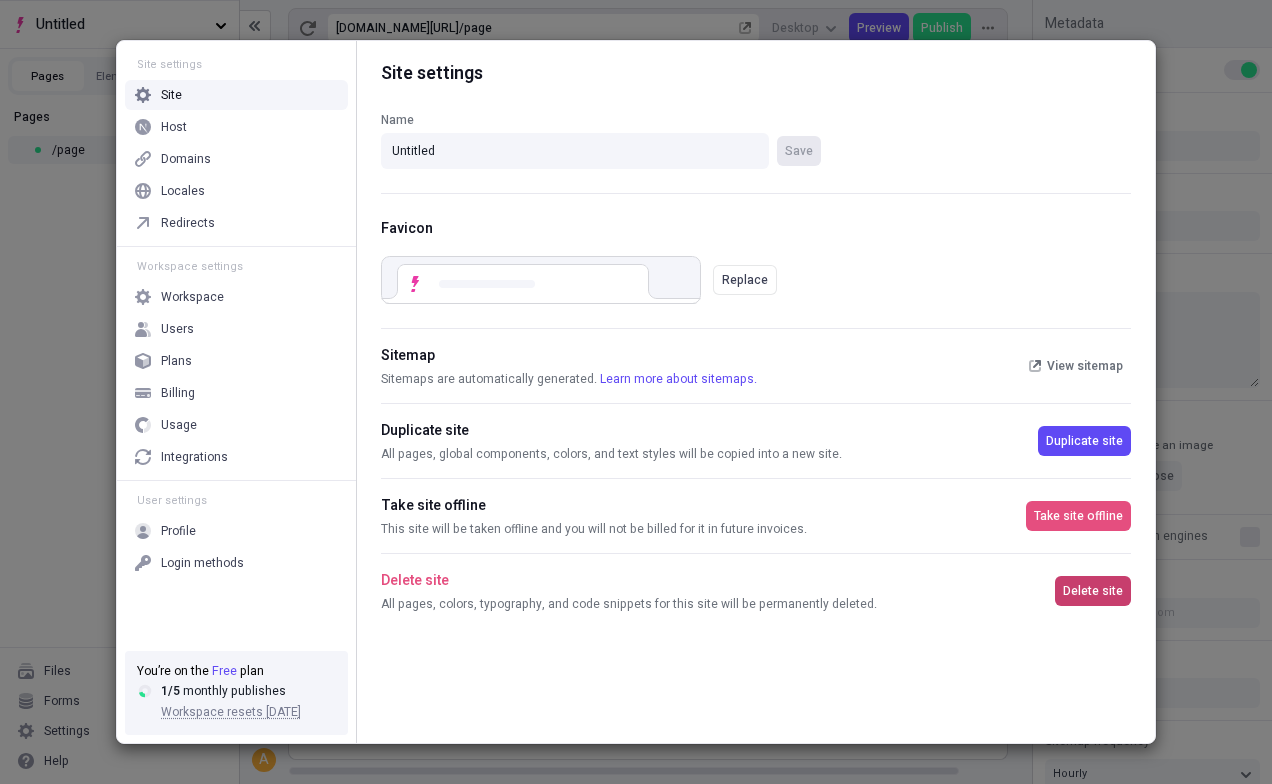click on "Delete site" at bounding box center [1093, 591] 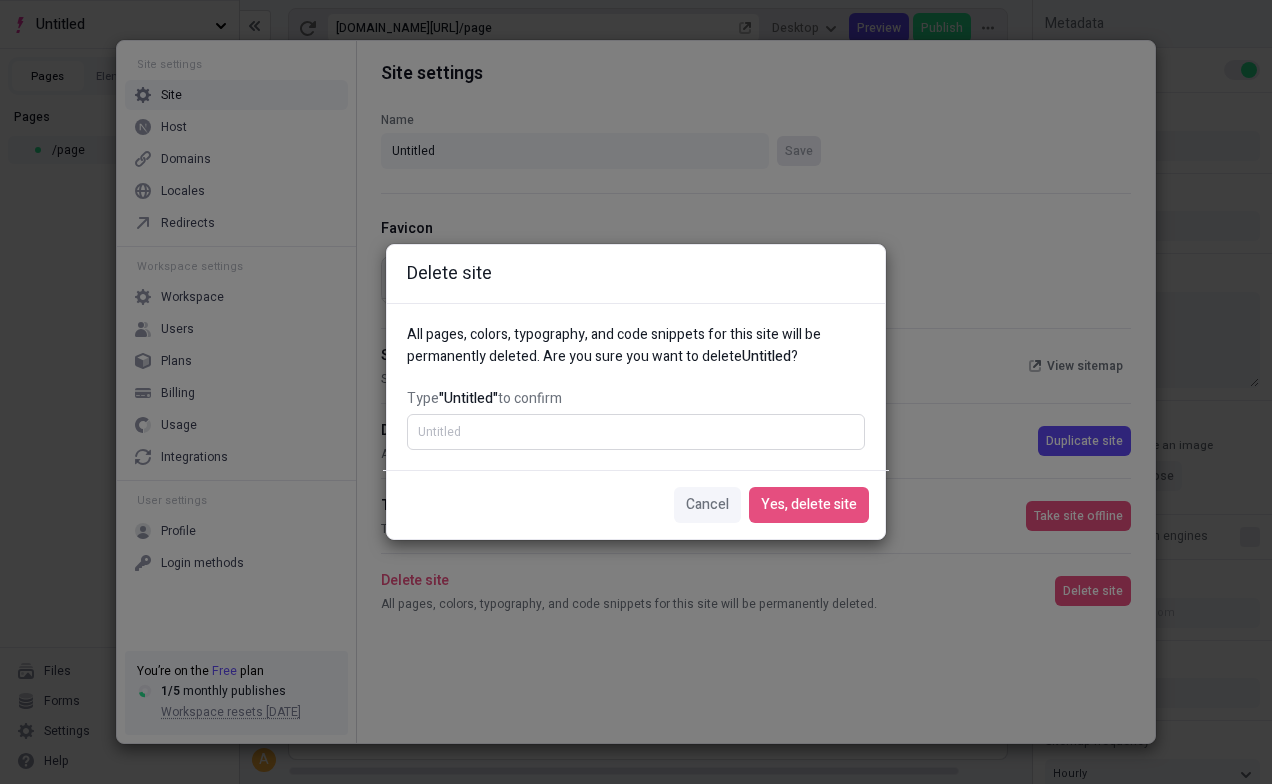 click on "Type  "Untitled"  to confirm" at bounding box center (636, 432) 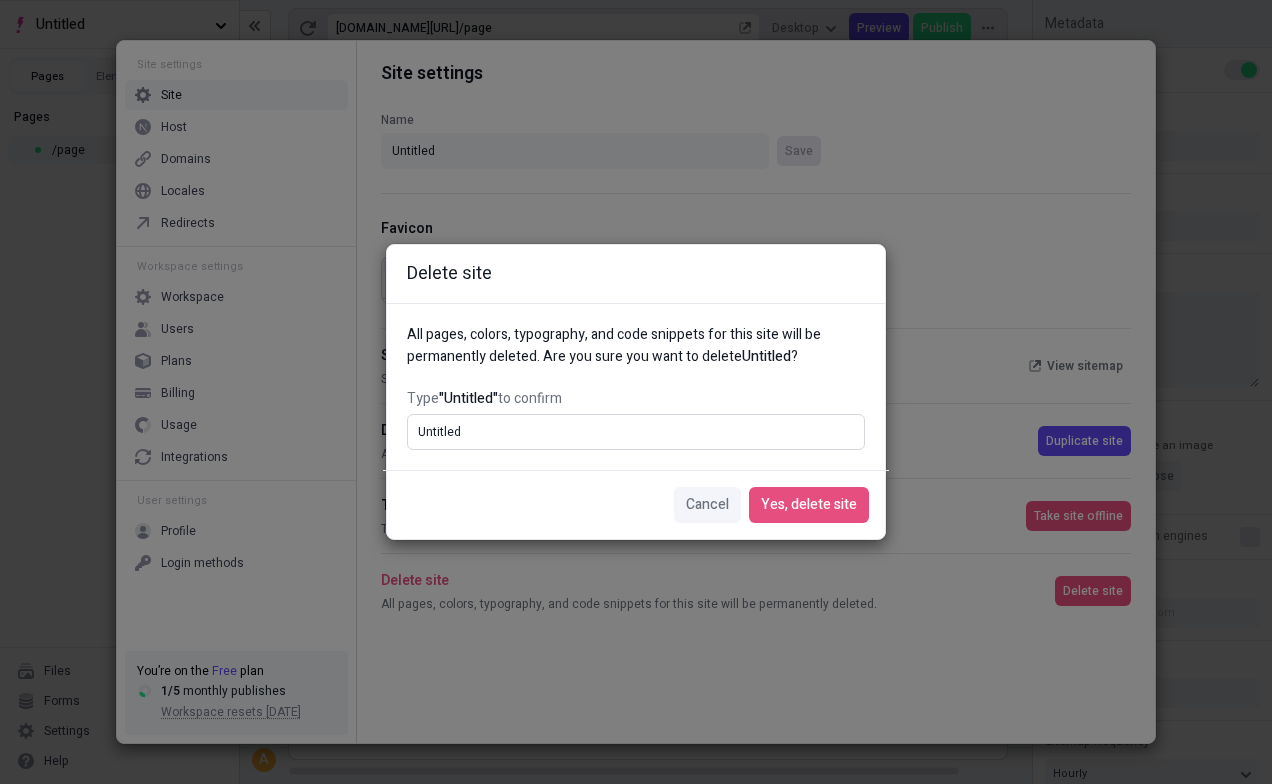 type on "Untitled" 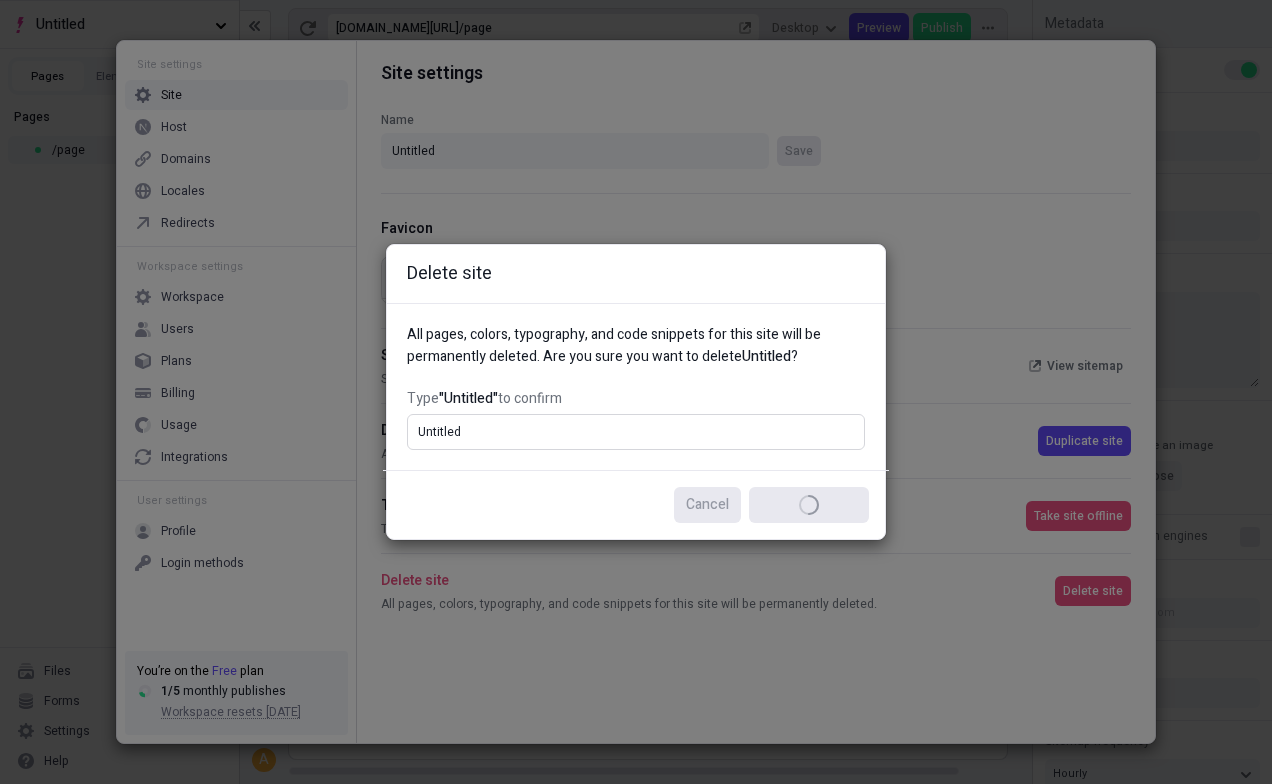 type 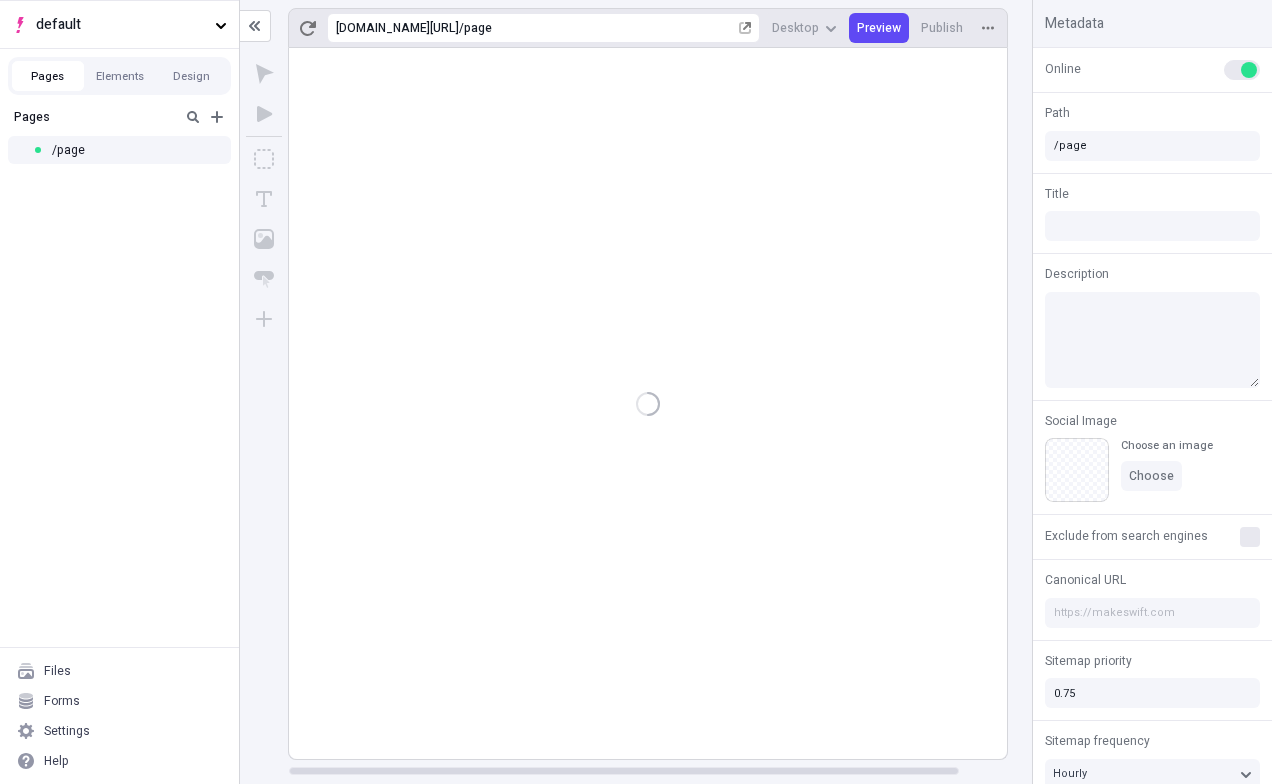 click on "default" at bounding box center [119, 24] 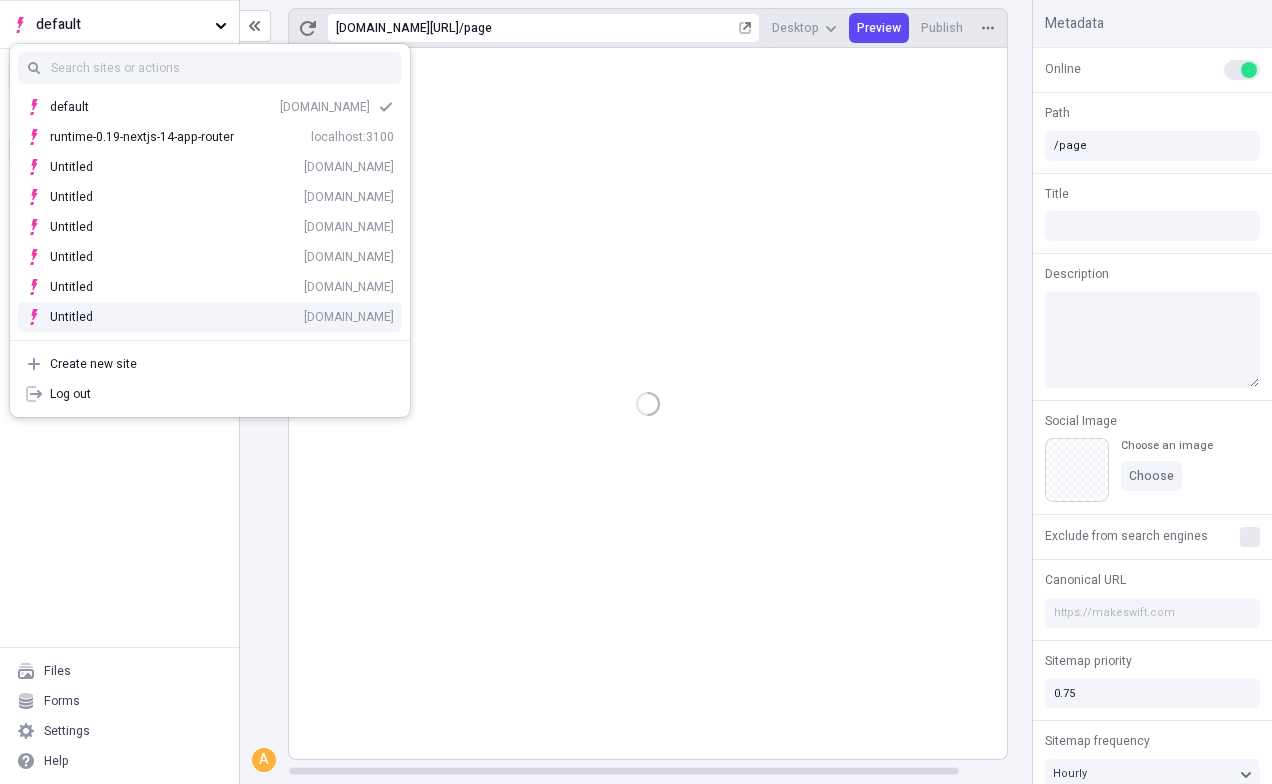 click on "Untitled [DOMAIN_NAME]" at bounding box center (210, 317) 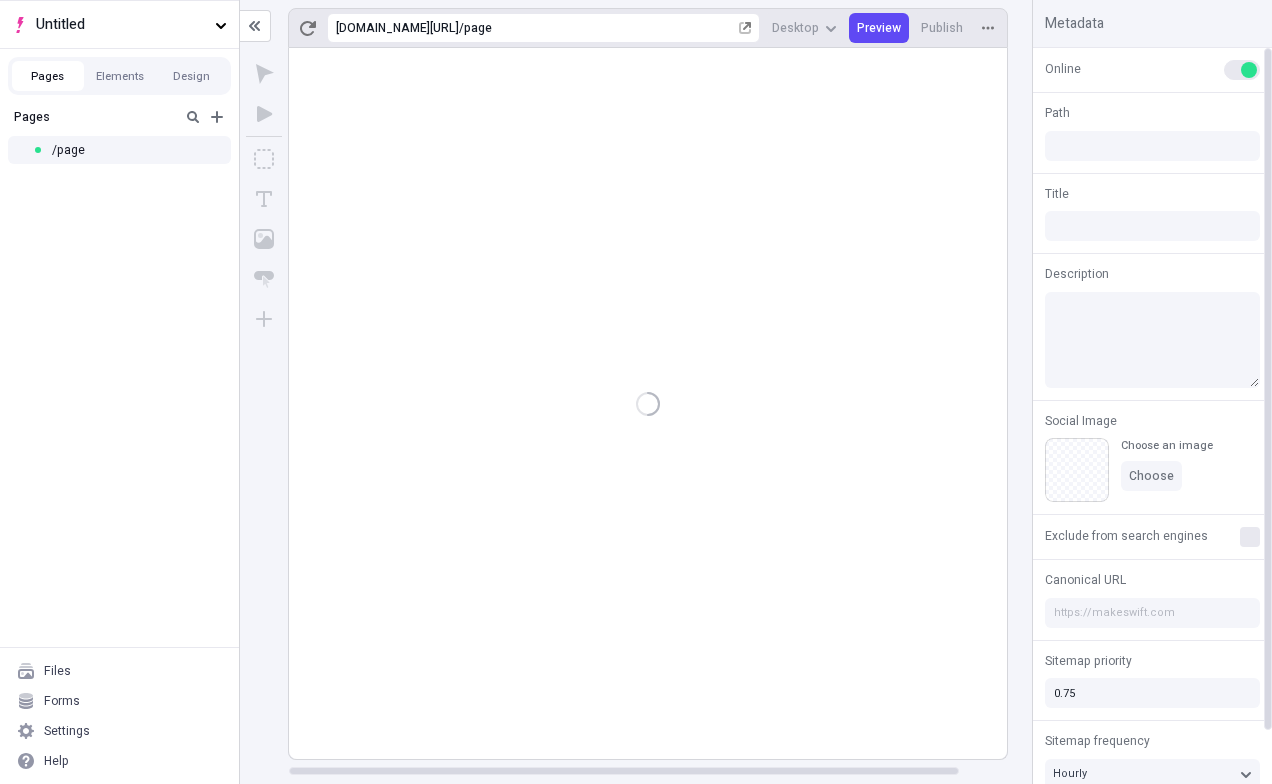 type on "/page" 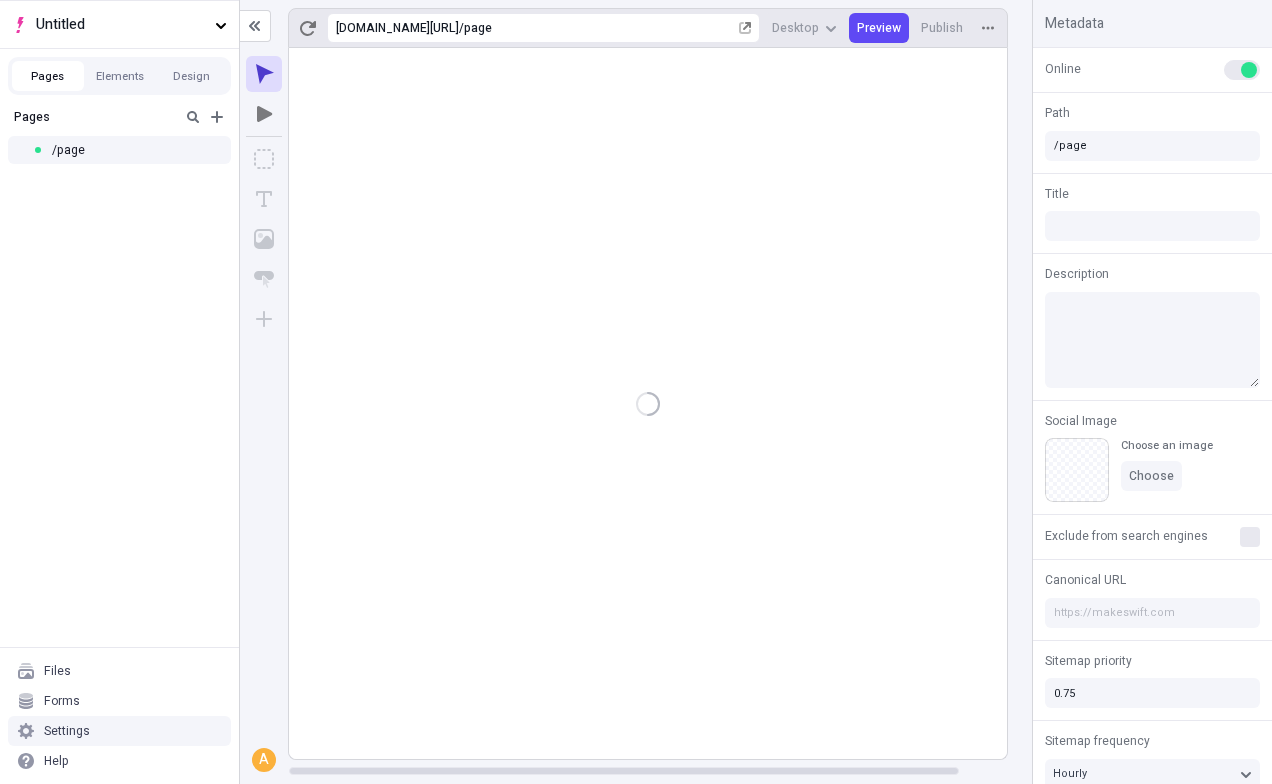 drag, startPoint x: 199, startPoint y: 729, endPoint x: 177, endPoint y: 729, distance: 22 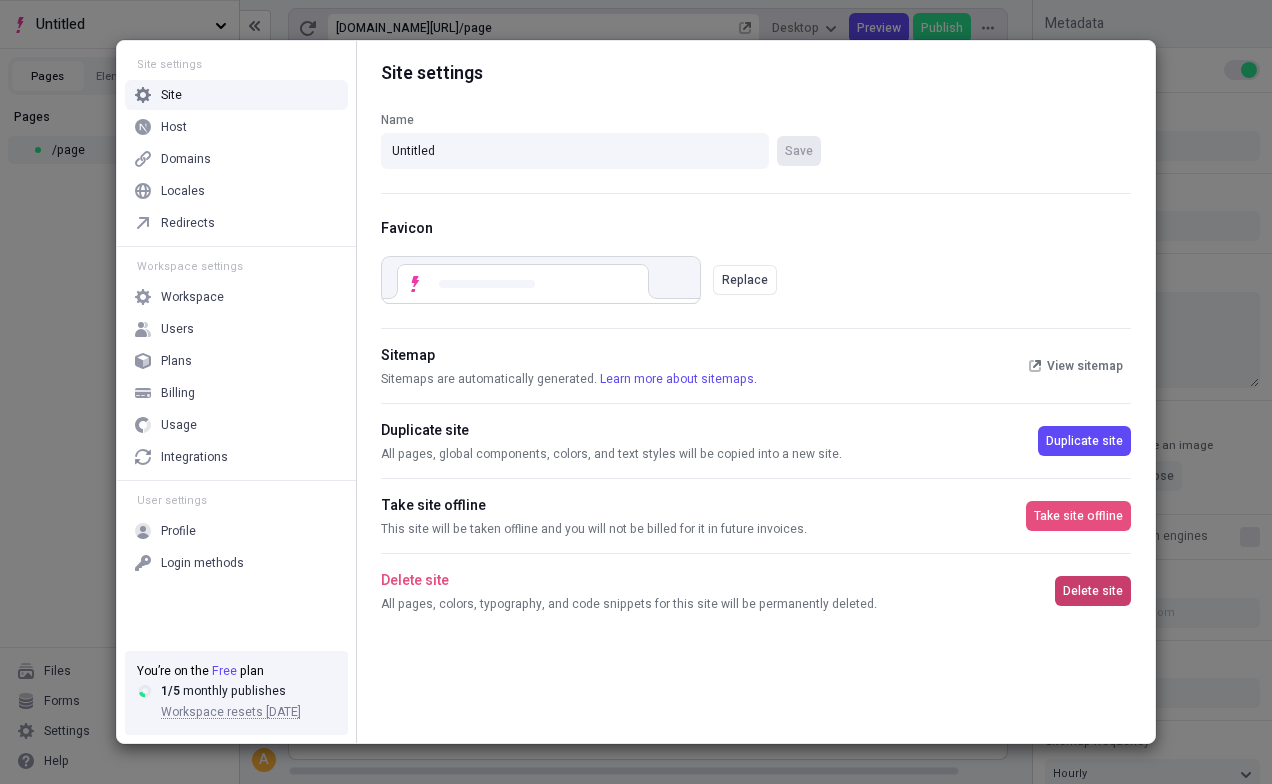 click on "Delete site" at bounding box center [1093, 591] 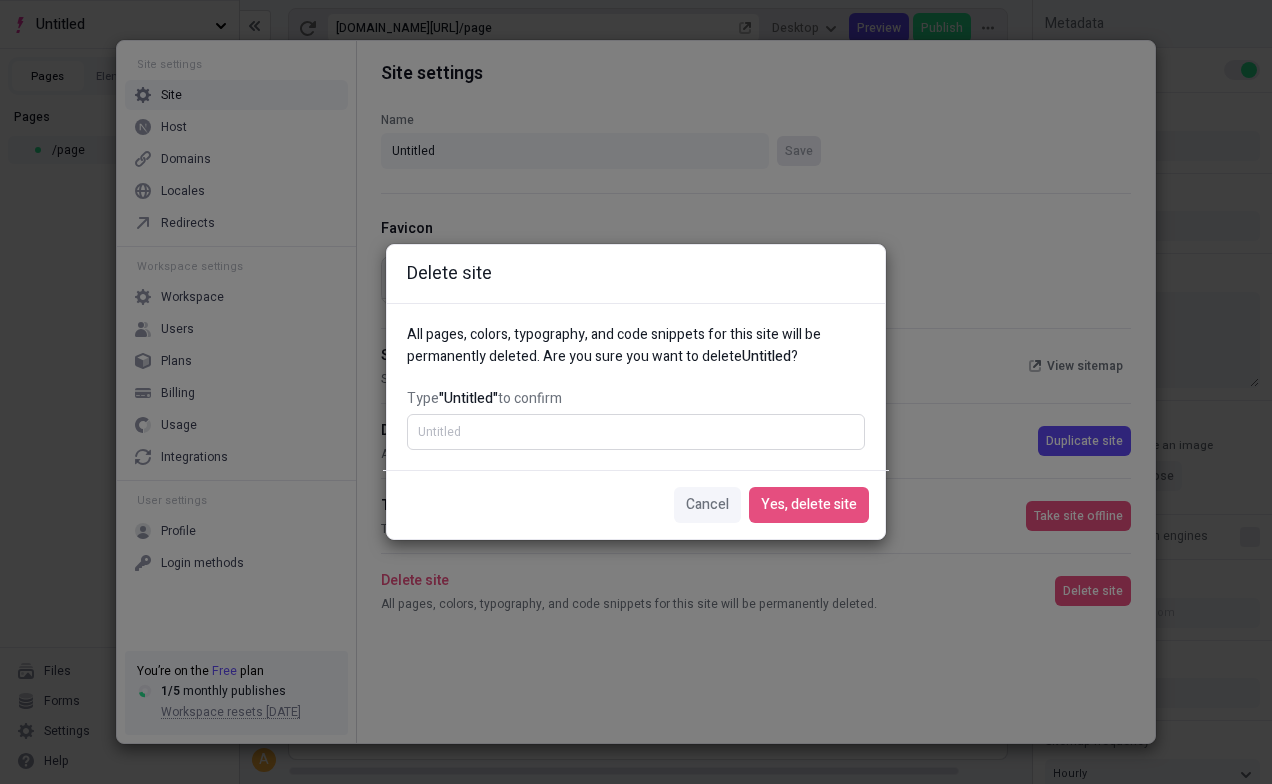 click on "Type  "Untitled"  to confirm" at bounding box center (636, 432) 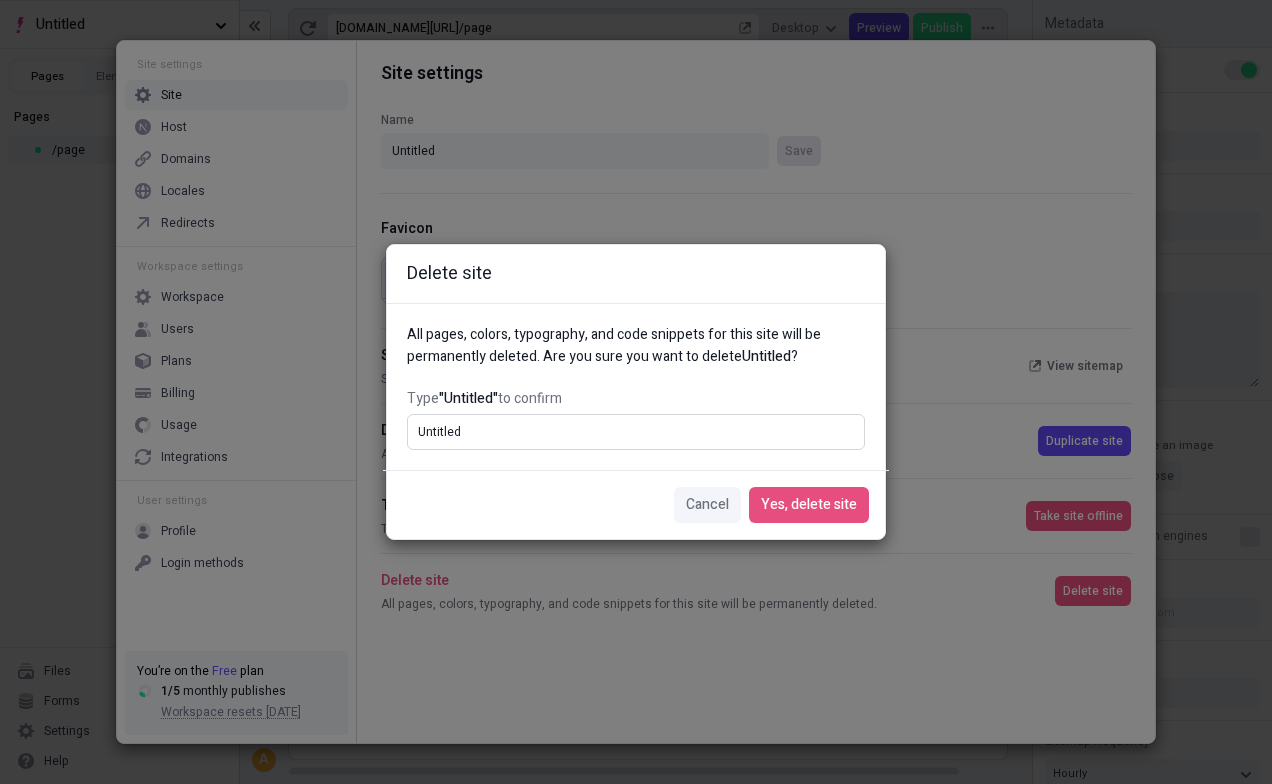 type on "Untitled" 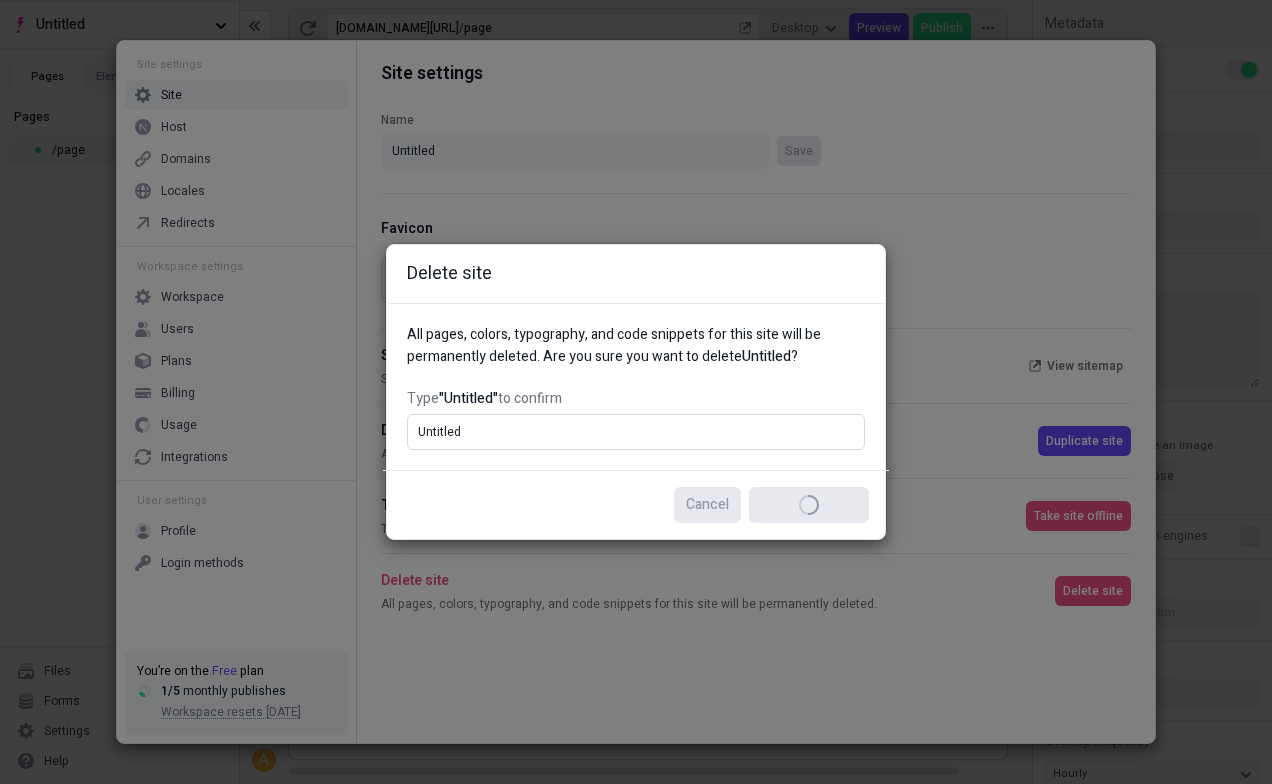 type 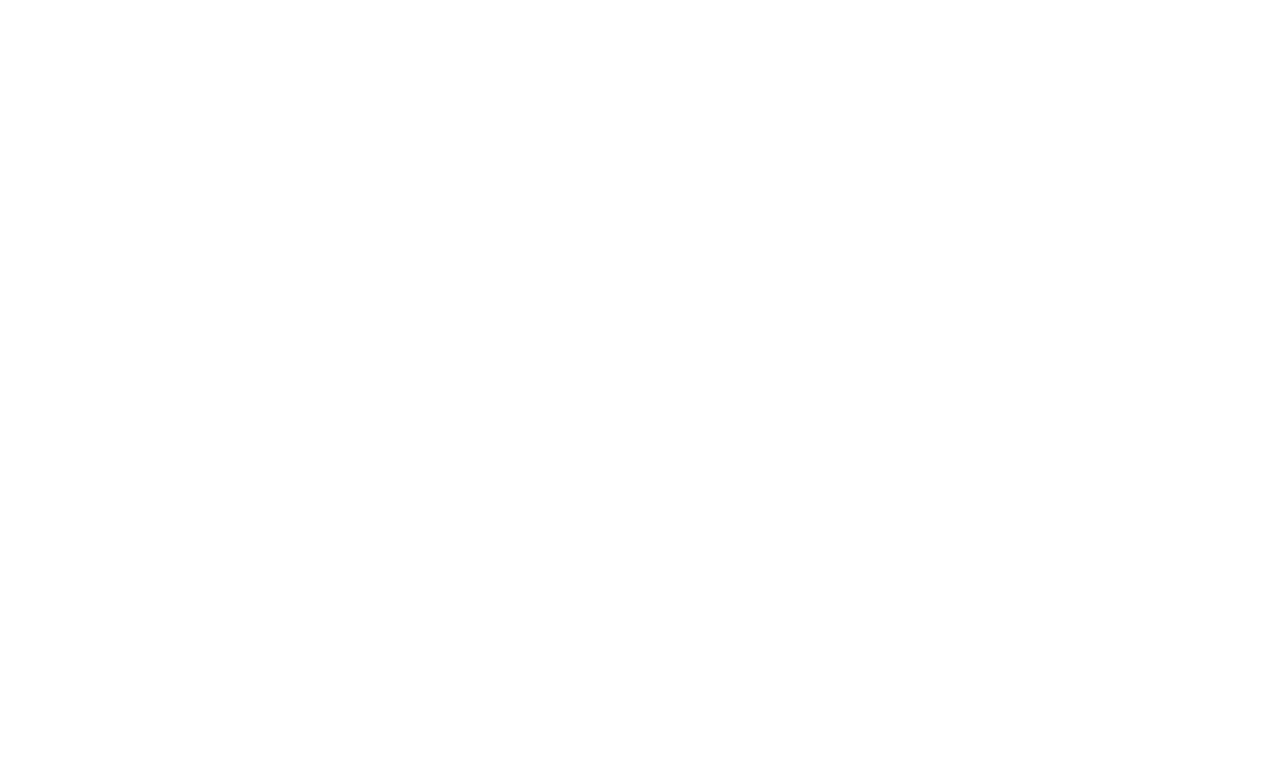 click at bounding box center (636, 0) 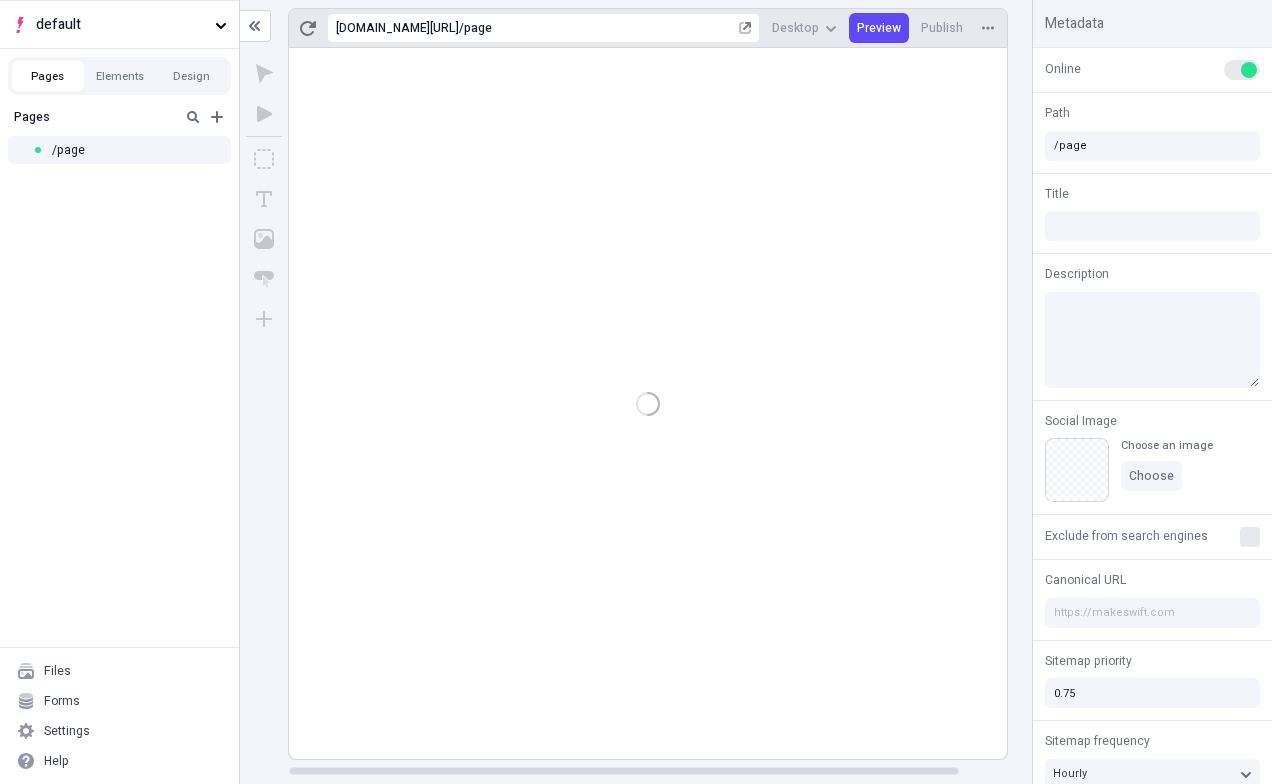 click on "default" at bounding box center [121, 25] 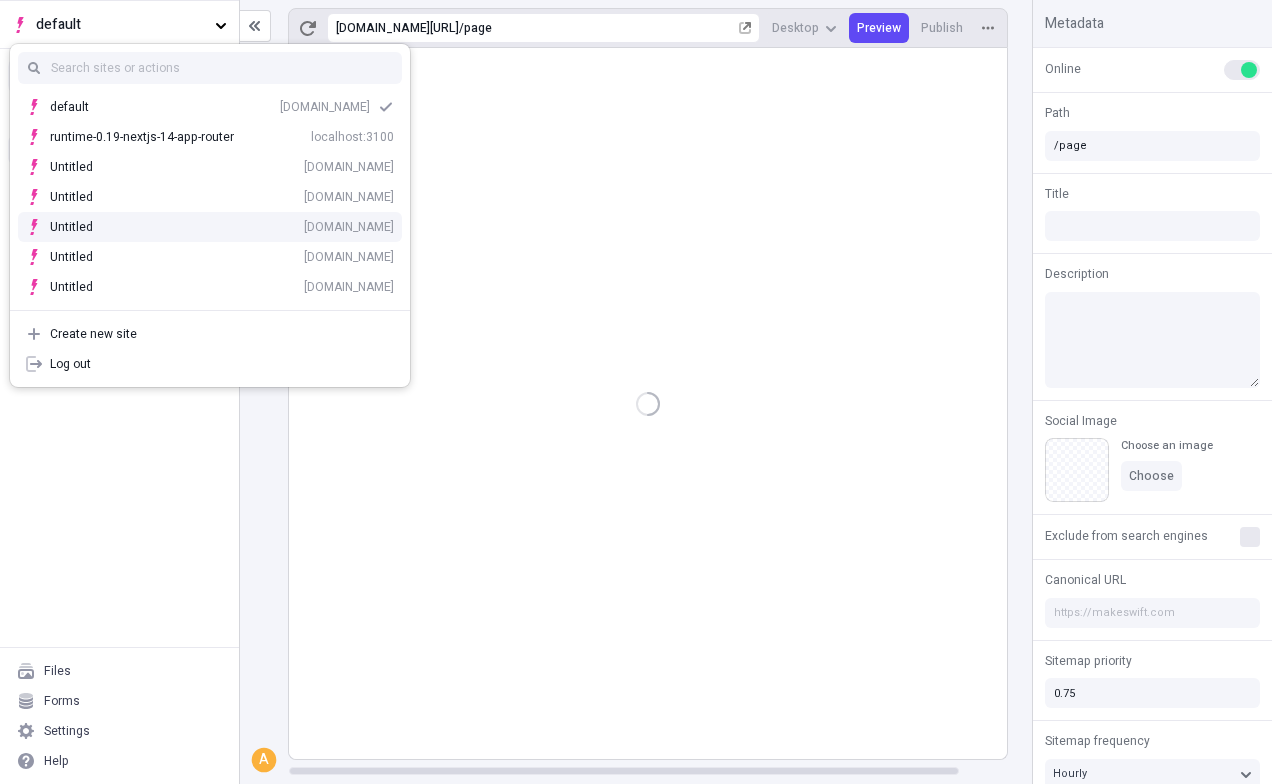 click on "Untitled" at bounding box center (85, 227) 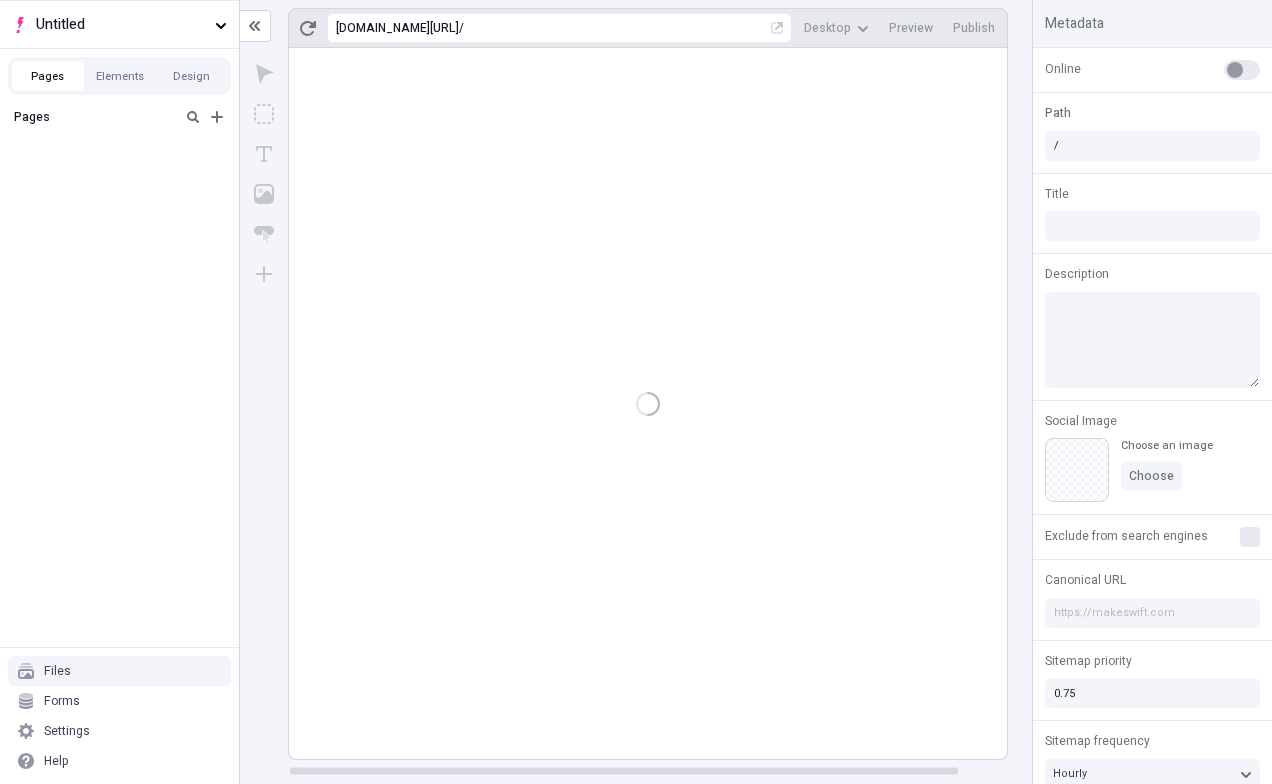 click on "Settings" at bounding box center (119, 731) 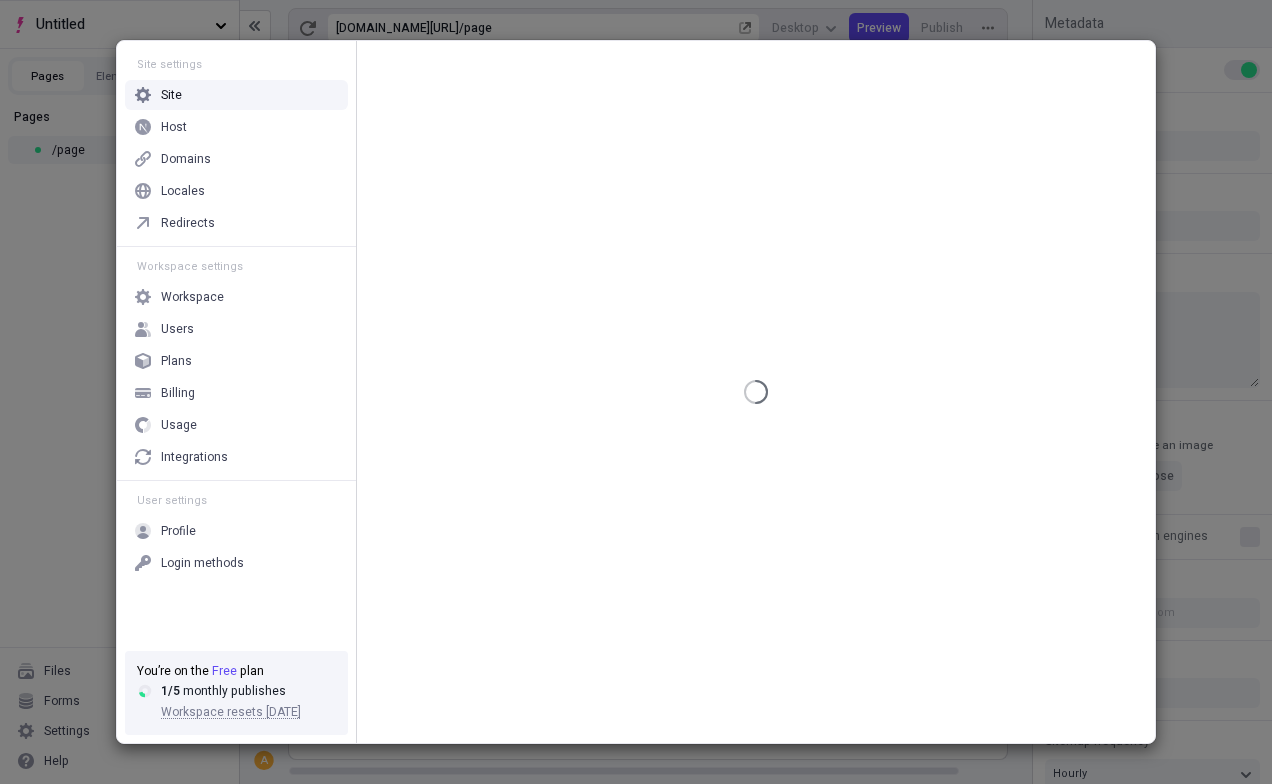 type on "/page" 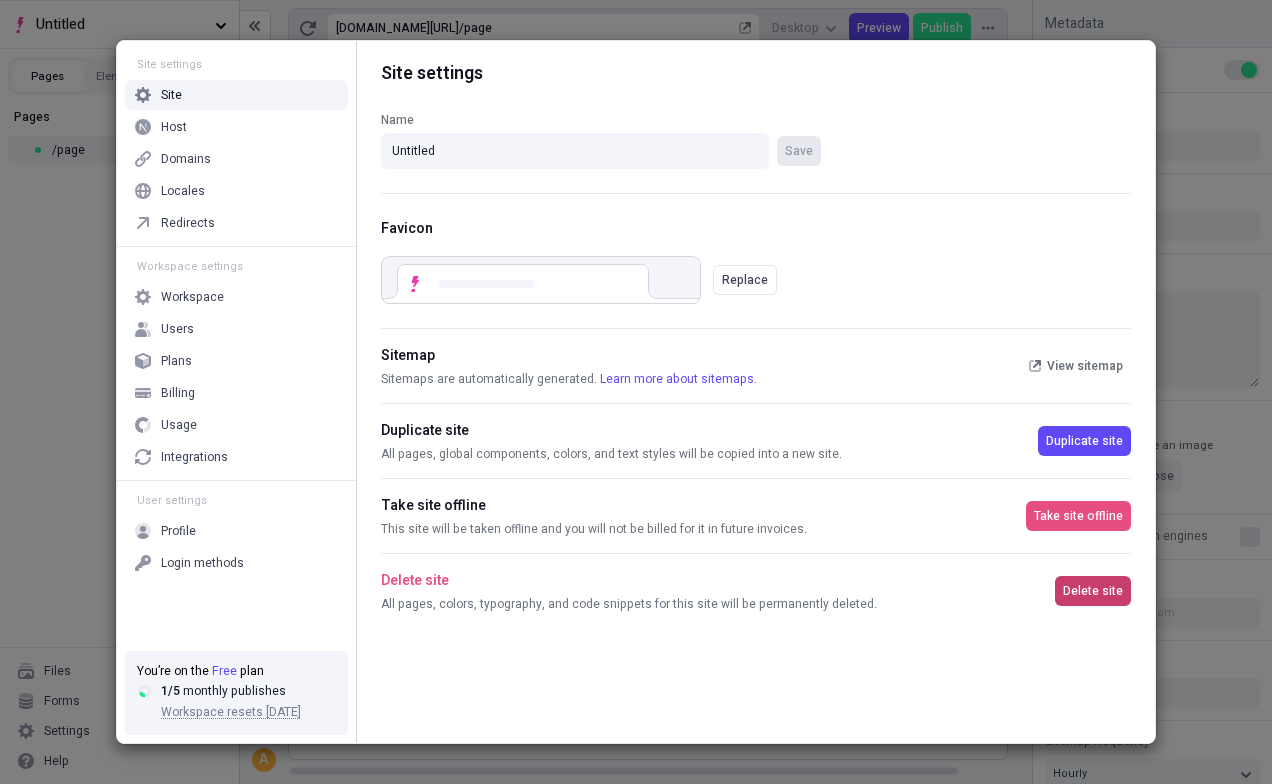 click on "Delete site" at bounding box center [1093, 591] 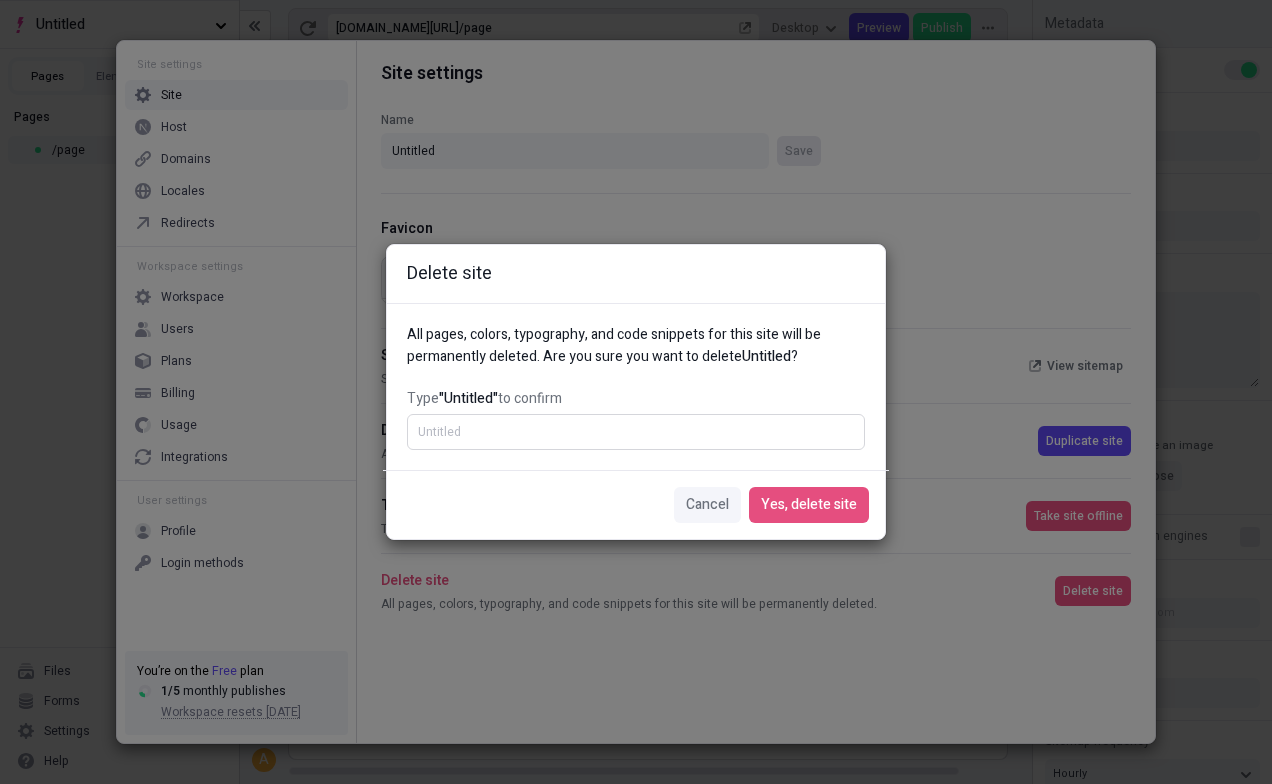 click on "Type  "Untitled"  to confirm" at bounding box center [636, 432] 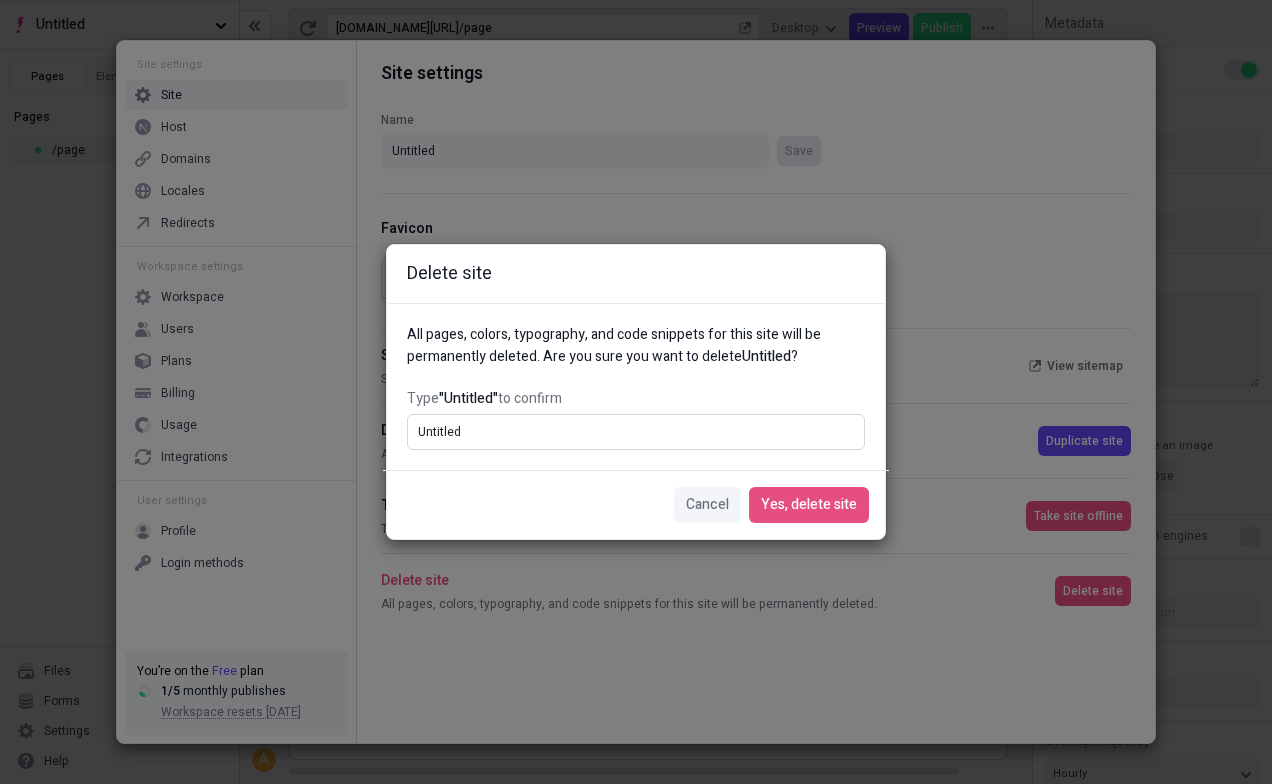 type on "Untitled" 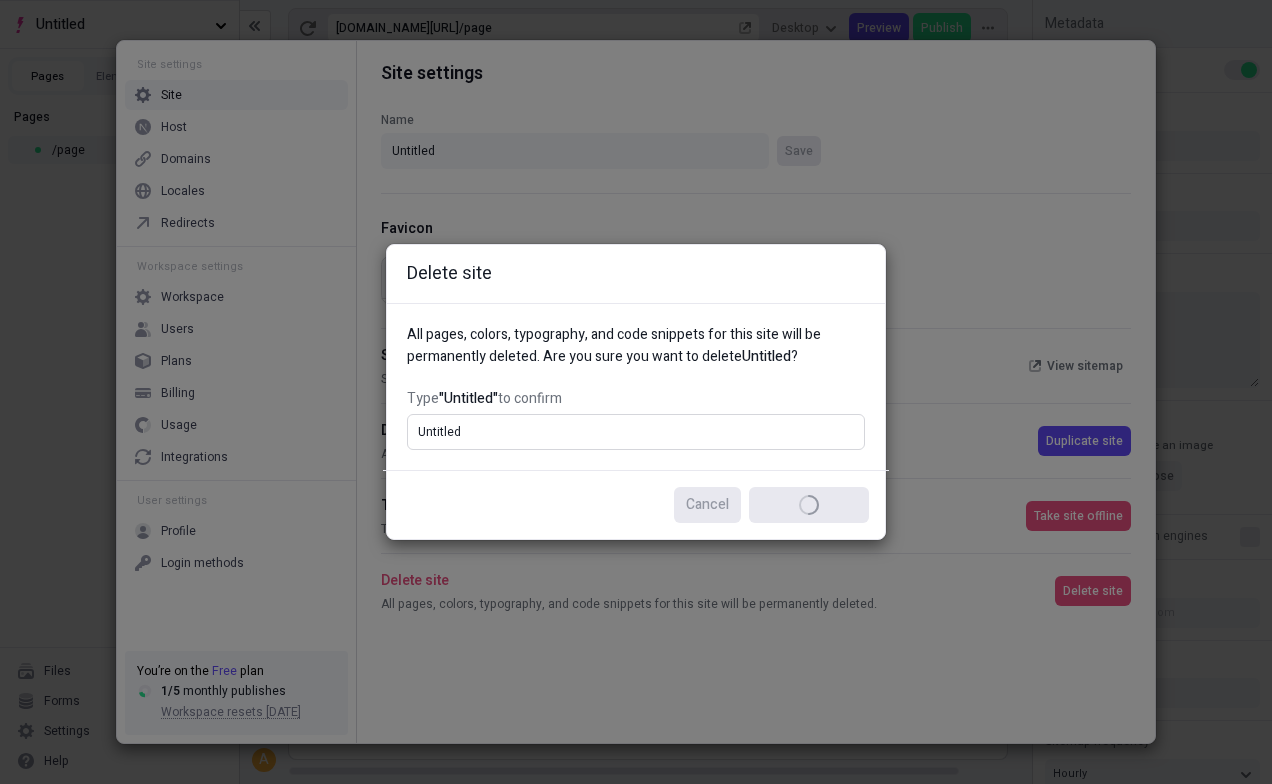 type 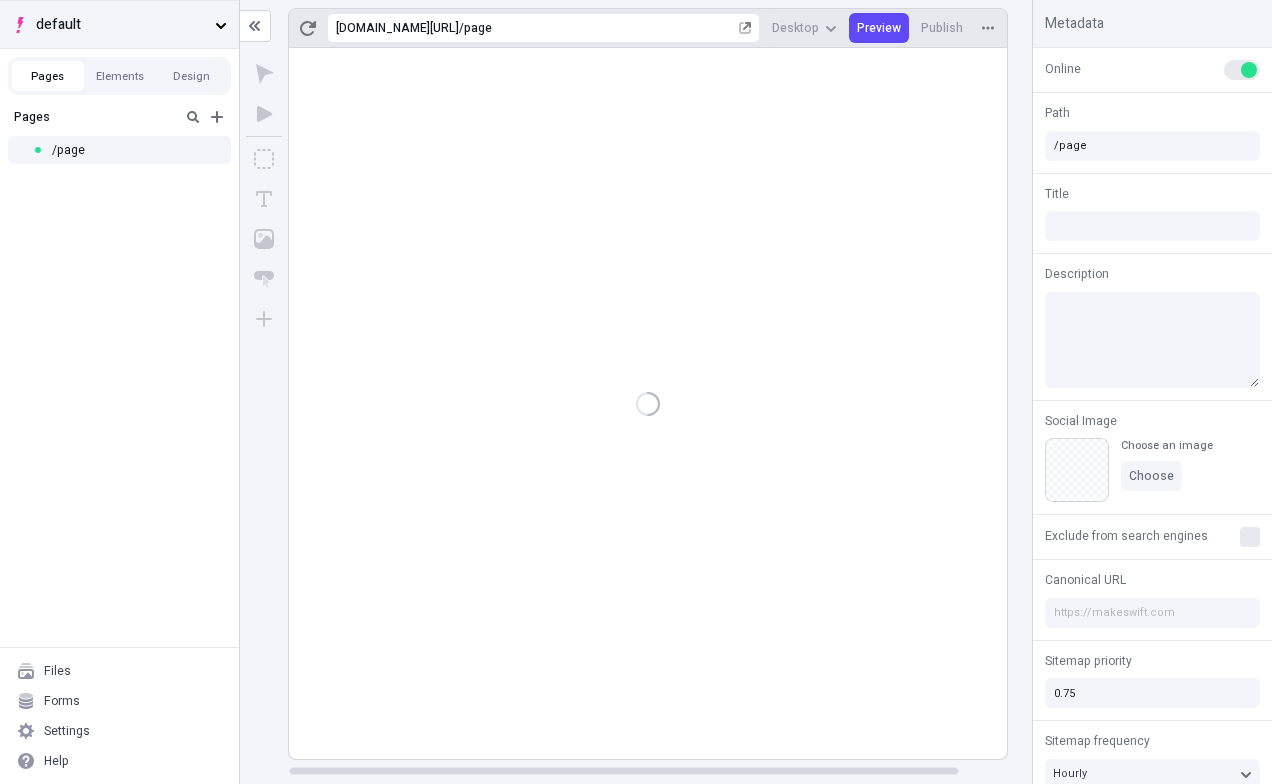 click on "default" at bounding box center [121, 25] 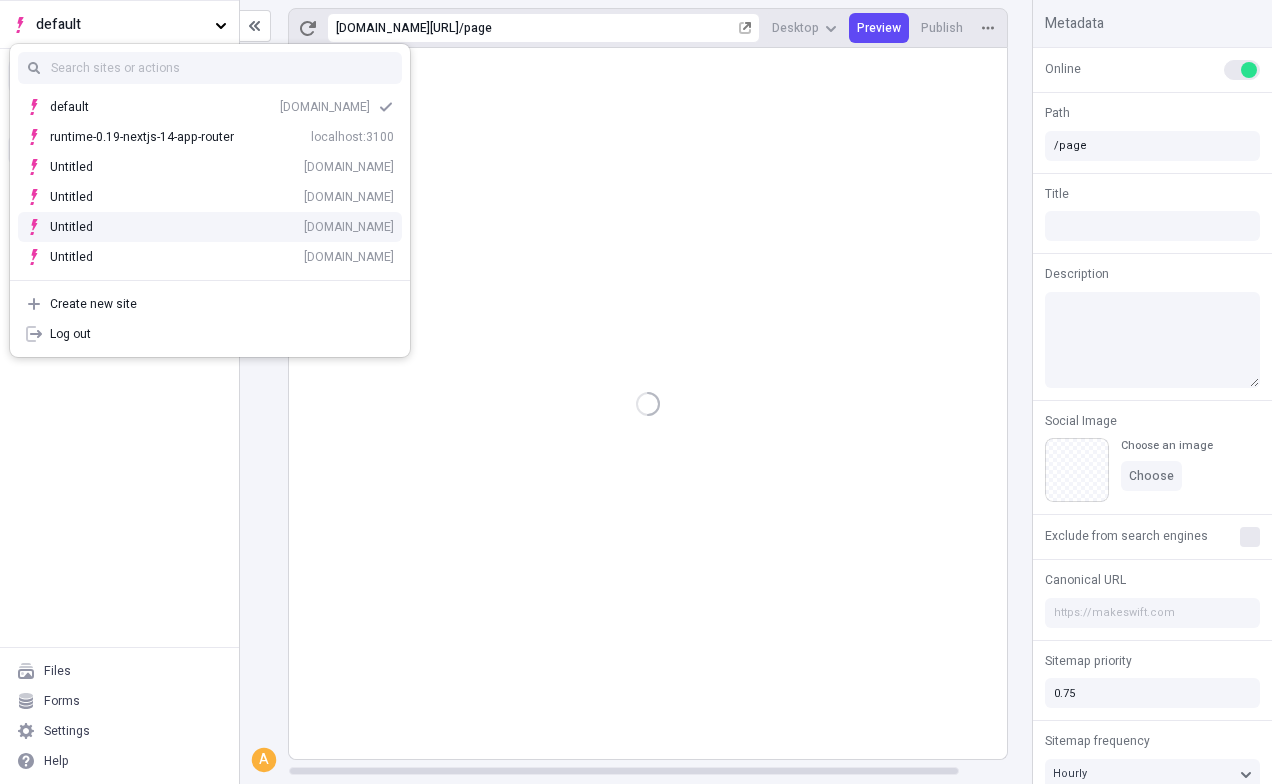 click on "Untitled [DOMAIN_NAME]" at bounding box center [210, 227] 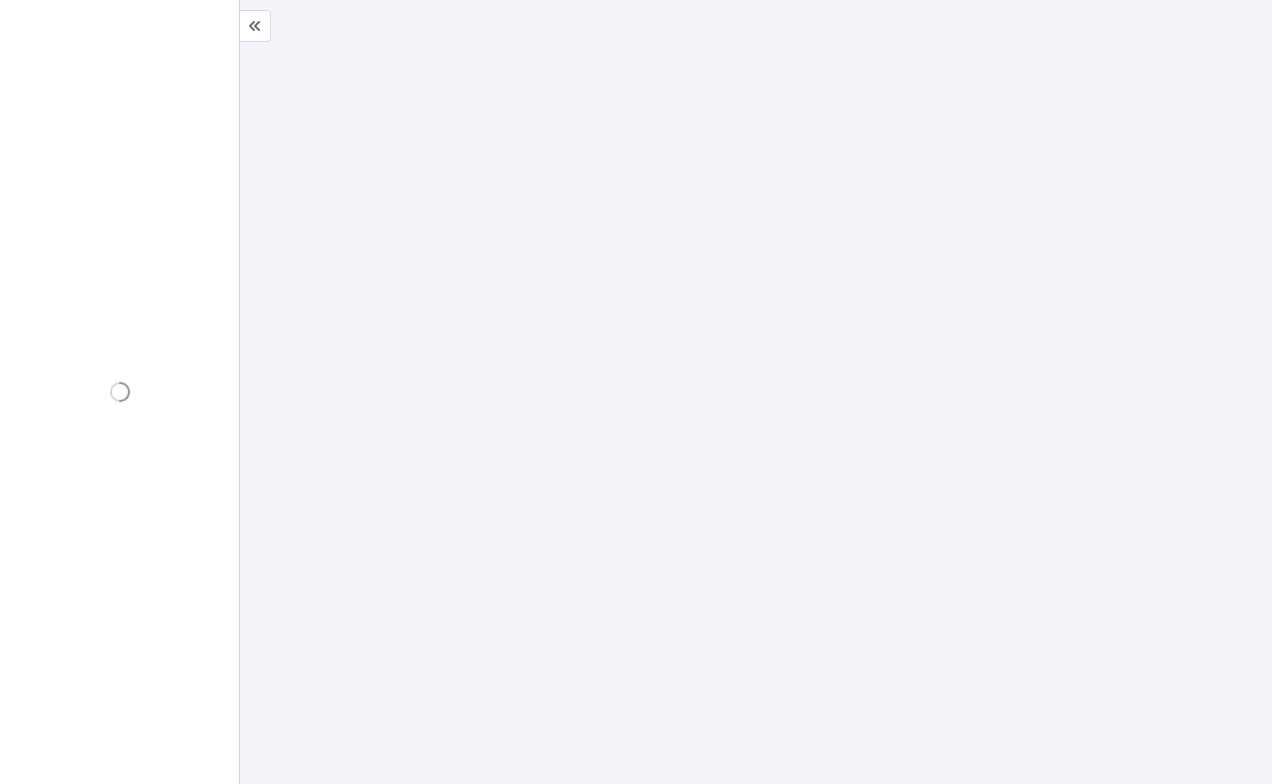 click at bounding box center [120, 392] 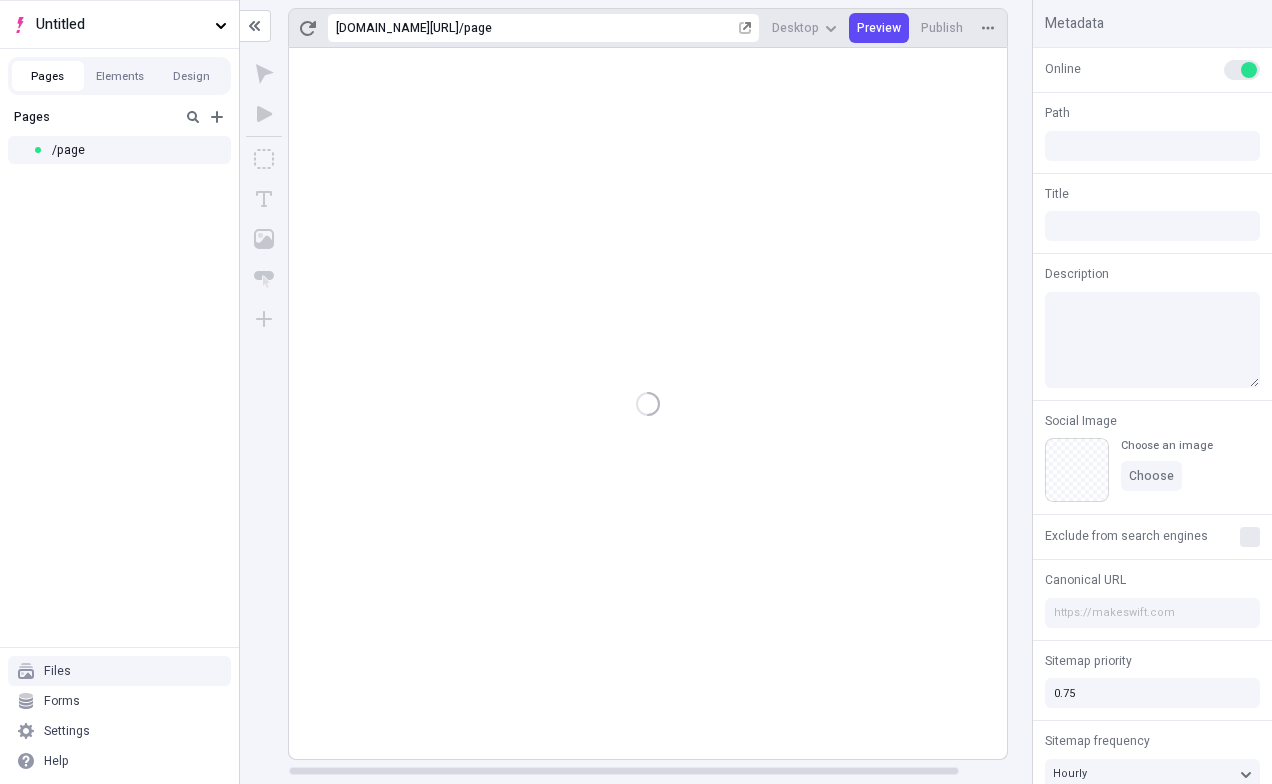 click on "Settings" at bounding box center (67, 731) 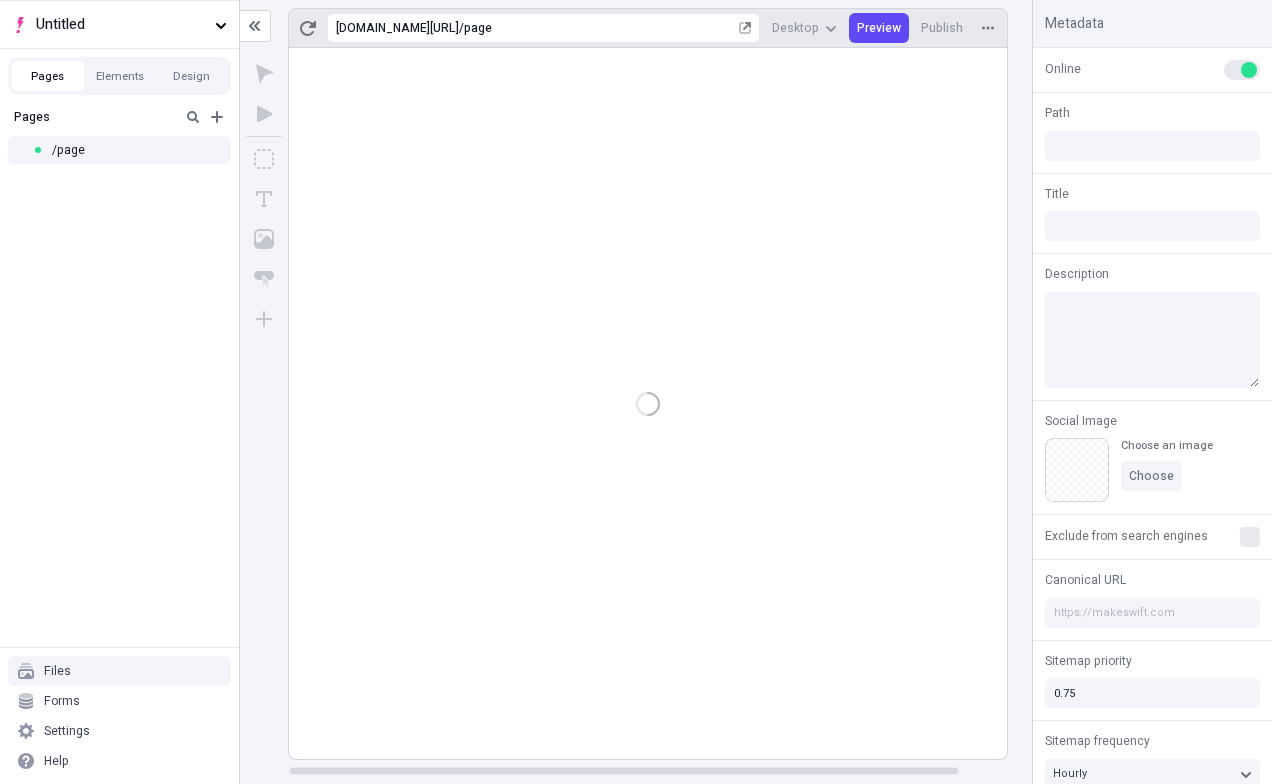 type on "/page" 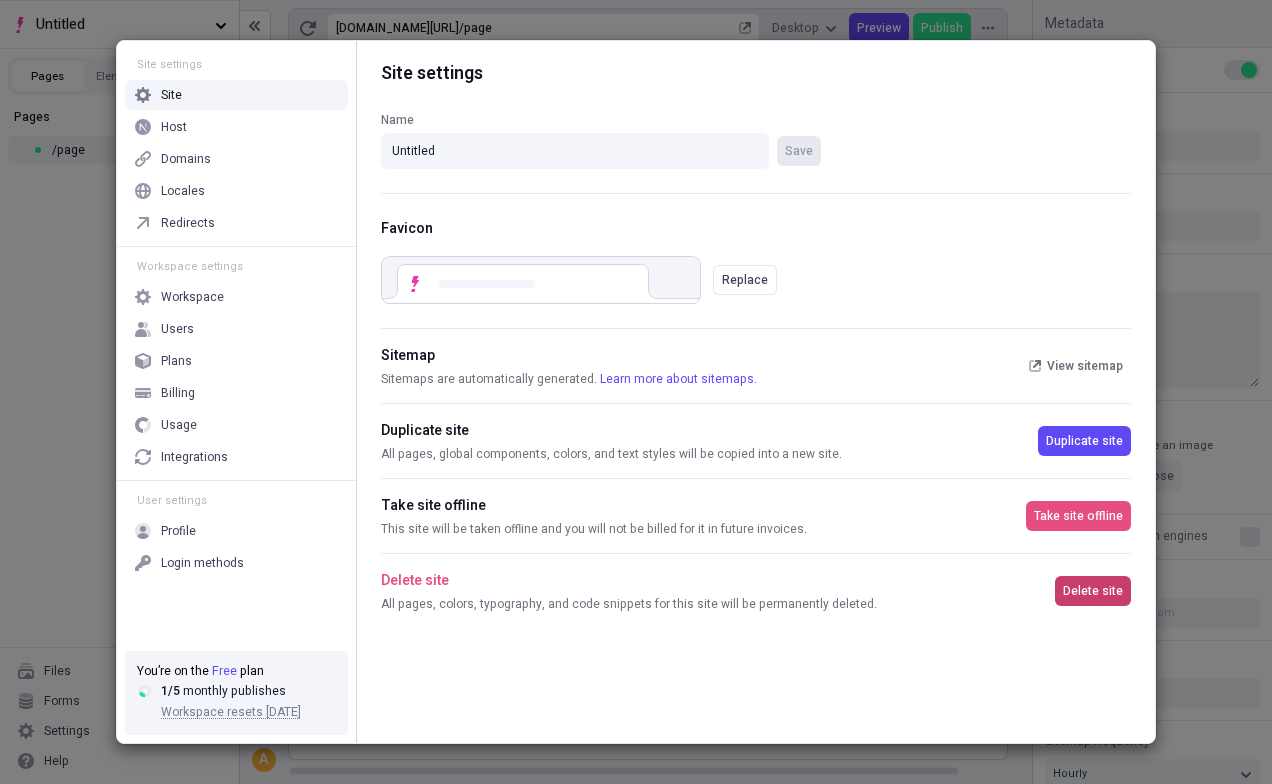 click on "Delete site" at bounding box center (1093, 591) 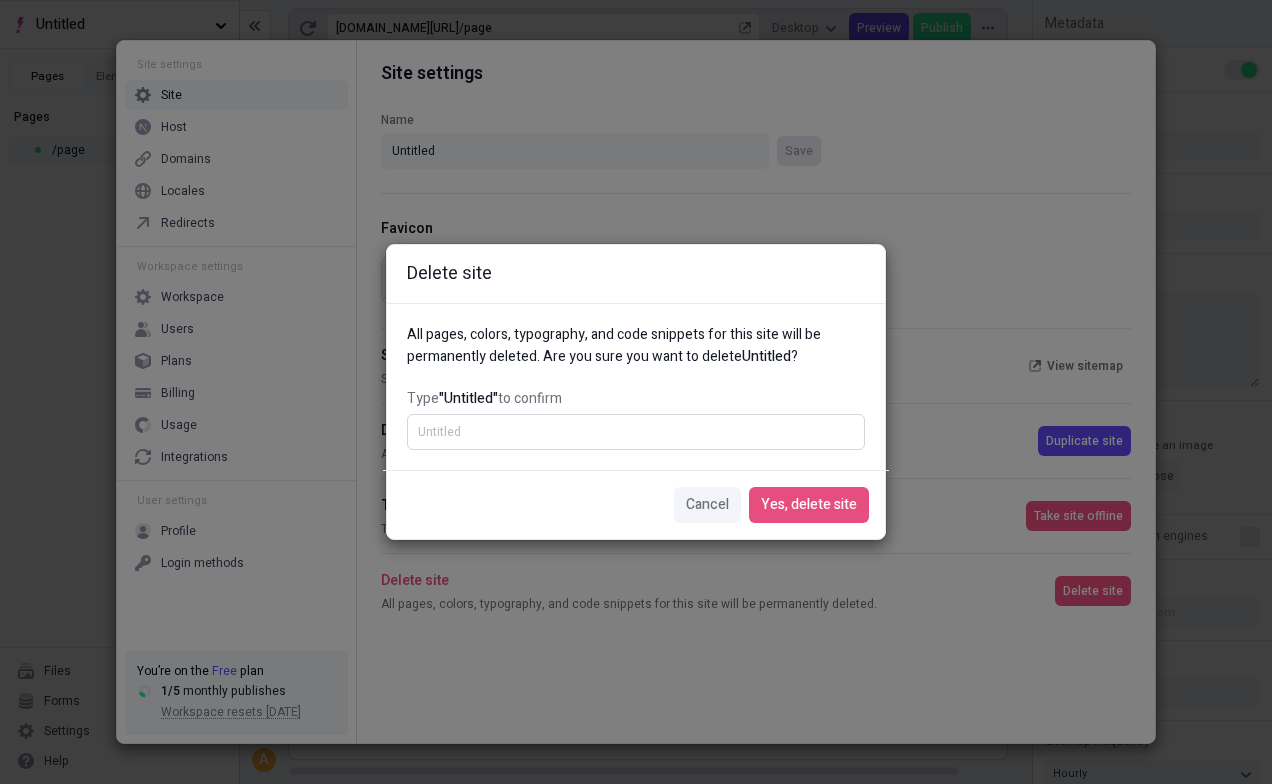 click on "Type  "Untitled"  to confirm" at bounding box center [636, 432] 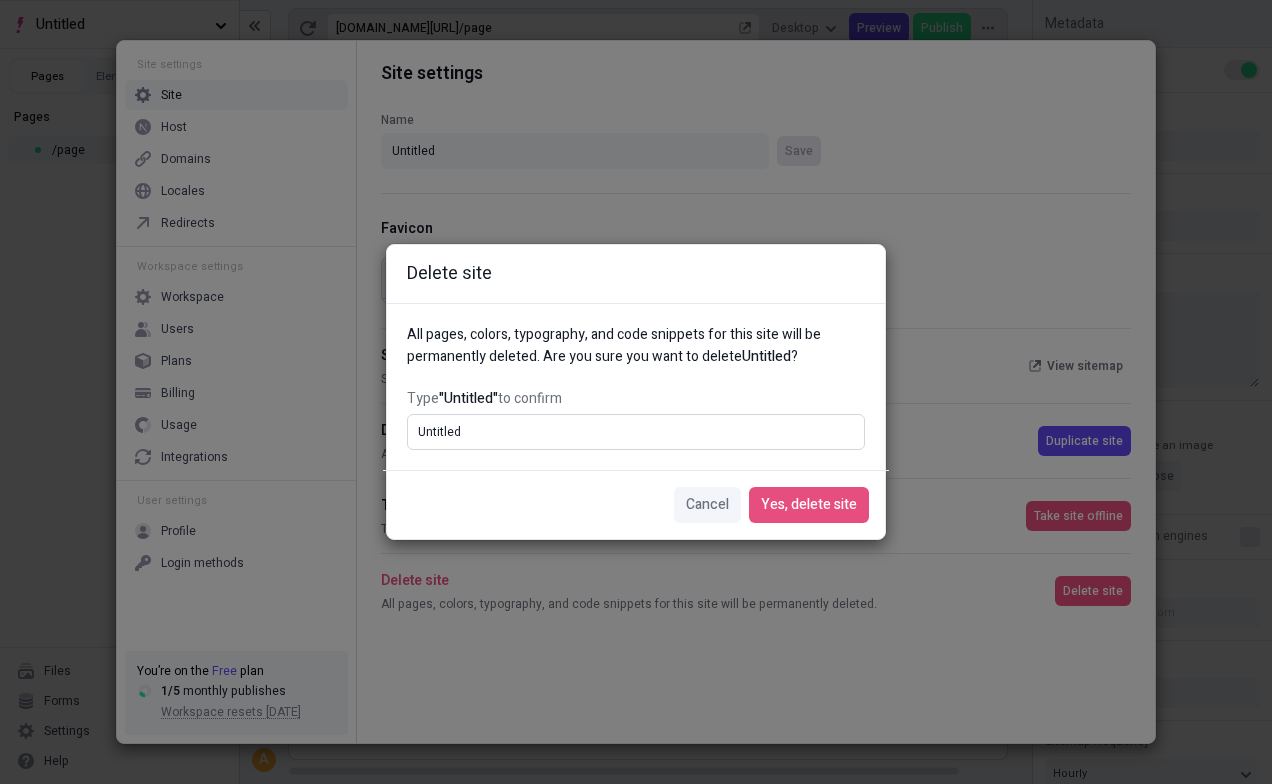 type on "Untitled" 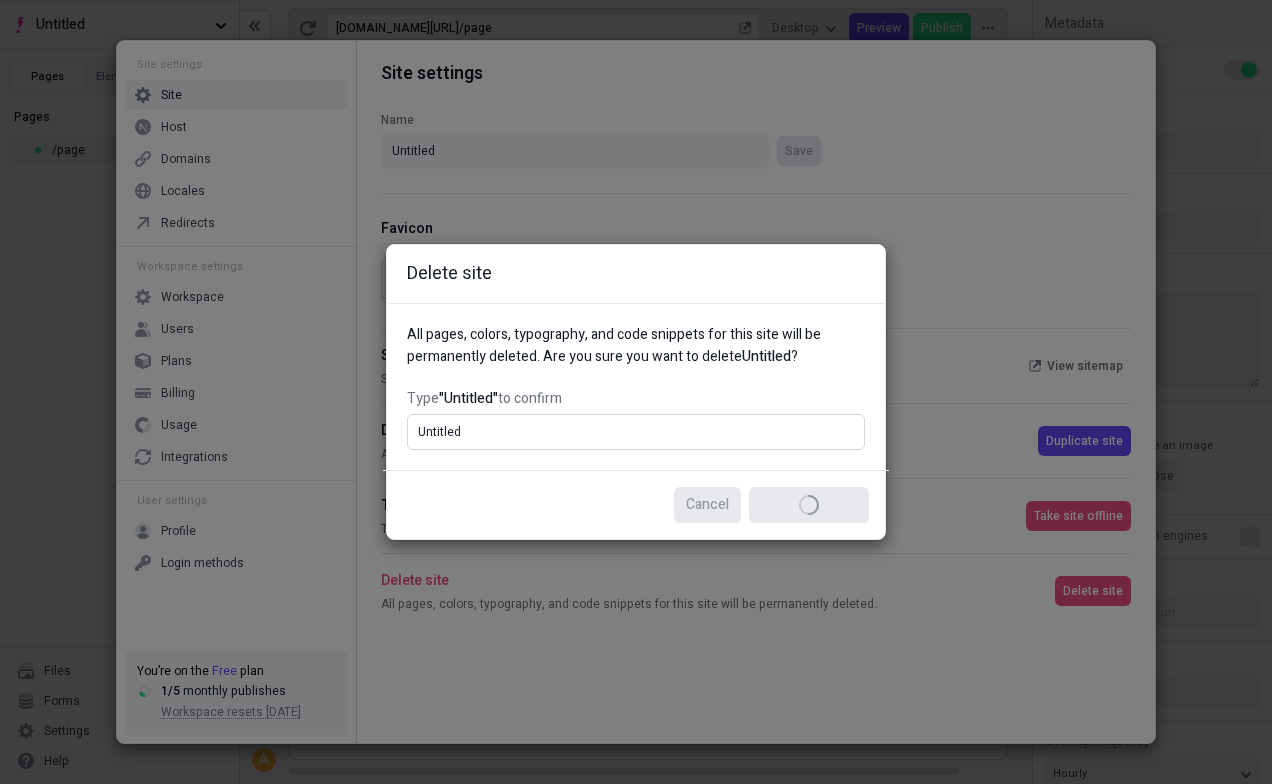 type 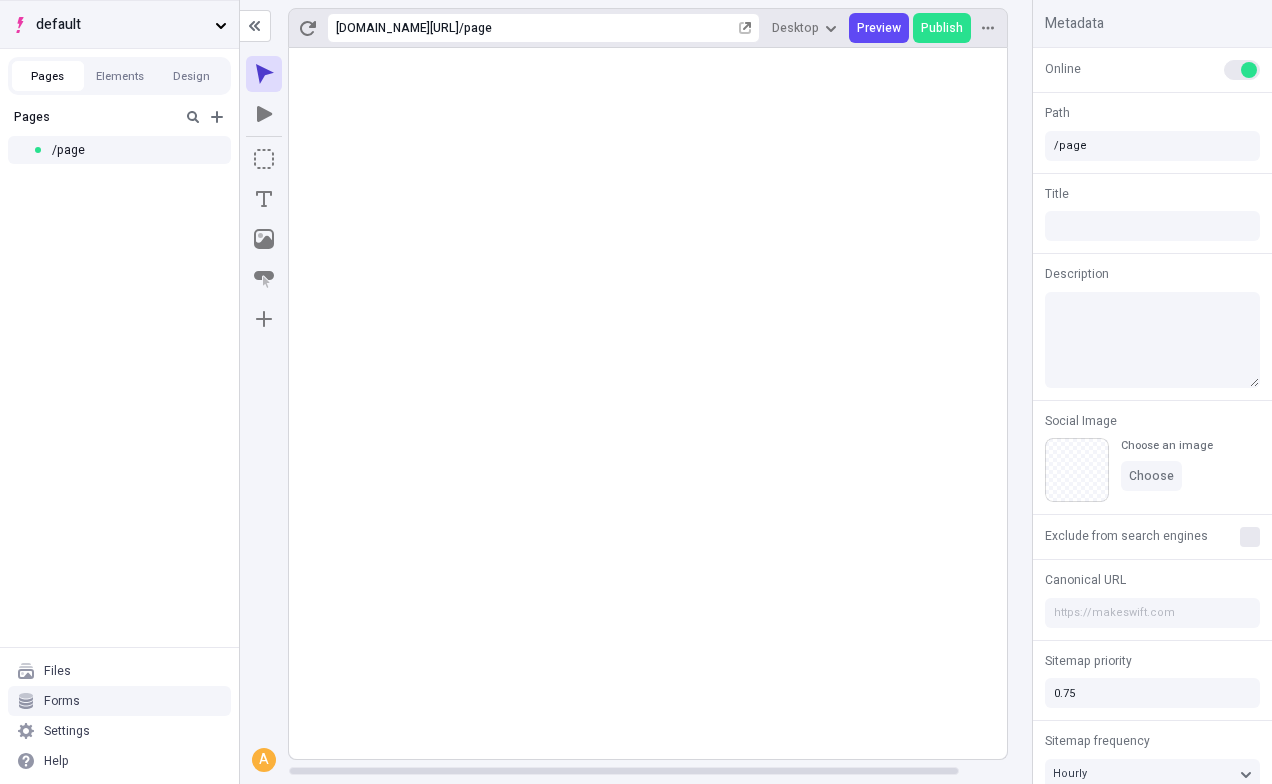 click on "default" at bounding box center [119, 24] 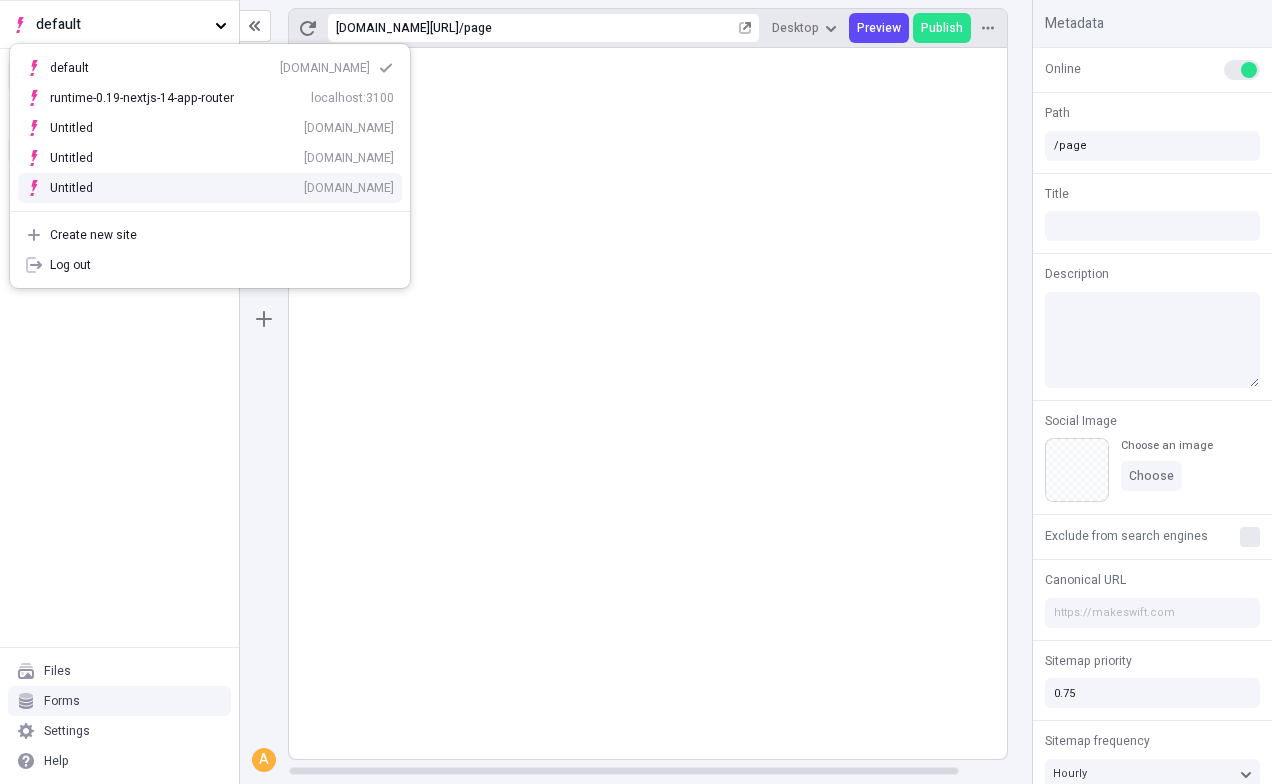 click on "Untitled [DOMAIN_NAME]" at bounding box center [222, 188] 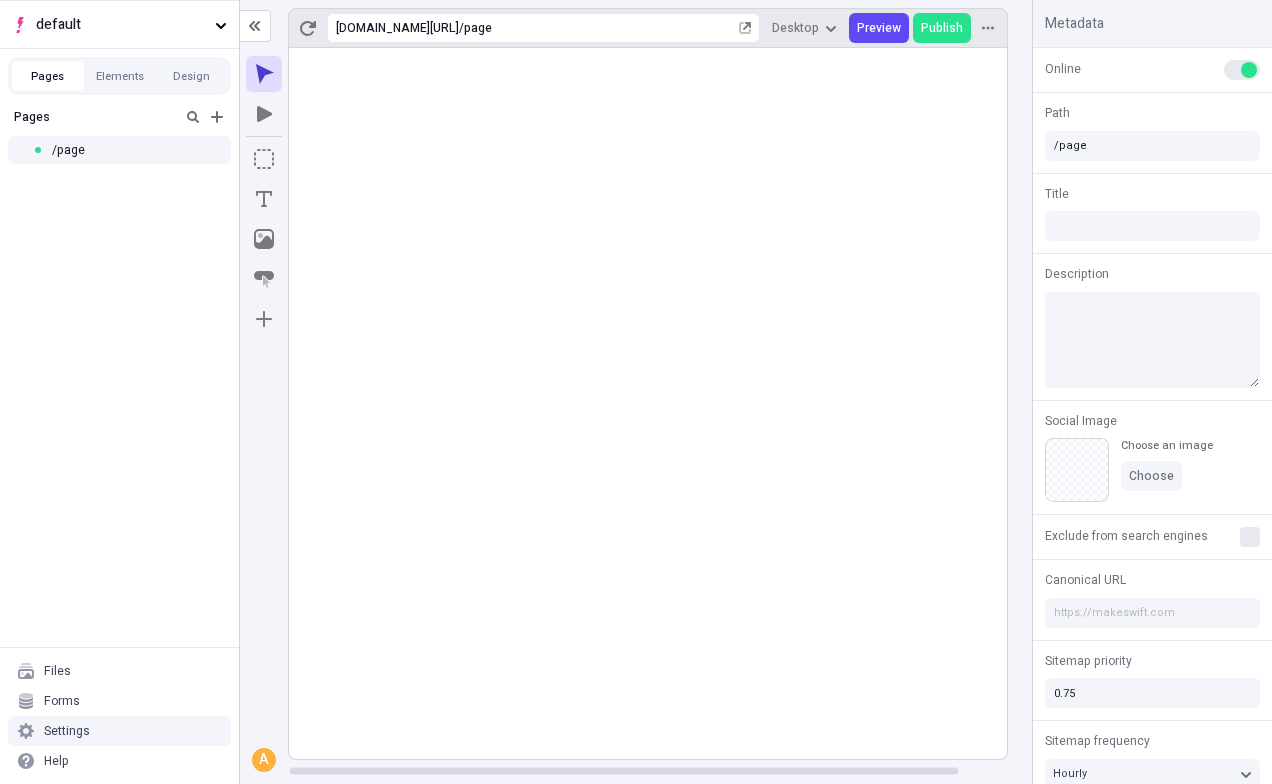 click on "Settings" at bounding box center [119, 731] 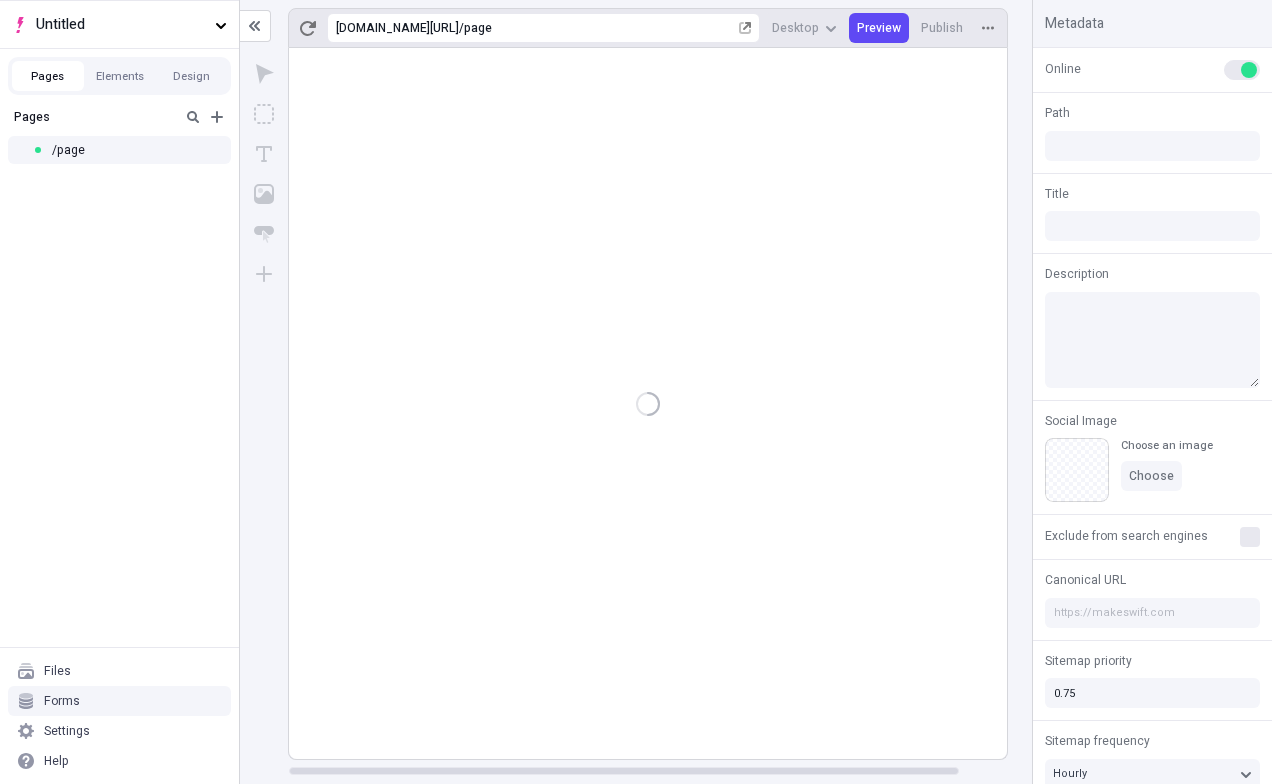 type on "/page" 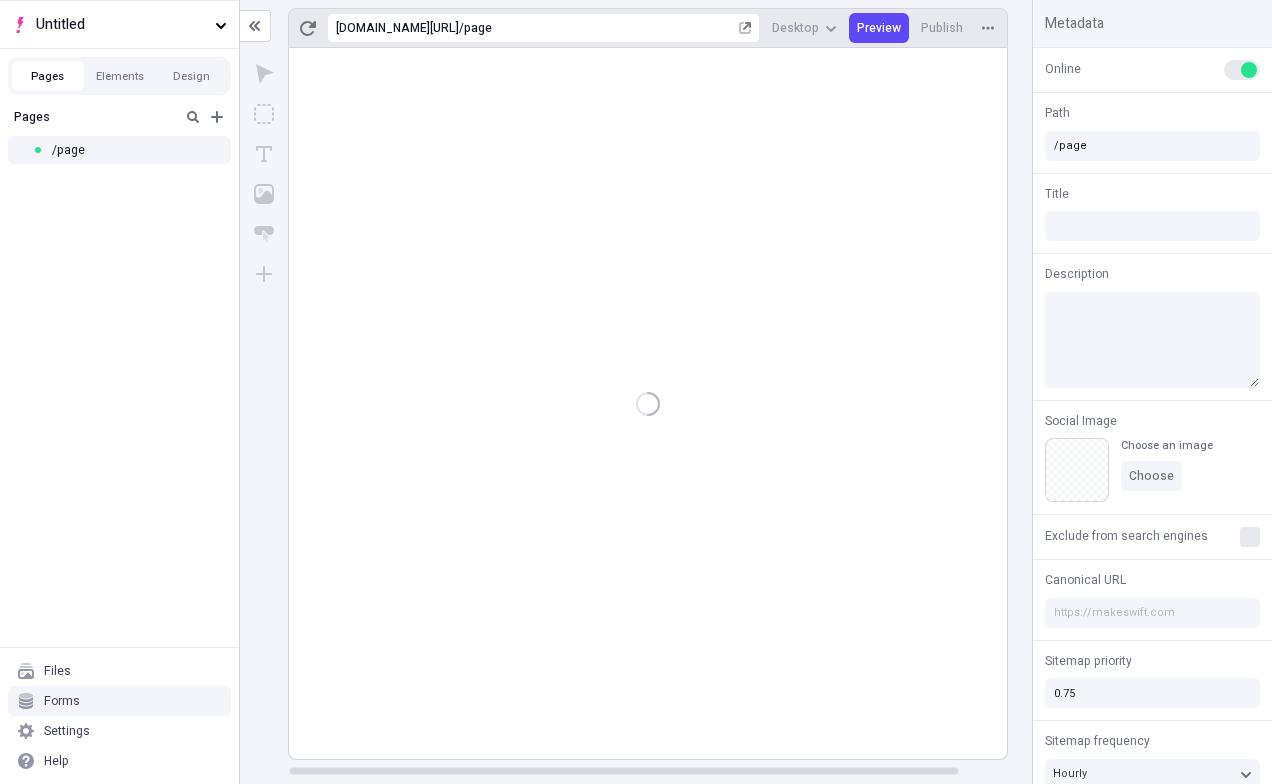 click on "Forms" at bounding box center [119, 701] 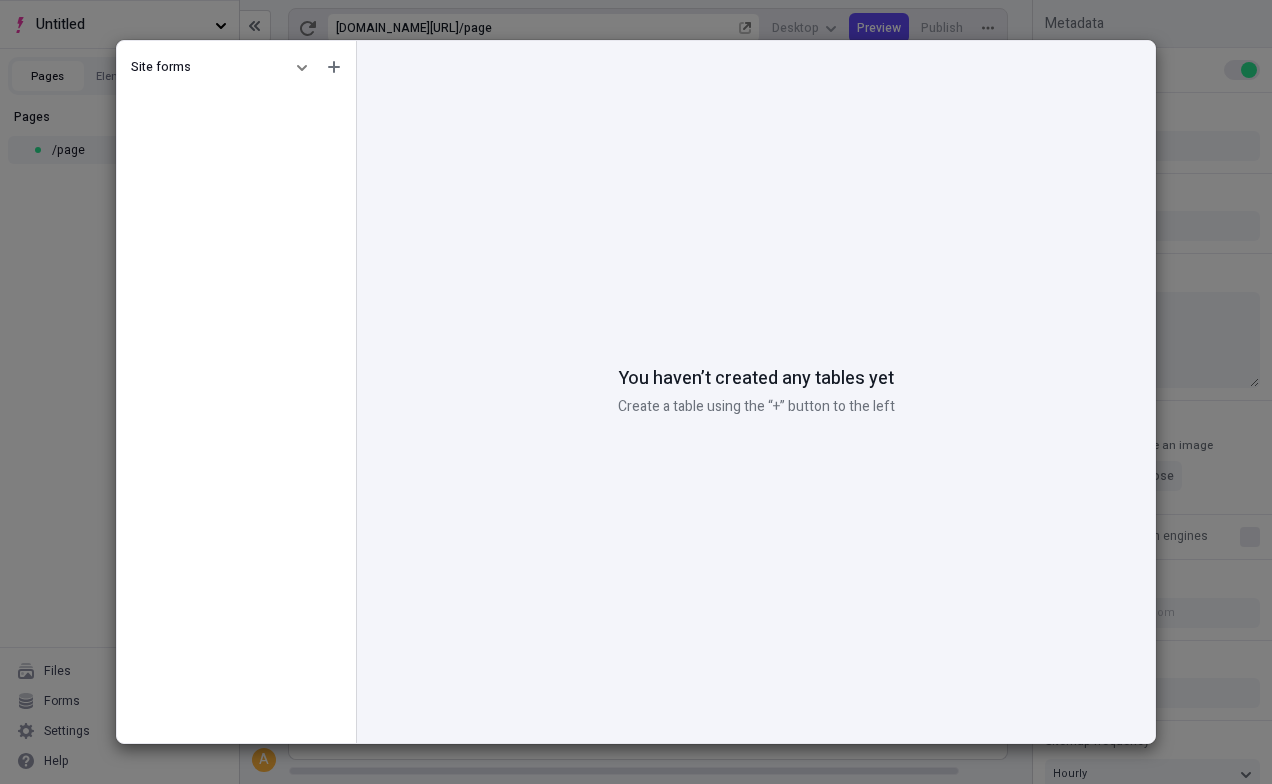 type 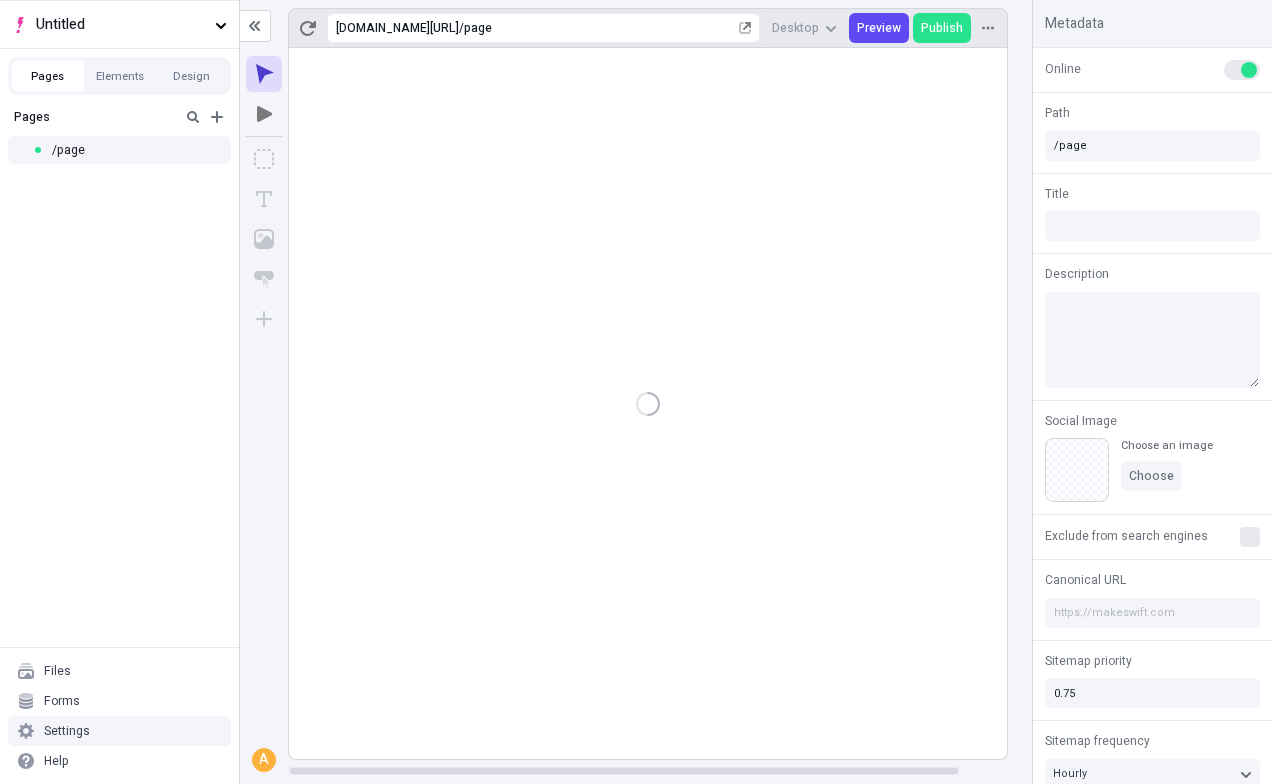 click on "Settings" at bounding box center (67, 731) 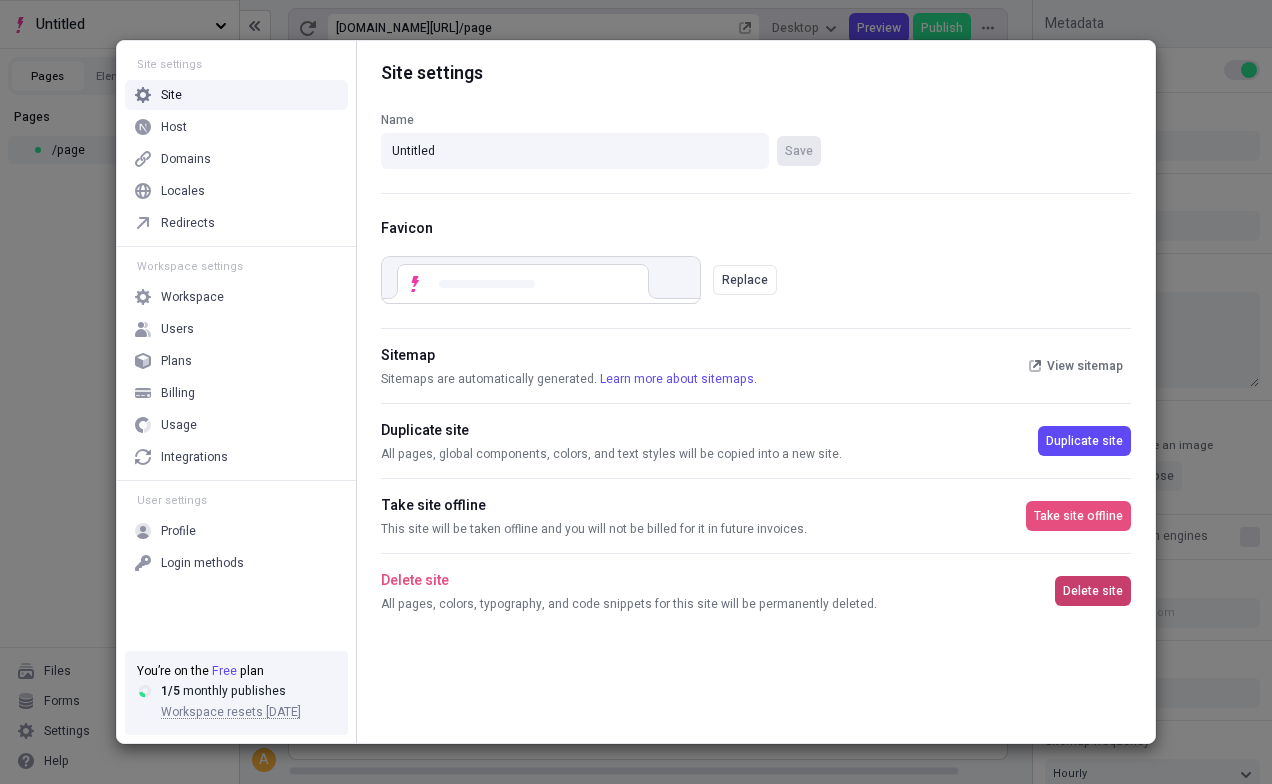 click on "Delete site" at bounding box center [1093, 591] 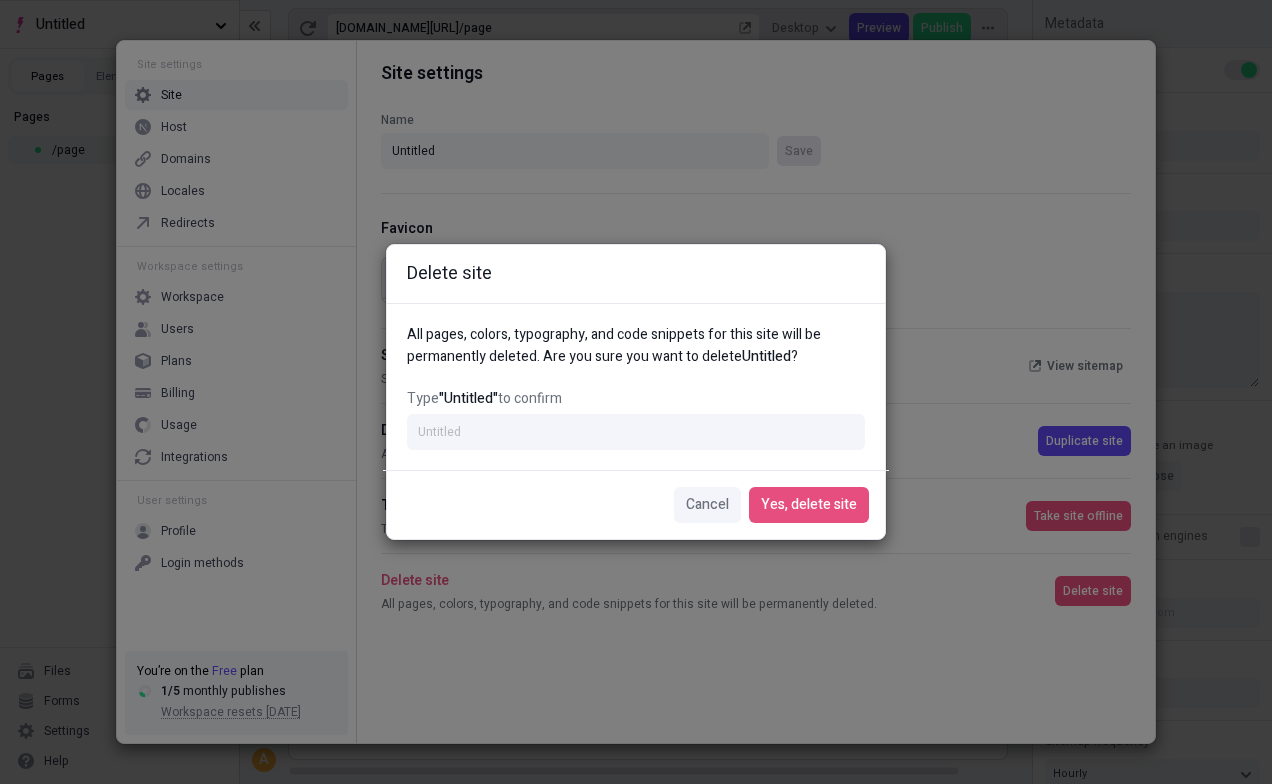 click on "All pages, colors, typography, and code snippets for this site will be permanently deleted. Are you sure you want to delete  Untitled ? Type  "Untitled"  to confirm" at bounding box center (636, 386) 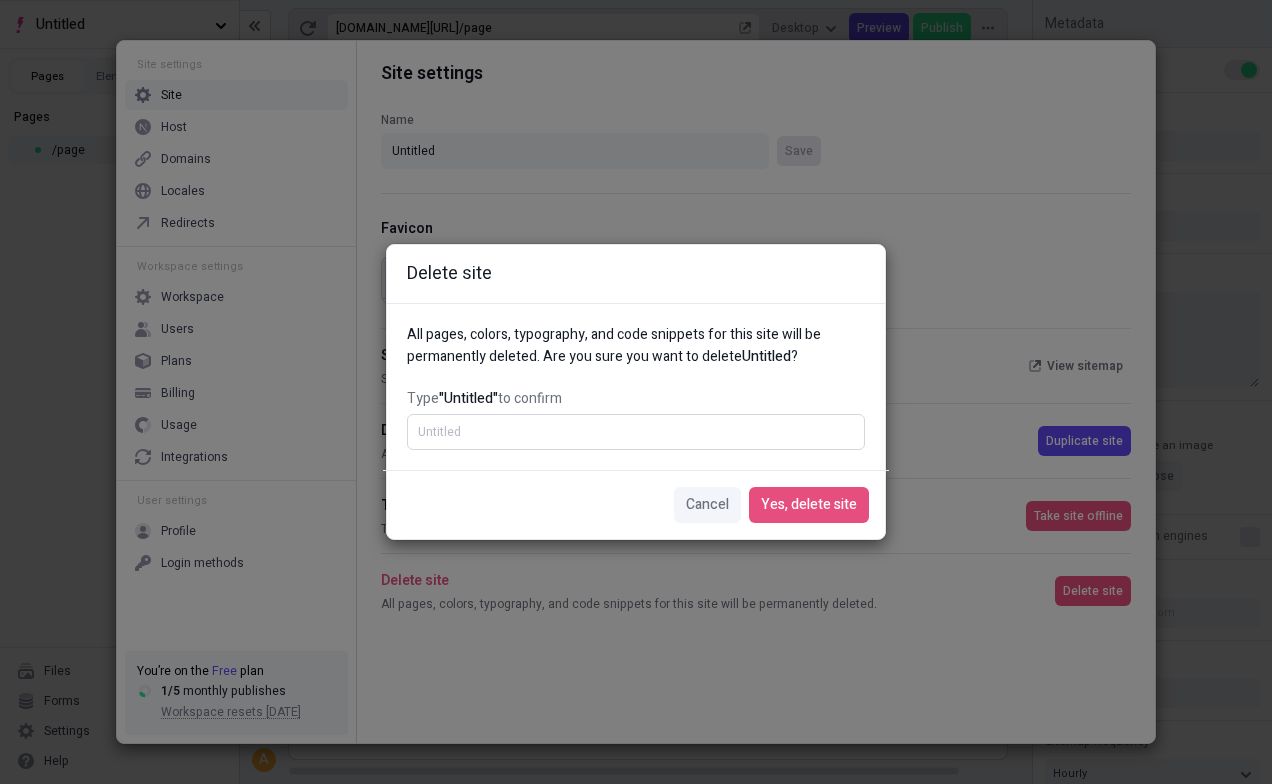 click on "Type  "Untitled"  to confirm" at bounding box center (636, 432) 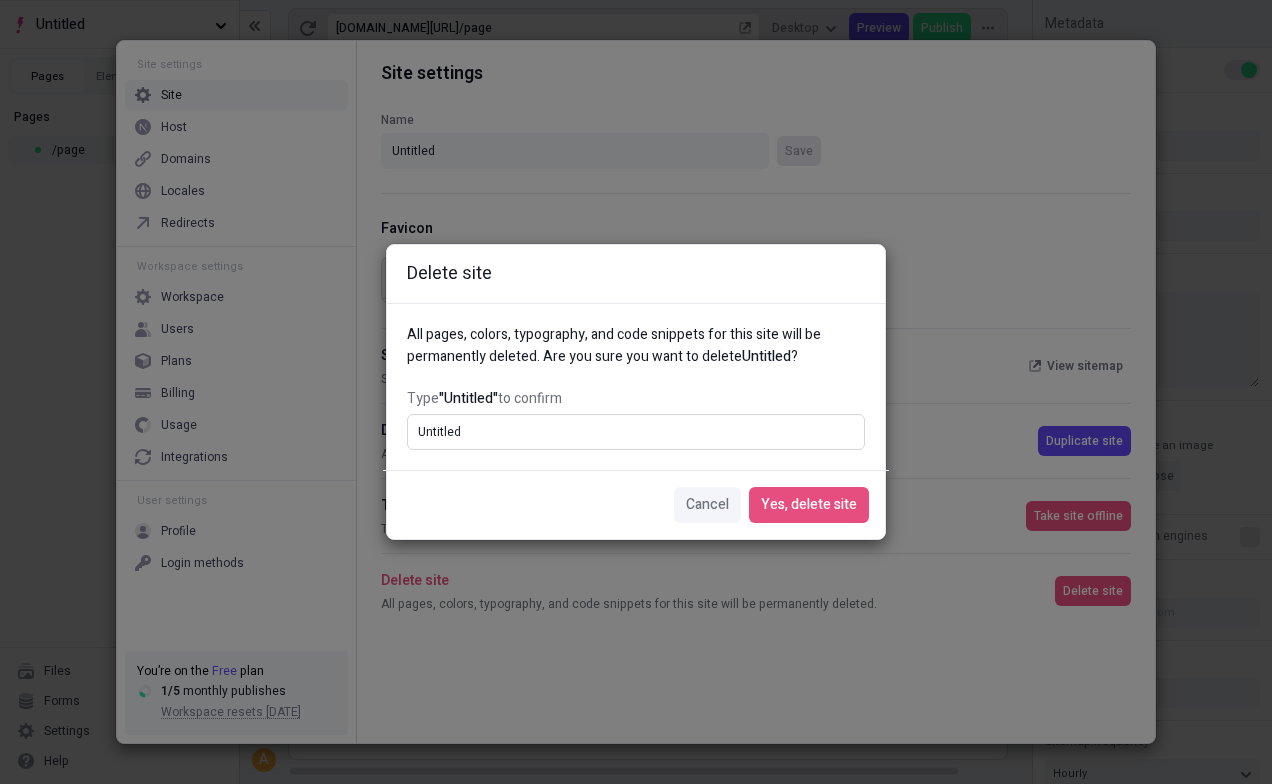 type on "Untitled" 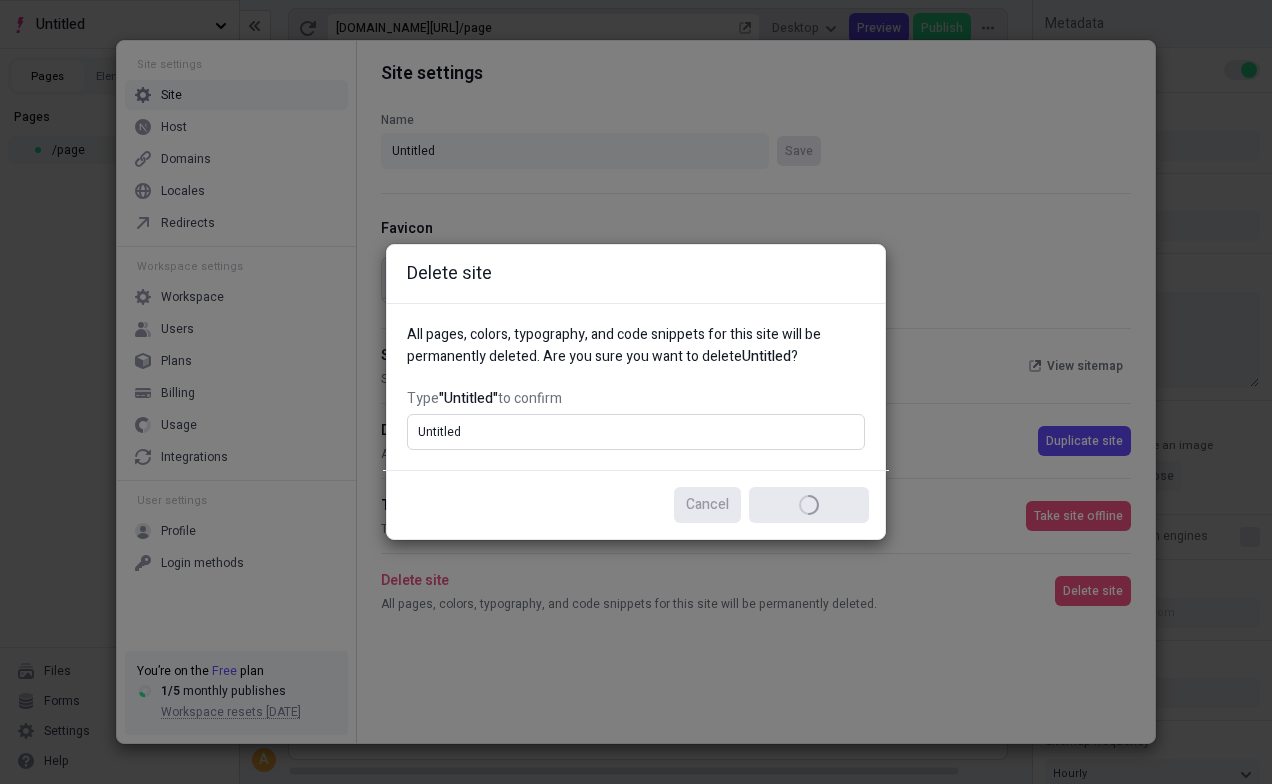 type 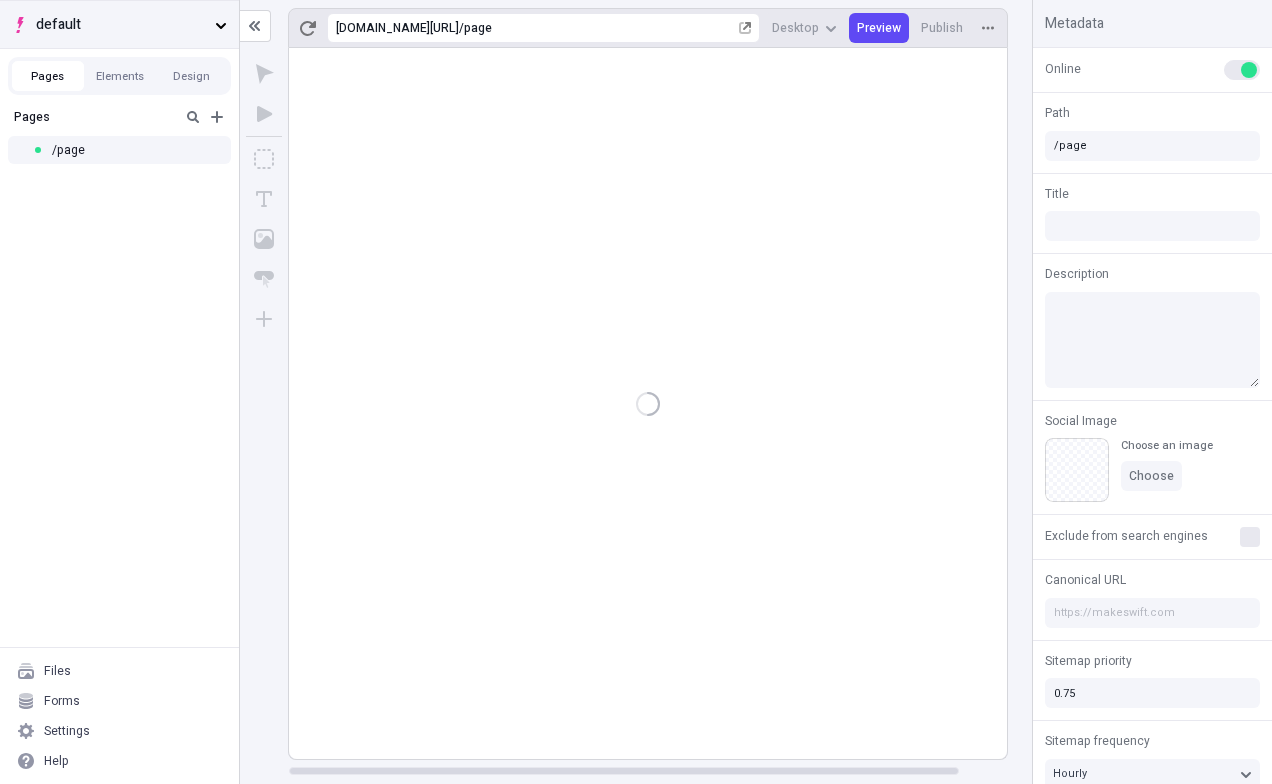 click on "default" at bounding box center [119, 24] 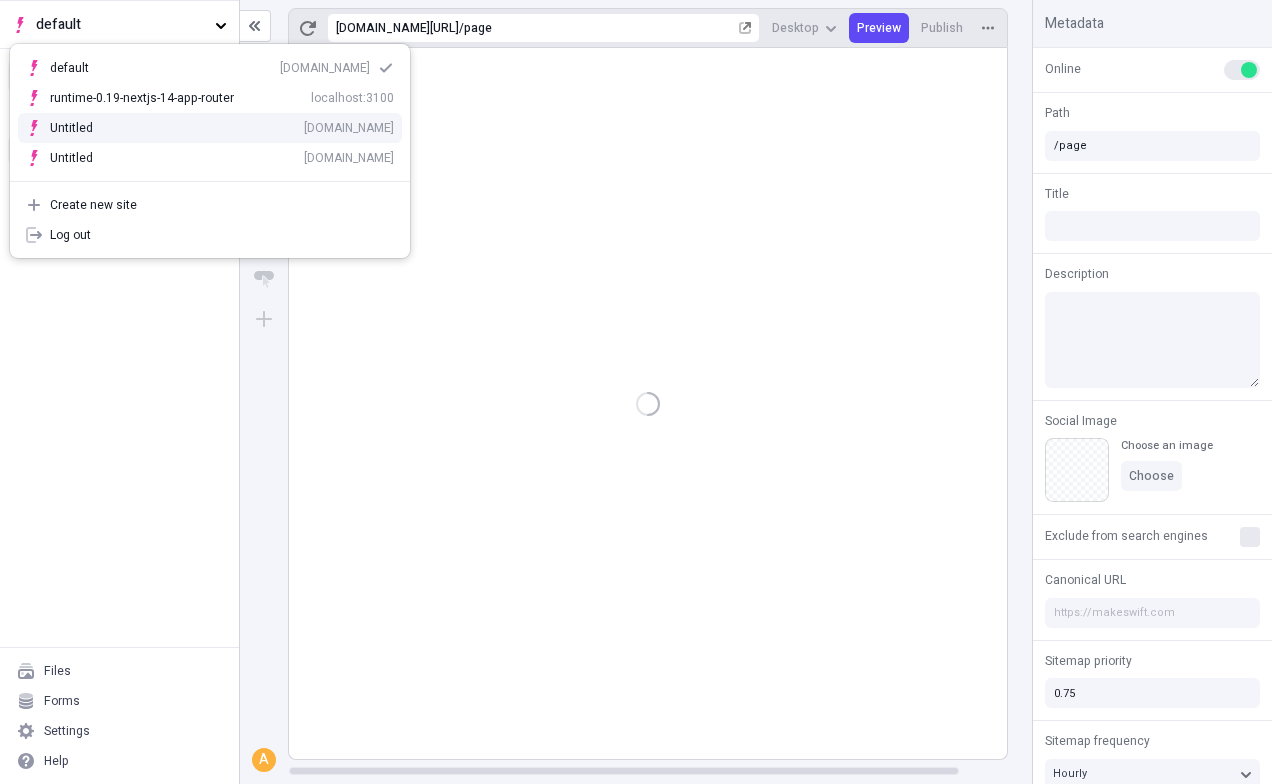 click on "Untitled [DOMAIN_NAME]" at bounding box center (210, 128) 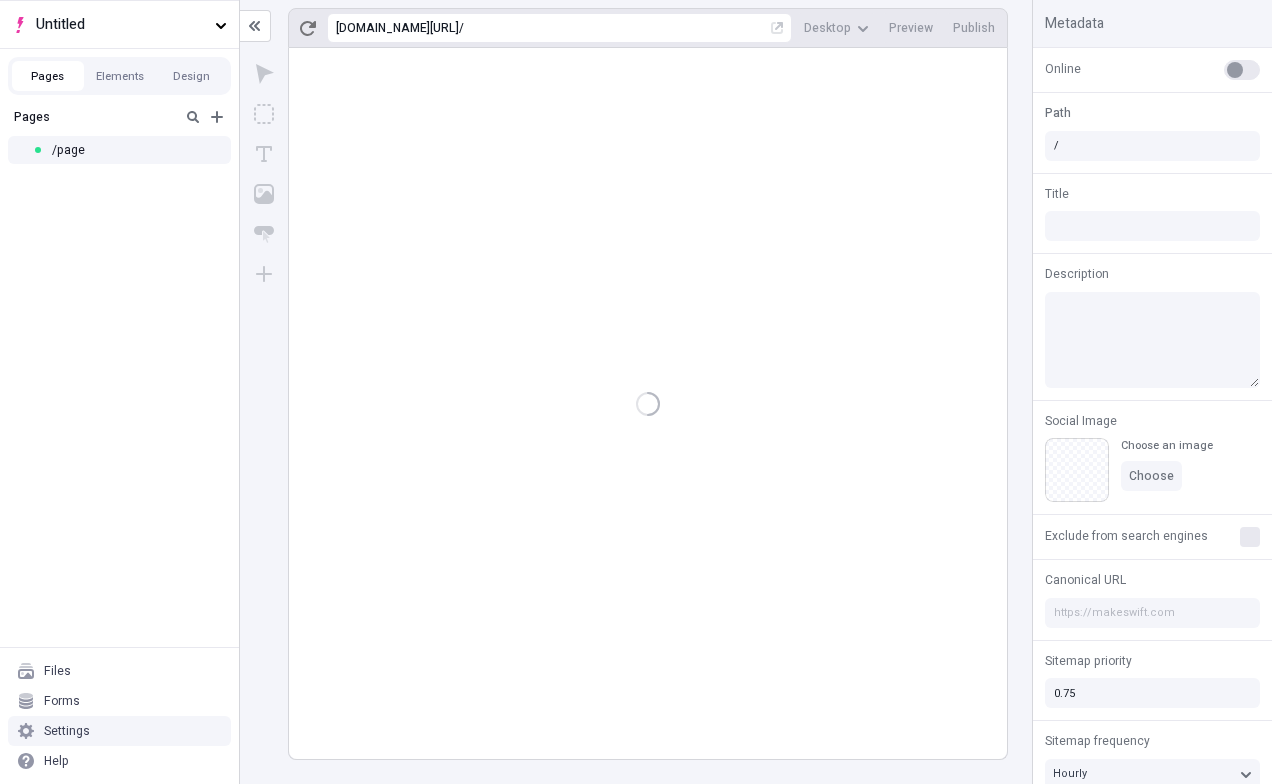 click on "Settings" at bounding box center [67, 731] 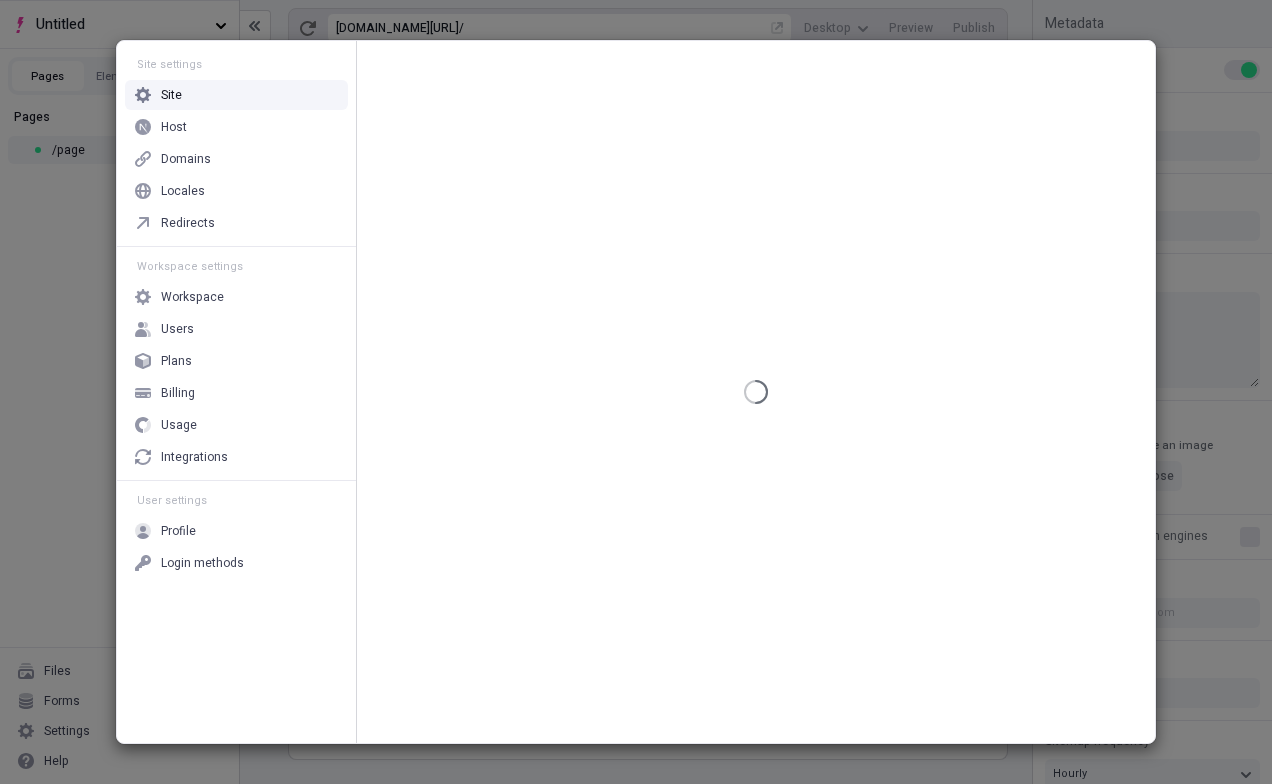 type on "/page" 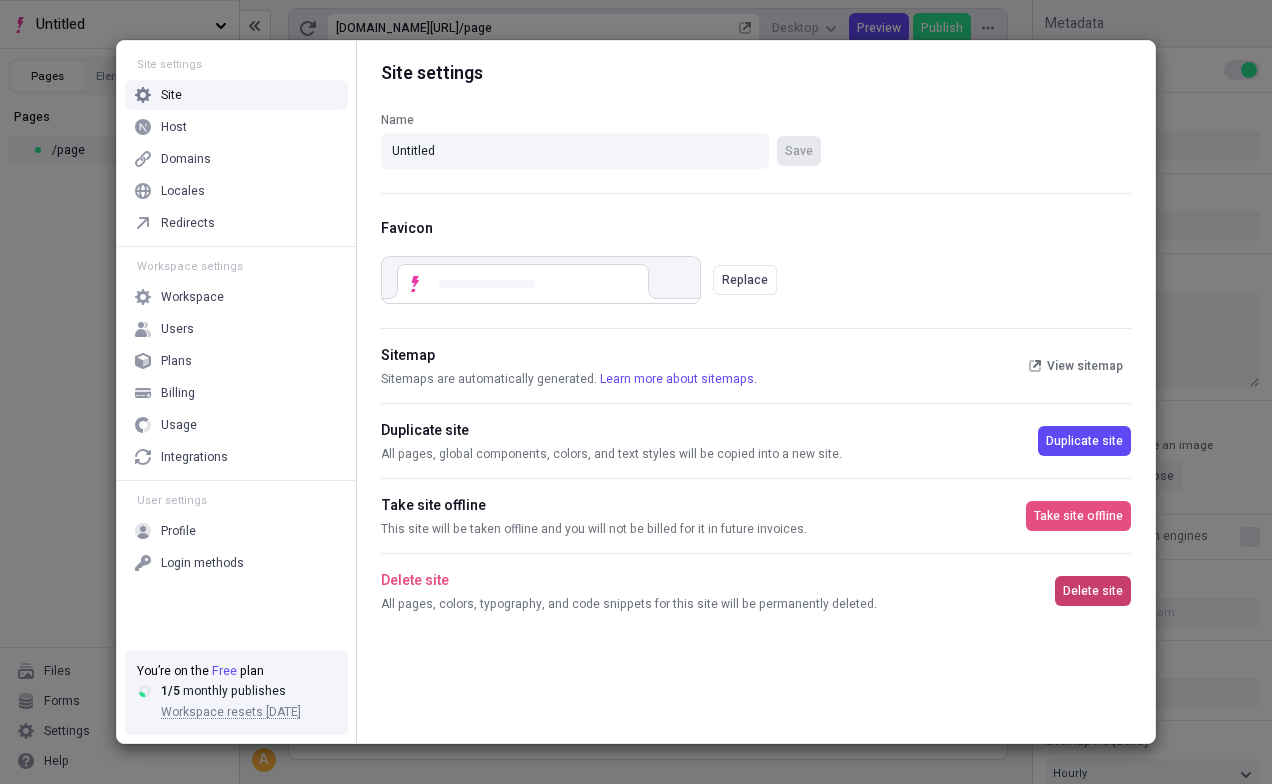 click on "Delete site" at bounding box center (1093, 591) 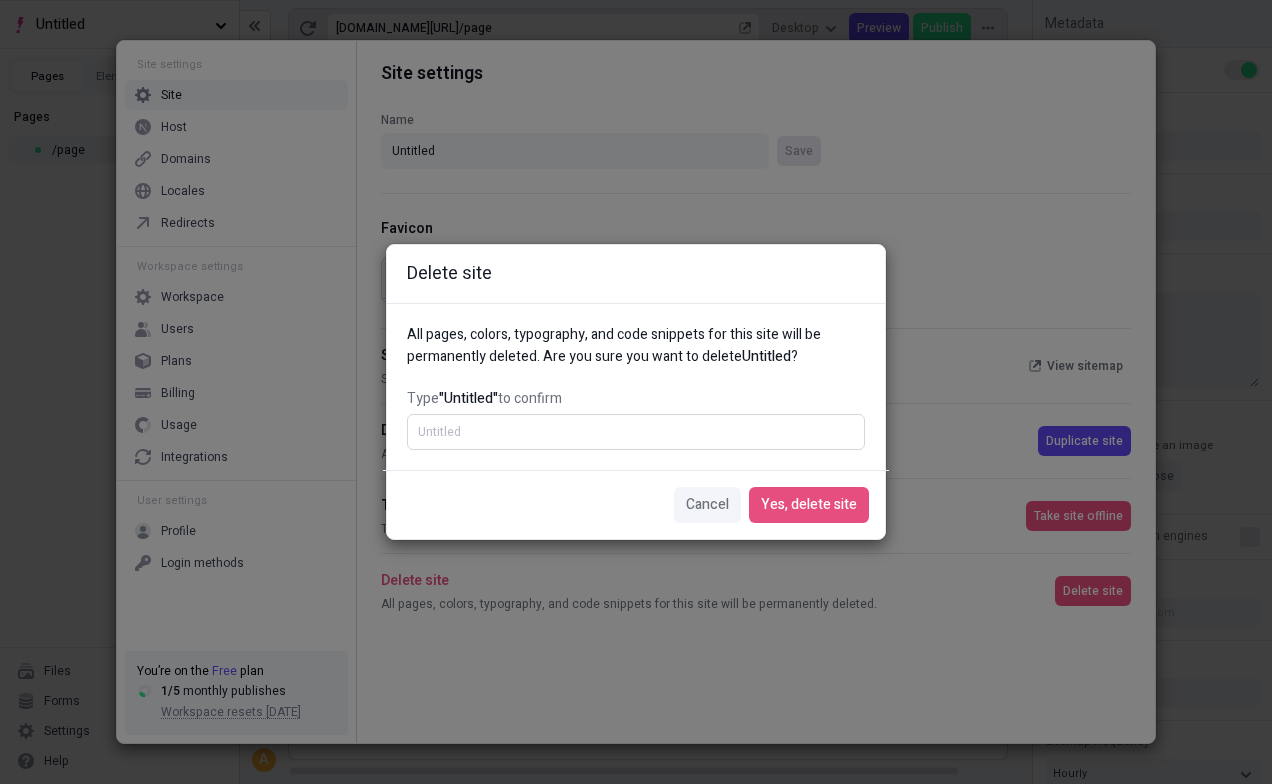 click on "Type  "Untitled"  to confirm" at bounding box center [636, 432] 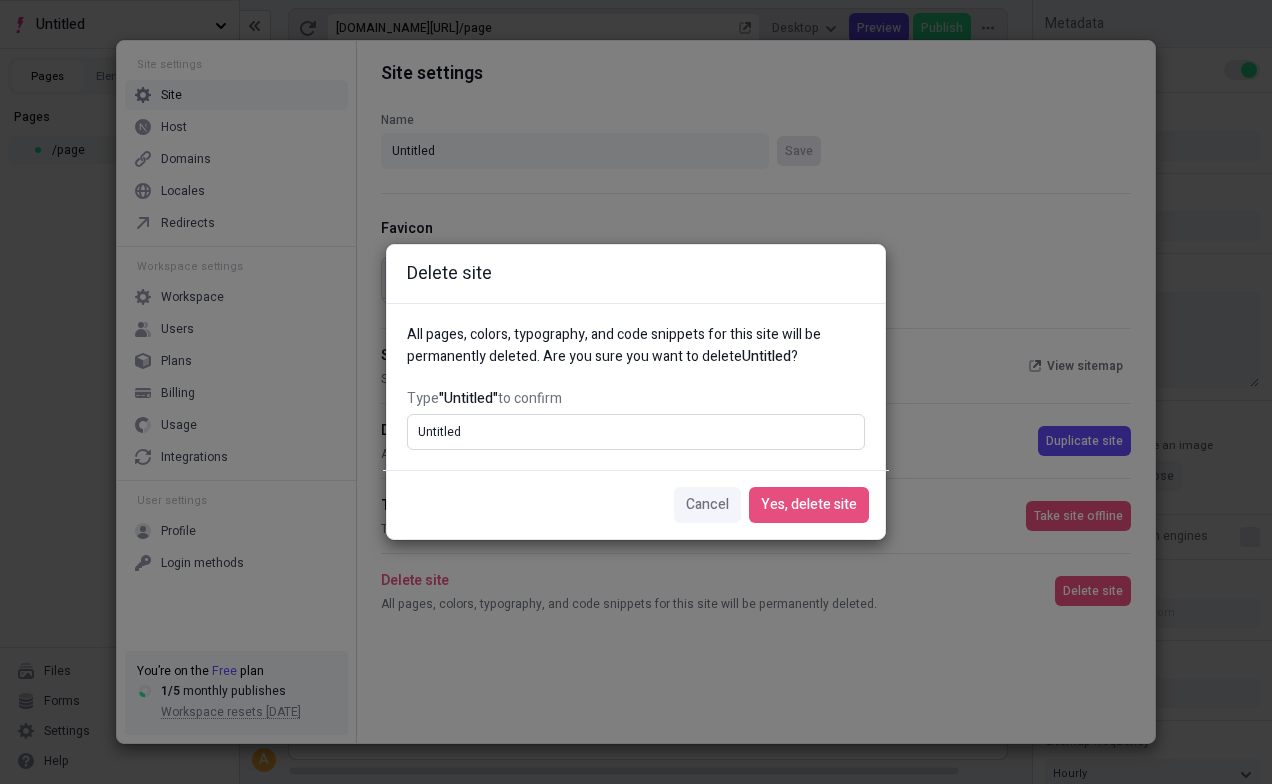 type on "Untitled" 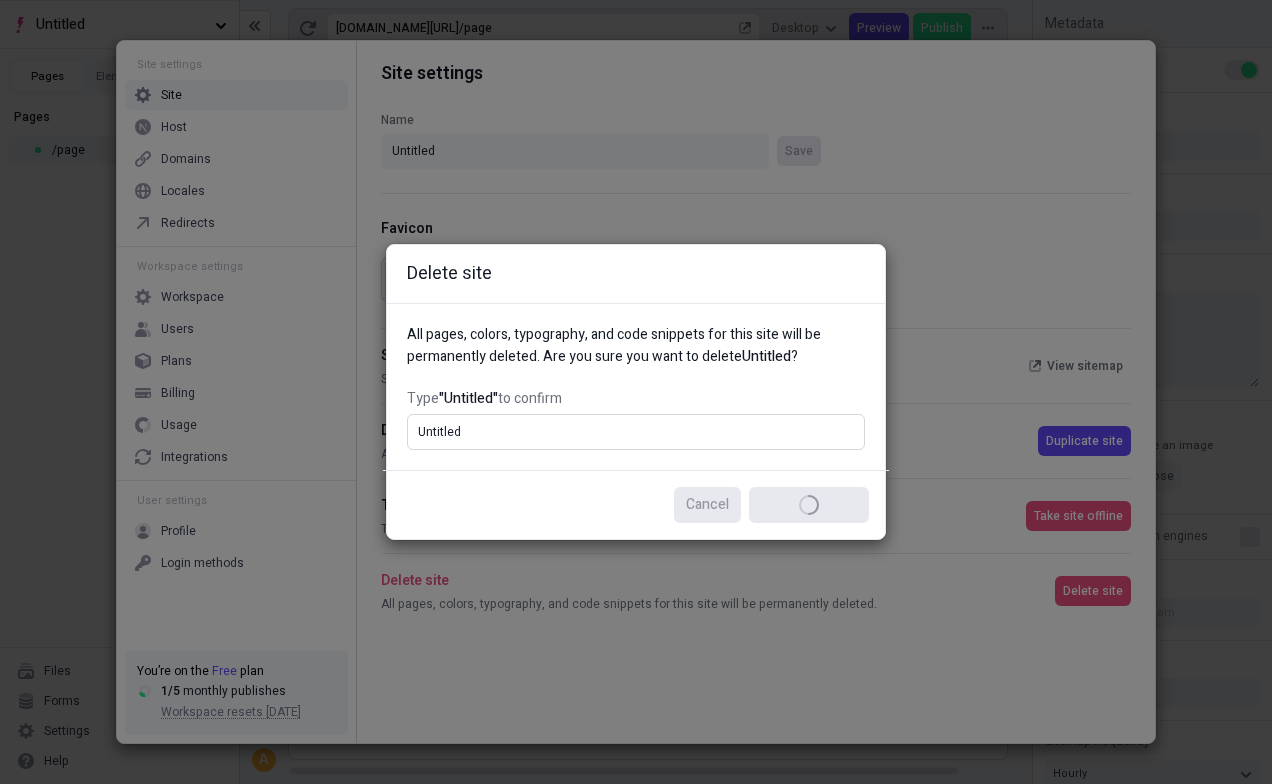 type 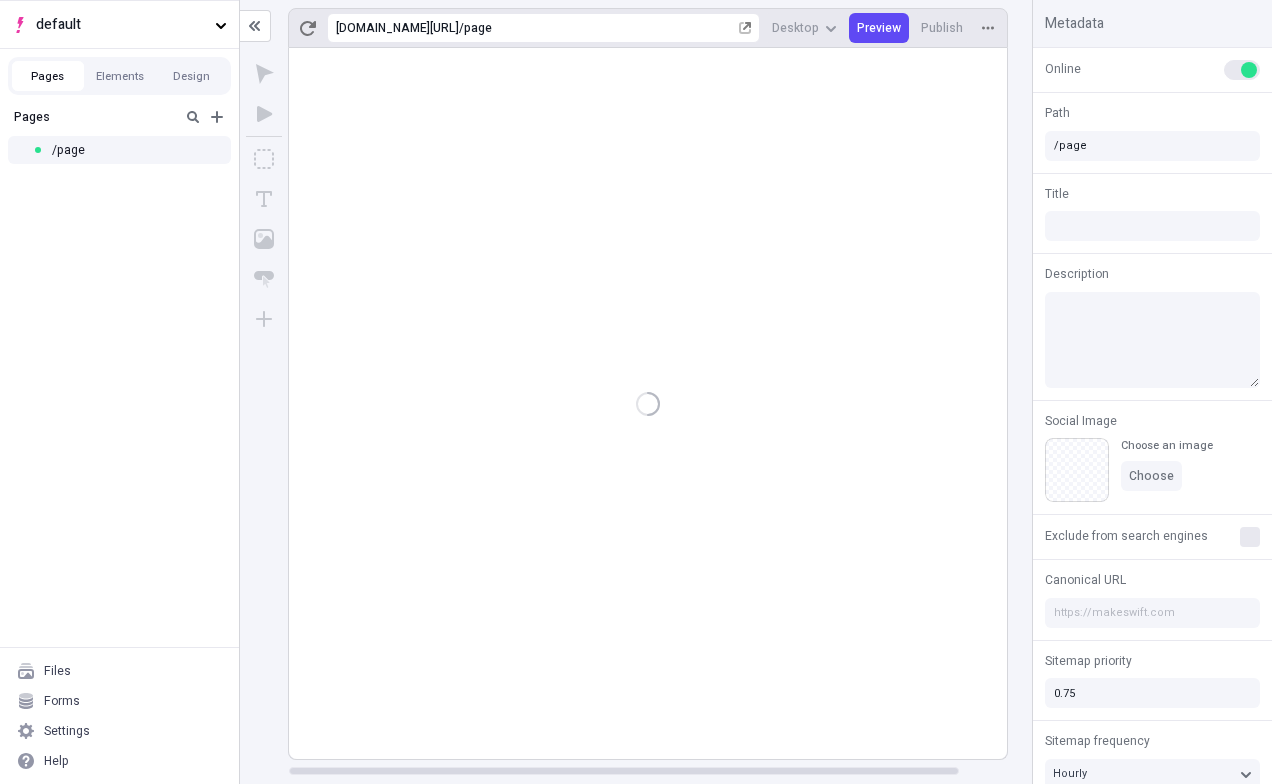 click on "default" at bounding box center (121, 25) 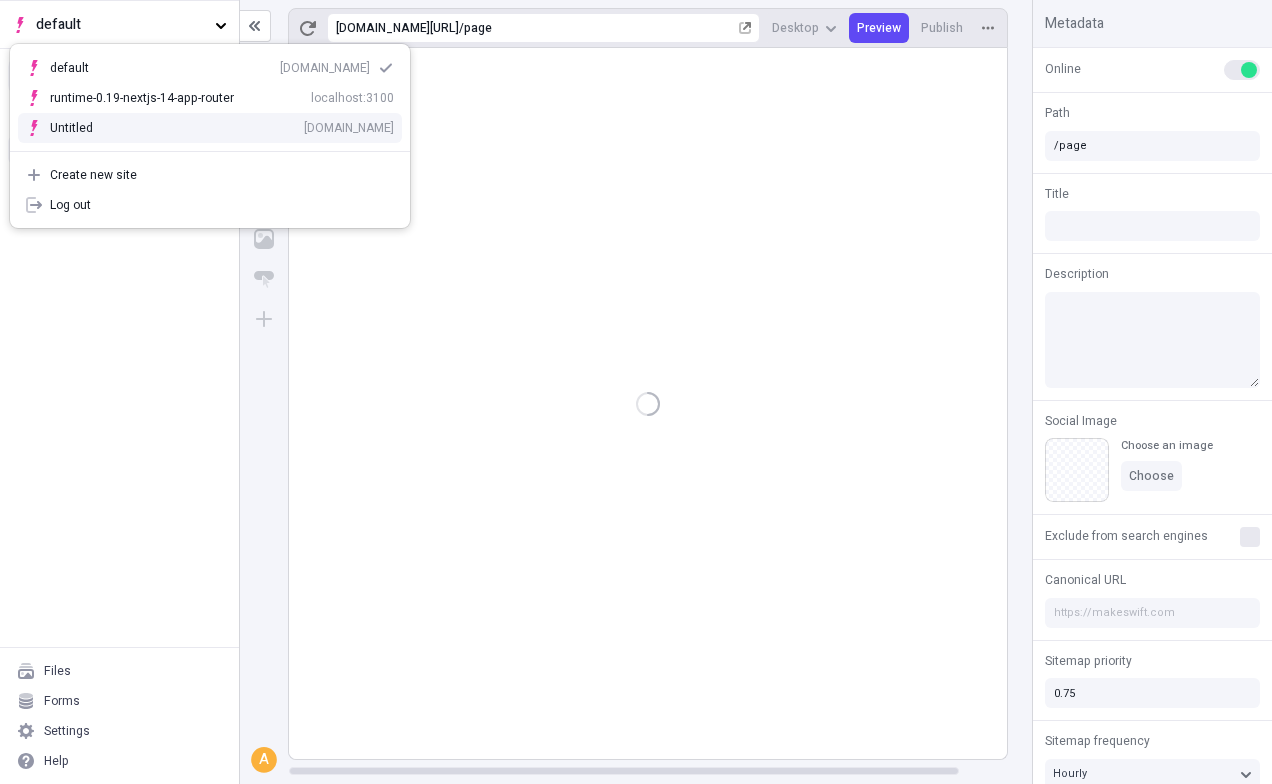 click on "Untitled [DOMAIN_NAME]" at bounding box center [222, 128] 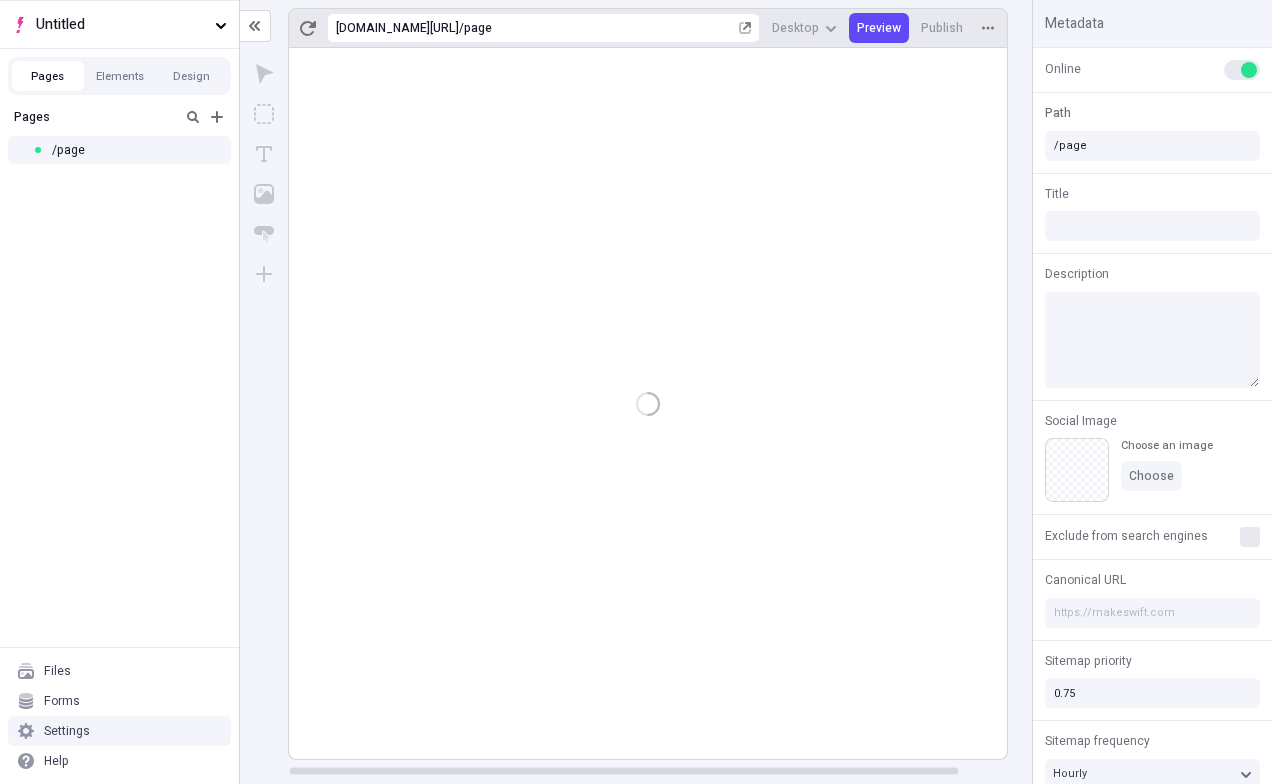click on "Settings" at bounding box center (119, 731) 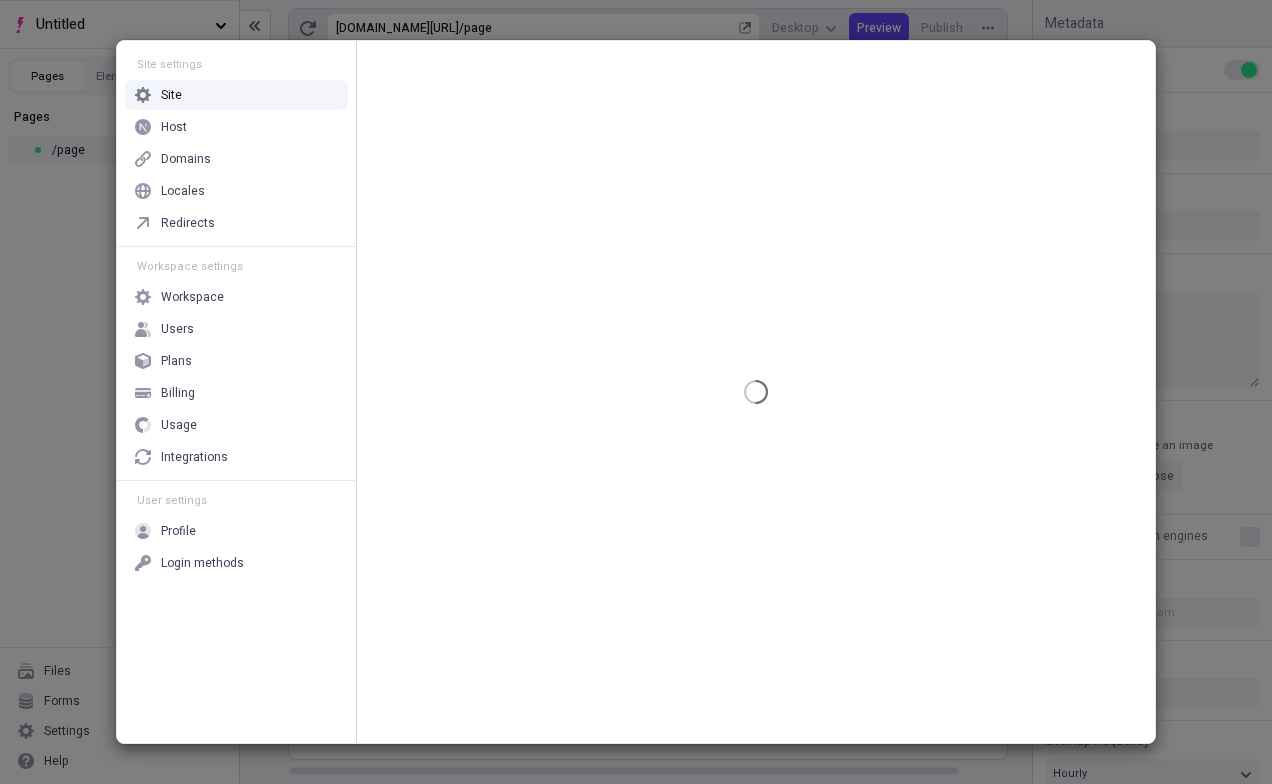 type on "/page" 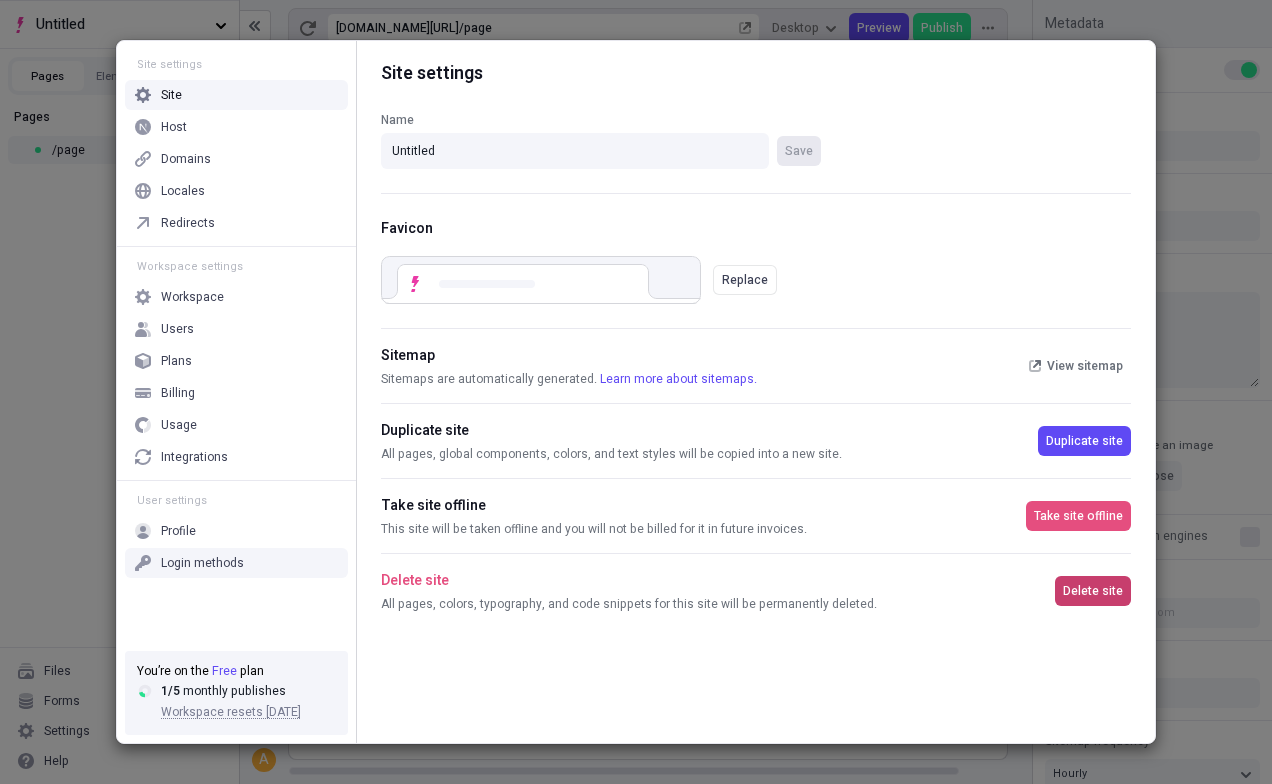 click on "Delete site" at bounding box center (1093, 591) 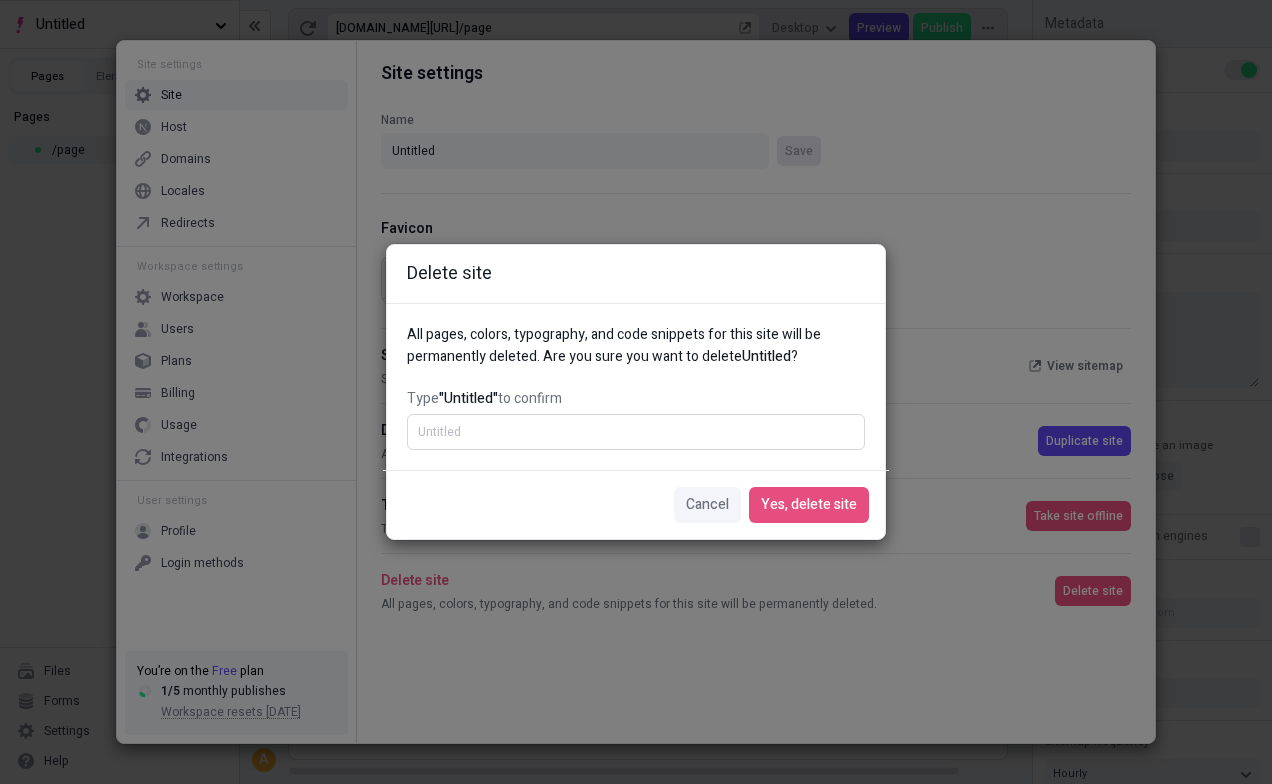 click on "Type  "Untitled"  to confirm" at bounding box center [636, 432] 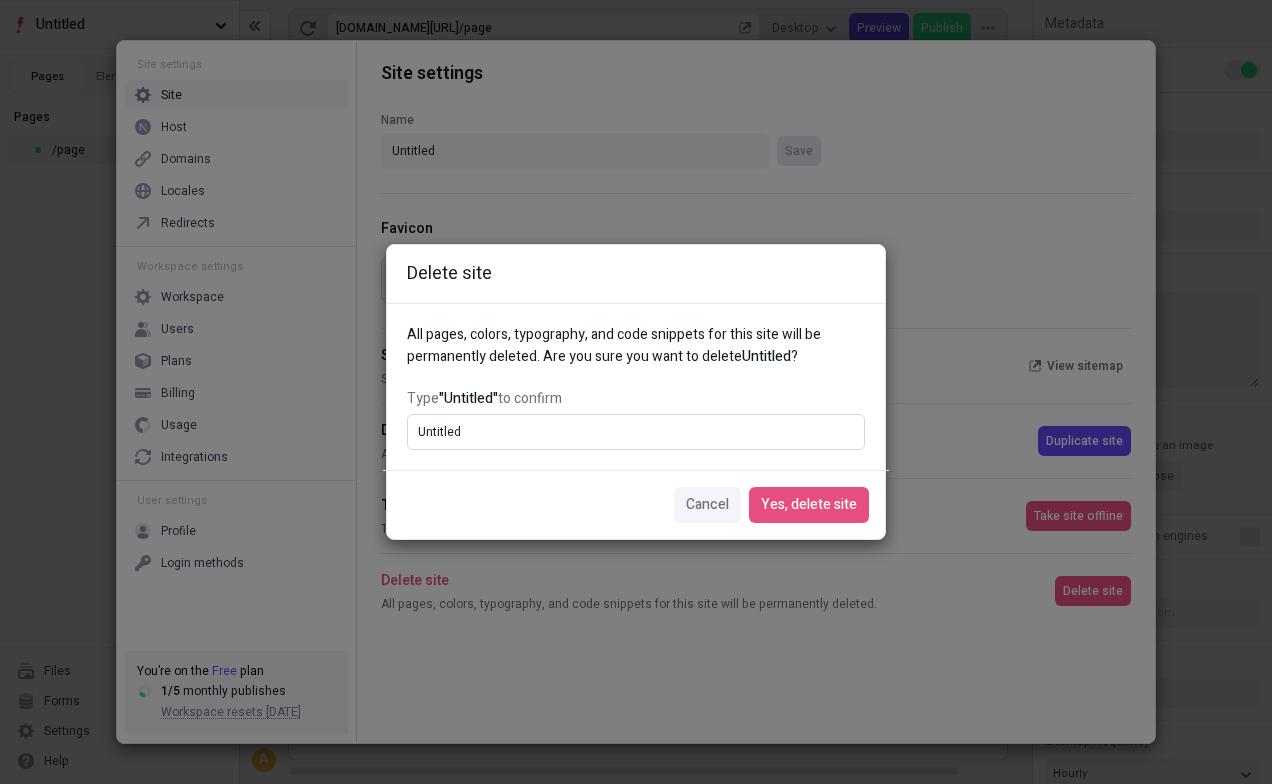 type on "Untitled" 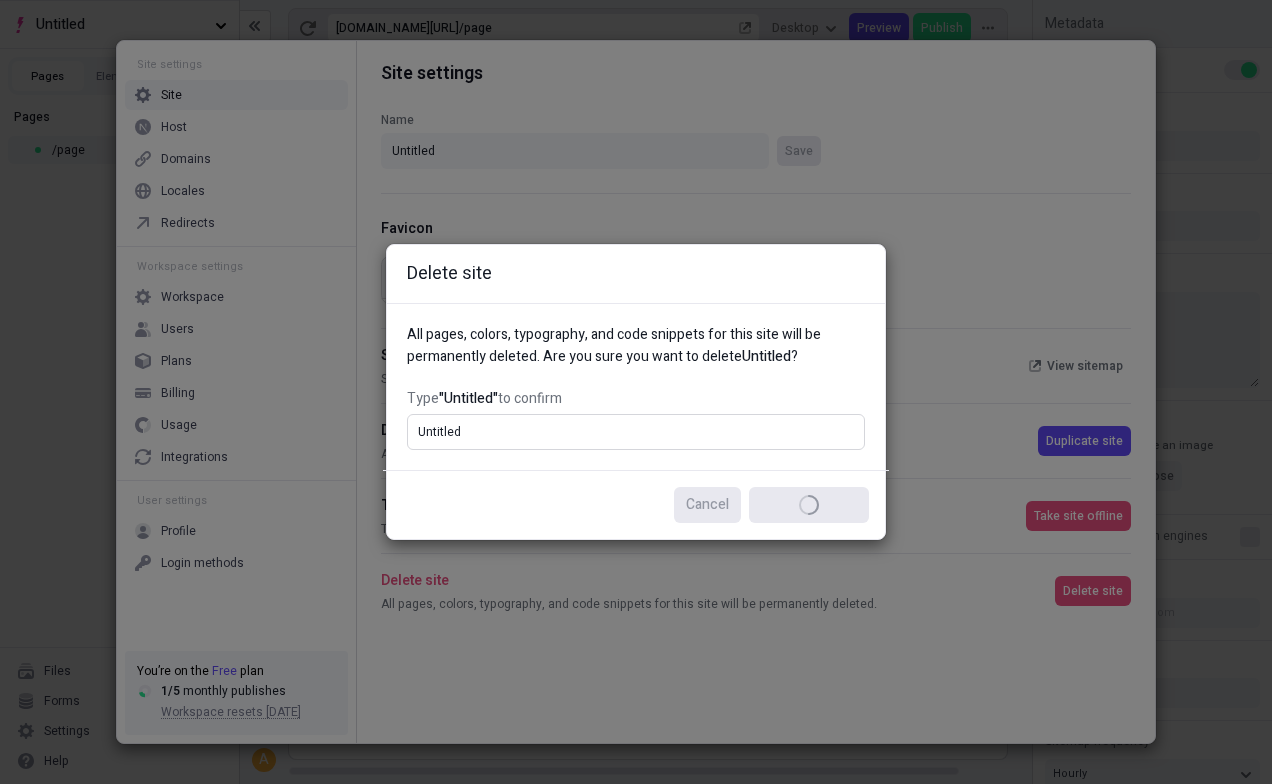 type 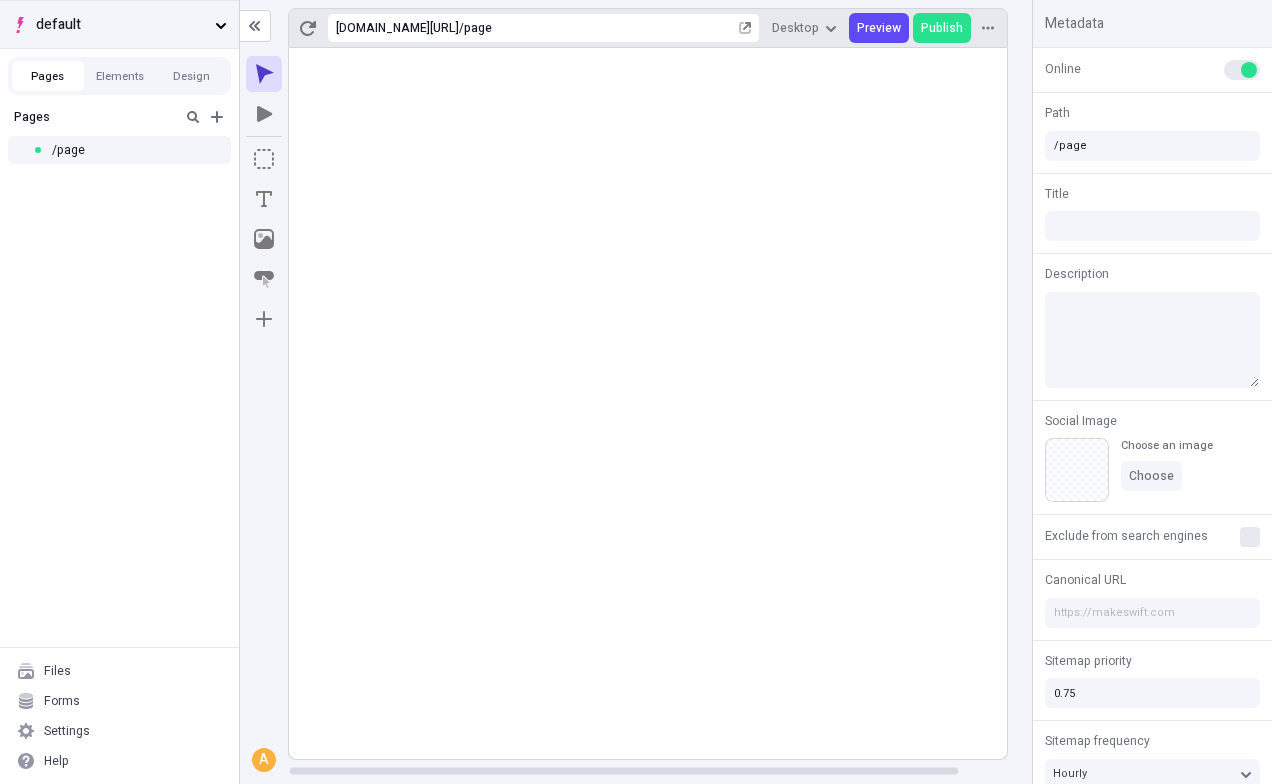 click on "default" at bounding box center (119, 24) 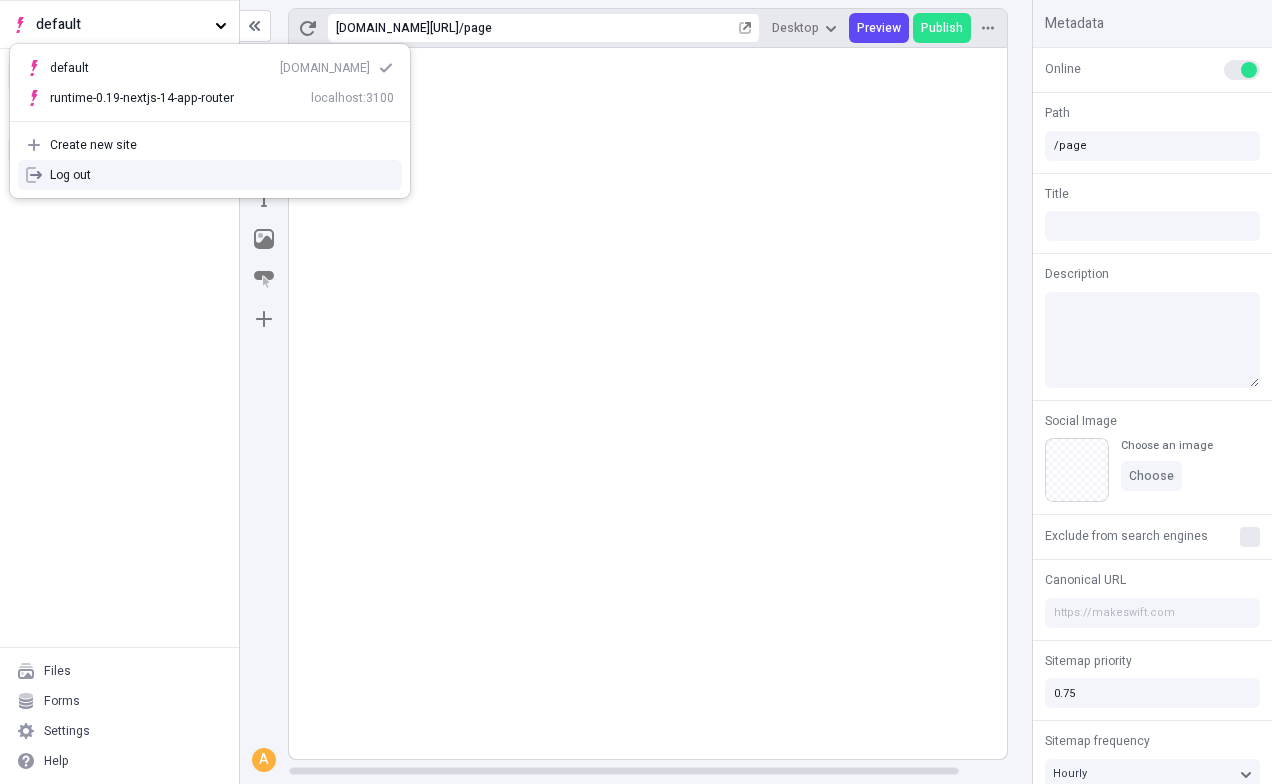 click on "Log out" at bounding box center (222, 175) 